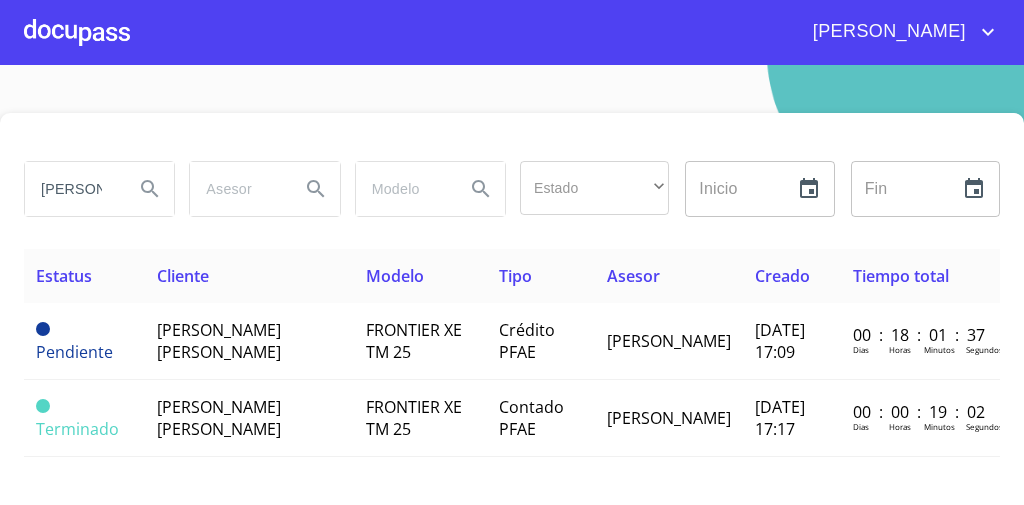 scroll, scrollTop: 0, scrollLeft: 0, axis: both 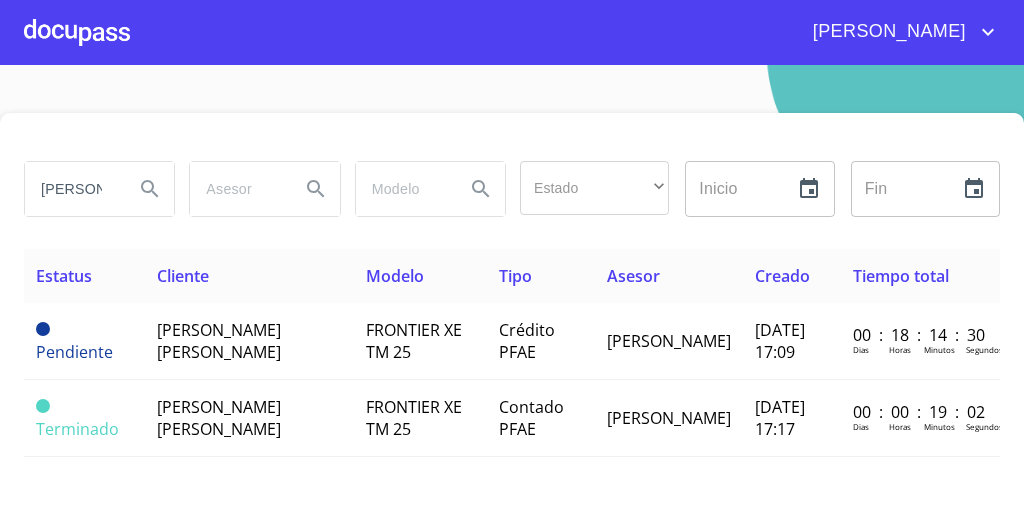 click on "[PERSON_NAME]" at bounding box center (512, 32) 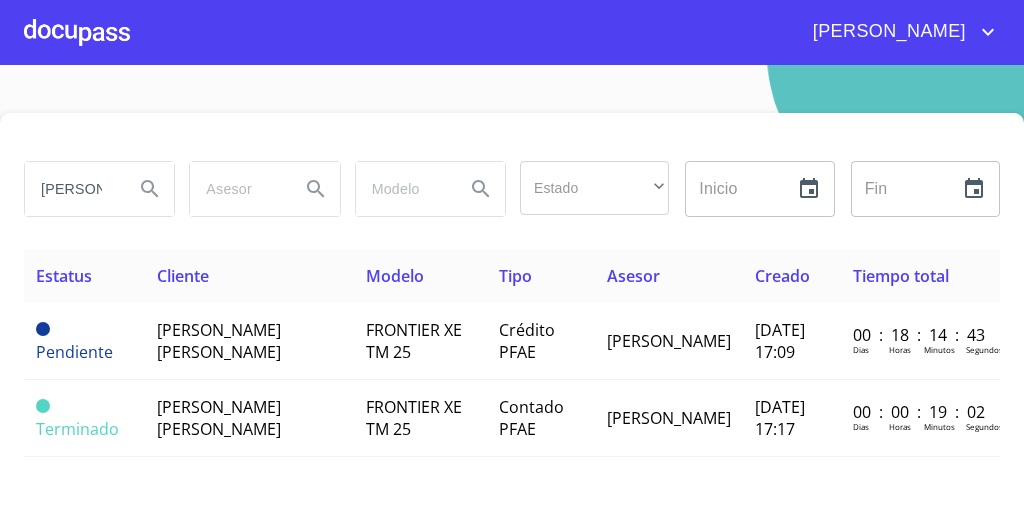 click at bounding box center (77, 32) 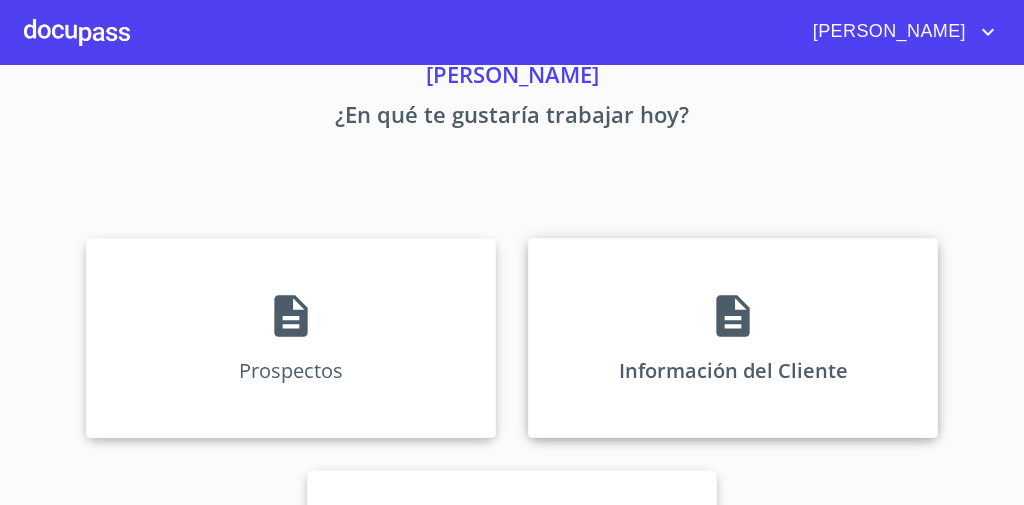 scroll, scrollTop: 160, scrollLeft: 0, axis: vertical 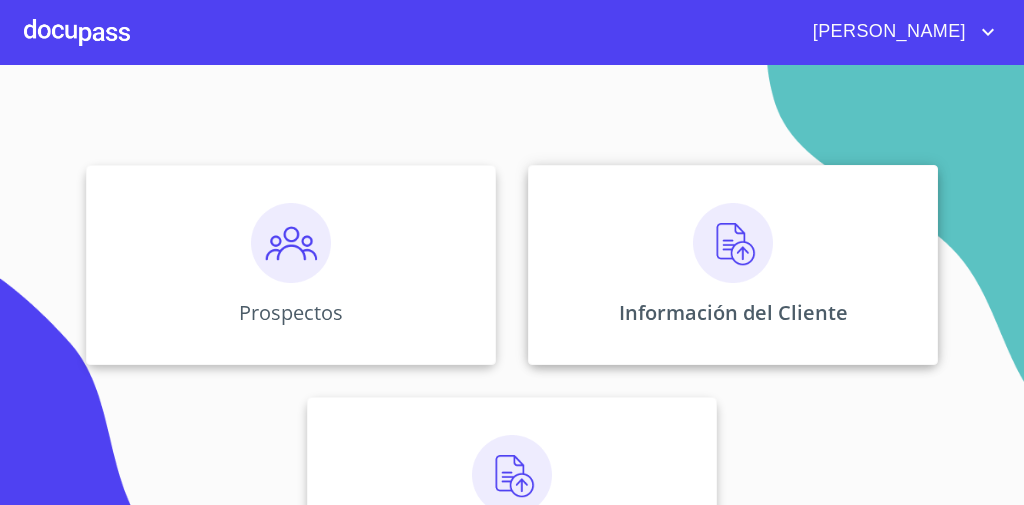 click on "Información del Cliente" at bounding box center (733, 265) 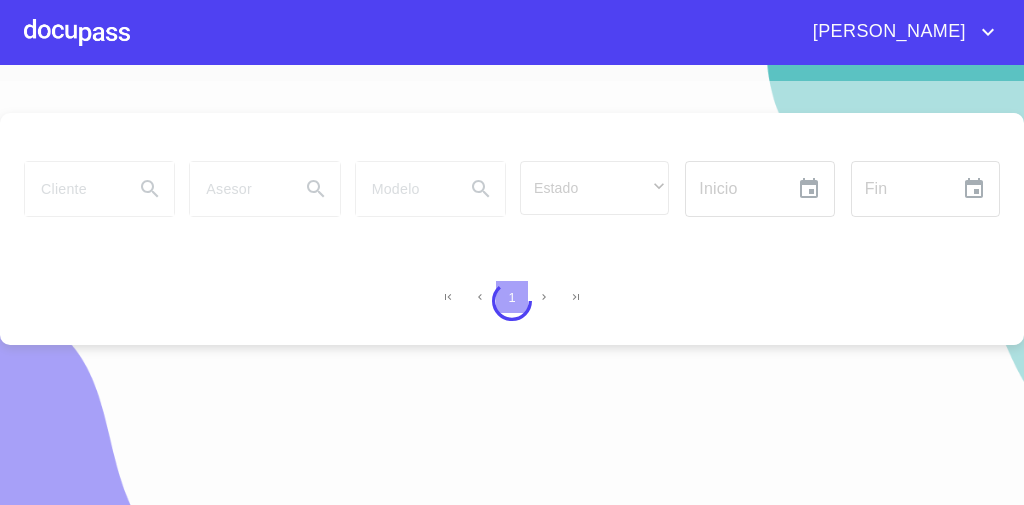 click at bounding box center [77, 32] 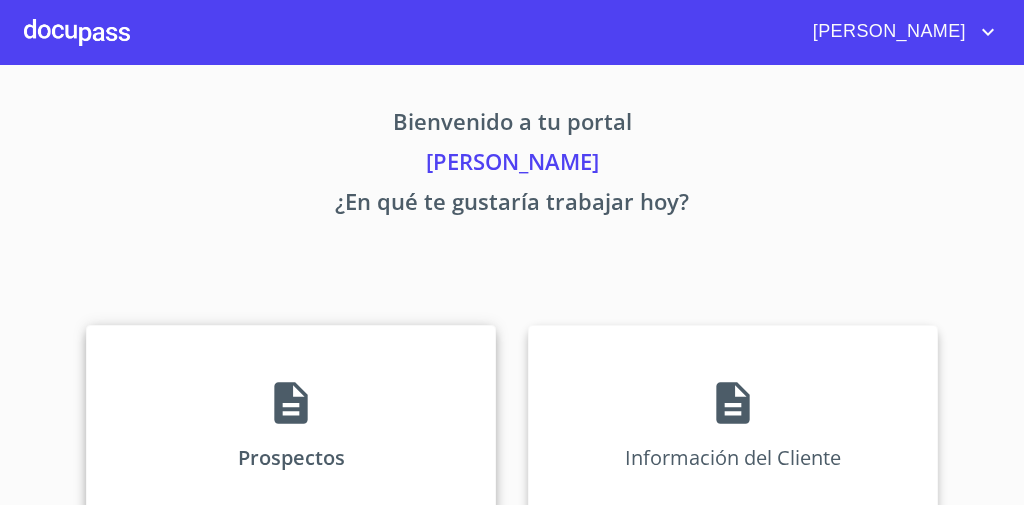 click on "Prospectos" at bounding box center (291, 425) 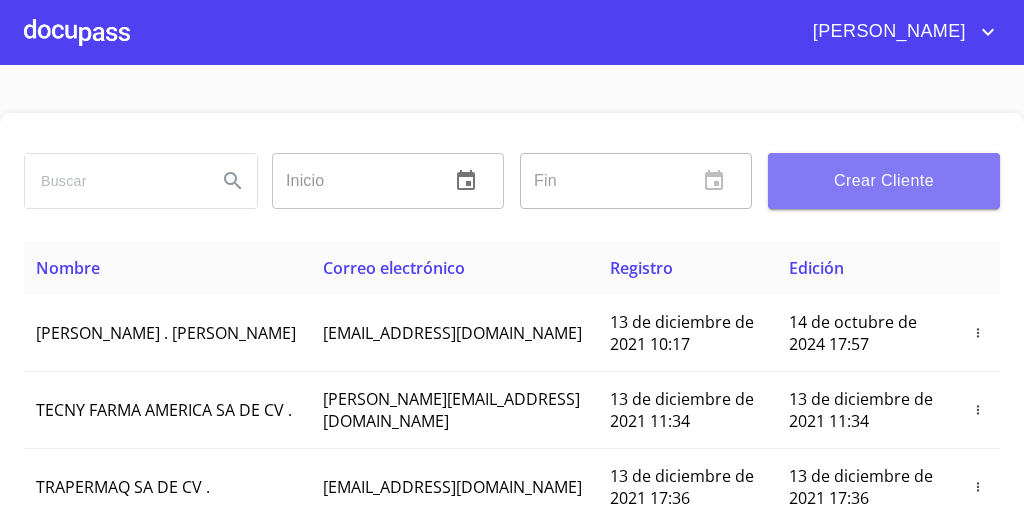 click on "Crear Cliente" at bounding box center (884, 181) 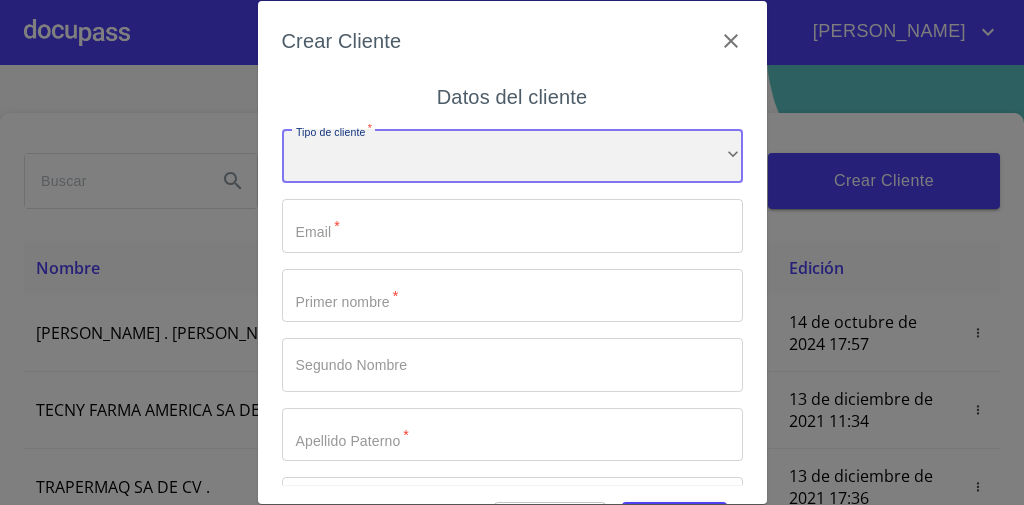 click on "​" at bounding box center (512, 156) 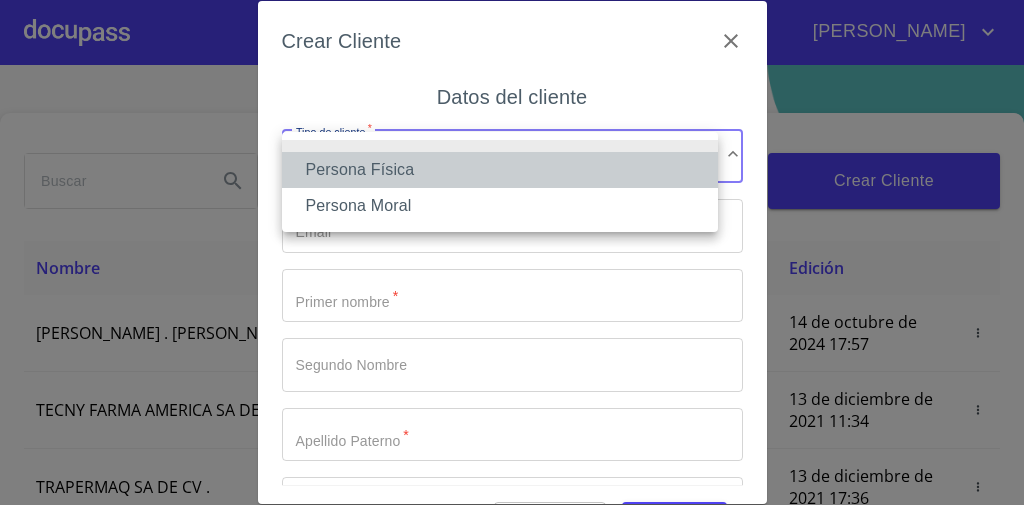 click on "Persona Física" at bounding box center (500, 170) 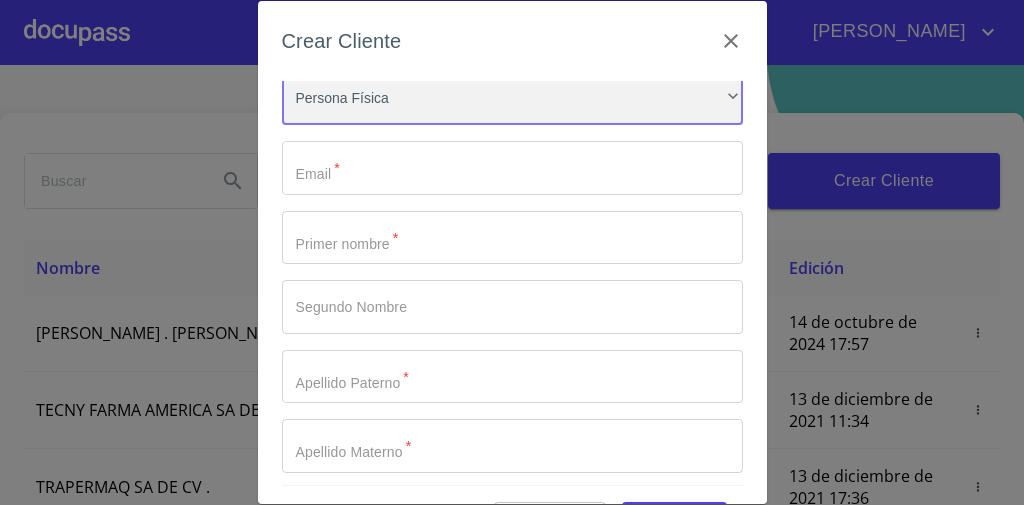 scroll, scrollTop: 0, scrollLeft: 0, axis: both 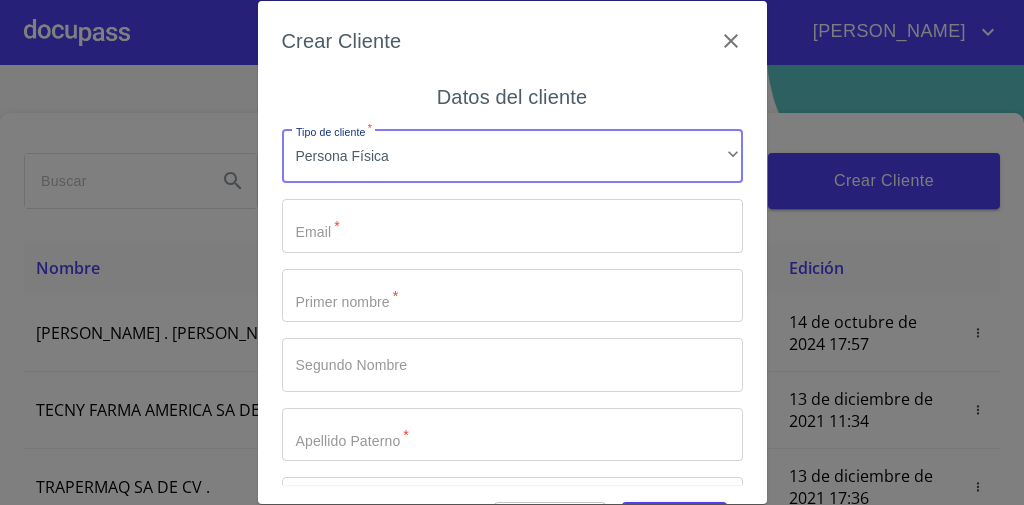 click on "Tipo de cliente   *" at bounding box center (512, 226) 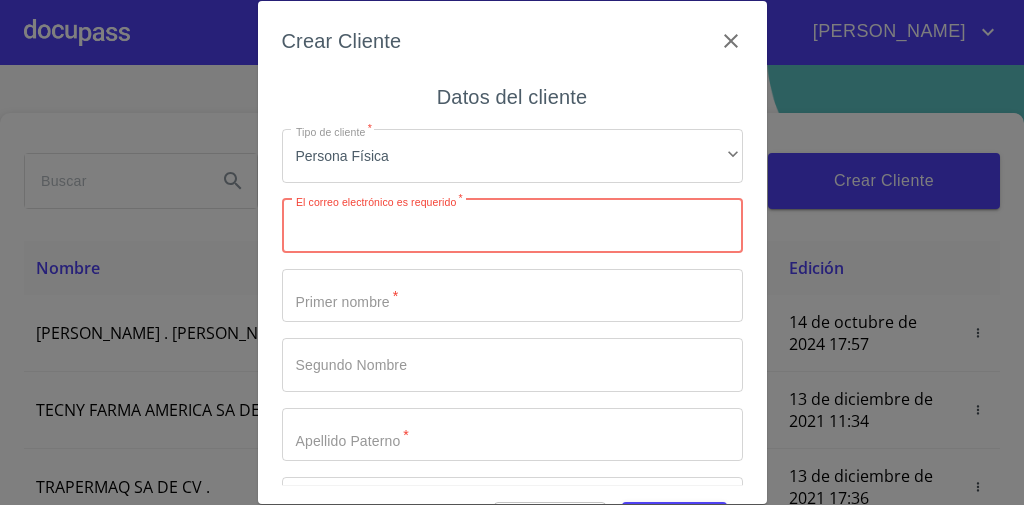 click on "Tipo de cliente   *" at bounding box center [512, 226] 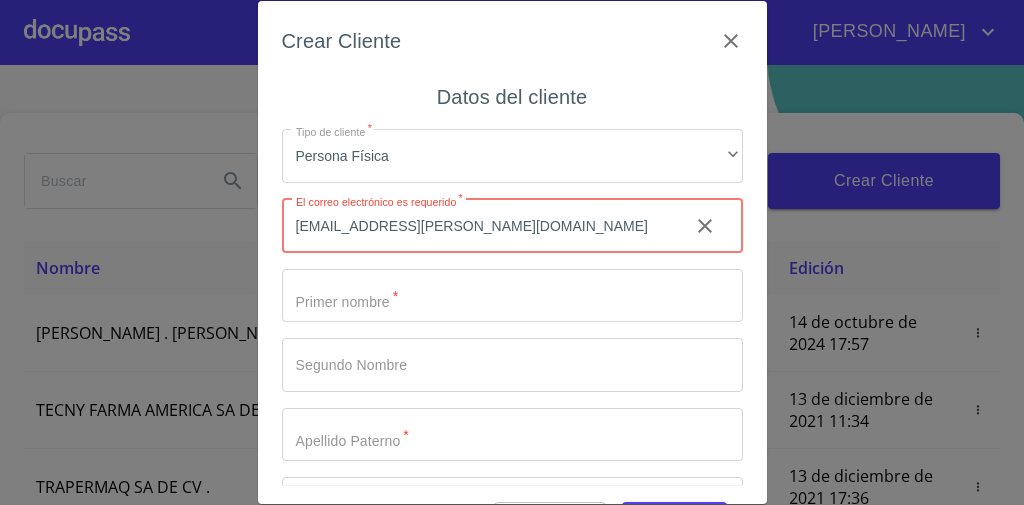 type on "[EMAIL_ADDRESS][PERSON_NAME][DOMAIN_NAME]" 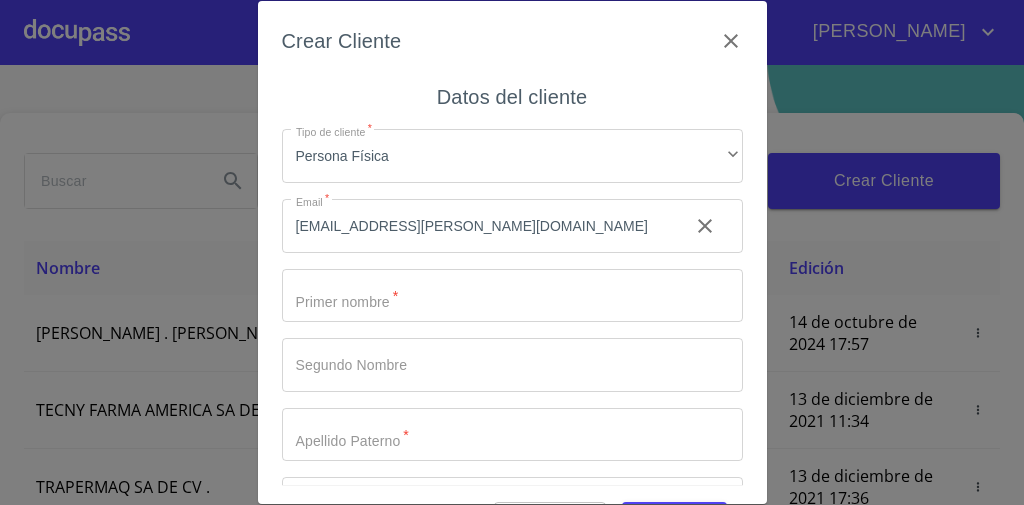 click on "Tipo de cliente   *" at bounding box center [512, 296] 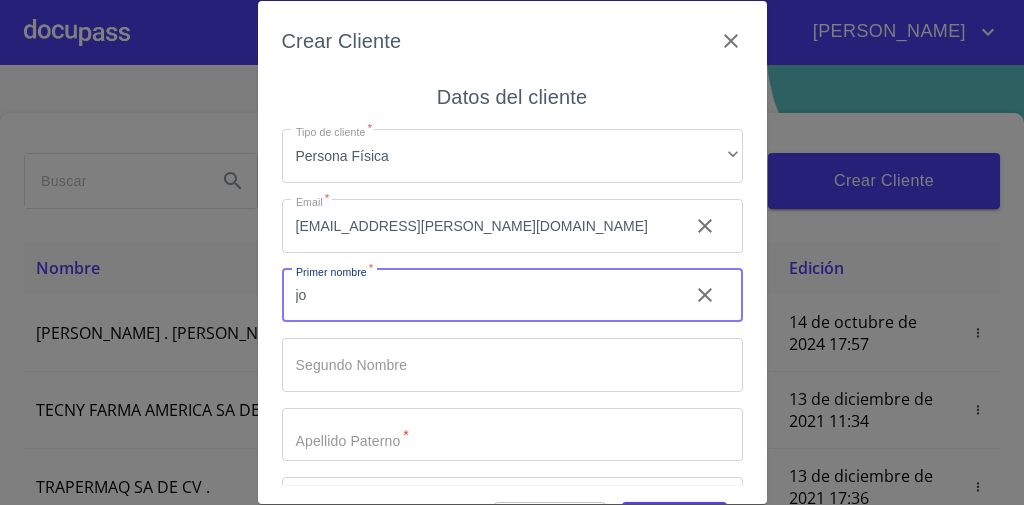 type on "j" 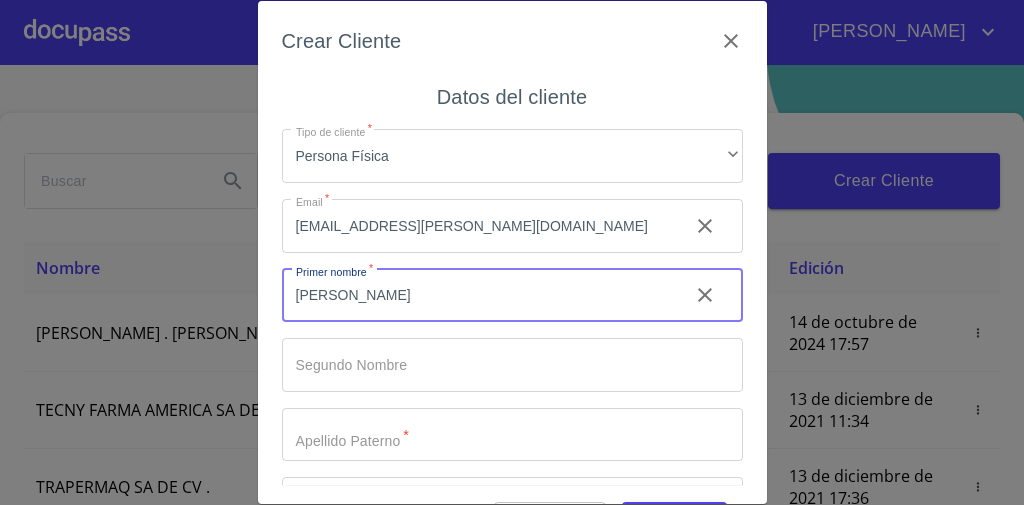 type on "[PERSON_NAME]" 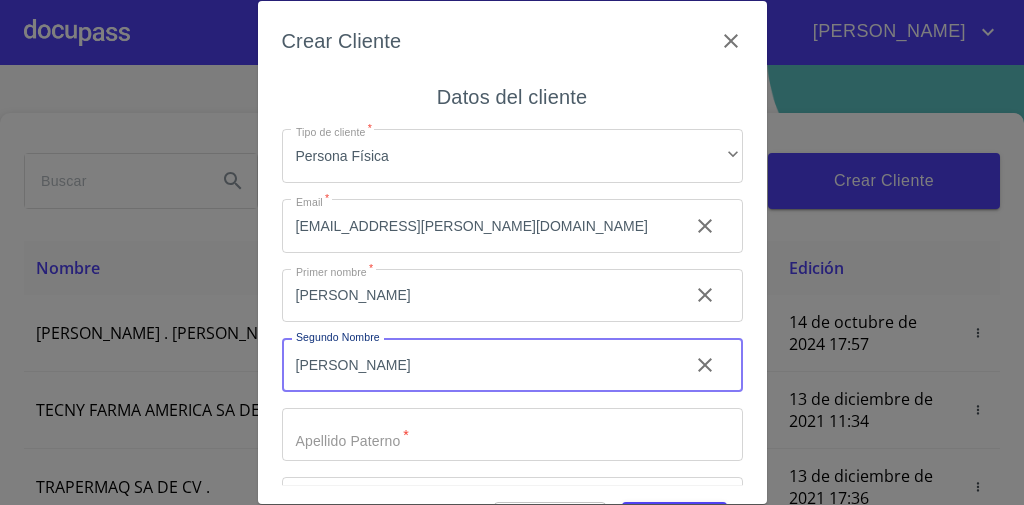 type on "[PERSON_NAME]" 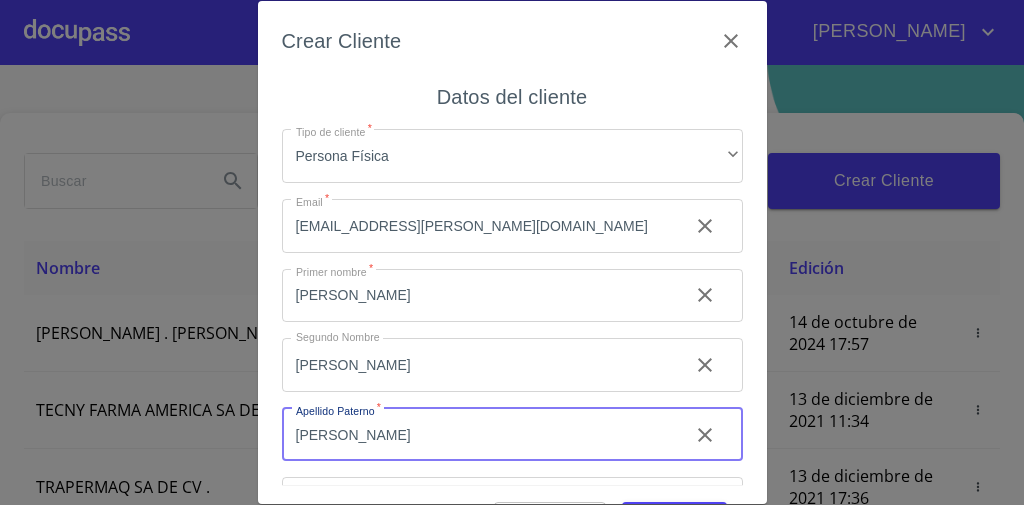type on "[PERSON_NAME]" 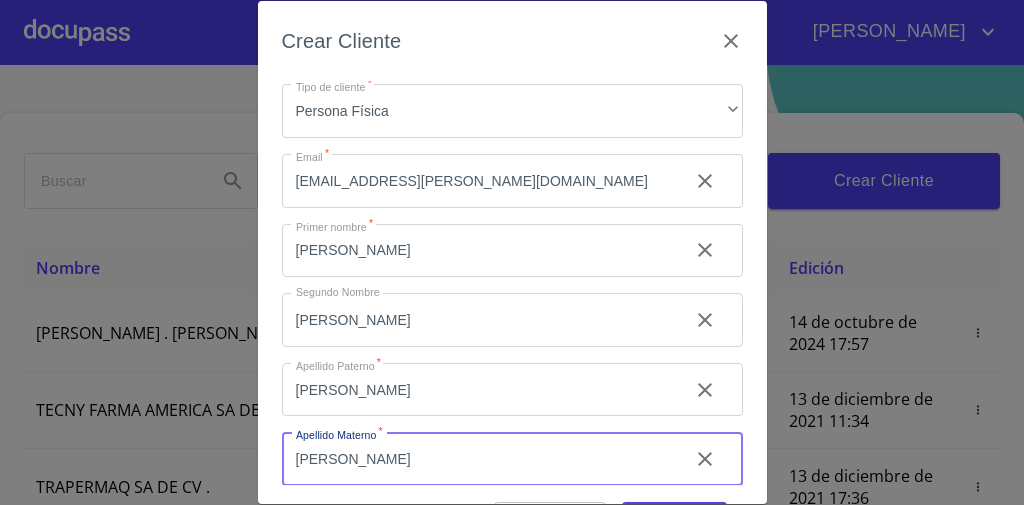type on "[PERSON_NAME]" 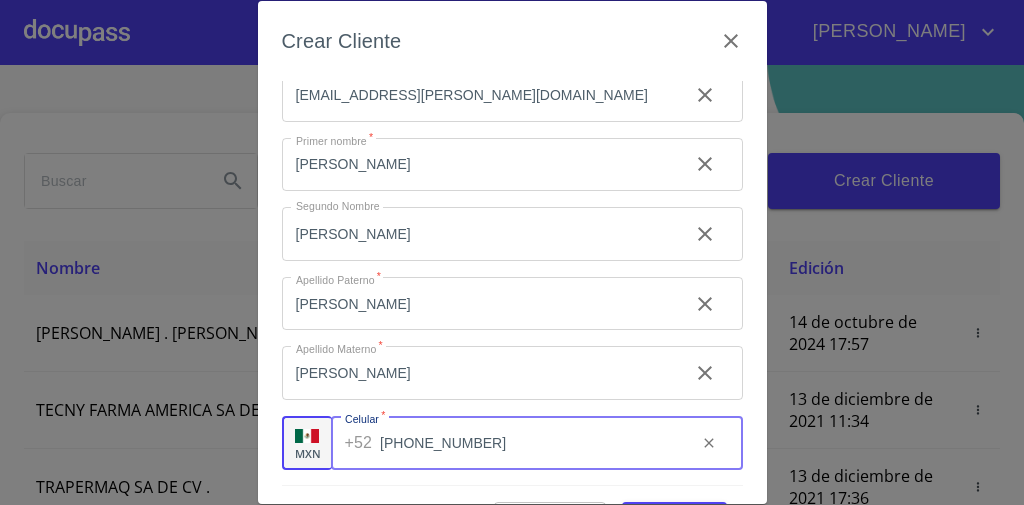 type on "[PHONE_NUMBER]" 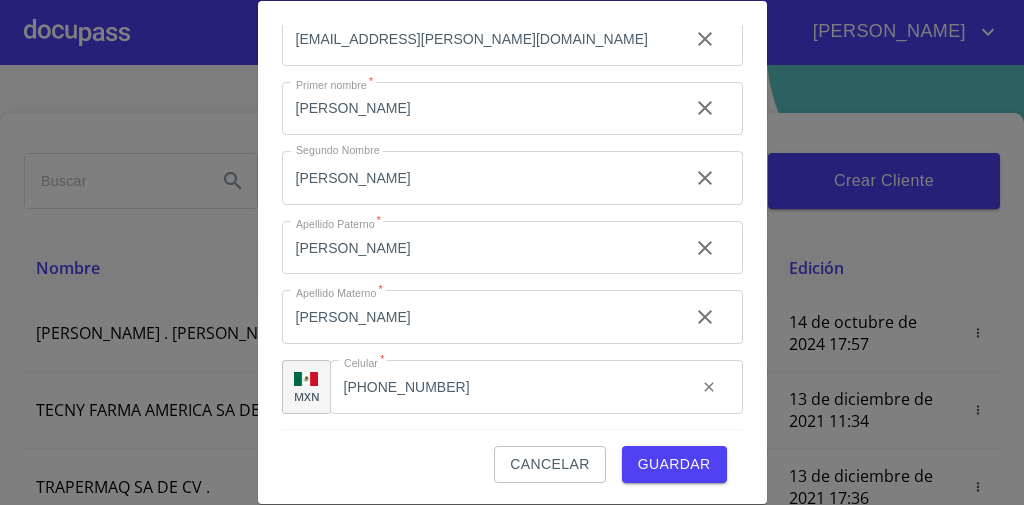 scroll, scrollTop: 58, scrollLeft: 0, axis: vertical 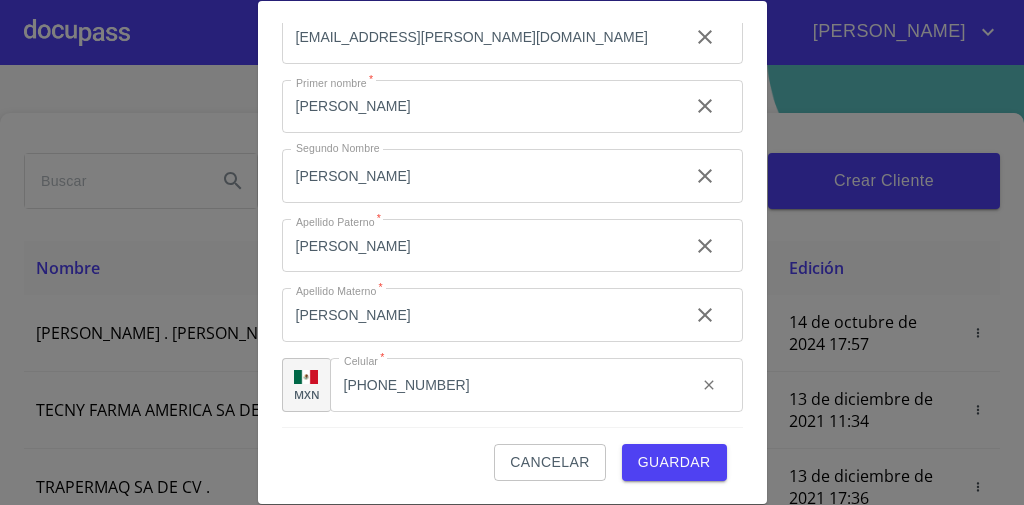 click on "Guardar" at bounding box center (674, 462) 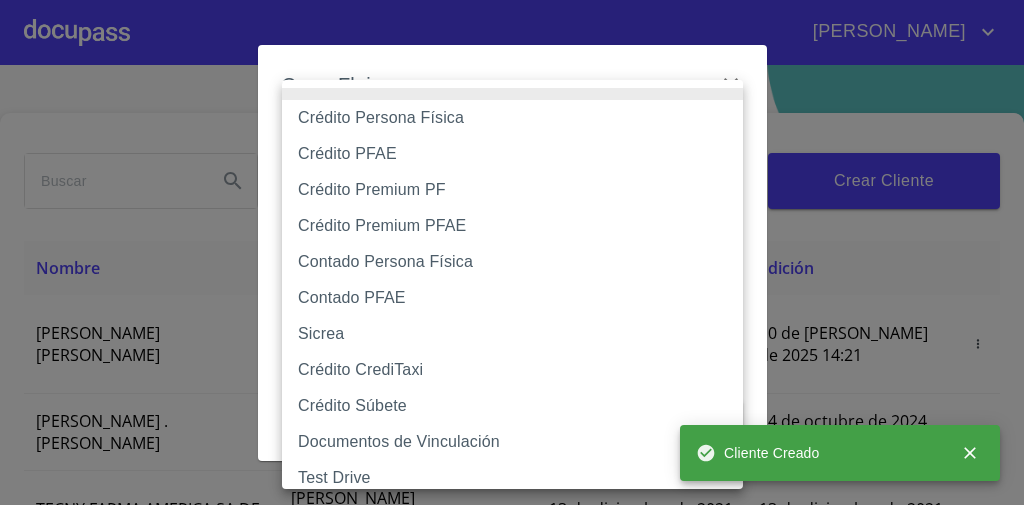 click on "[PERSON_NAME] ​ Fin ​ Crear Cliente Nombre   Correo electrónico   Registro   Edición     [PERSON_NAME]  [PERSON_NAME]  [EMAIL_ADDRESS][PERSON_NAME][DOMAIN_NAME] 10 de [PERSON_NAME] de 2025 14:21 10 de [PERSON_NAME] de 2025 14:21 ROMEO . [PERSON_NAME] [EMAIL_ADDRESS][DOMAIN_NAME] 13 de diciembre de 2021 10:17 14 de octubre de 2024 17:57 TECNY FARMA AMERICA  SA DE CV  . [PERSON_NAME][EMAIL_ADDRESS][DOMAIN_NAME] 13 de diciembre de 2021 11:34 13 de diciembre de 2021 11:34 TRAPERMAQ SA DE CV  . [EMAIL_ADDRESS][DOMAIN_NAME] 13 de diciembre de 2021 17:36 13 de diciembre de 2021 17:36 [PERSON_NAME] DEL [PERSON_NAME] [EMAIL_ADDRESS][DOMAIN_NAME] 13 de diciembre de 2021 18:44 13 de diciembre de 2021 18:44 [PERSON_NAME]  [PERSON_NAME]  [PERSON_NAME][EMAIL_ADDRESS][DOMAIN_NAME] 14 de diciembre de 2021 11:46 14 de diciembre de 2021 11:46 SOLUCION EN LIMPIEZA DE JOCOTEPEC SDRL DE CV . [EMAIL_ADDRESS][DOMAIN_NAME] 14 de diciembre de 2021 12:14 15 de diciembre de 2021 18:52 [PERSON_NAME] [PERSON_NAME] [EMAIL_ADDRESS][DOMAIN_NAME] 14 de diciembre de 2021 15:01 26 de abril de 2024 17:58 [PERSON_NAME]" at bounding box center (512, 252) 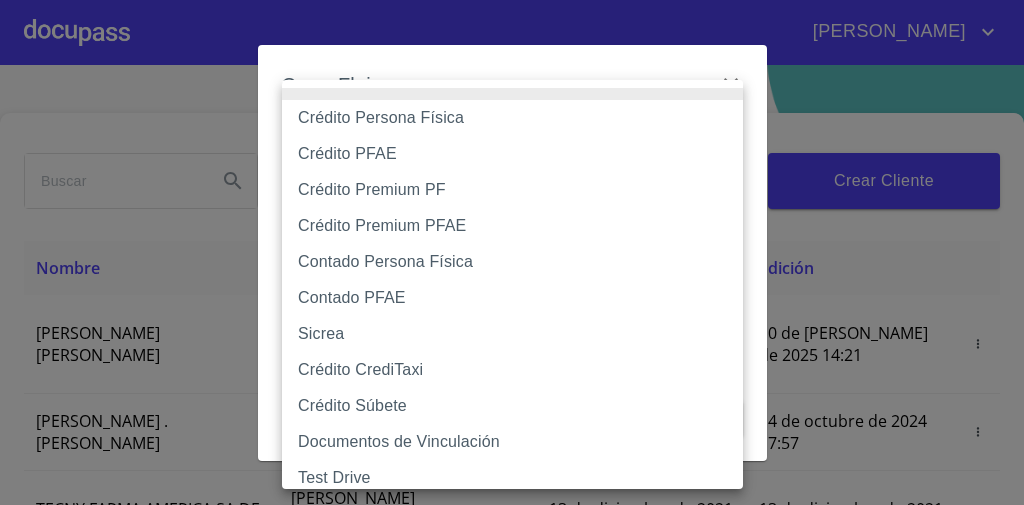 click on "Crédito Persona Física" at bounding box center (518, 118) 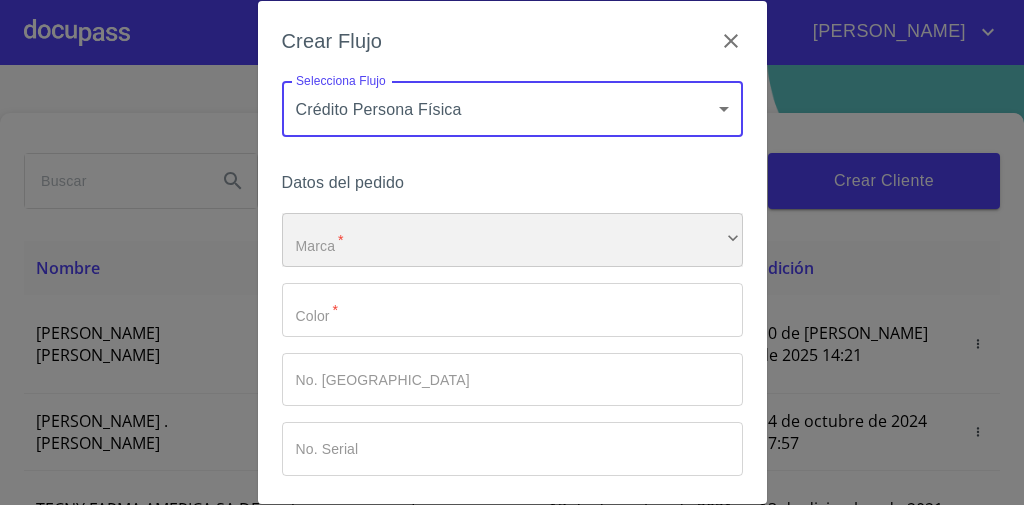 click on "​" at bounding box center [512, 240] 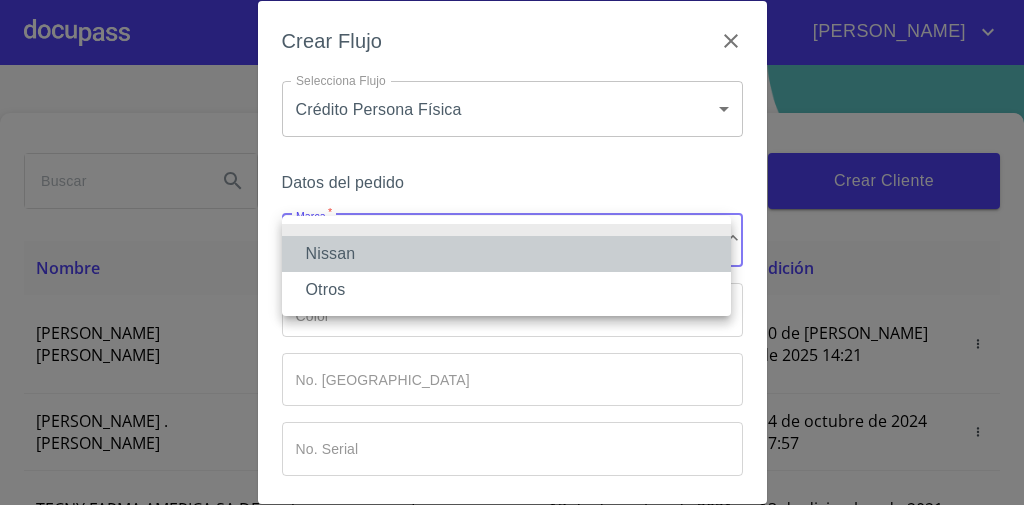 click on "Nissan" at bounding box center [506, 254] 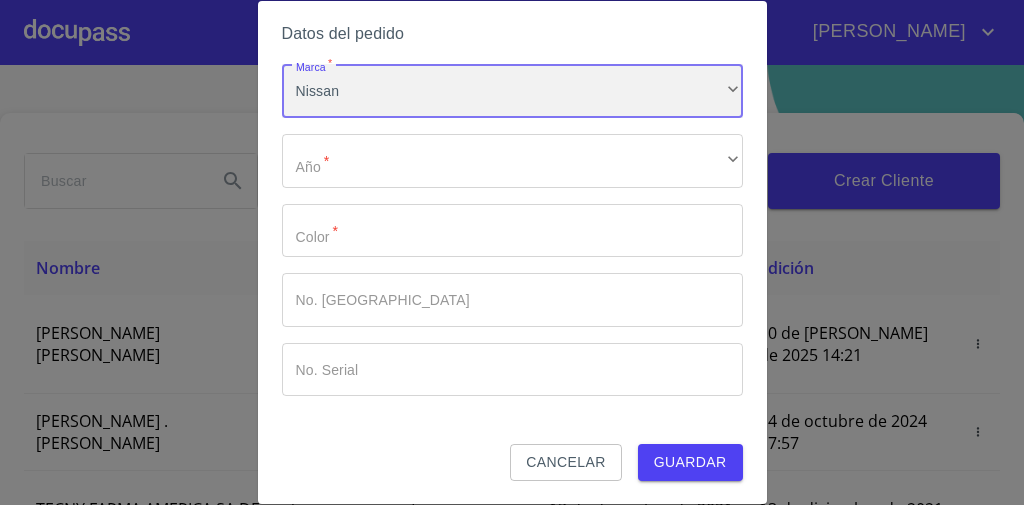 scroll, scrollTop: 149, scrollLeft: 0, axis: vertical 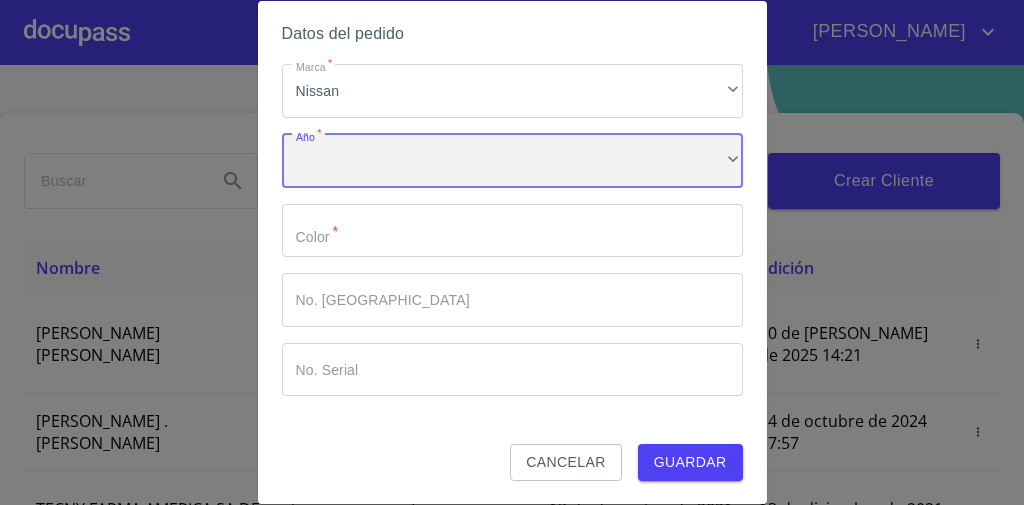 click on "​" at bounding box center (512, 161) 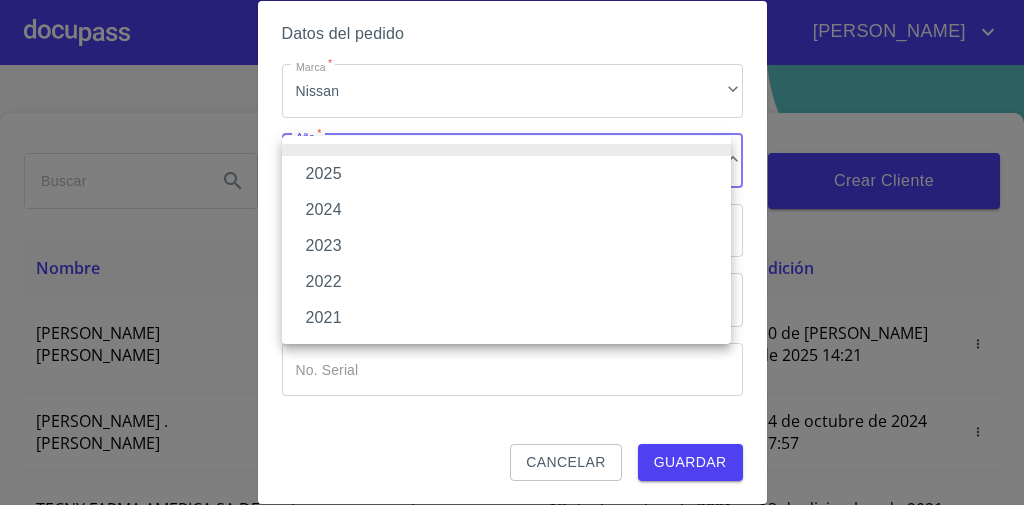click on "2025" at bounding box center [506, 174] 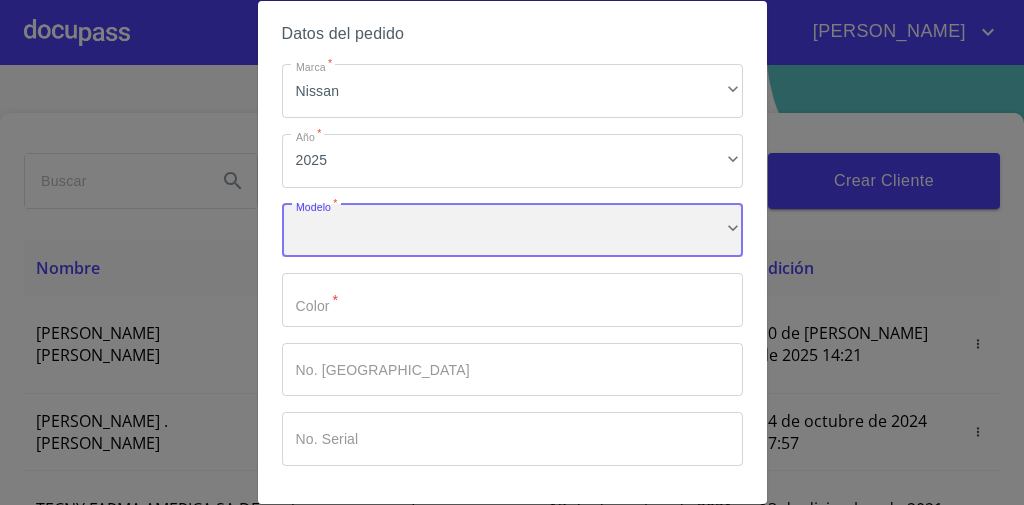click on "​" at bounding box center (512, 231) 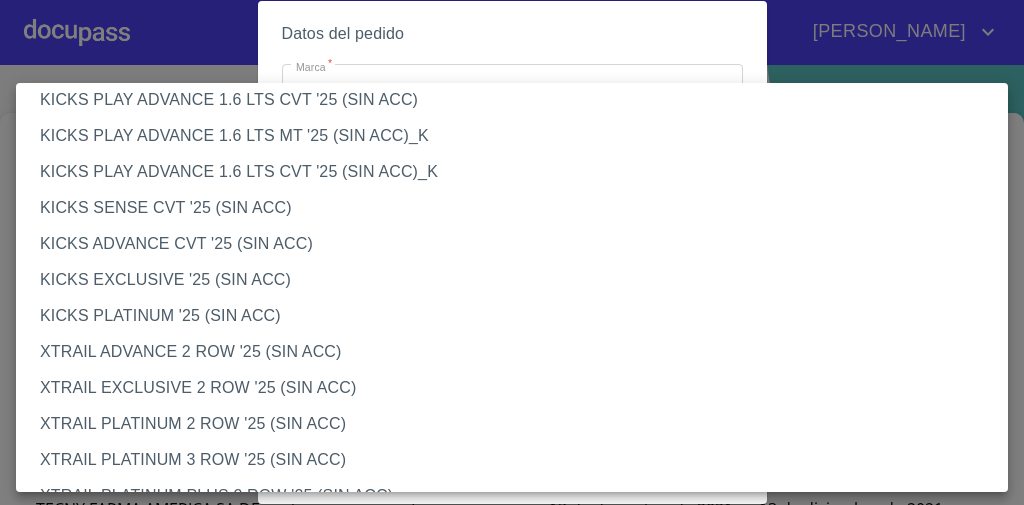 scroll, scrollTop: 1778, scrollLeft: 0, axis: vertical 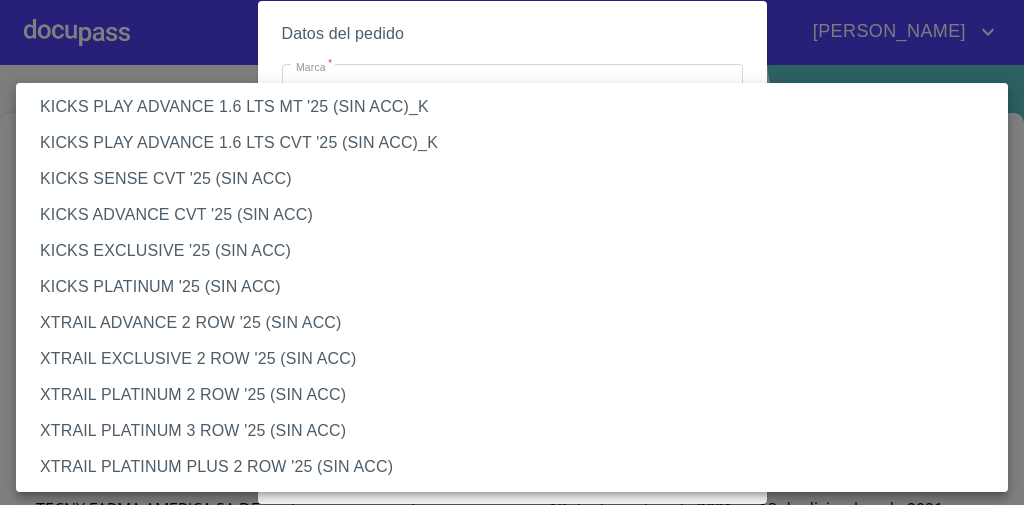 click on "XTRAIL ADVANCE 2 ROW '25 (SIN ACC)" at bounding box center (518, 323) 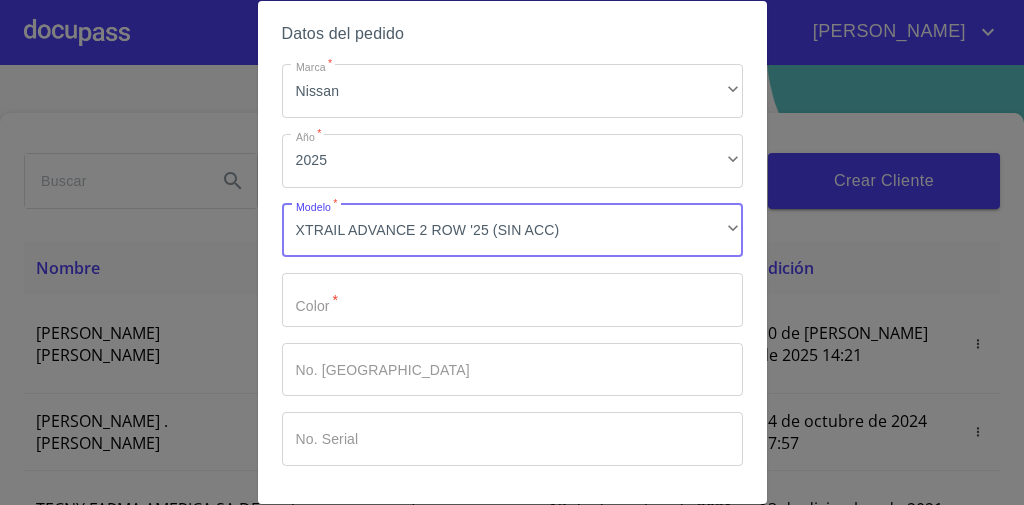 click on "Marca   *" at bounding box center [512, 300] 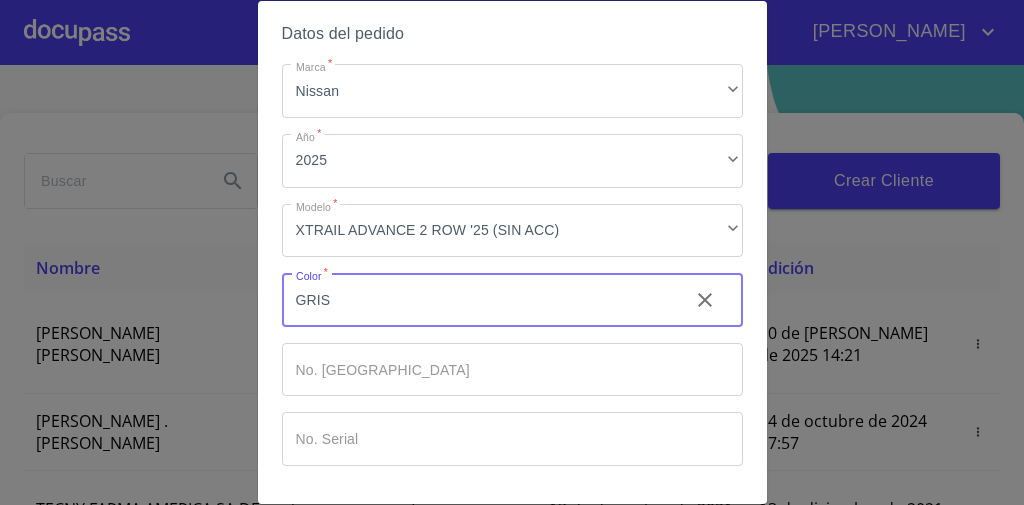 type on "GRIS" 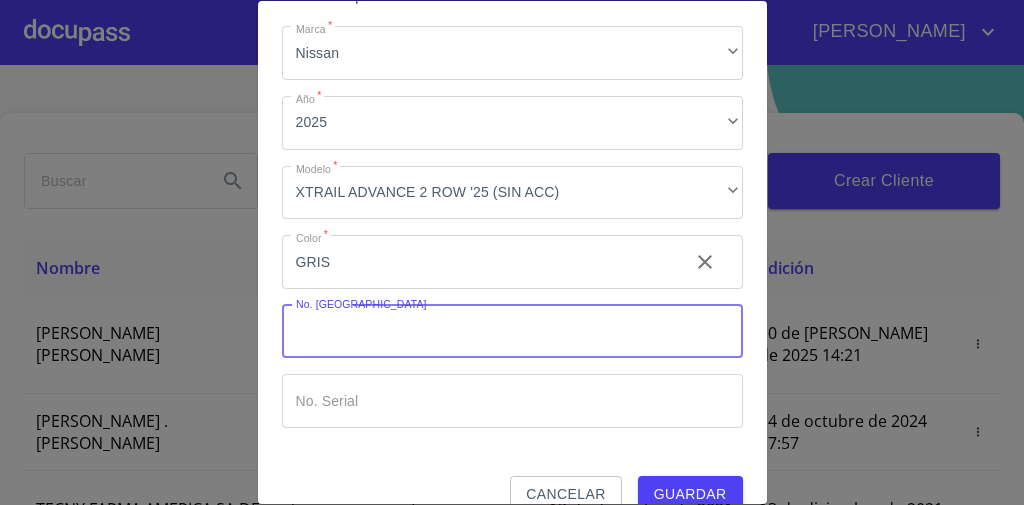 scroll, scrollTop: 219, scrollLeft: 0, axis: vertical 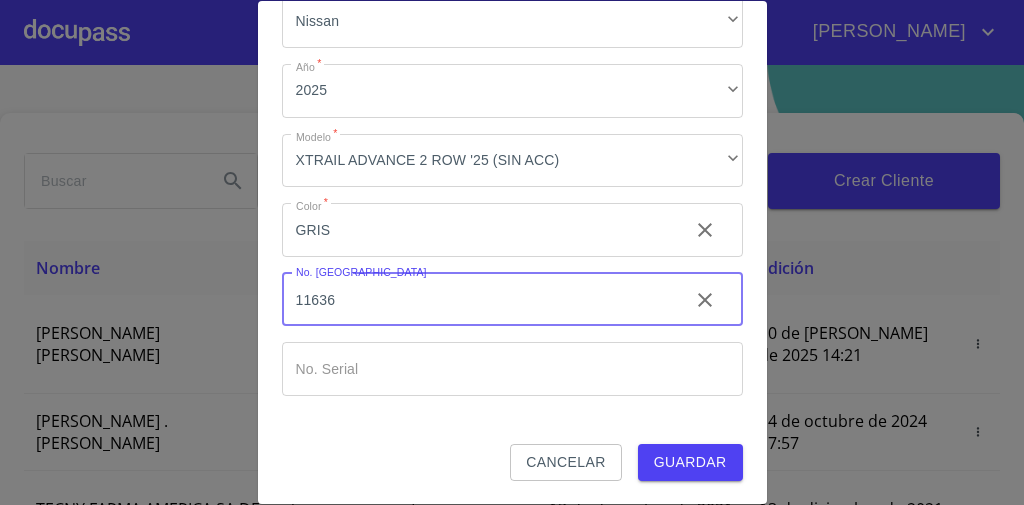type on "11636" 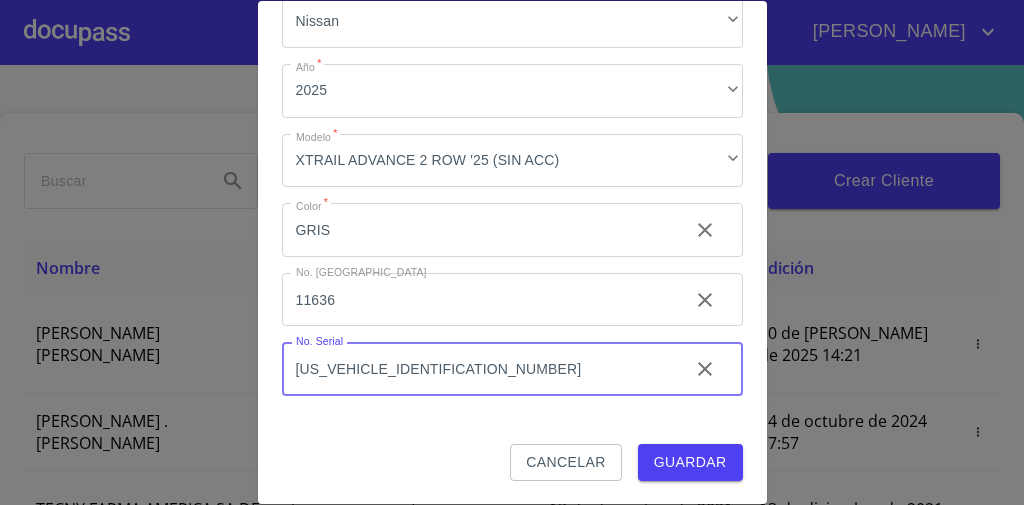 type on "[US_VEHICLE_IDENTIFICATION_NUMBER]" 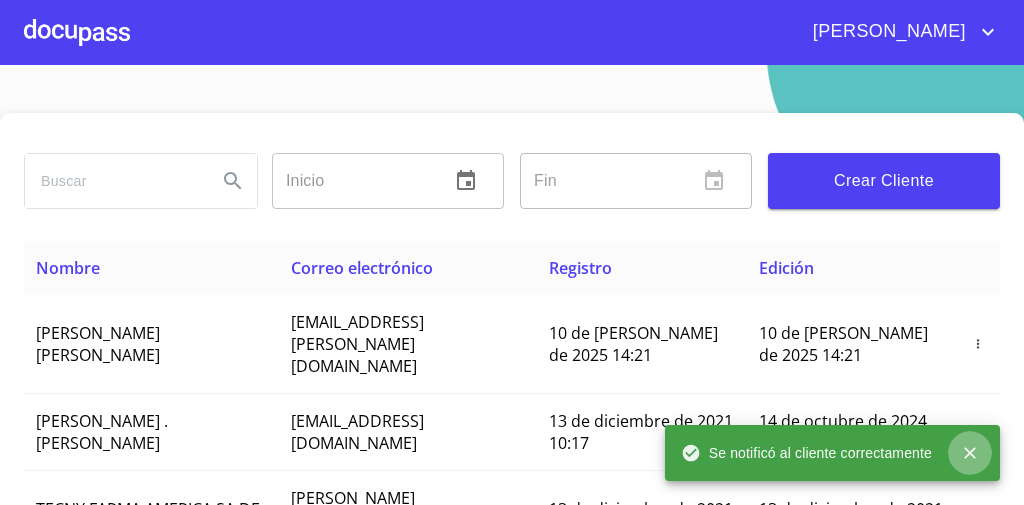 click 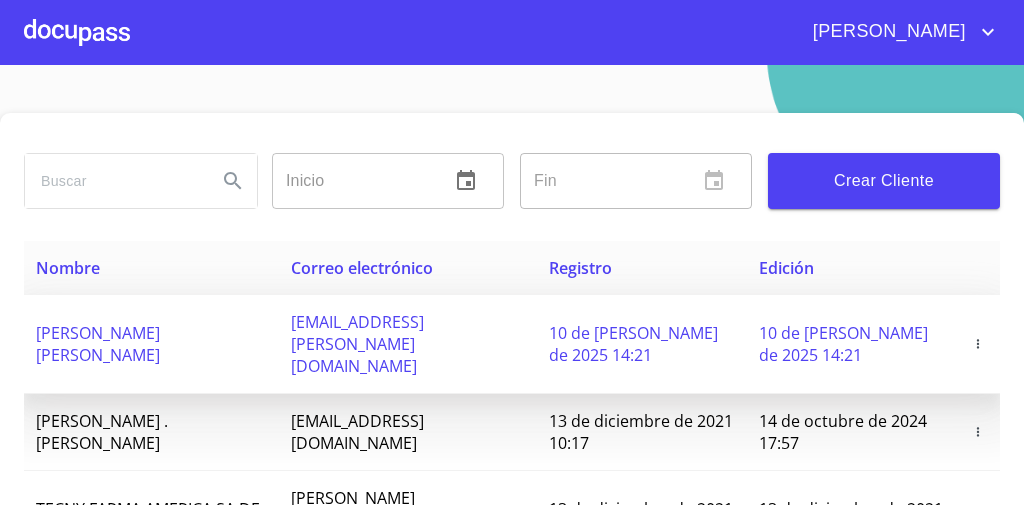 click on "10 de [PERSON_NAME] de 2025 14:21" at bounding box center [641, 344] 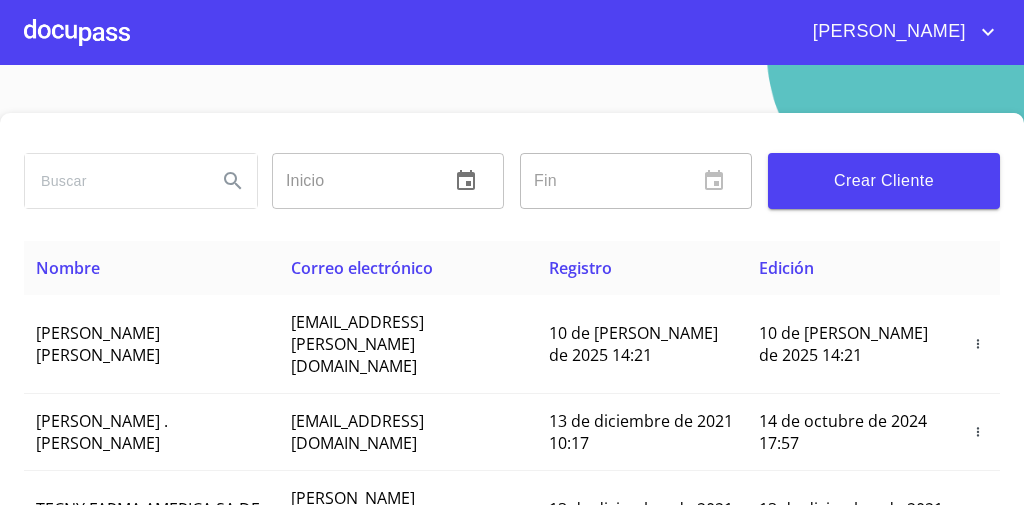click at bounding box center (77, 32) 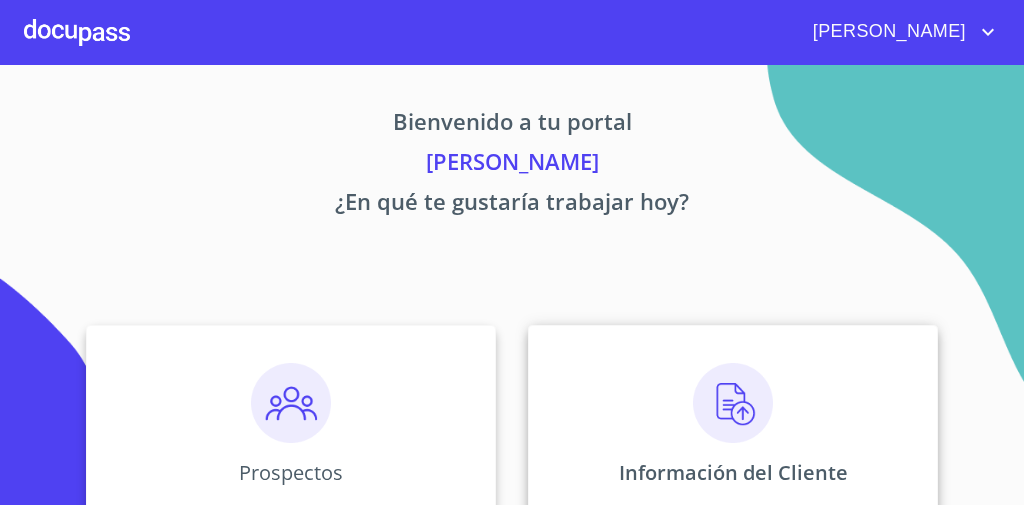 click on "Información del Cliente" at bounding box center [733, 425] 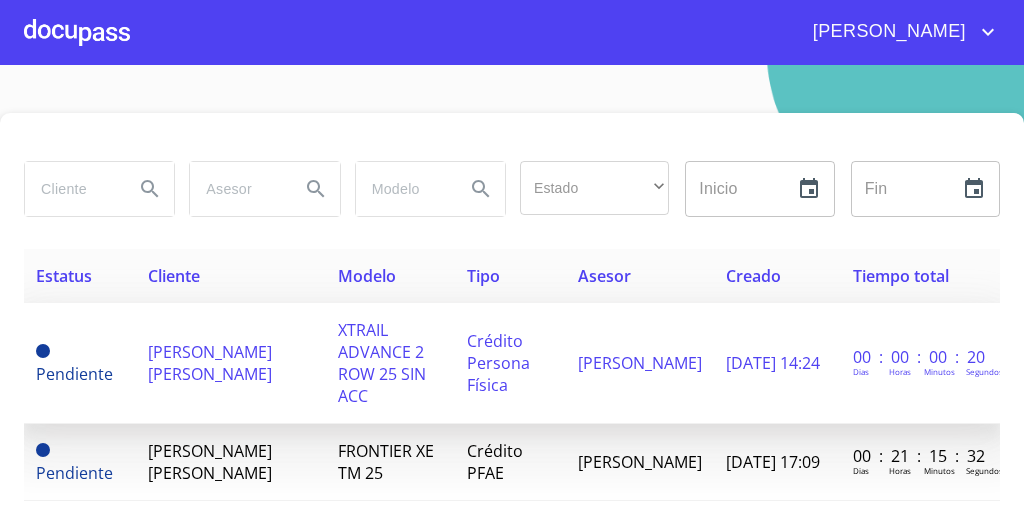 click on "XTRAIL ADVANCE 2 ROW 25 SIN ACC" at bounding box center [382, 363] 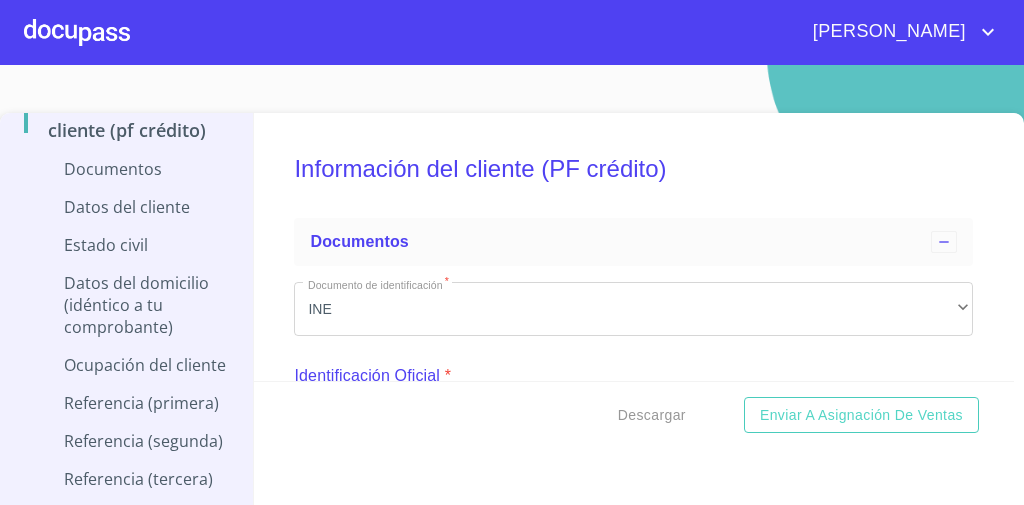 scroll, scrollTop: 0, scrollLeft: 0, axis: both 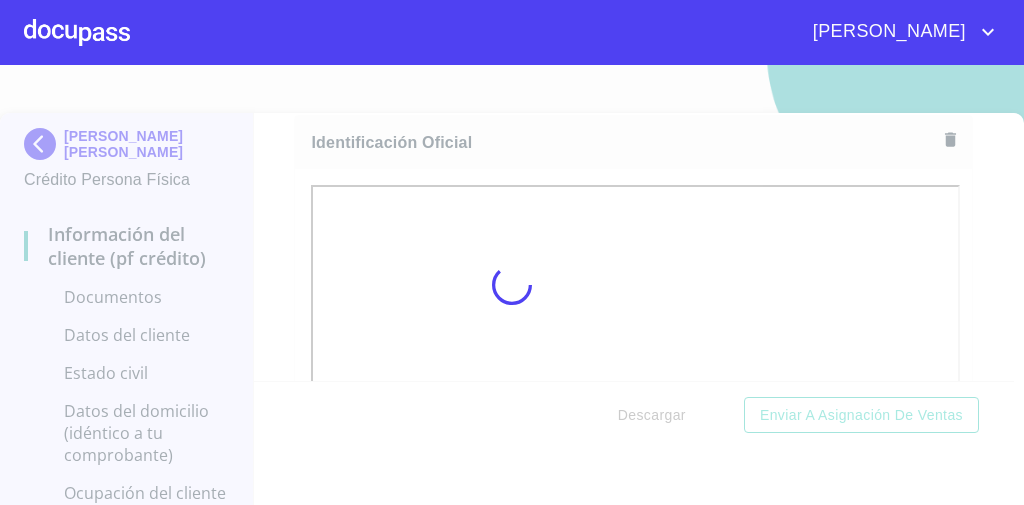 click at bounding box center [512, 285] 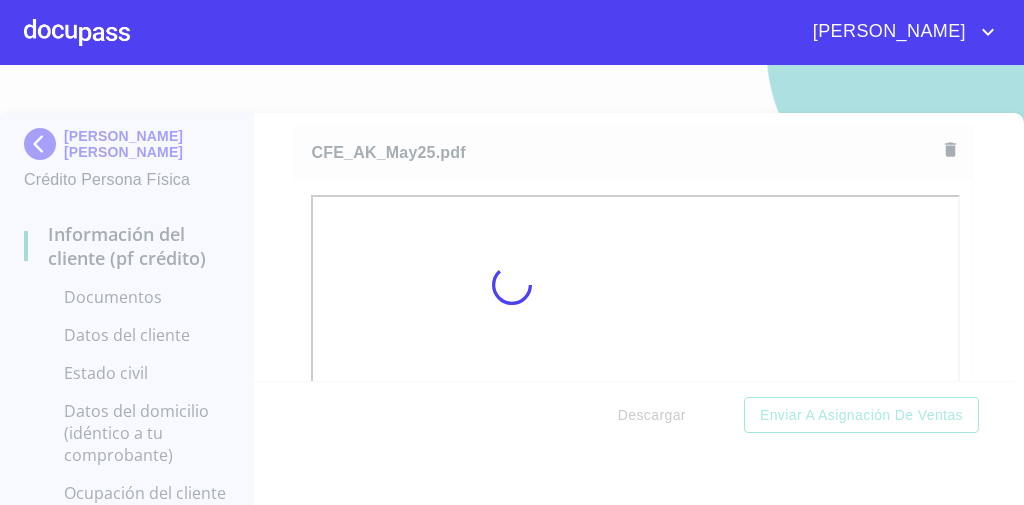 scroll, scrollTop: 1093, scrollLeft: 0, axis: vertical 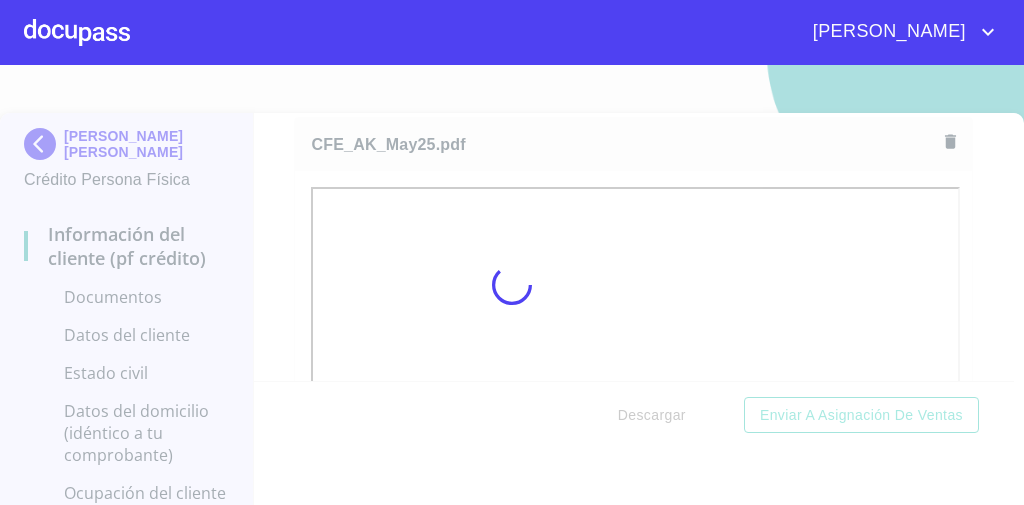drag, startPoint x: 277, startPoint y: 155, endPoint x: 308, endPoint y: 144, distance: 32.89377 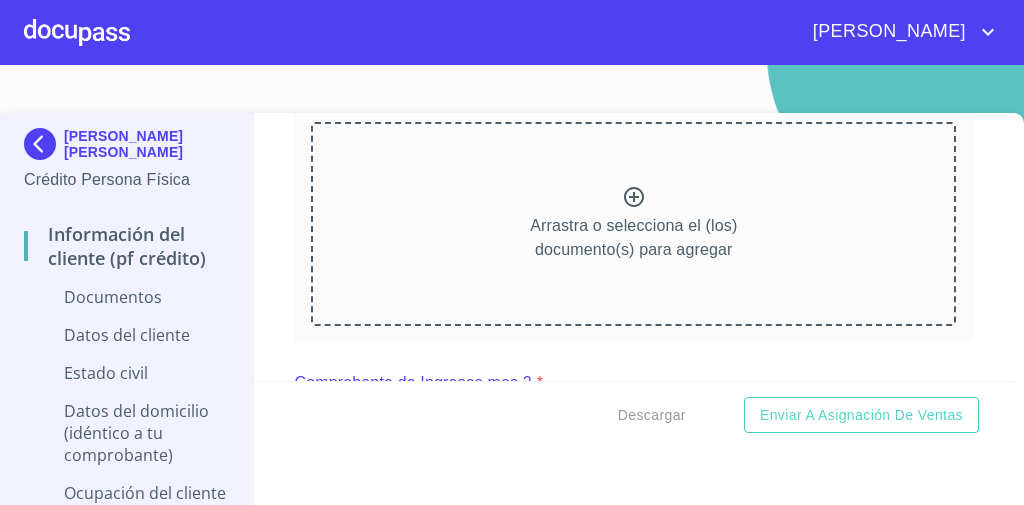 scroll, scrollTop: 2053, scrollLeft: 0, axis: vertical 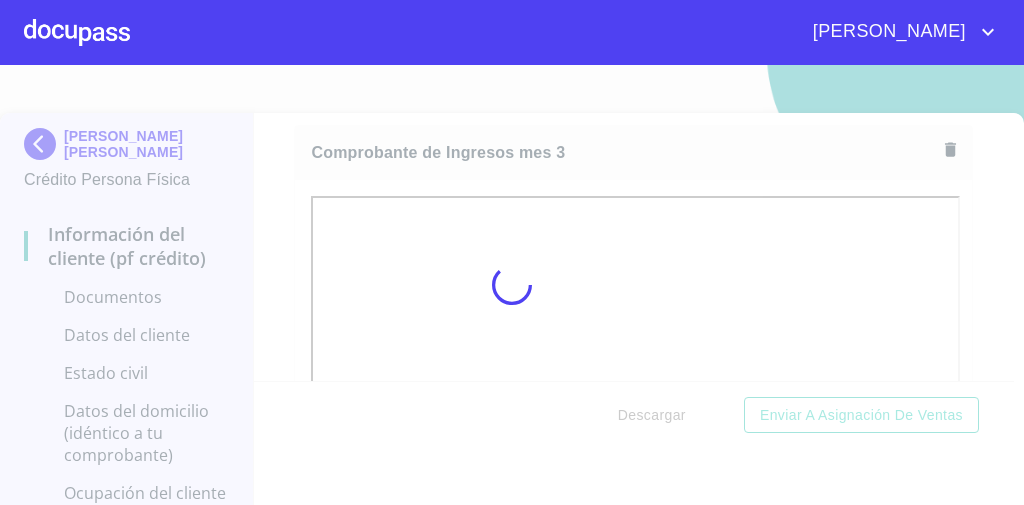 drag, startPoint x: 282, startPoint y: 228, endPoint x: 314, endPoint y: 225, distance: 32.140316 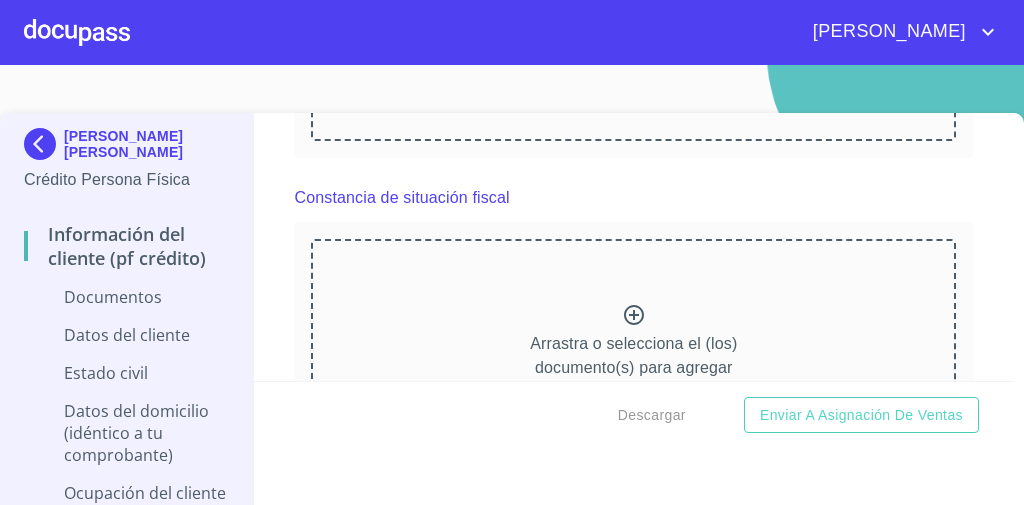 scroll, scrollTop: 4537, scrollLeft: 0, axis: vertical 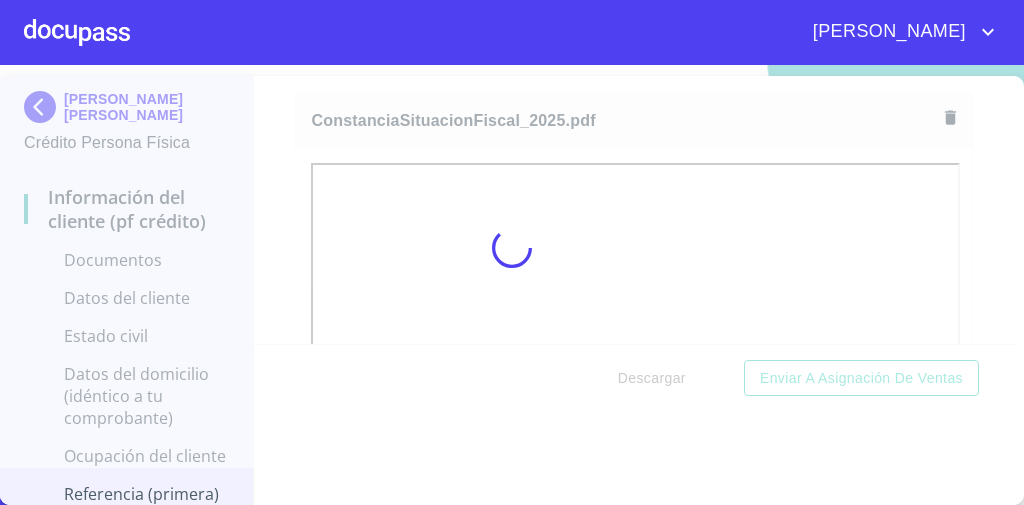 click at bounding box center [512, 248] 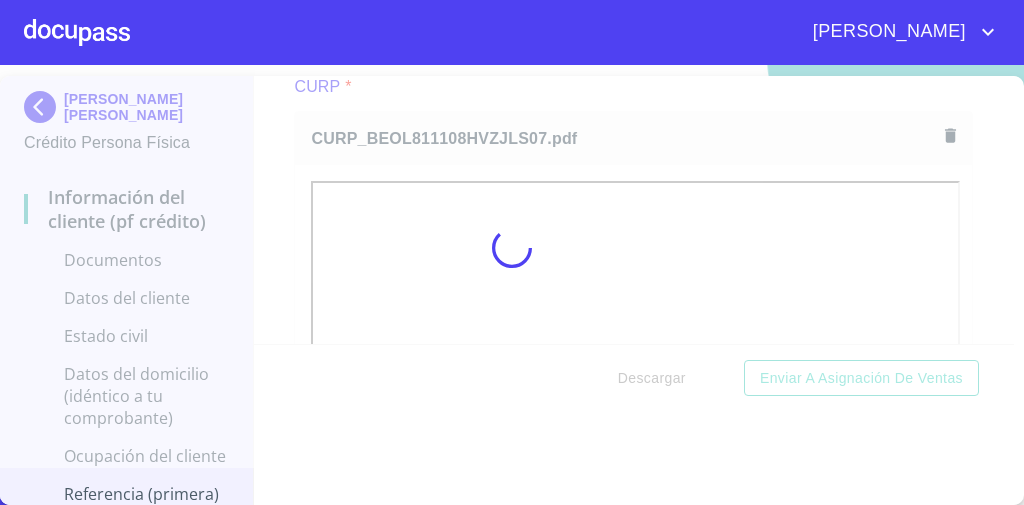 scroll, scrollTop: 4488, scrollLeft: 0, axis: vertical 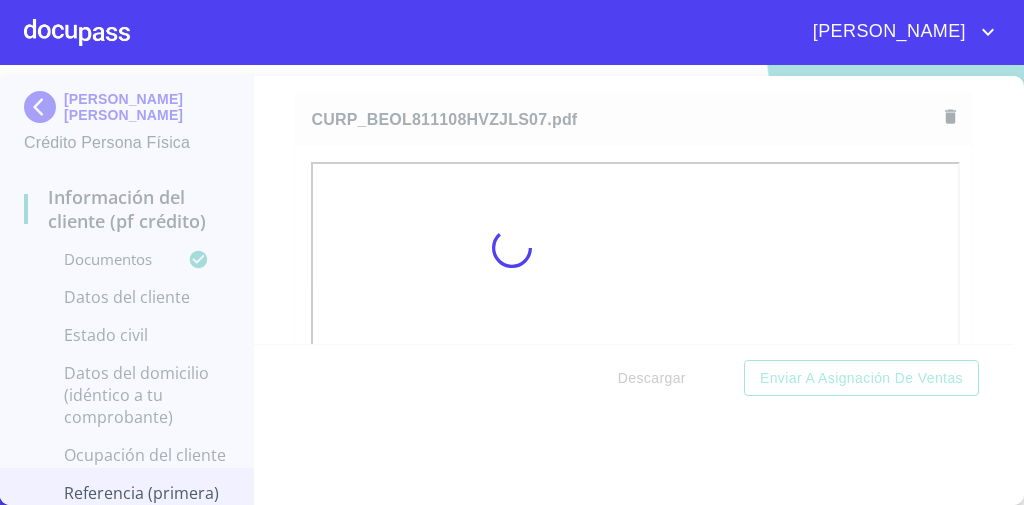 click at bounding box center (512, 248) 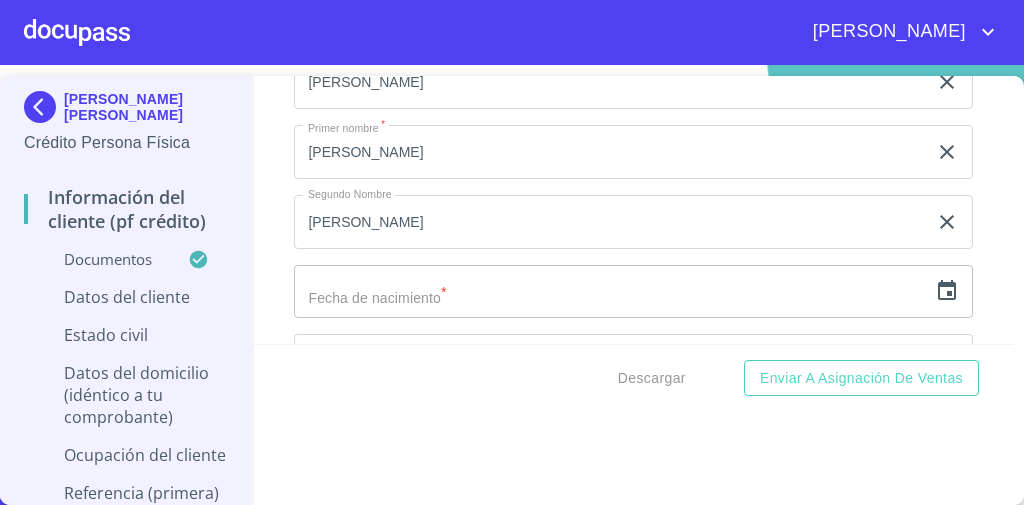 scroll, scrollTop: 6245, scrollLeft: 0, axis: vertical 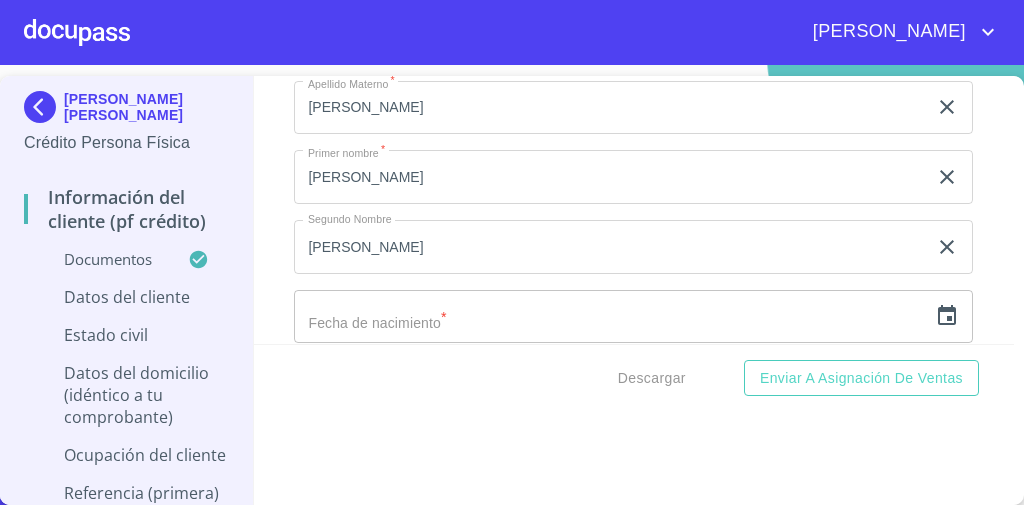 click on "​" at bounding box center (633, 317) 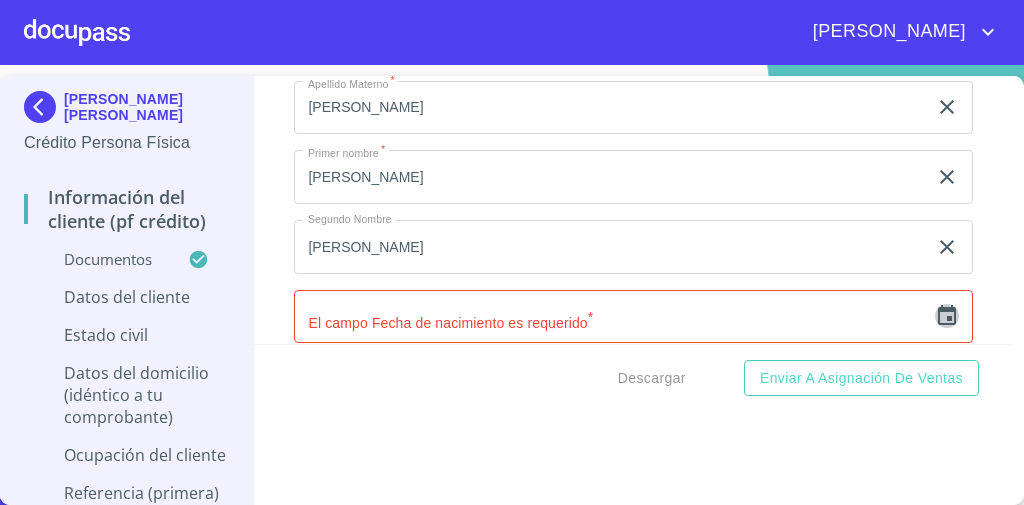 click 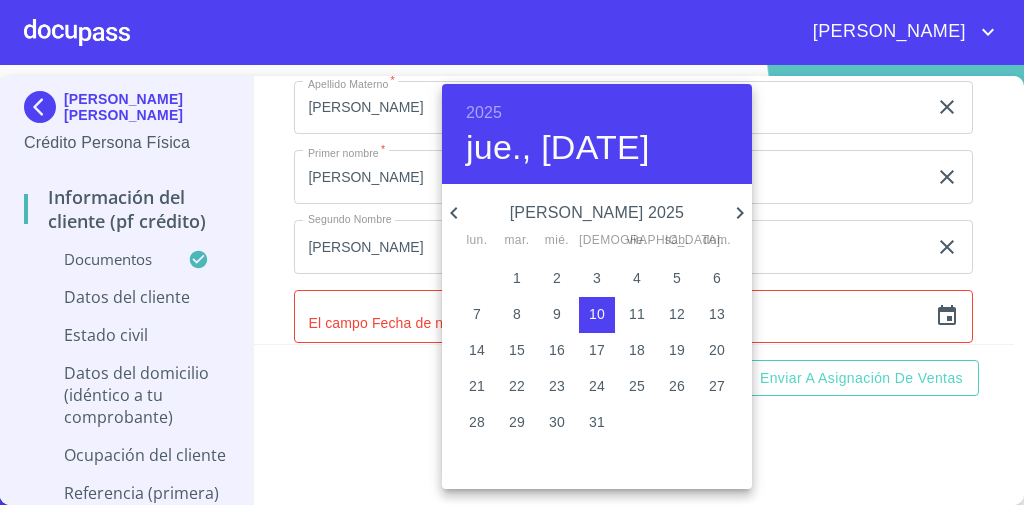 click 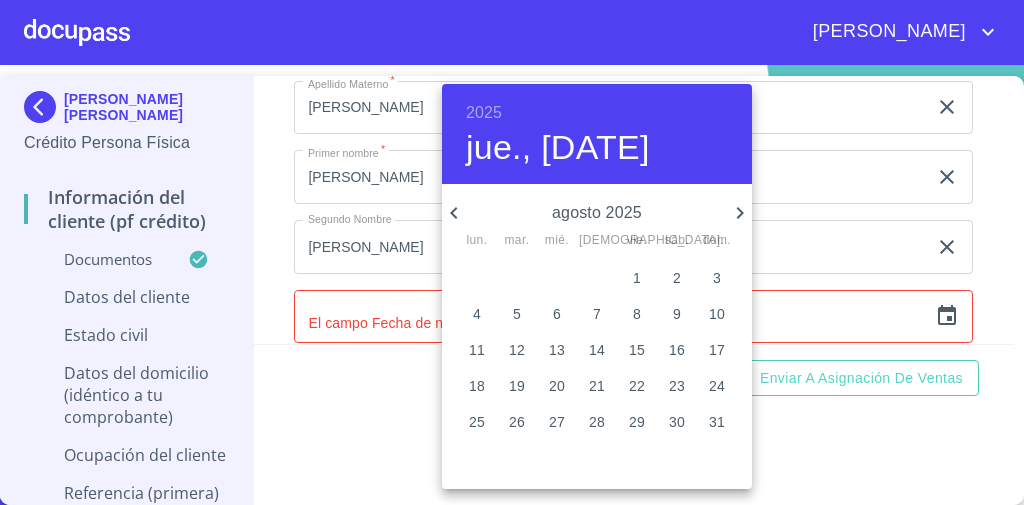 click 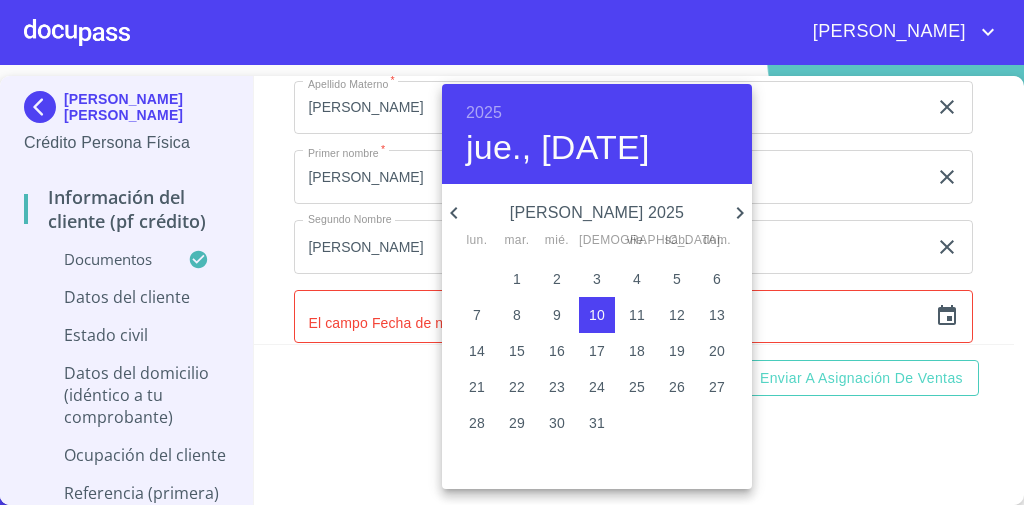 click 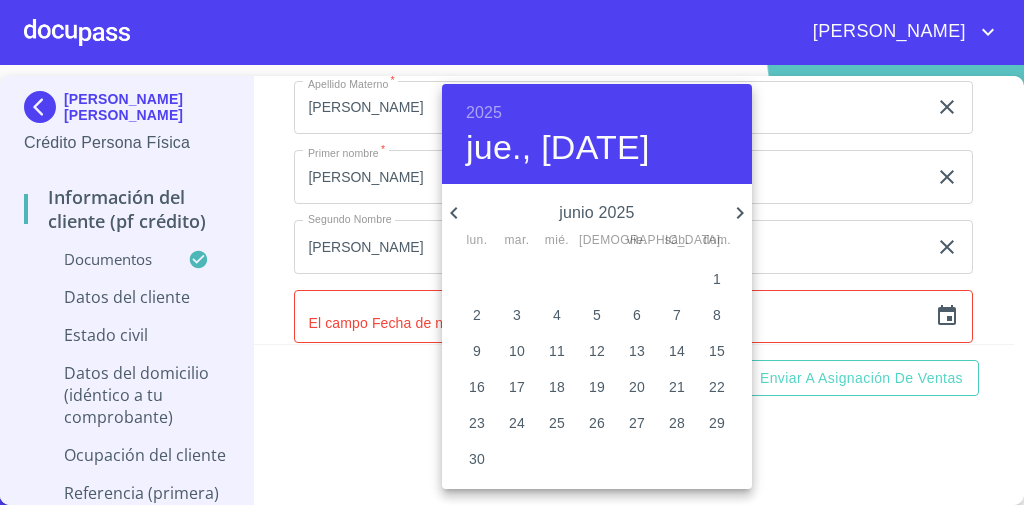 click 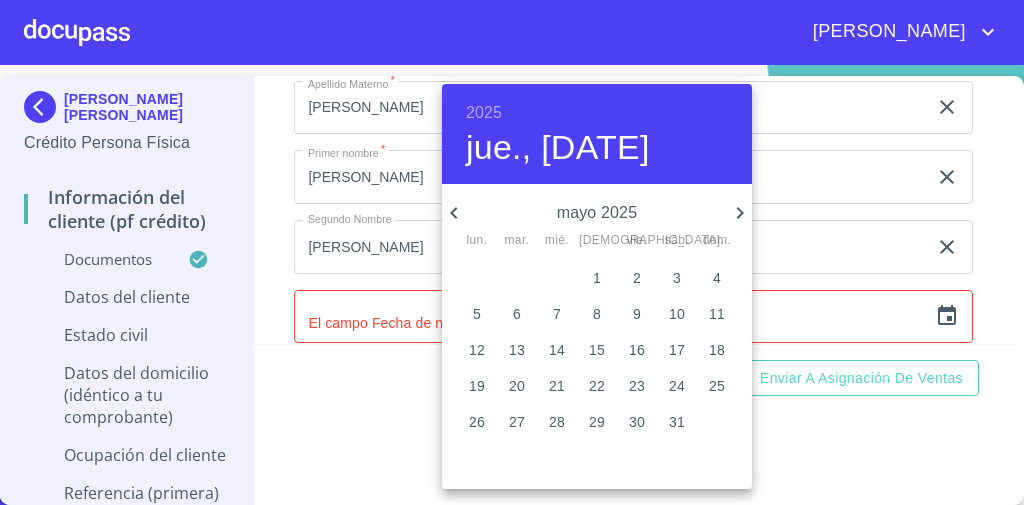 click on "2025" at bounding box center (484, 113) 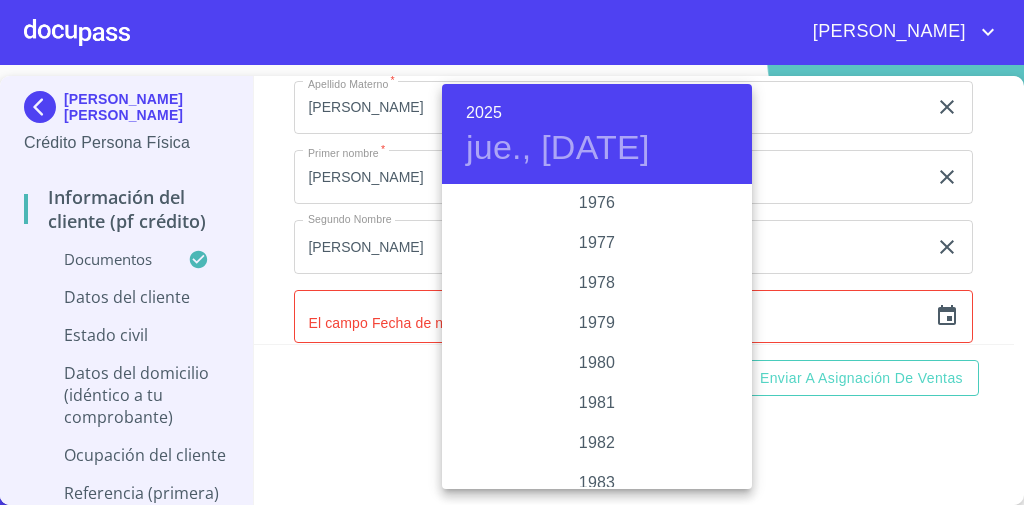 scroll, scrollTop: 2040, scrollLeft: 0, axis: vertical 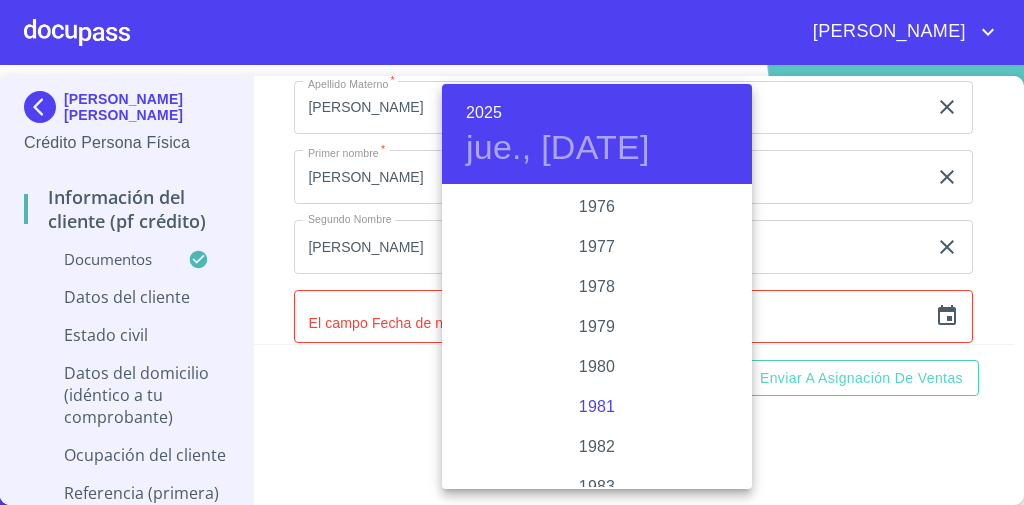 click on "1981" at bounding box center (597, 407) 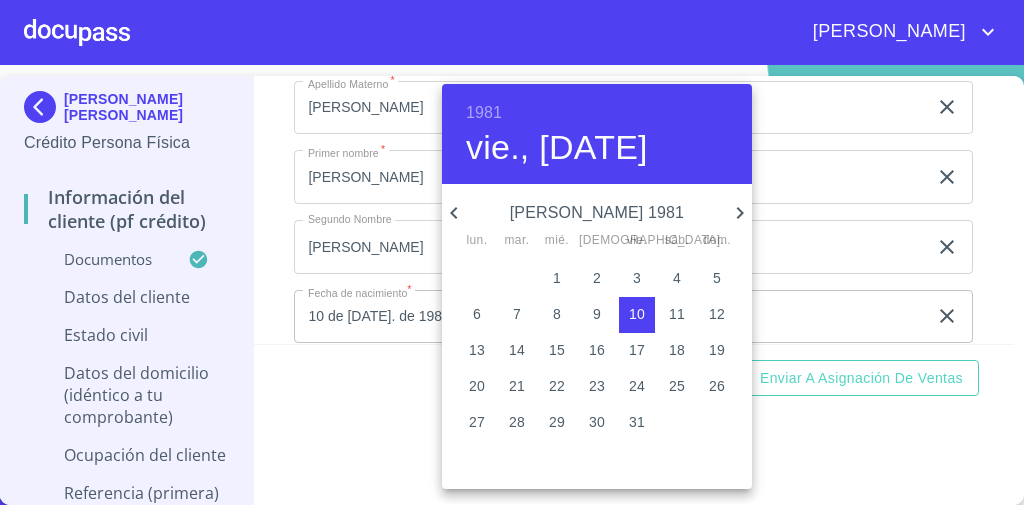 click 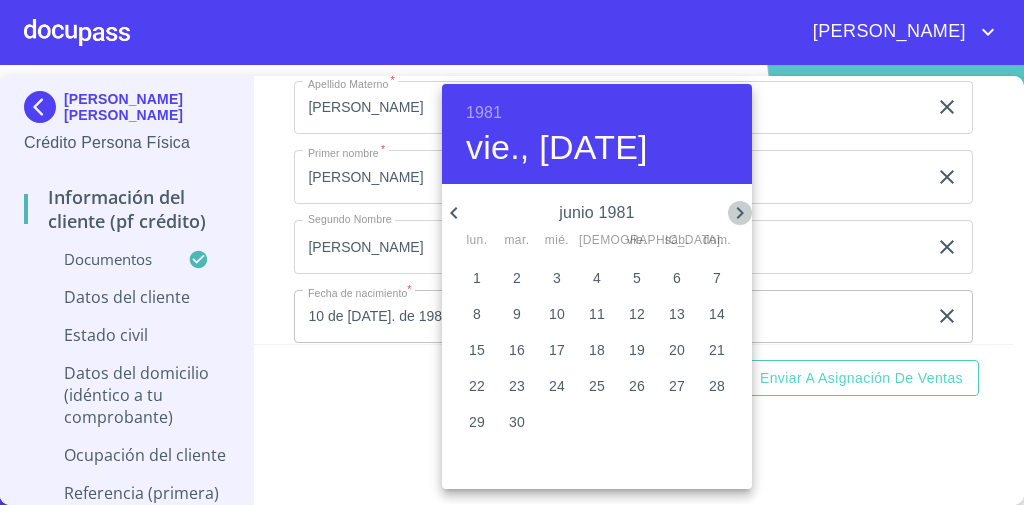 click 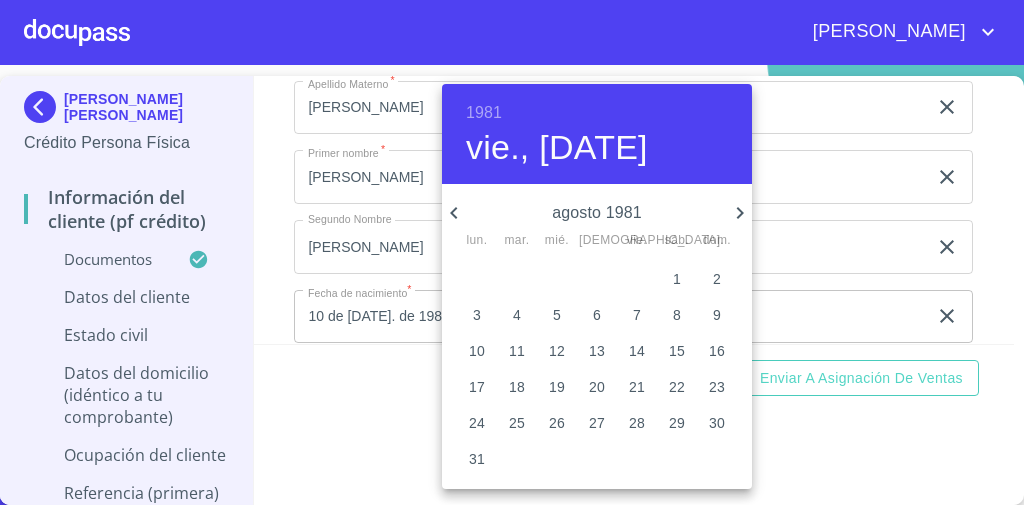 click 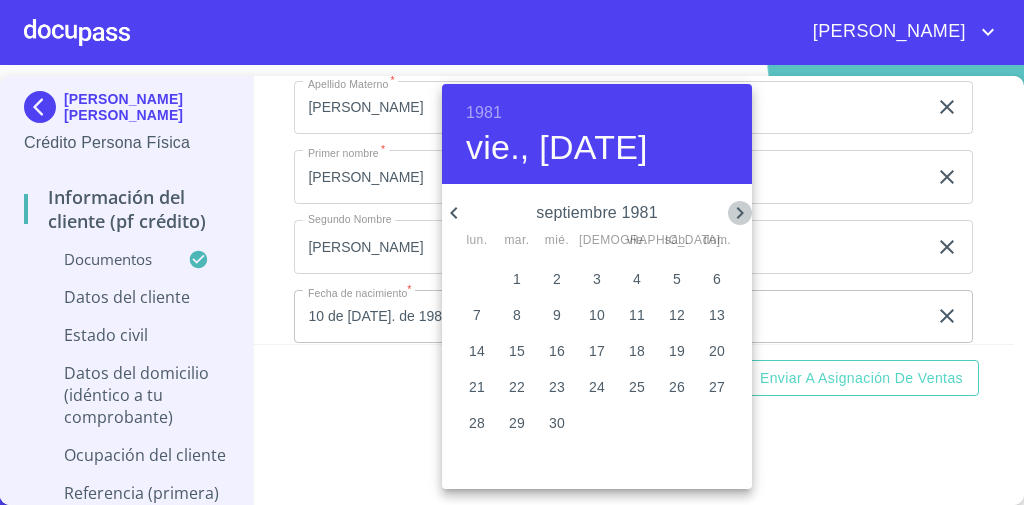 click 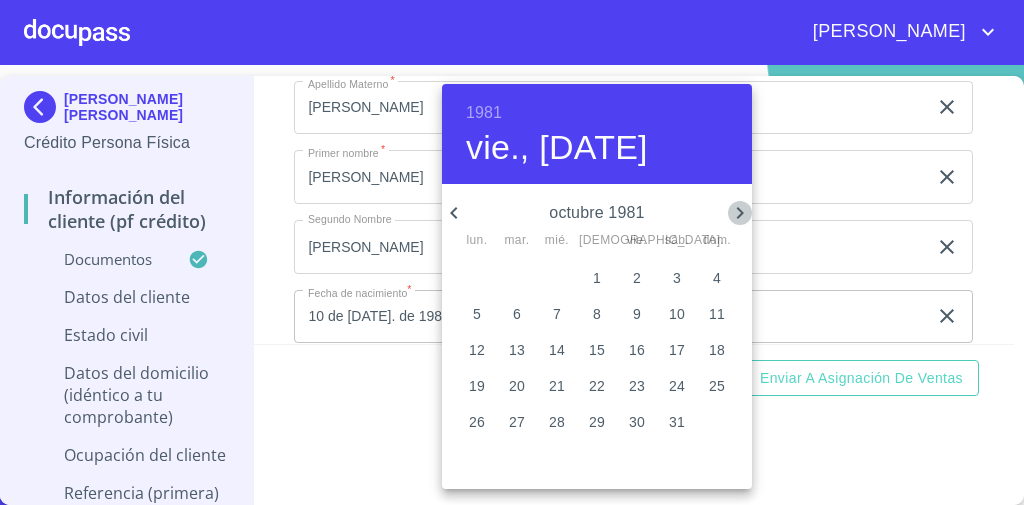 click 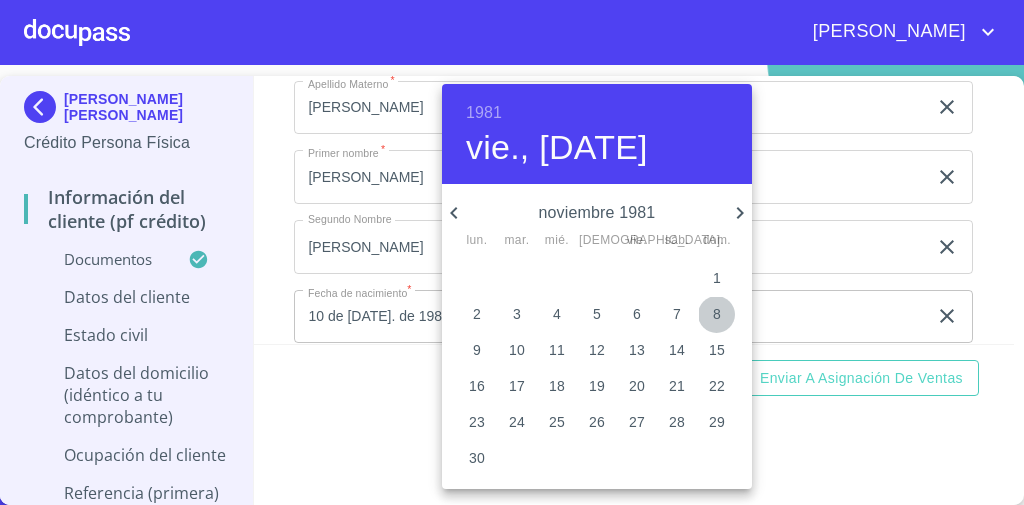 click on "8" at bounding box center [717, 314] 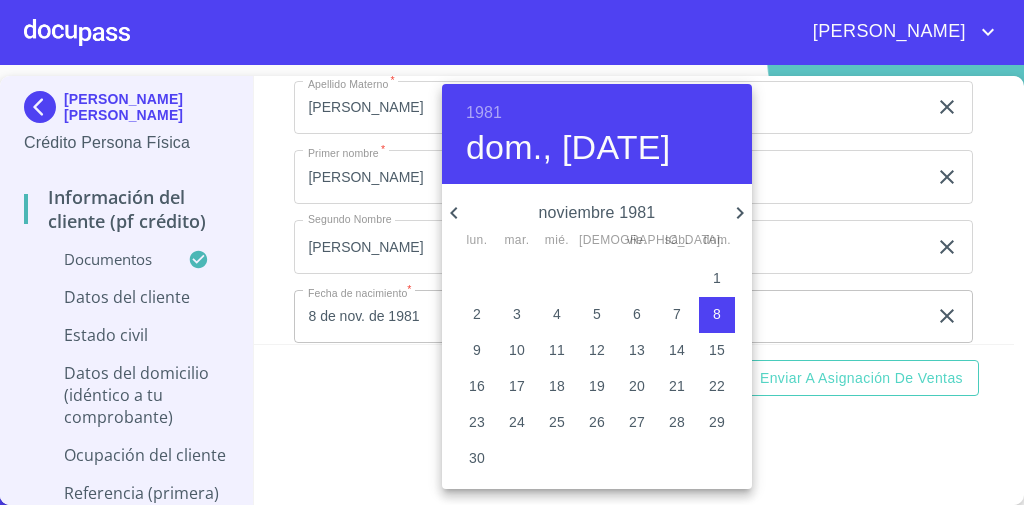 click at bounding box center [512, 252] 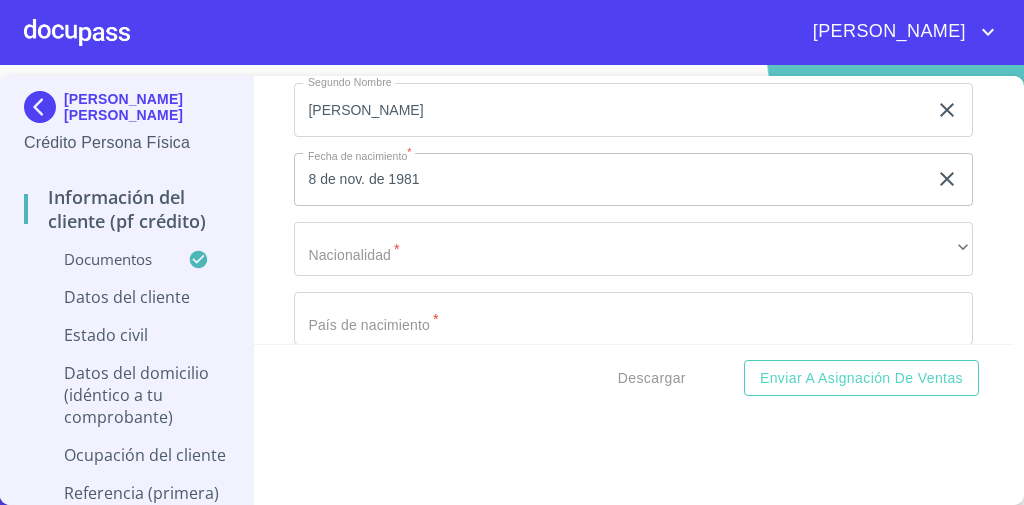 scroll, scrollTop: 6405, scrollLeft: 0, axis: vertical 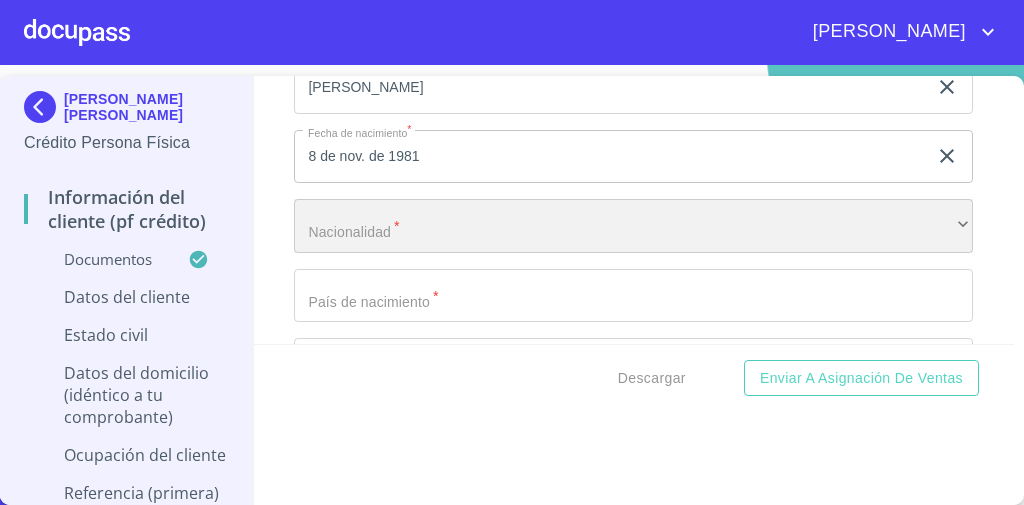 click on "​" at bounding box center [633, 226] 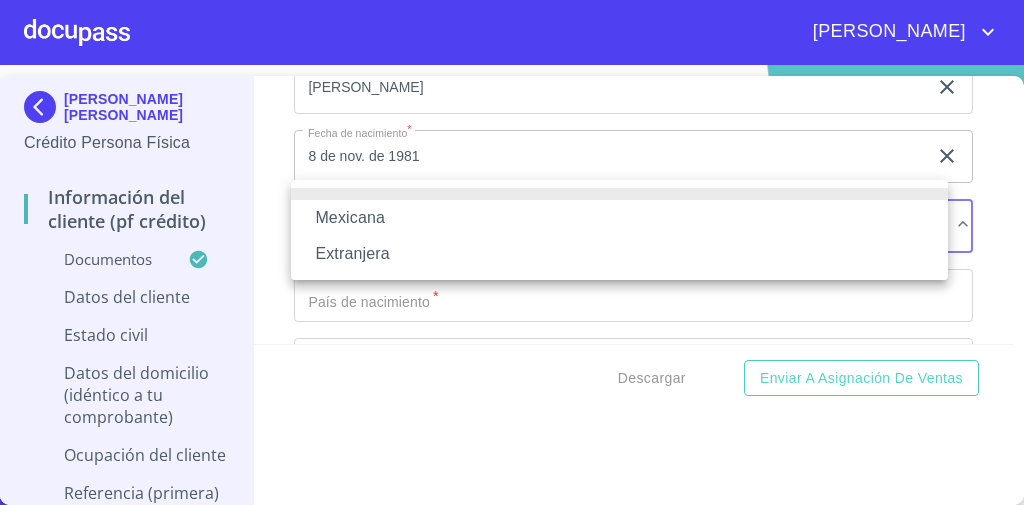 click on "Mexicana" at bounding box center [619, 218] 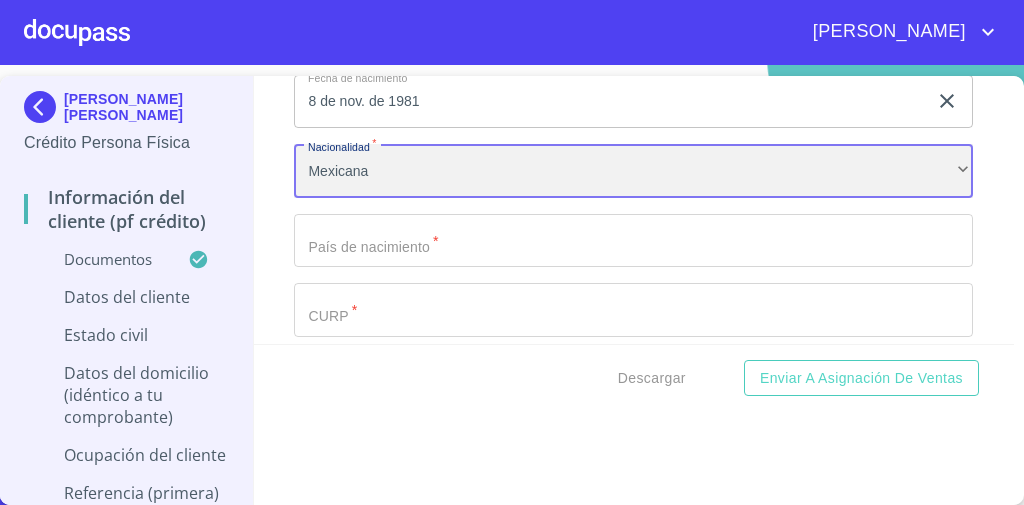 scroll, scrollTop: 6485, scrollLeft: 0, axis: vertical 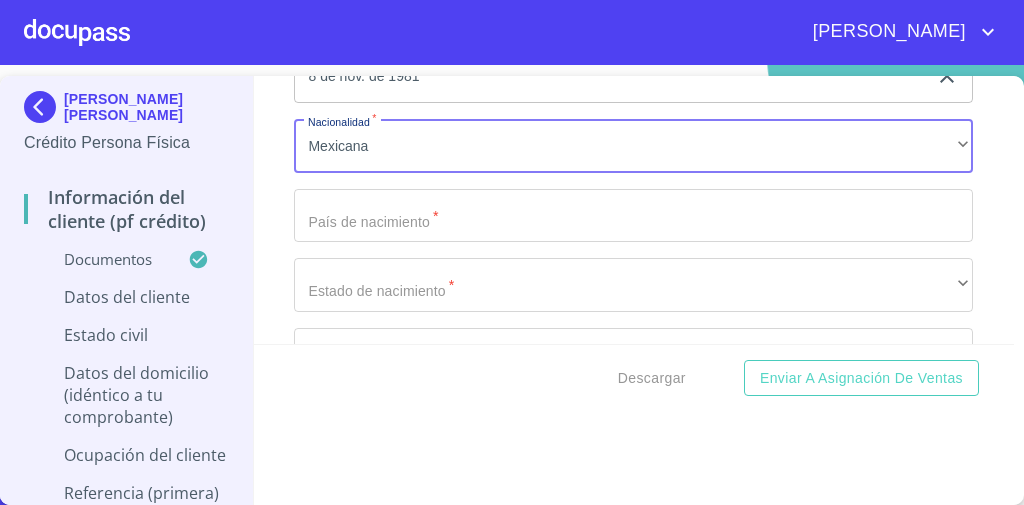 click on "Documento de identificación   *" at bounding box center (610, -202) 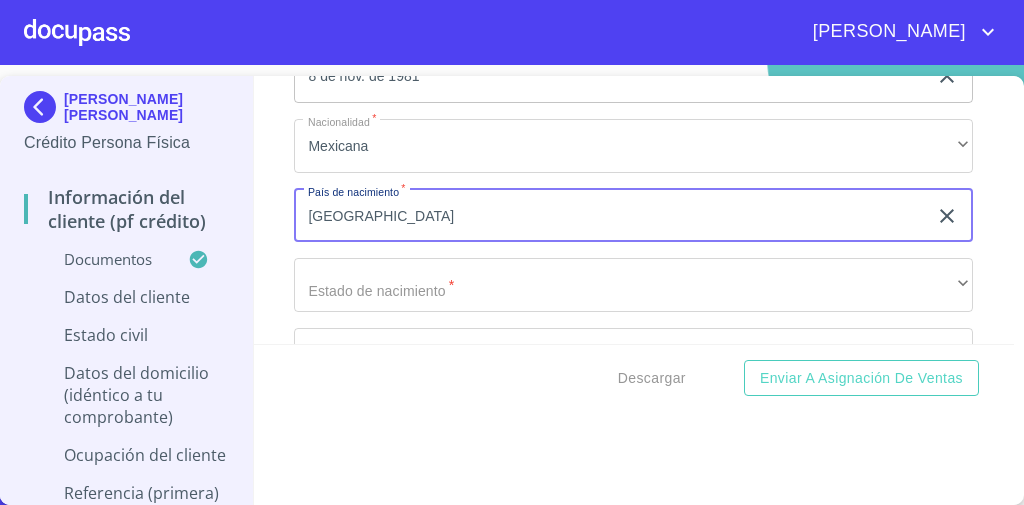 type on "[GEOGRAPHIC_DATA]" 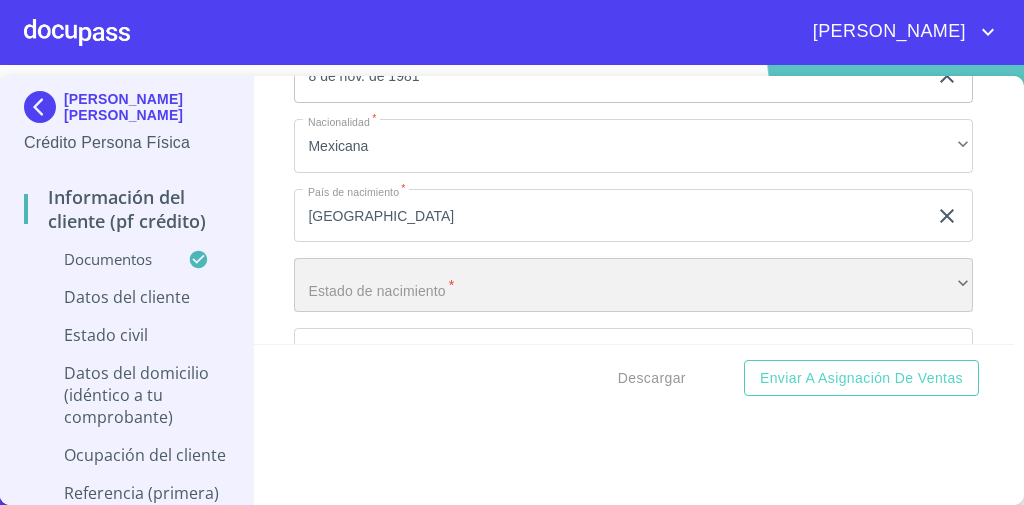 click on "​" at bounding box center (633, 285) 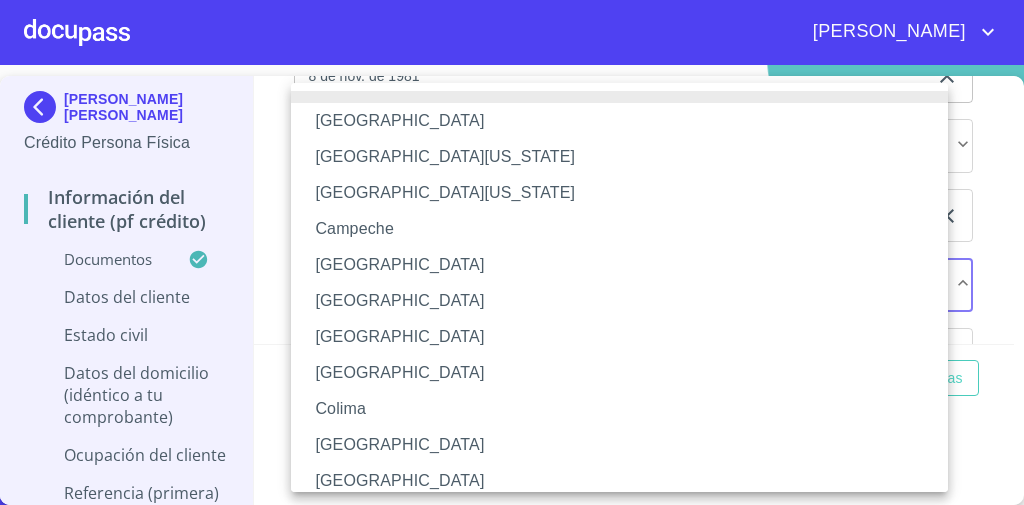 type 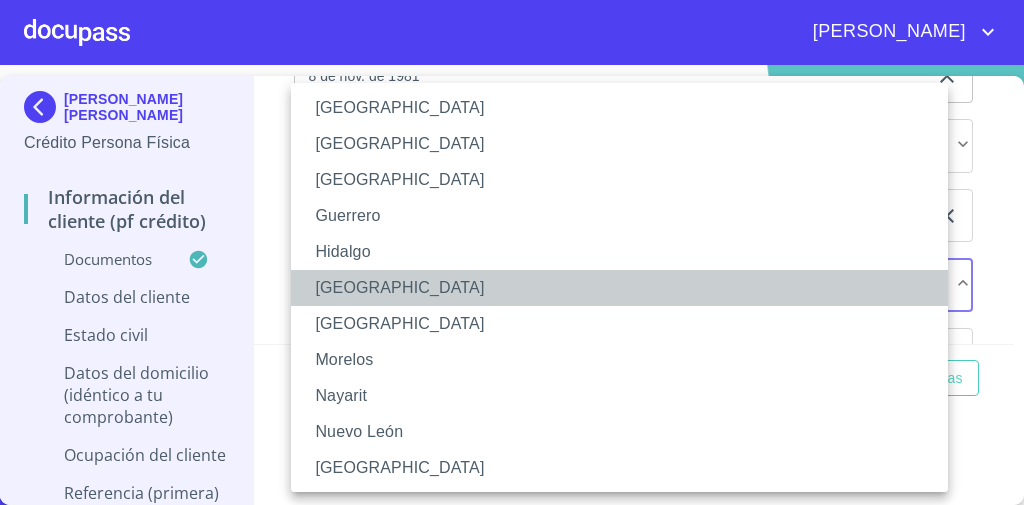 click on "[GEOGRAPHIC_DATA]" at bounding box center (625, 288) 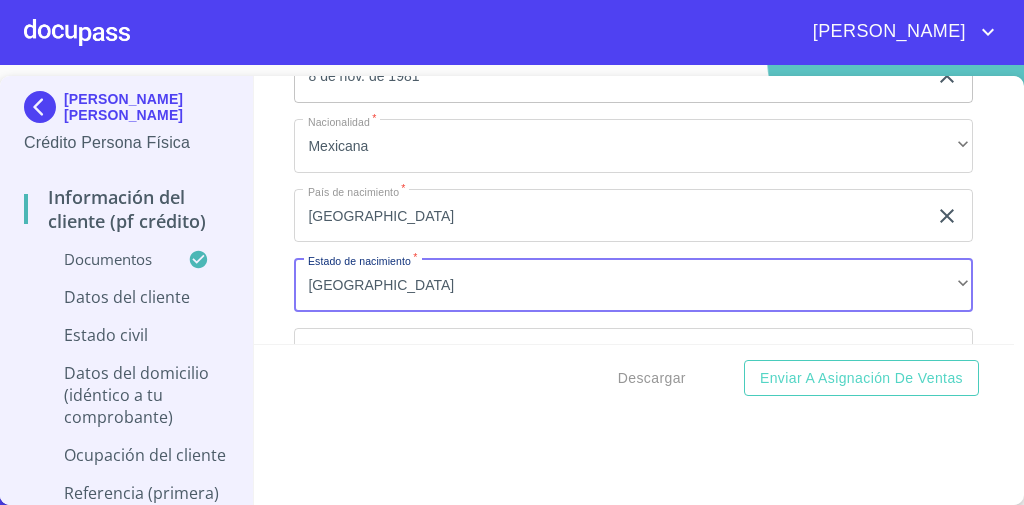 click on "Información del cliente (PF crédito)   Documentos Documento de identificación   * INE ​ Identificación Oficial * Identificación Oficial Identificación Oficial Comprobante de Domicilio * Comprobante de Domicilio Comprobante de [PERSON_NAME] de ingresos   * Independiente/Dueño de negocio/Persona Moral ​ Comprobante de Ingresos mes 1 * Comprobante de Ingresos mes 1 Comprobante de Ingresos mes 1 Comprobante de Ingresos mes 2 * Comprobante de Ingresos mes 2 Comprobante de Ingresos mes 2 Comprobante de Ingresos mes 3 * Comprobante de Ingresos mes 3 Comprobante de Ingresos mes 3 CURP * CURP [PERSON_NAME] de situación fiscal [PERSON_NAME] de situación fiscal [PERSON_NAME] de situación fiscal Datos del cliente Apellido [PERSON_NAME]   * [PERSON_NAME] ​ Apellido Materno   * [PERSON_NAME] ​ Primer nombre   * [PERSON_NAME] ​ [PERSON_NAME] Nombre [PERSON_NAME] ​ Fecha de nacimiento * 8 de nov. de [DEMOGRAPHIC_DATA] ​ Nacionalidad   * Mexicana ​ País de nacimiento   * [GEOGRAPHIC_DATA] ​ Estado de nacimiento   * Jalisco ​ CURP   * ​ RFC" at bounding box center [634, 210] 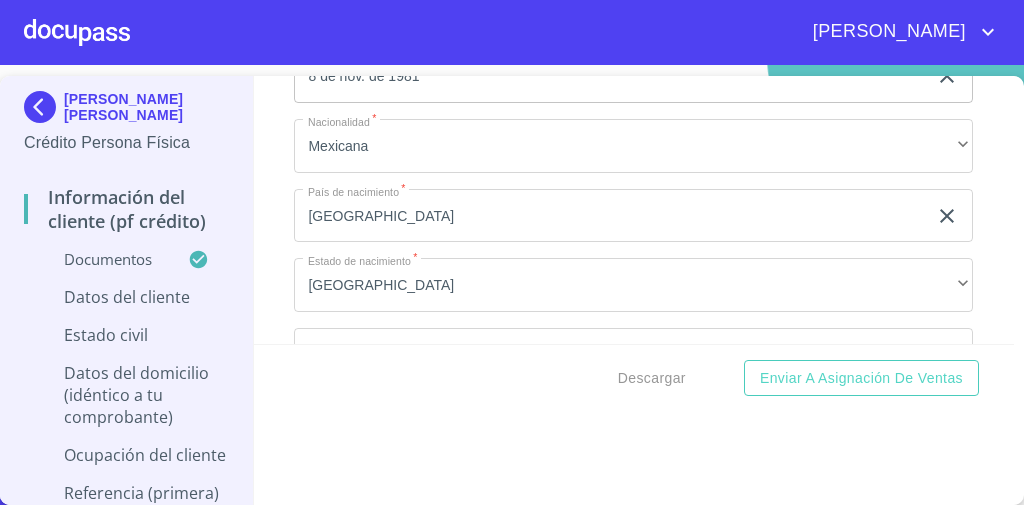 scroll, scrollTop: 6725, scrollLeft: 0, axis: vertical 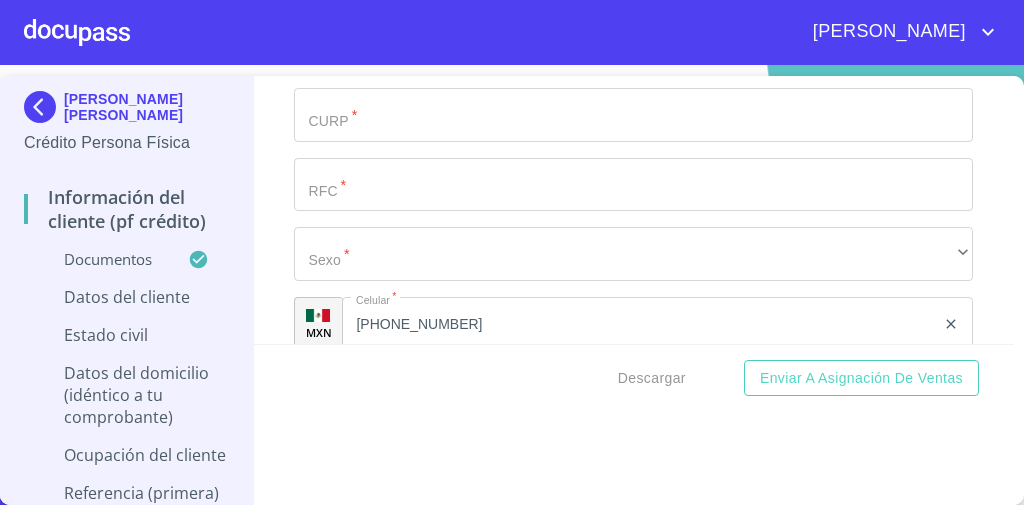 click on "Documento de identificación   *" at bounding box center (610, -442) 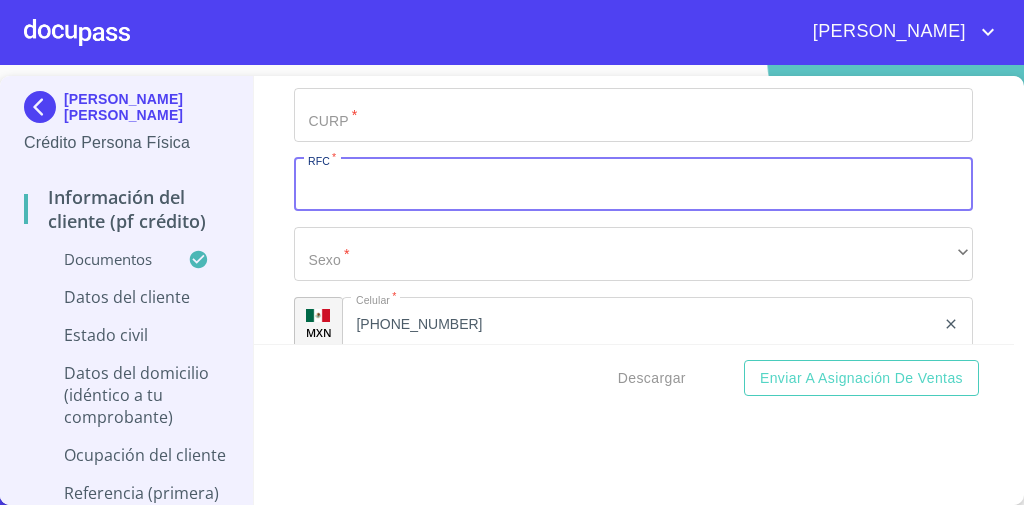 click on "Documento de identificación   *" at bounding box center [610, -442] 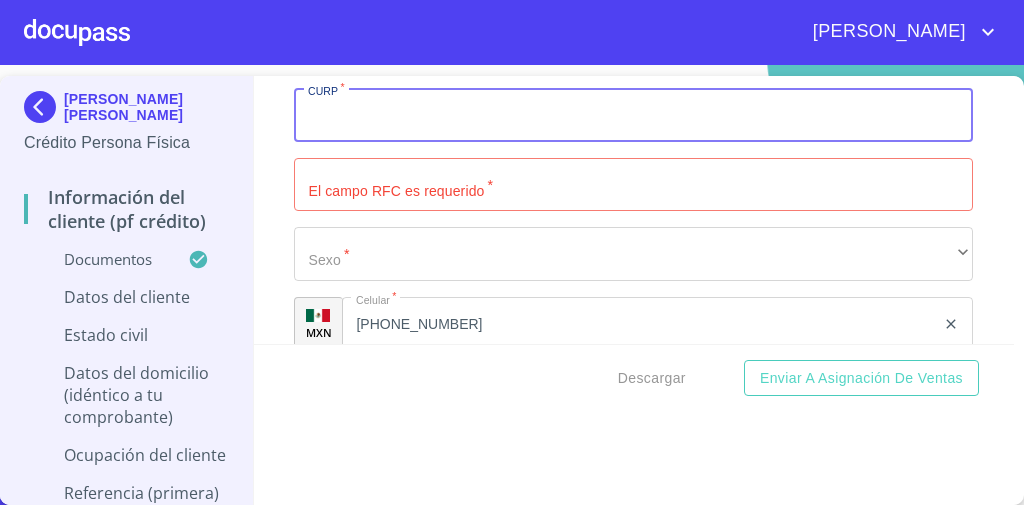 paste on "BEOL811108HVZJLS07" 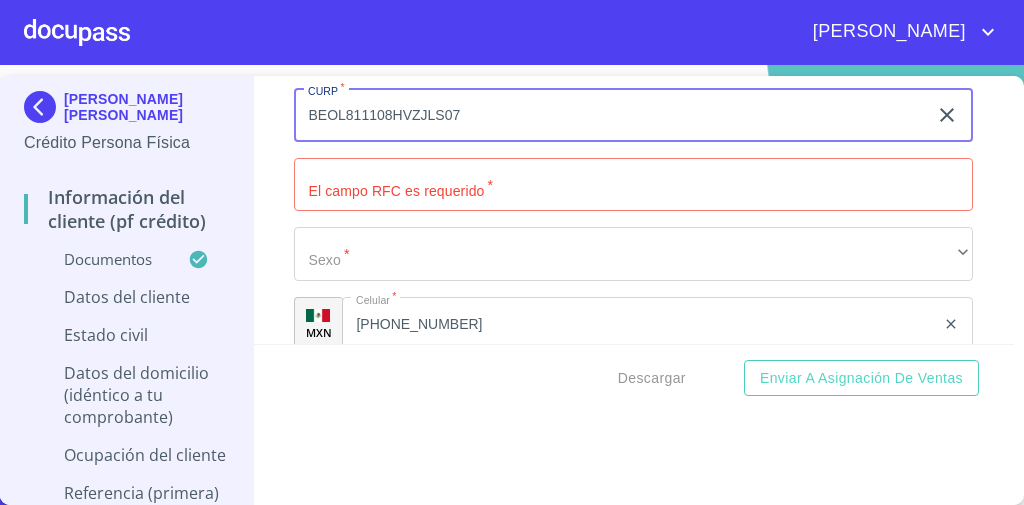 type on "BEOL811108HVZJLS07" 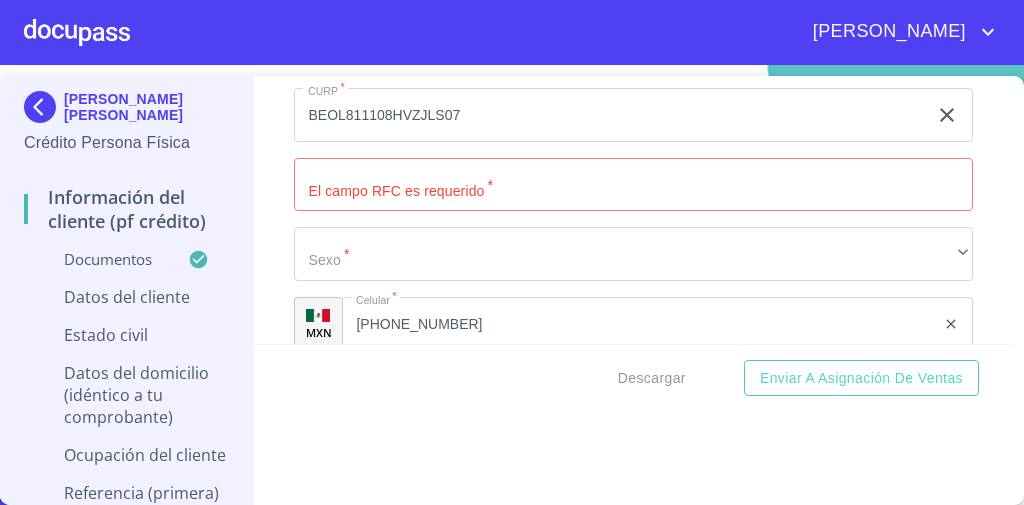 click on "Documento de identificación   *" at bounding box center [633, 185] 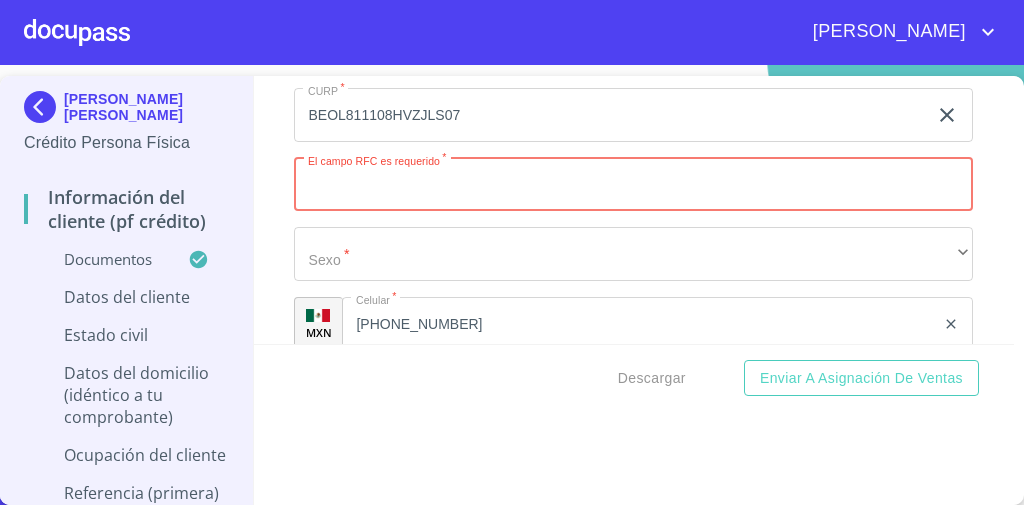paste on "BEOL8111087N2" 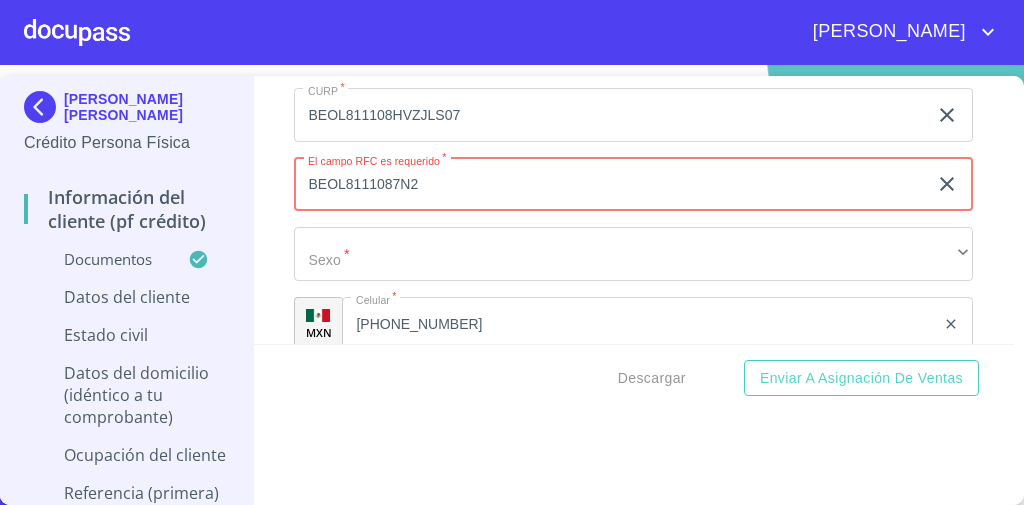 type on "BEOL8111087N2" 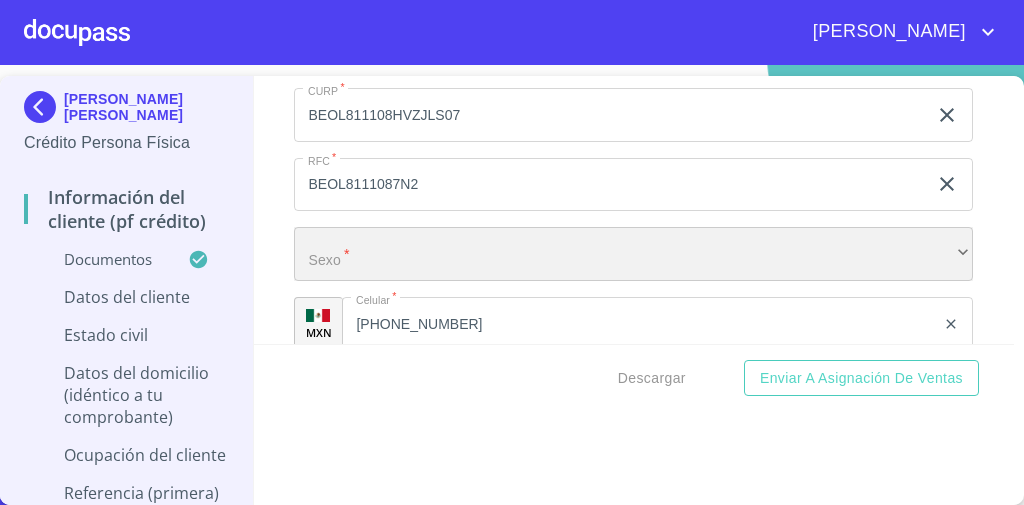 click on "​" at bounding box center (633, 254) 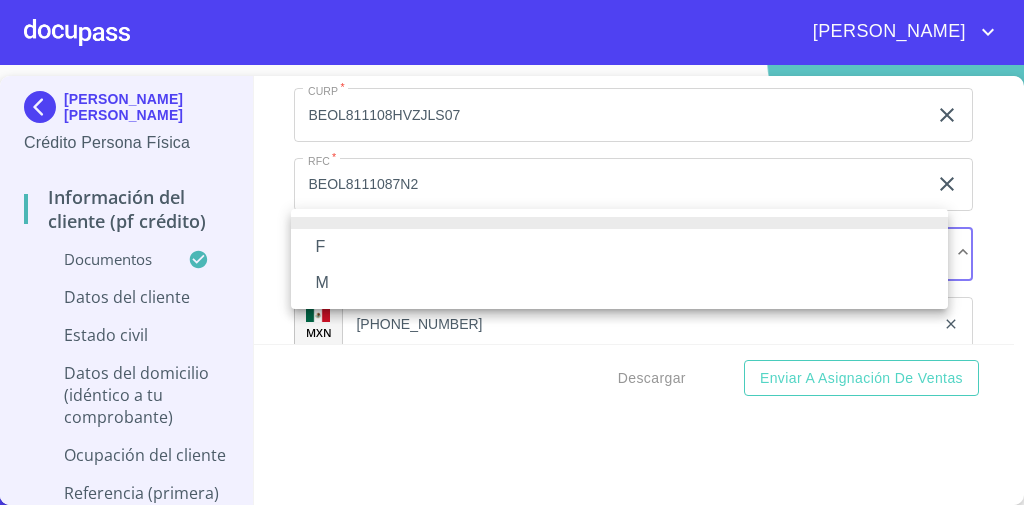 click on "M" at bounding box center [619, 283] 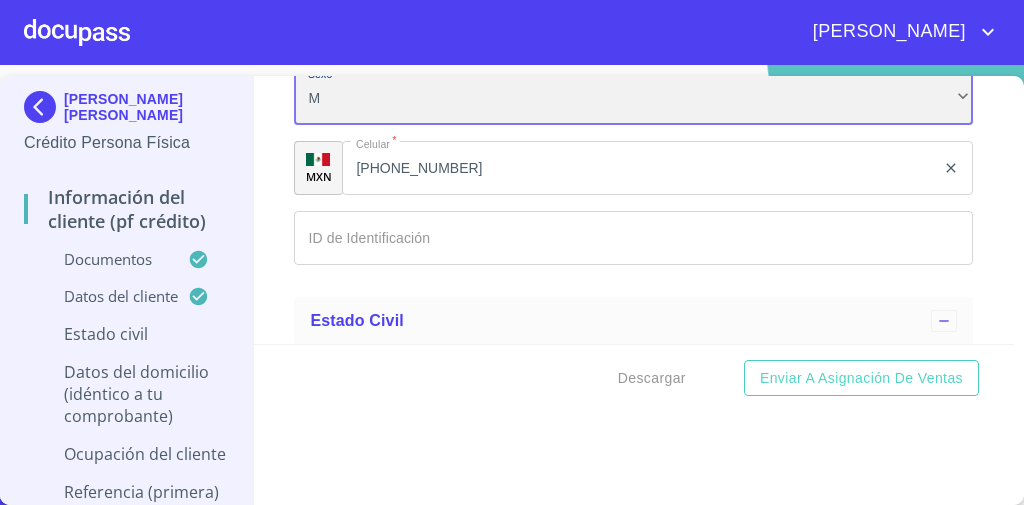 scroll, scrollTop: 6885, scrollLeft: 0, axis: vertical 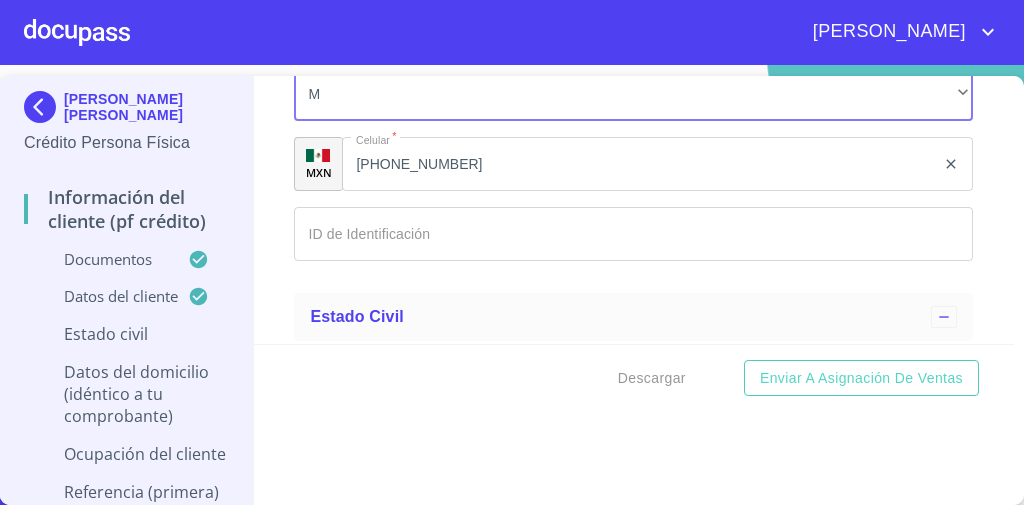 click on "Documento de identificación   *" at bounding box center [610, -602] 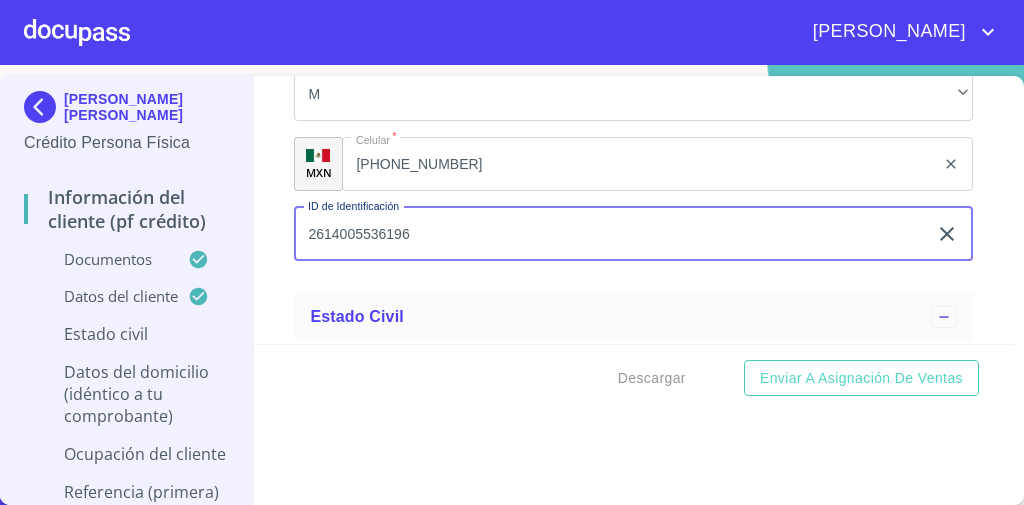 type on "2614005536196" 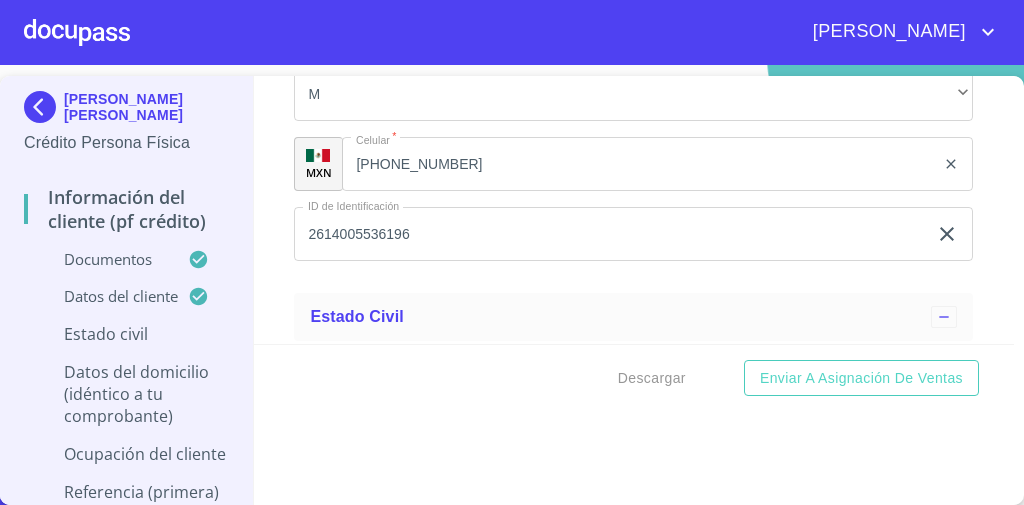 scroll, scrollTop: 7045, scrollLeft: 0, axis: vertical 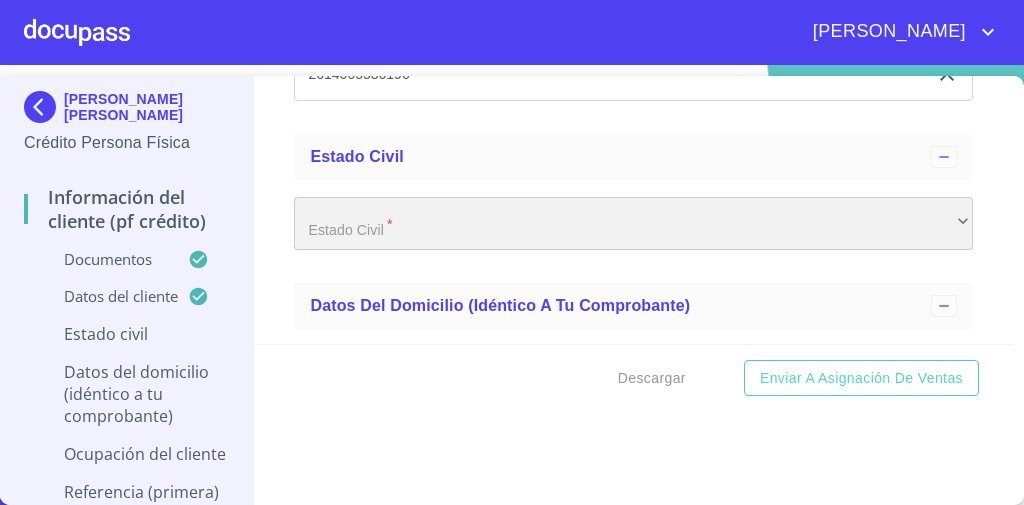 click on "​" at bounding box center (633, 224) 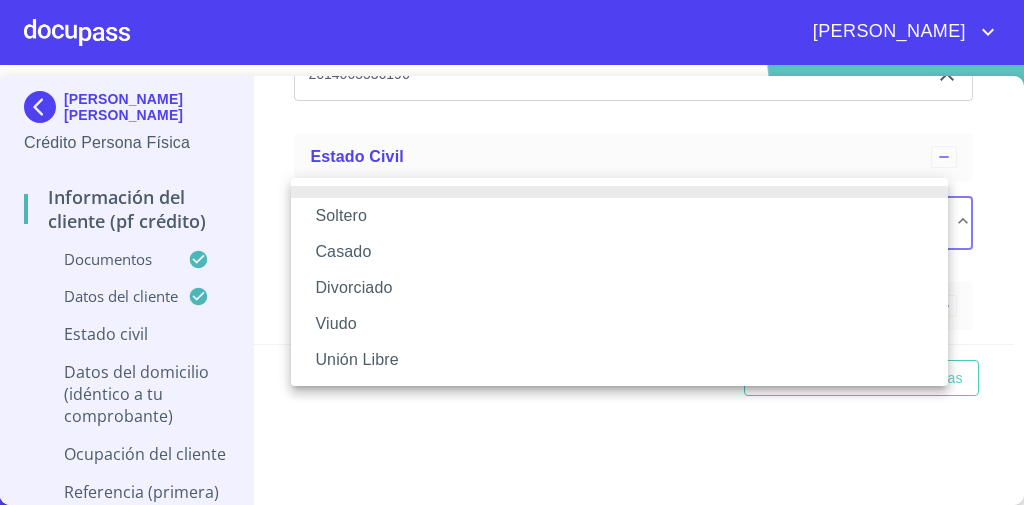 click on "Soltero" at bounding box center [619, 216] 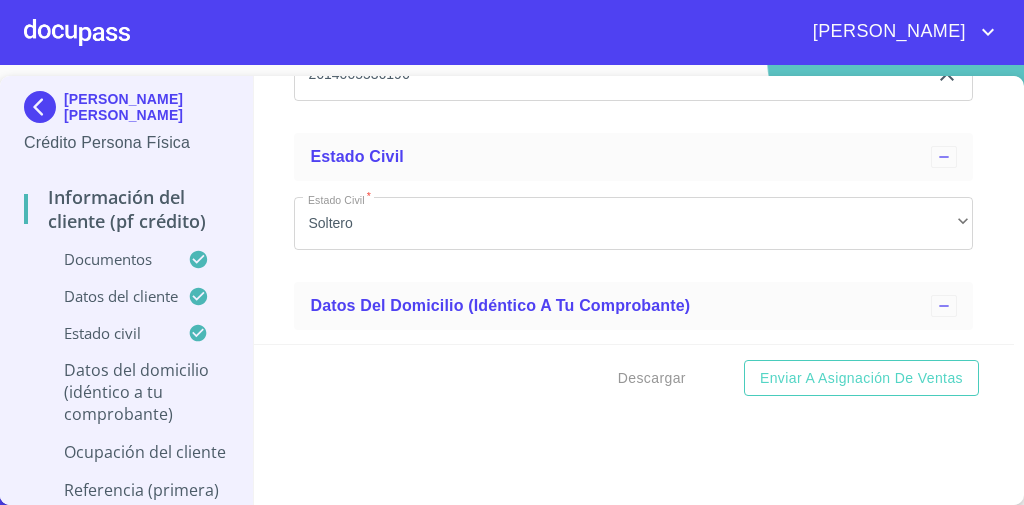 drag, startPoint x: 265, startPoint y: 199, endPoint x: 323, endPoint y: 192, distance: 58.420887 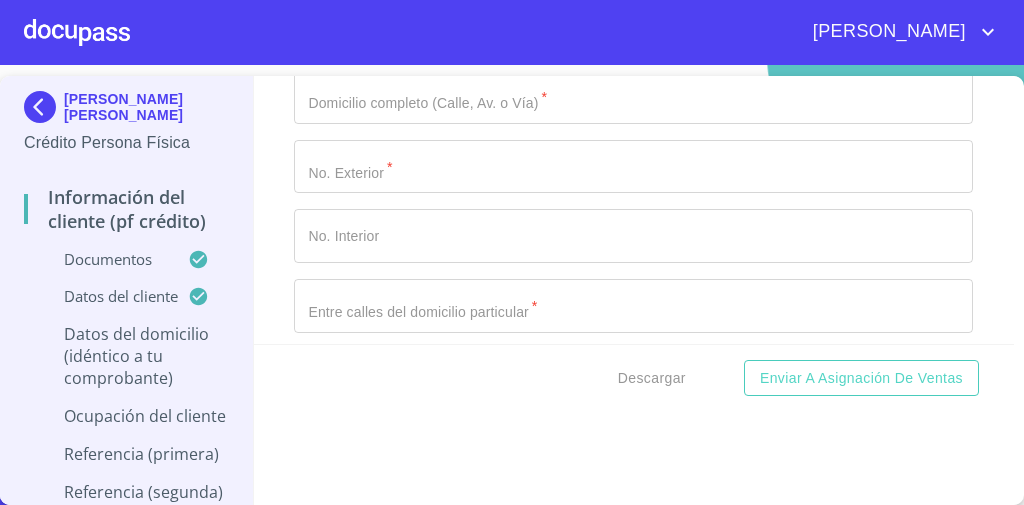 scroll, scrollTop: 7285, scrollLeft: 0, axis: vertical 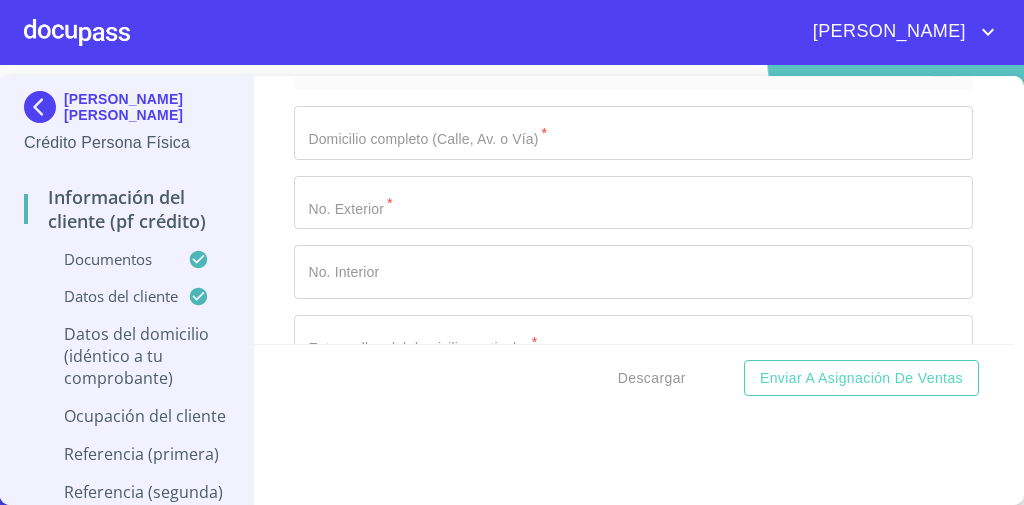 click on "Documento de identificación   *" at bounding box center [610, -1002] 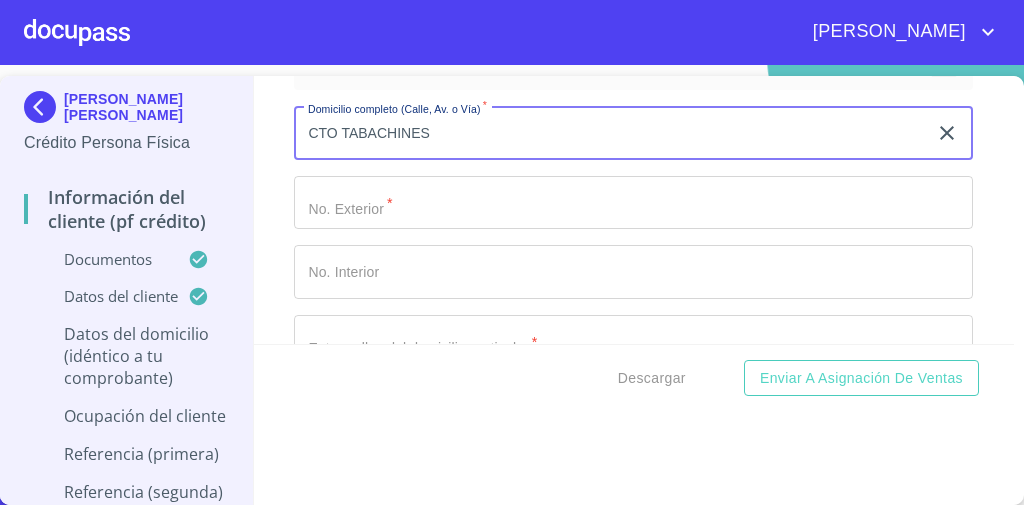 type on "CTO TABACHINES" 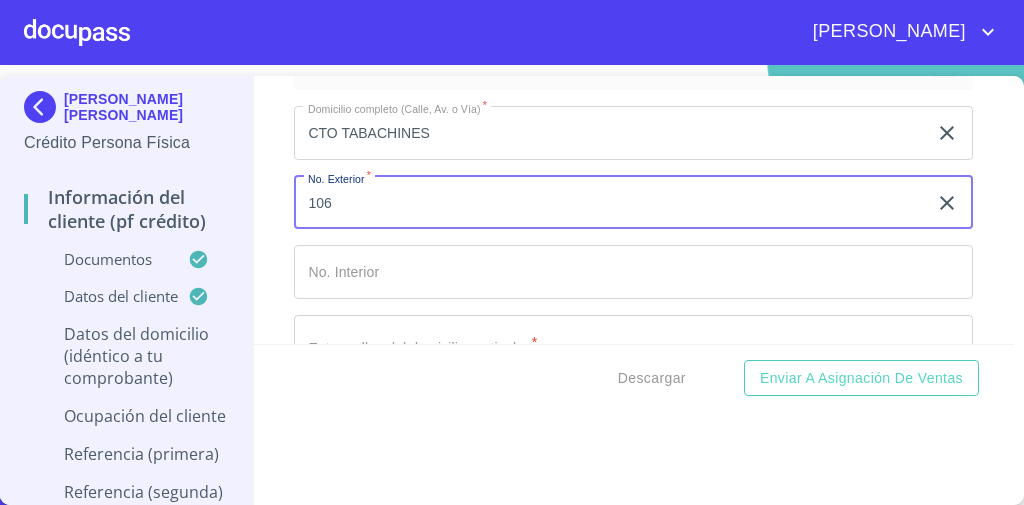 type on "106" 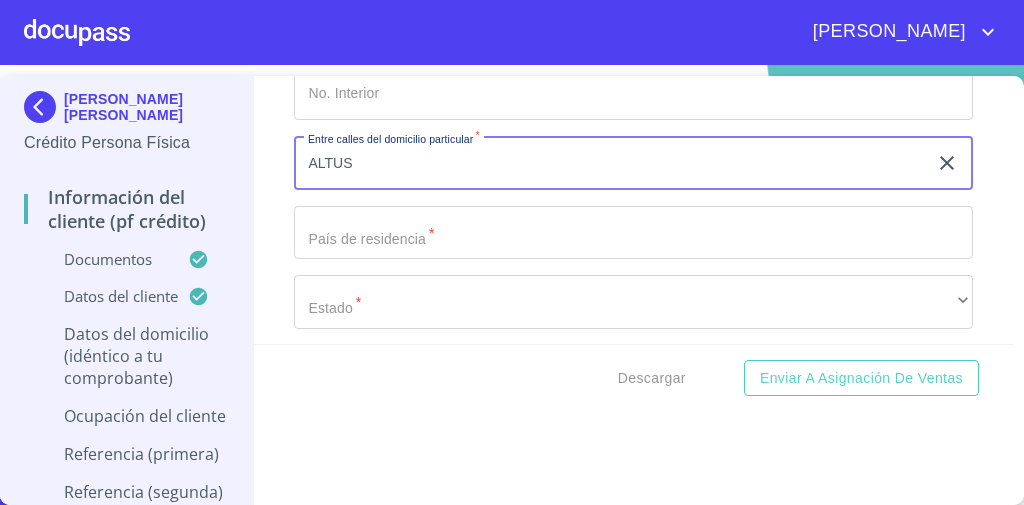 scroll, scrollTop: 7529, scrollLeft: 0, axis: vertical 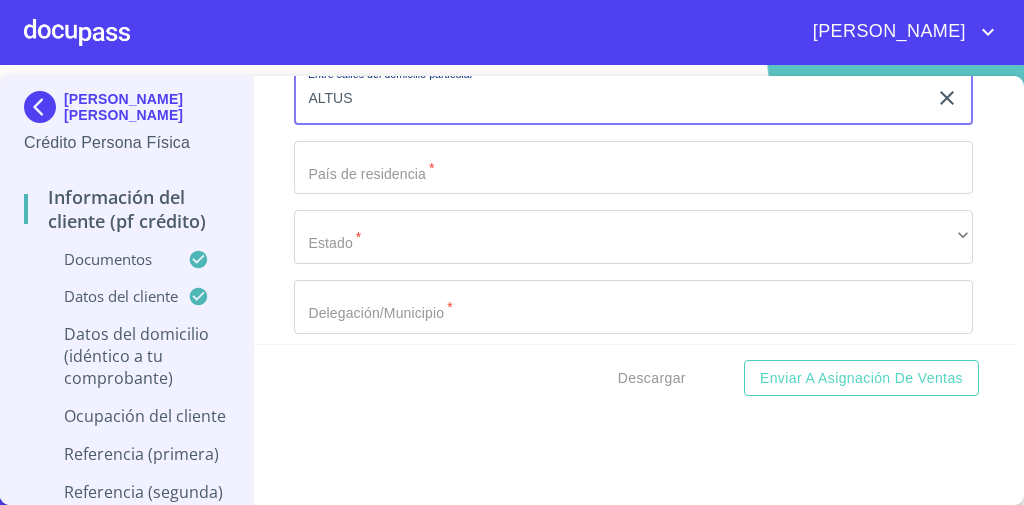 type on "ALTUS" 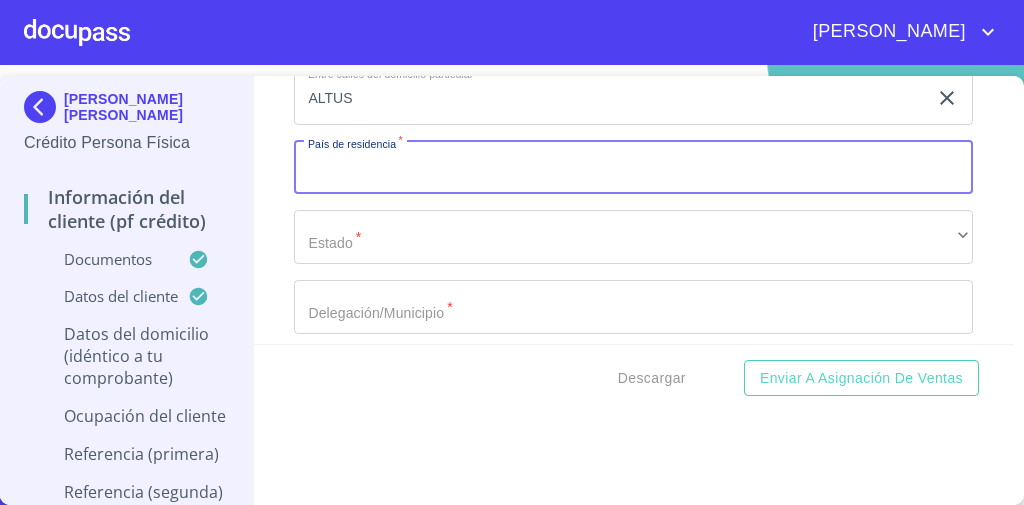 click on "Documento de identificación   *" at bounding box center (633, 168) 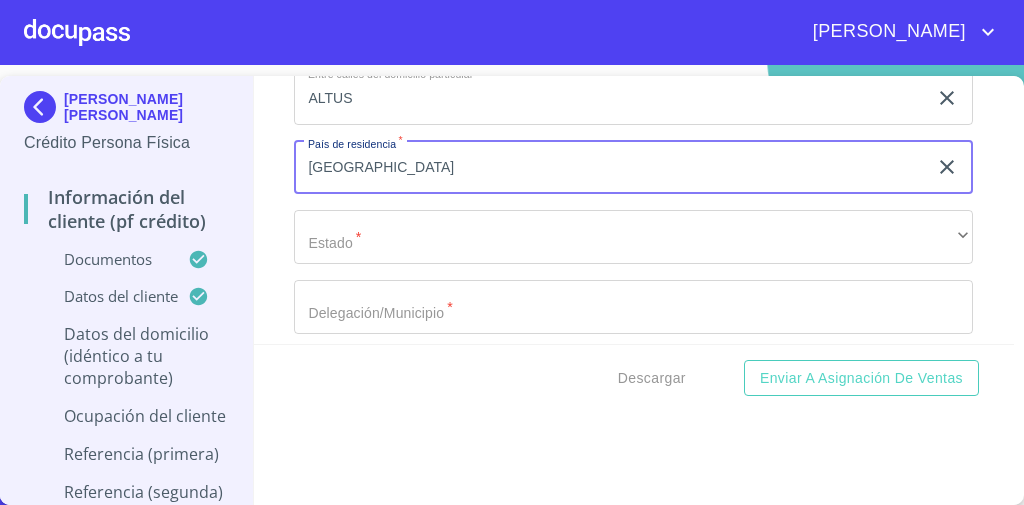 type on "[GEOGRAPHIC_DATA]" 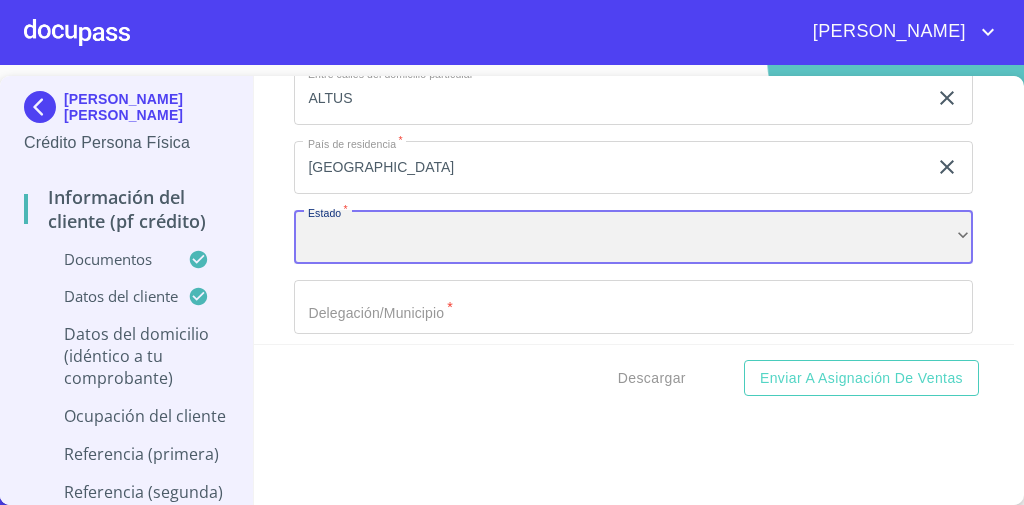 click on "​" at bounding box center (633, 237) 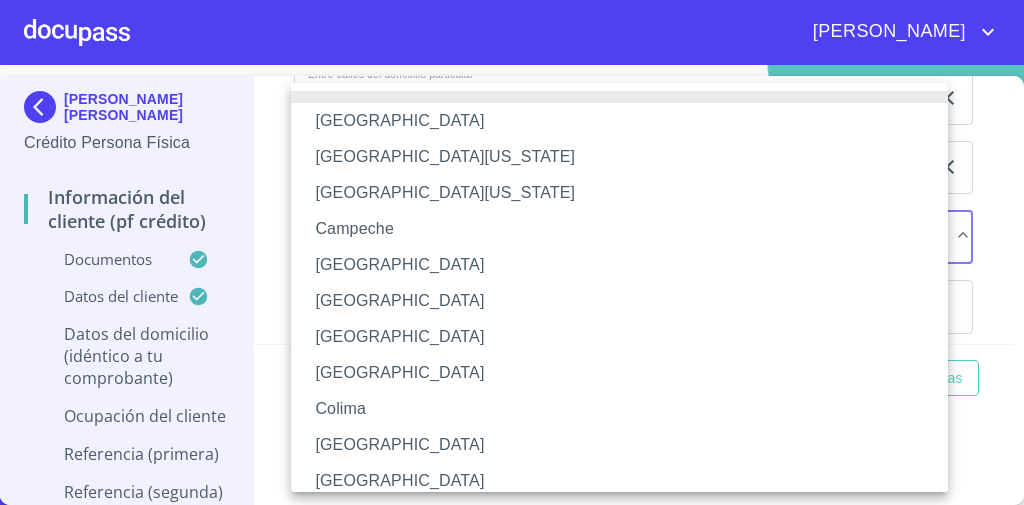 type 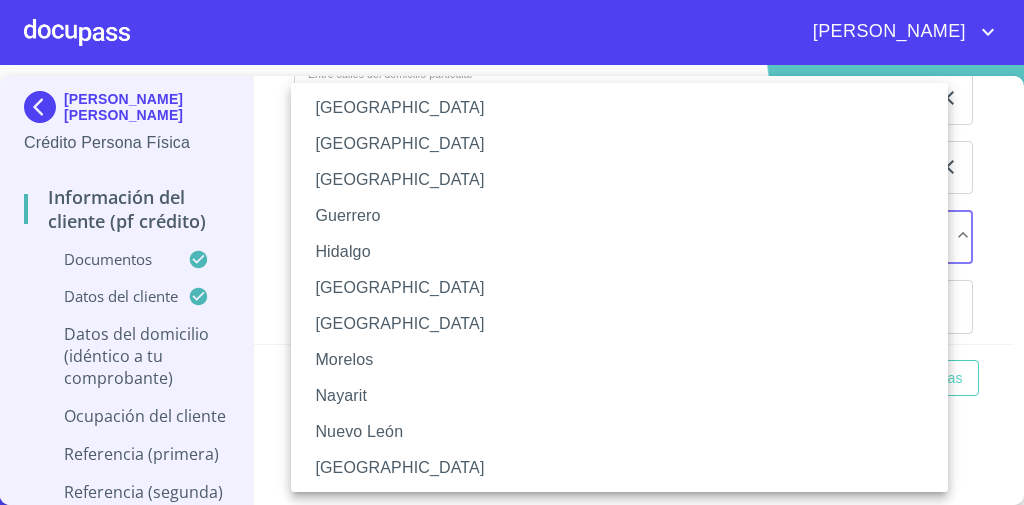 click on "[GEOGRAPHIC_DATA]" at bounding box center (625, 288) 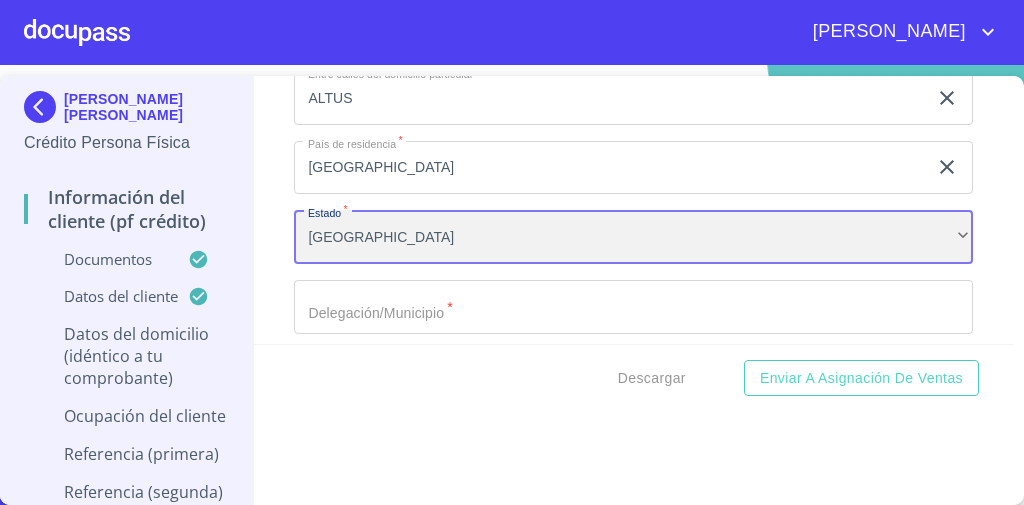 scroll, scrollTop: 7609, scrollLeft: 0, axis: vertical 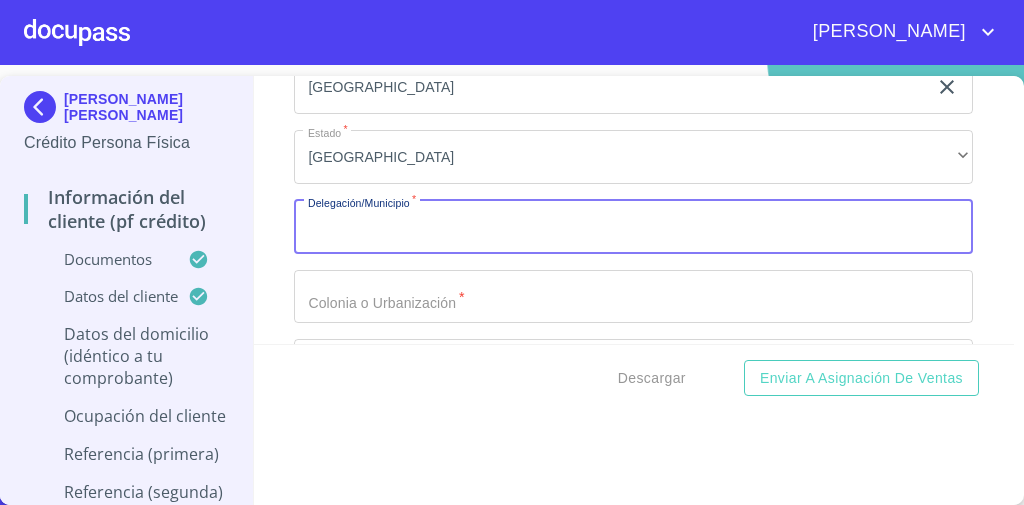click on "Documento de identificación   *" at bounding box center [633, 227] 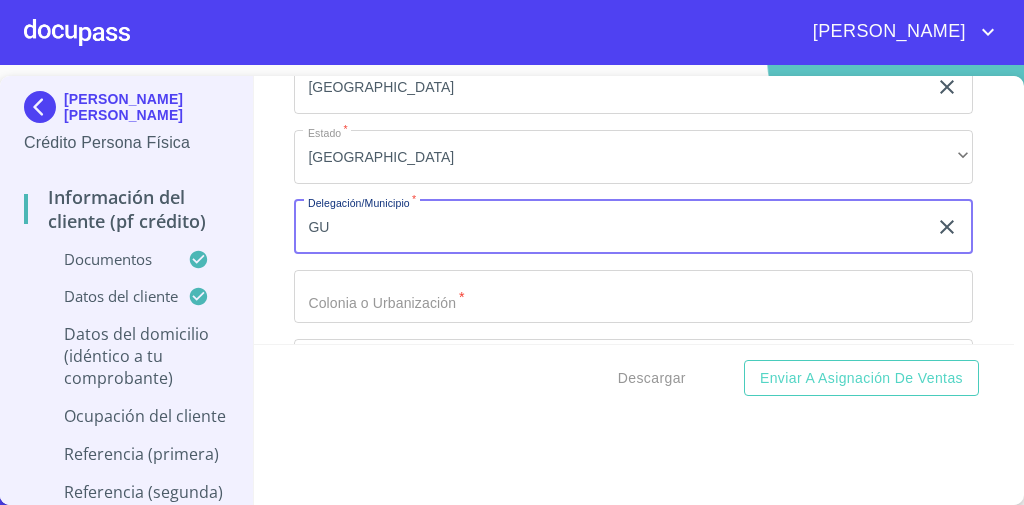 type on "G" 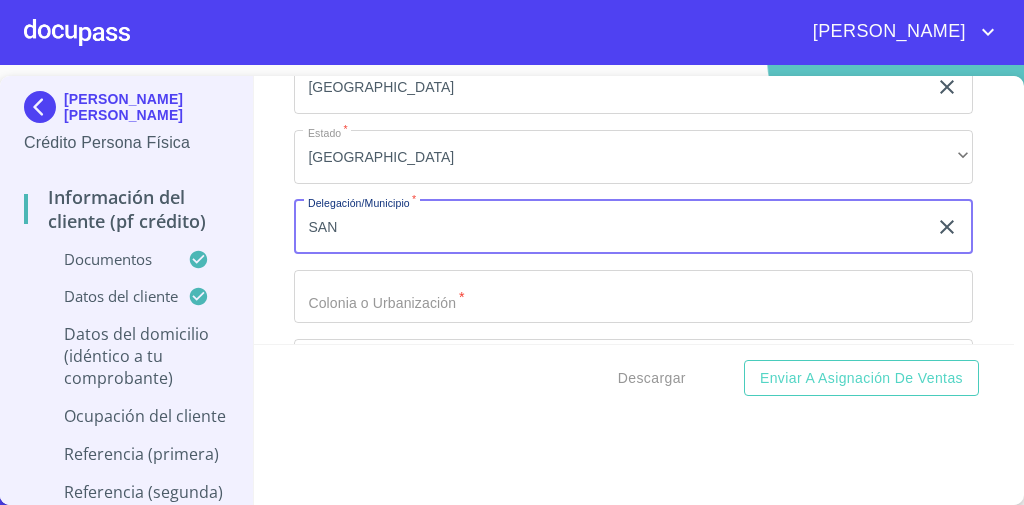 type on "San [PERSON_NAME] Tlaquepaque" 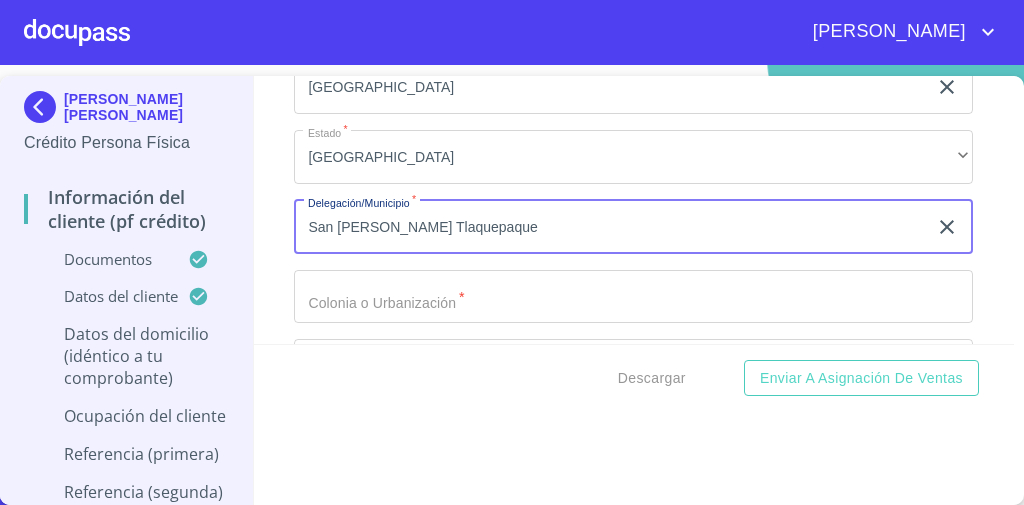 click on "Documento de identificación   *" at bounding box center [610, -1326] 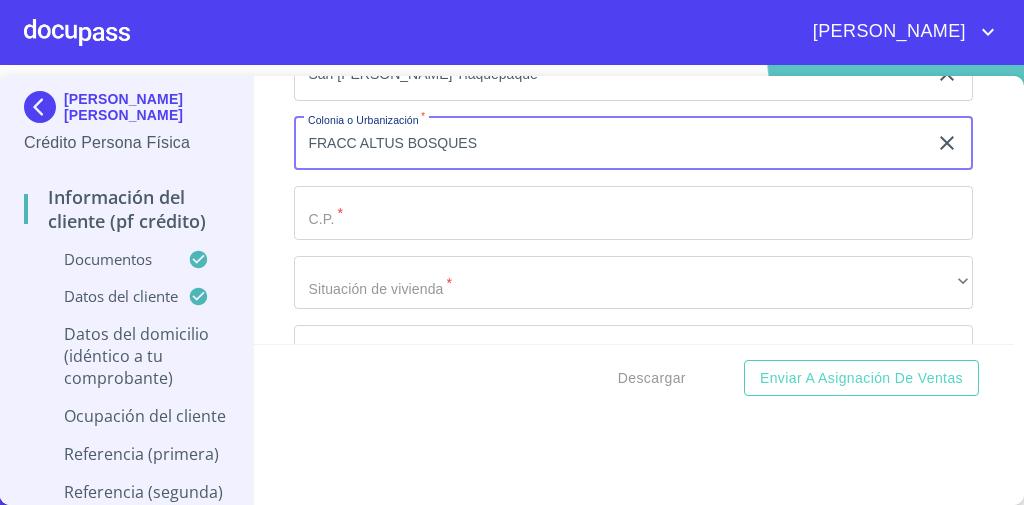 scroll, scrollTop: 7769, scrollLeft: 0, axis: vertical 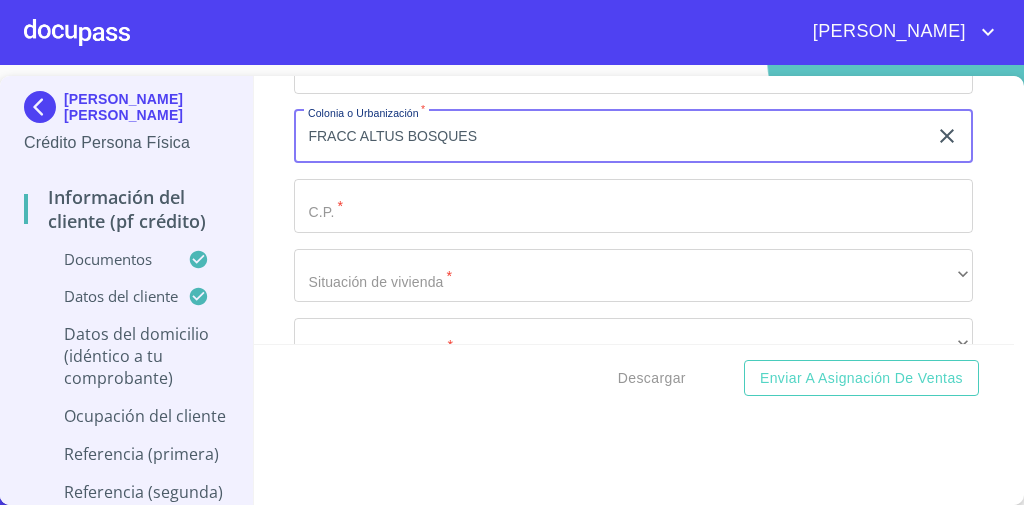 type on "FRACC ALTUS BOSQUES" 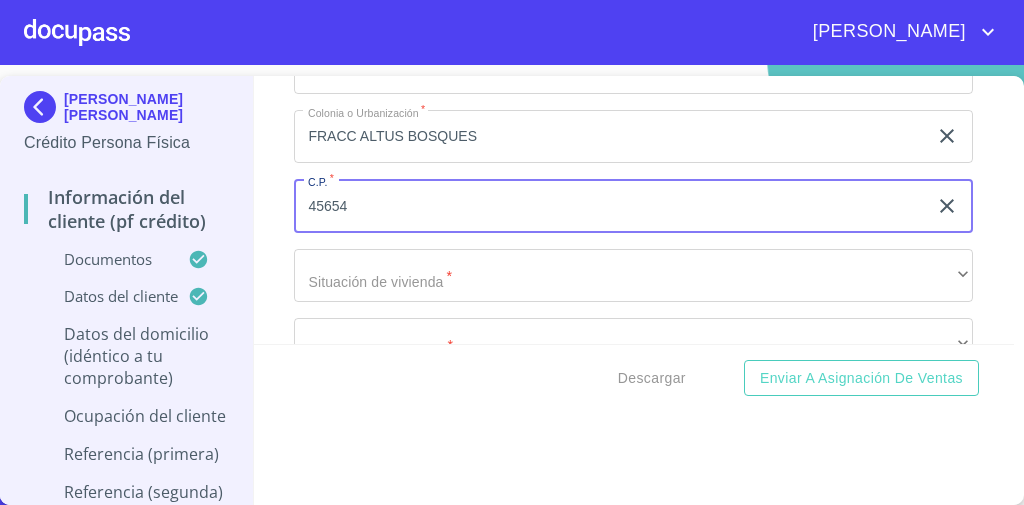 type on "45654" 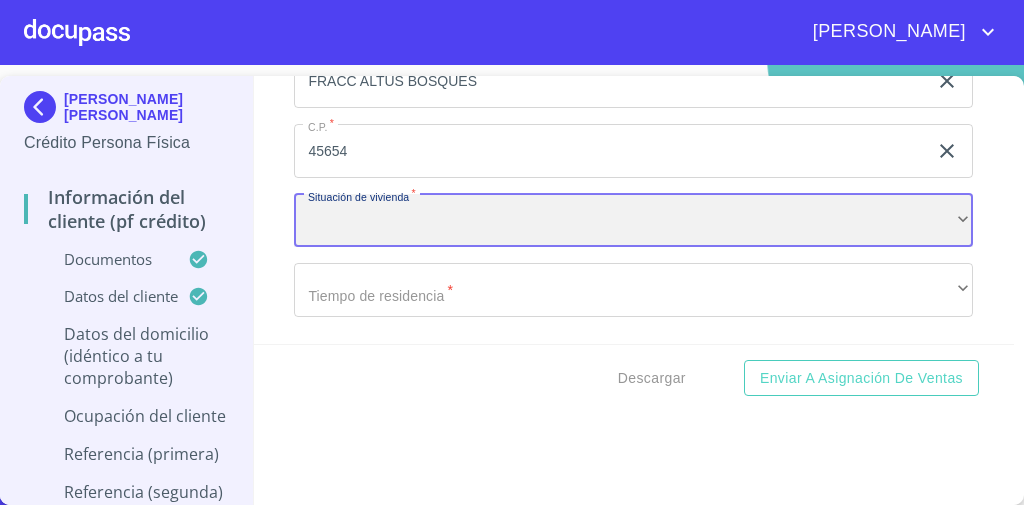 scroll, scrollTop: 7849, scrollLeft: 0, axis: vertical 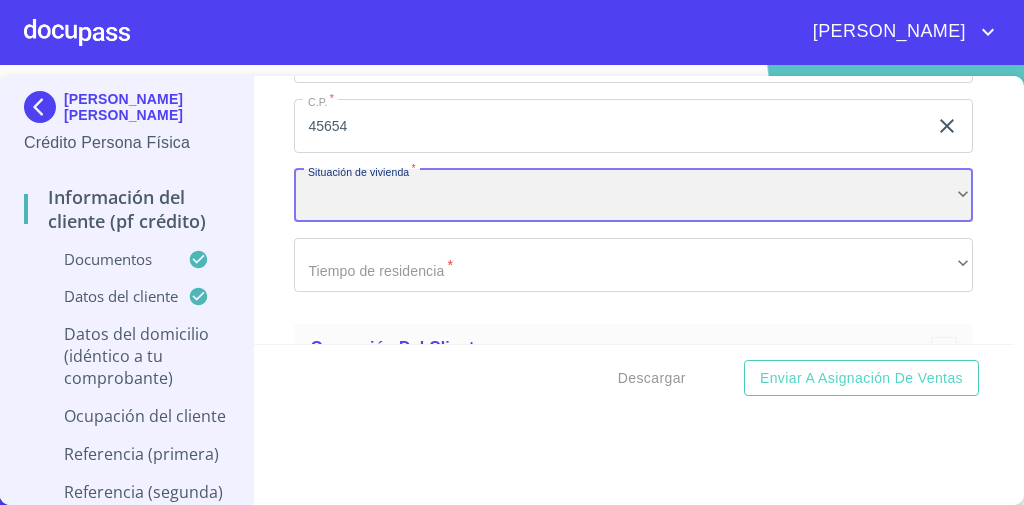 click on "​" at bounding box center (633, 196) 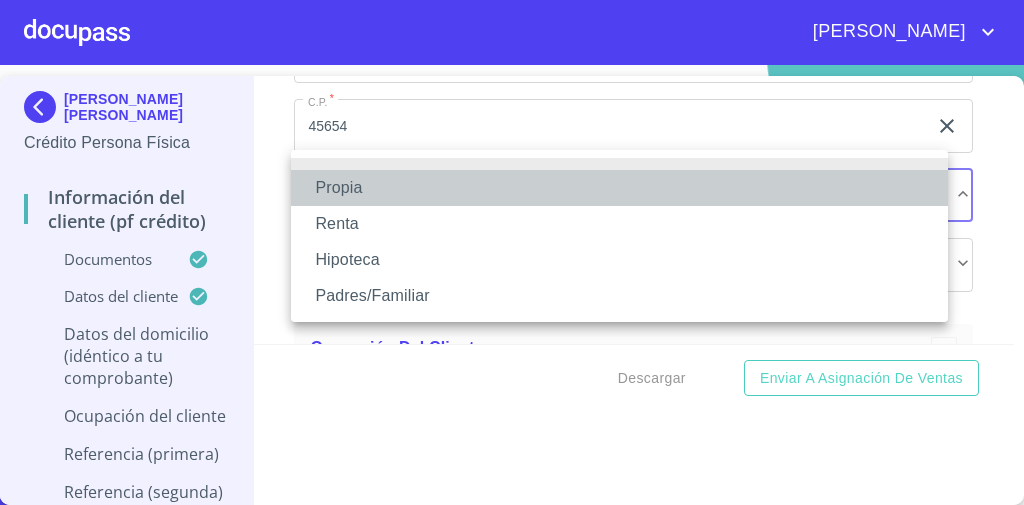 click on "Propia" at bounding box center (619, 188) 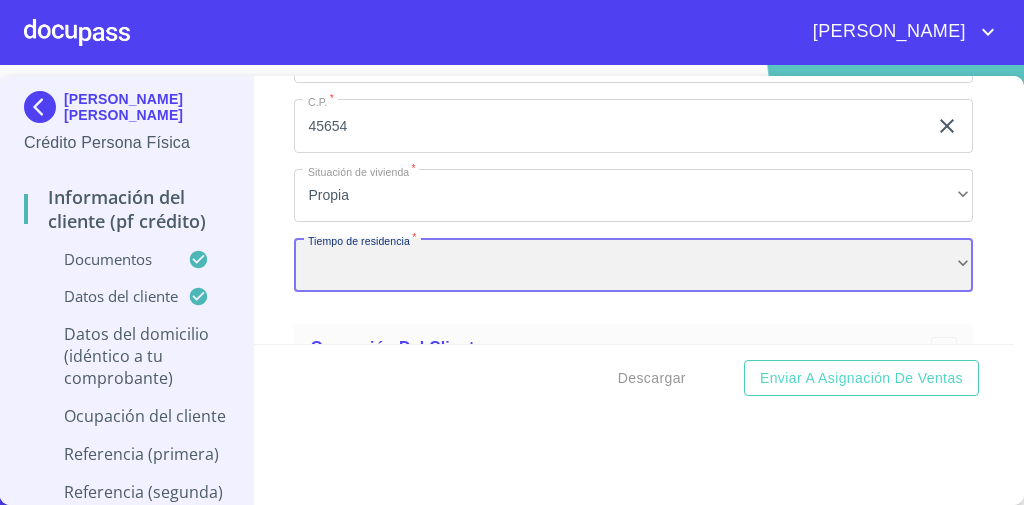 click on "​" at bounding box center [633, 265] 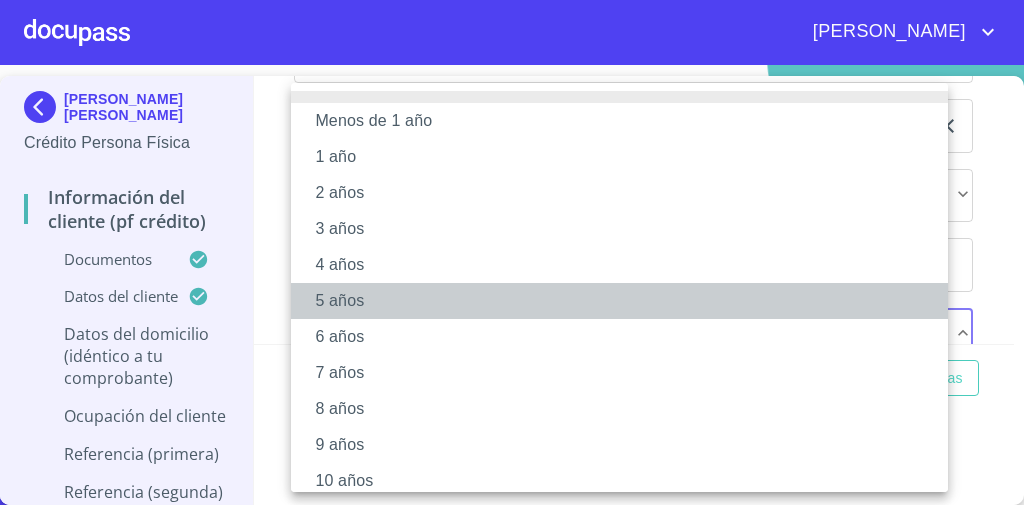 click on "5 años" at bounding box center (625, 301) 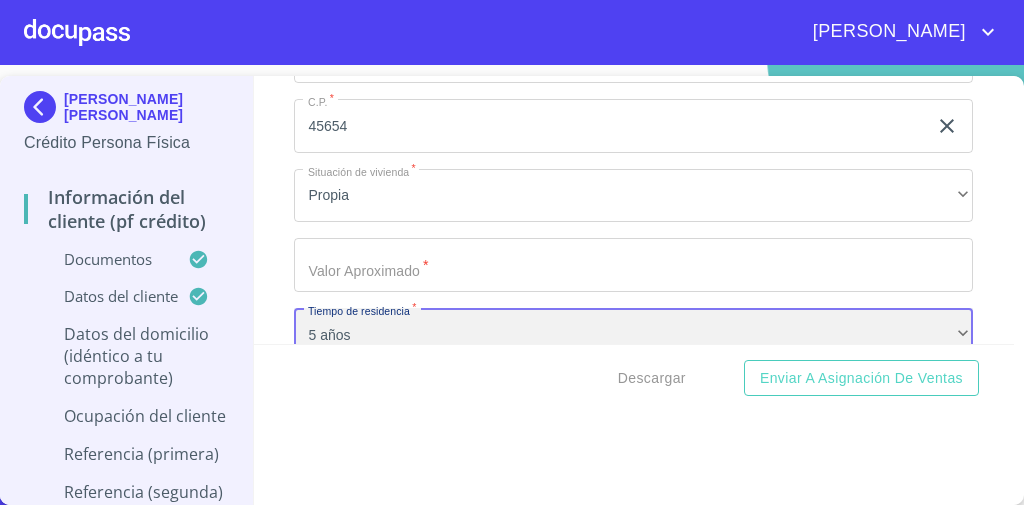 scroll, scrollTop: 0, scrollLeft: 0, axis: both 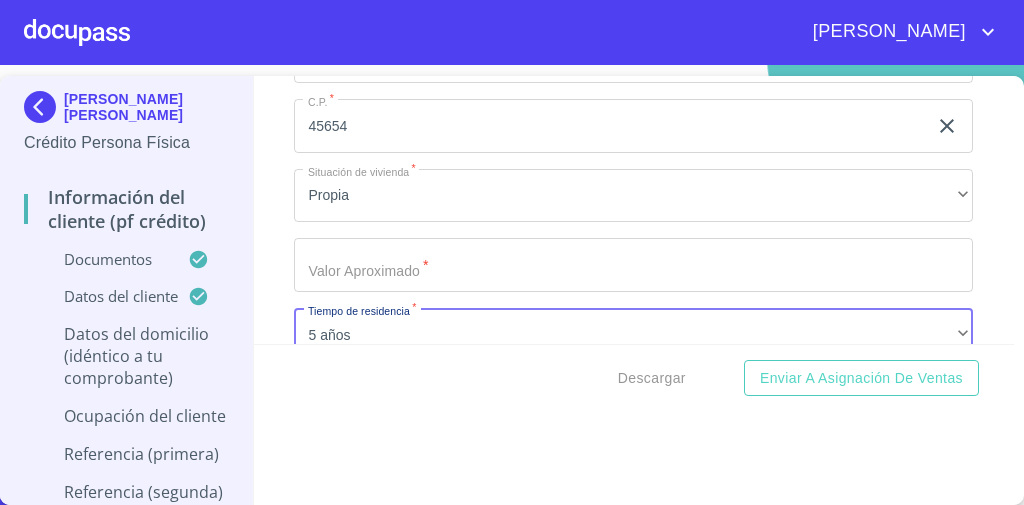 click on "Documento de identificación   *" at bounding box center [610, -1566] 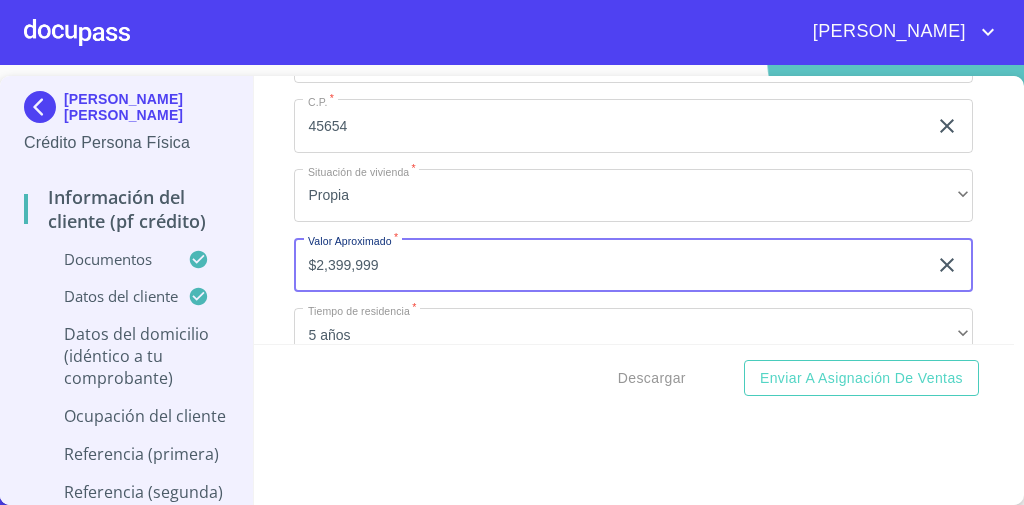 type on "$2,399,999" 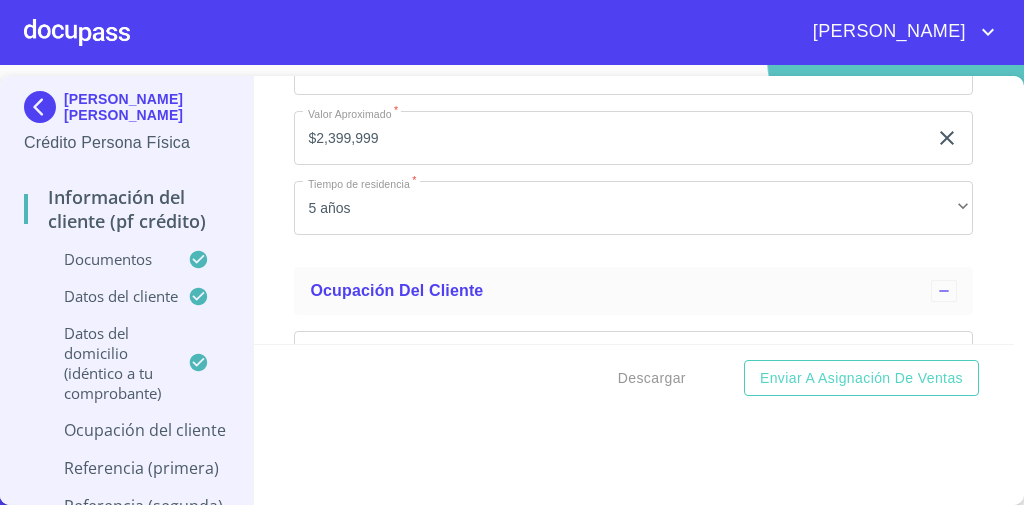scroll, scrollTop: 8089, scrollLeft: 0, axis: vertical 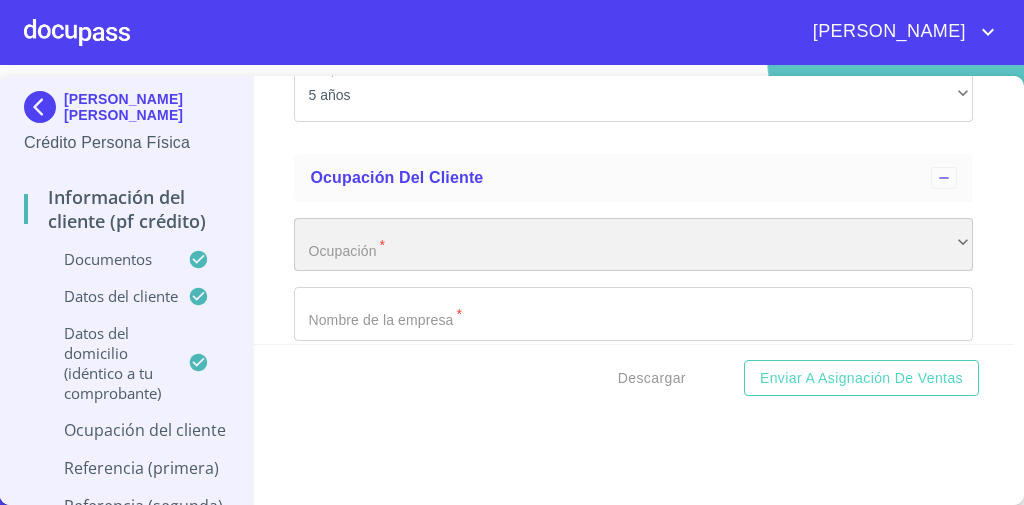 click on "​" at bounding box center (633, 245) 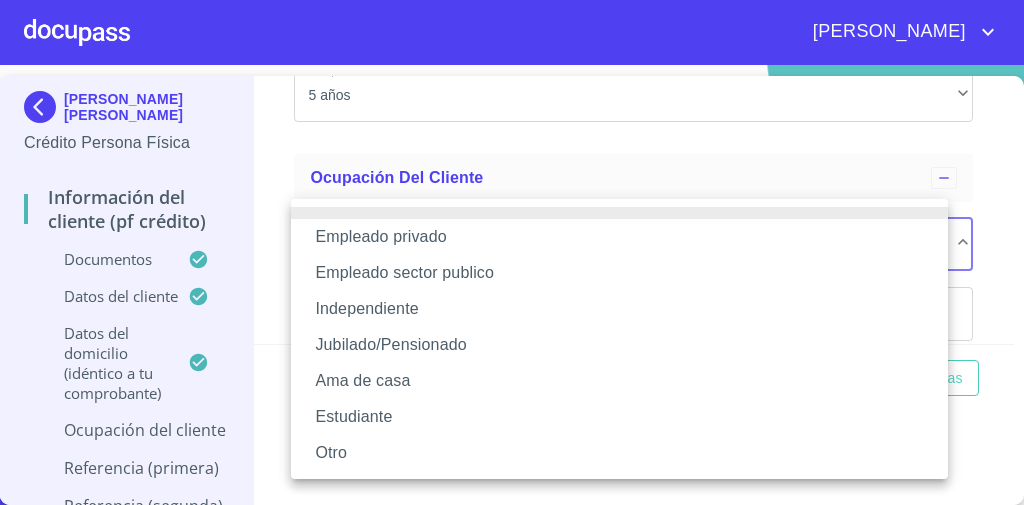 click on "Empleado privado" at bounding box center (619, 237) 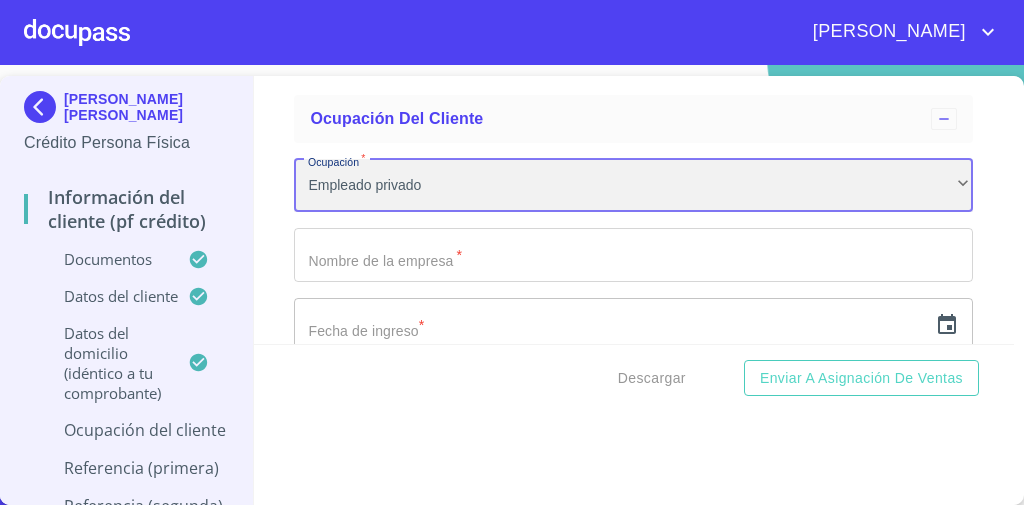 scroll, scrollTop: 8169, scrollLeft: 0, axis: vertical 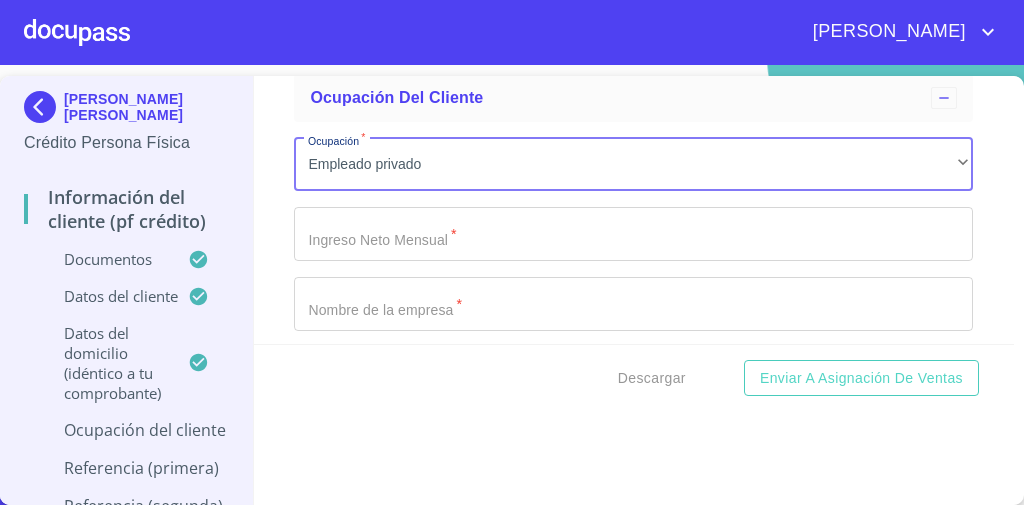 click on "Documento de identificación   *" at bounding box center [610, -1886] 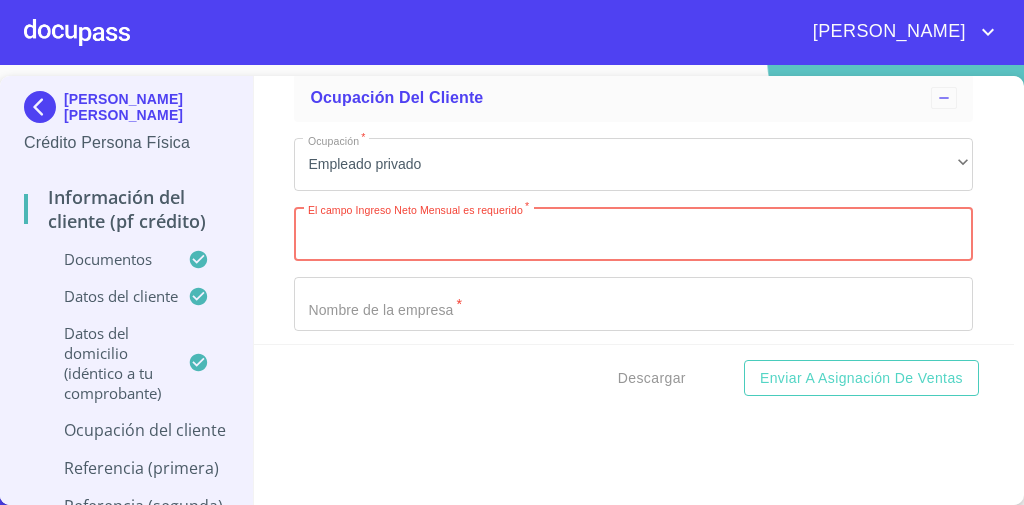 click on "Documento de identificación   *" at bounding box center [633, 234] 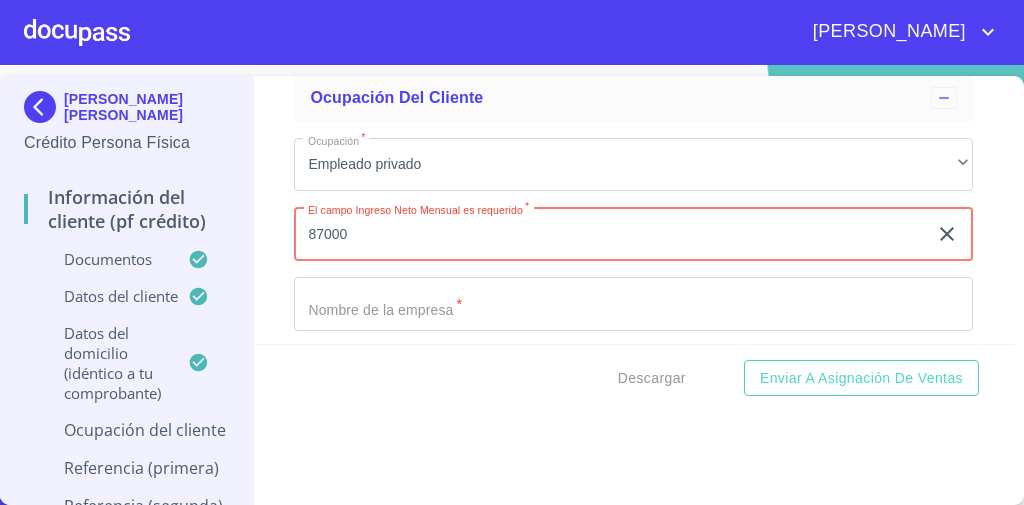 type on "87000" 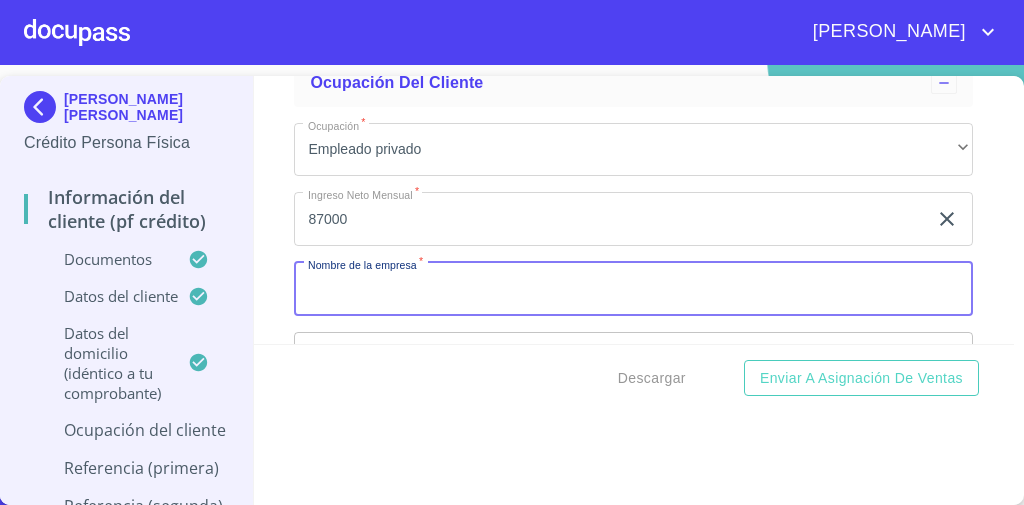 scroll, scrollTop: 8169, scrollLeft: 0, axis: vertical 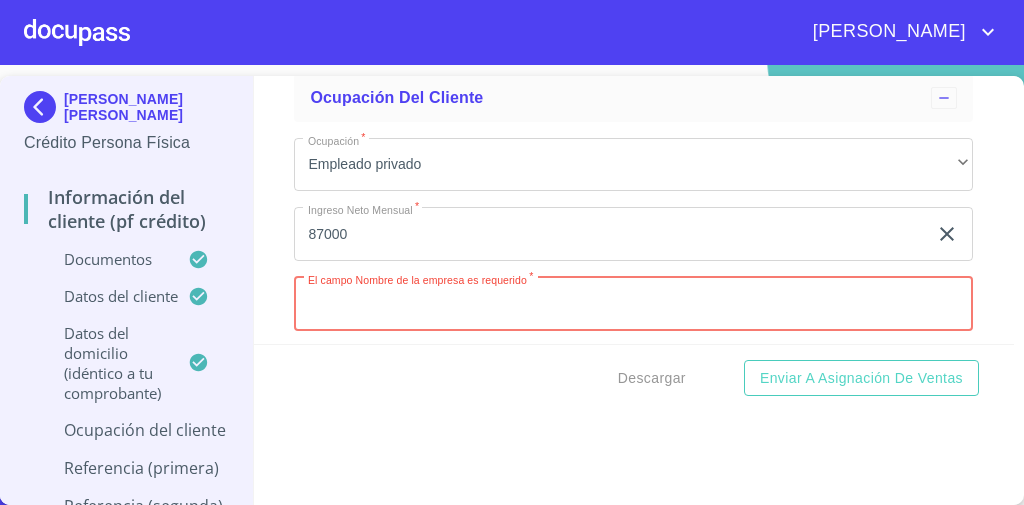paste on "Hella Automotive México S.A. de C.V" 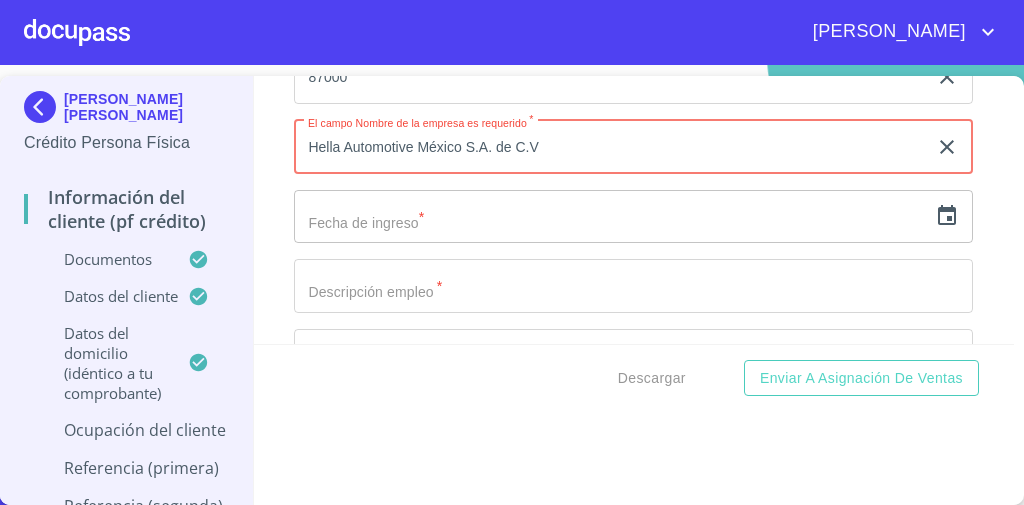 scroll, scrollTop: 8329, scrollLeft: 0, axis: vertical 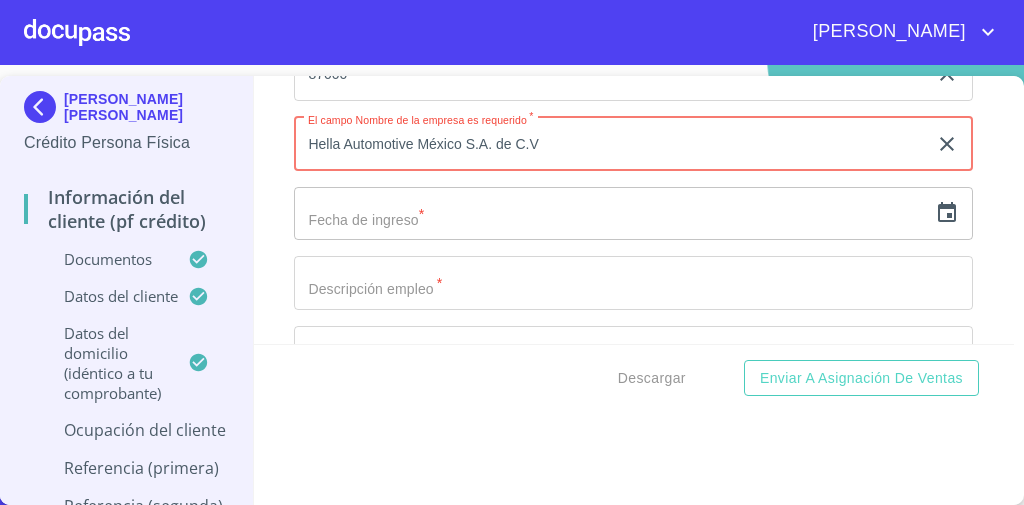 type on "Hella Automotive México S.A. de C.V" 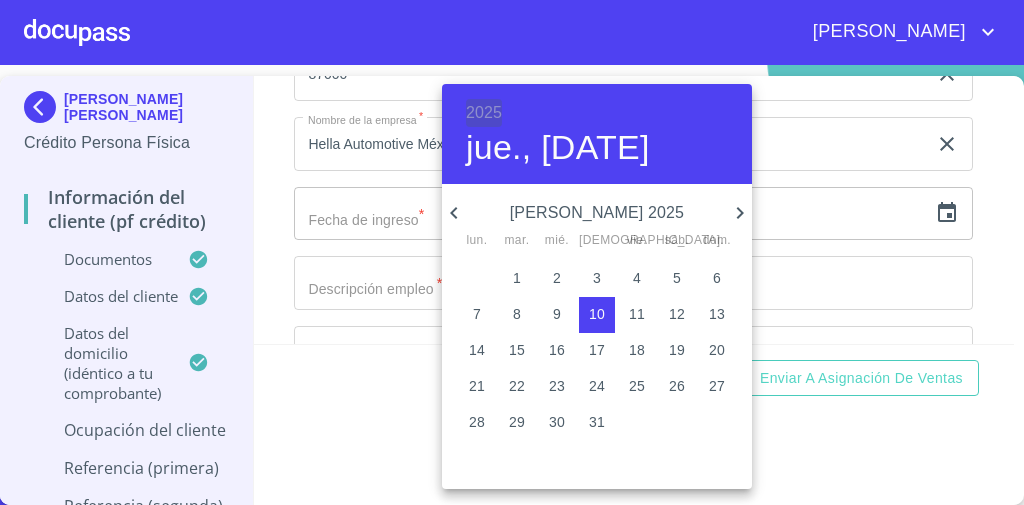 click on "2025" at bounding box center (484, 113) 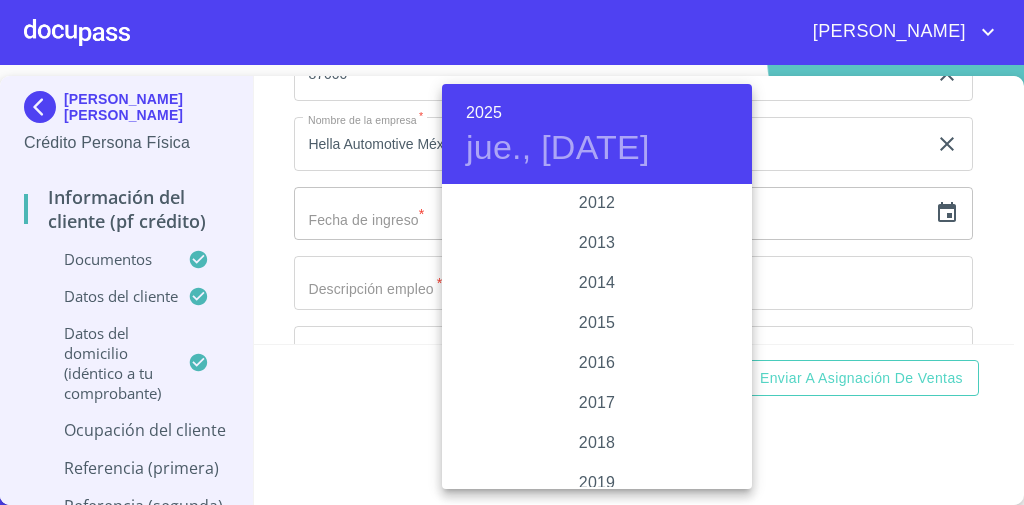 scroll, scrollTop: 3480, scrollLeft: 0, axis: vertical 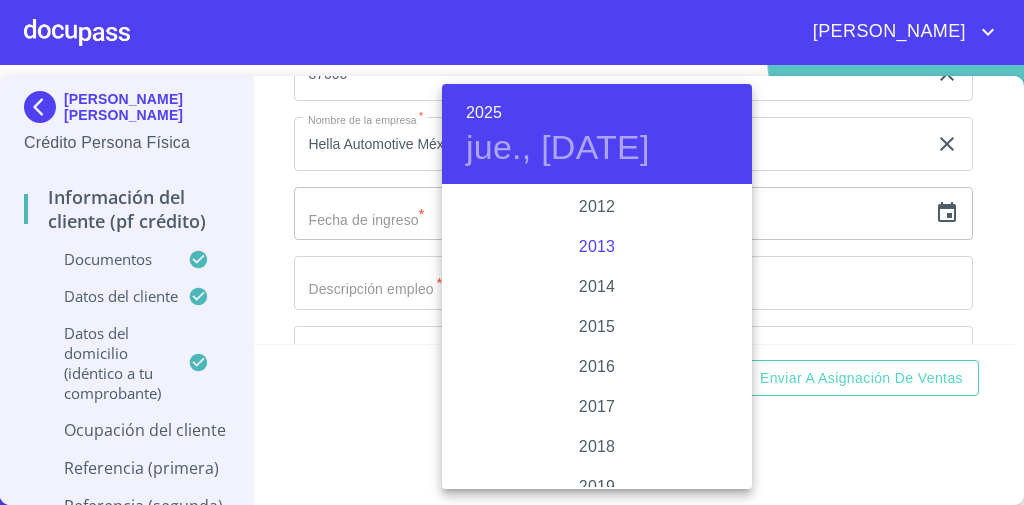 click on "2013" at bounding box center [597, 247] 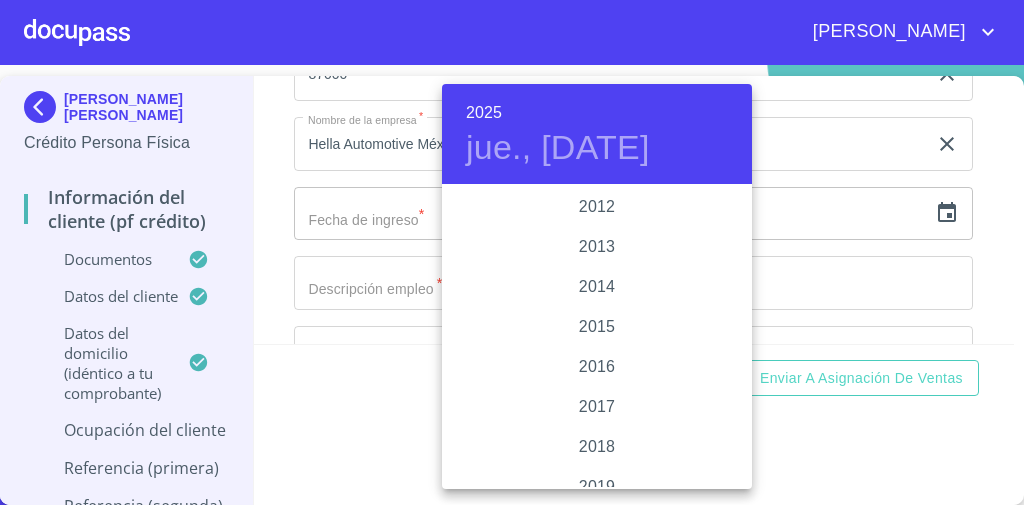 type on "10 de [DATE]. de 2013" 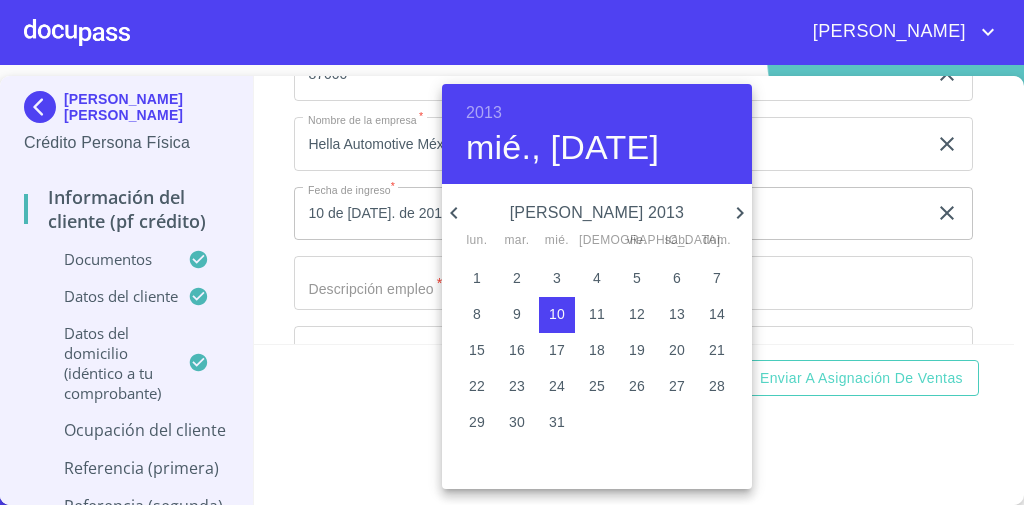 click at bounding box center [512, 252] 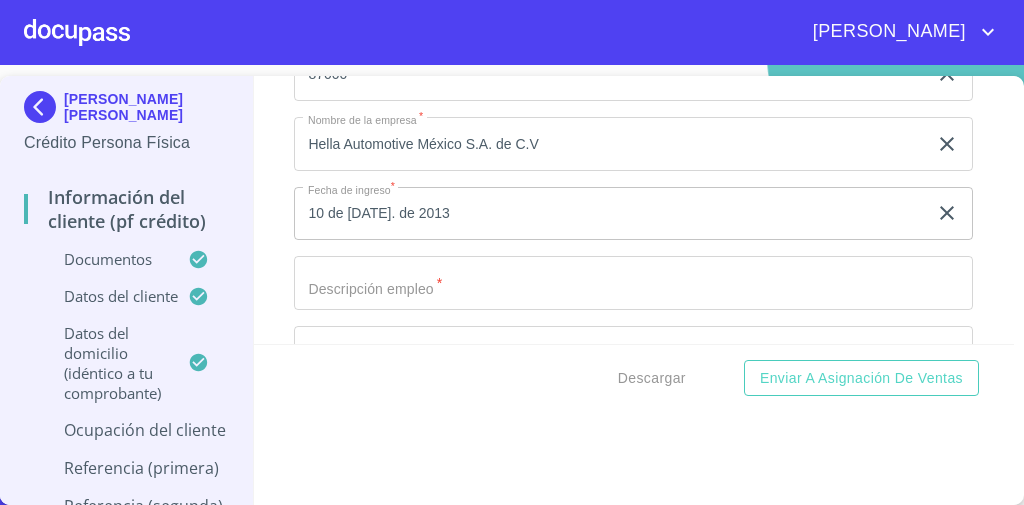 click on "Documento de identificación   *" at bounding box center (610, -2046) 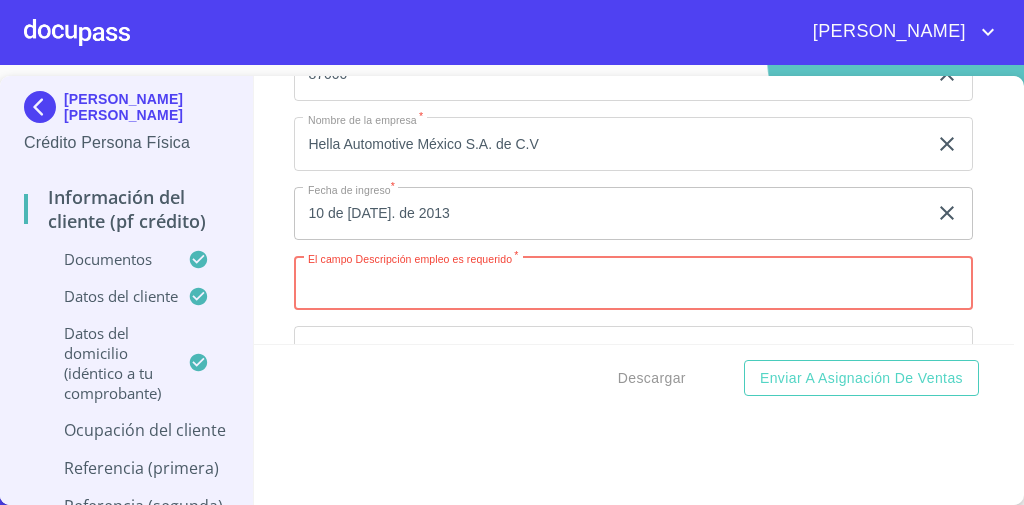 paste on "Servicios de consultoría en administración" 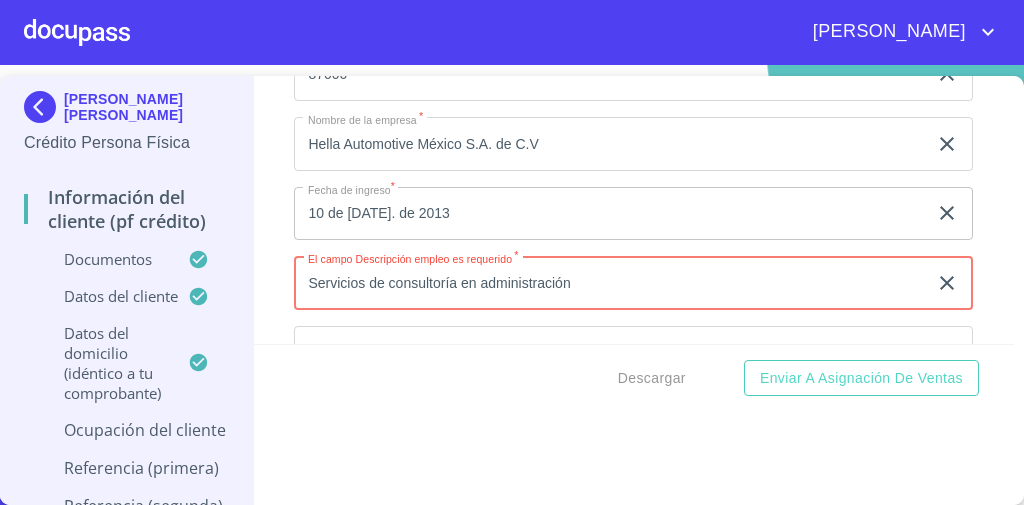 type on "Servicios de consultoría en administración" 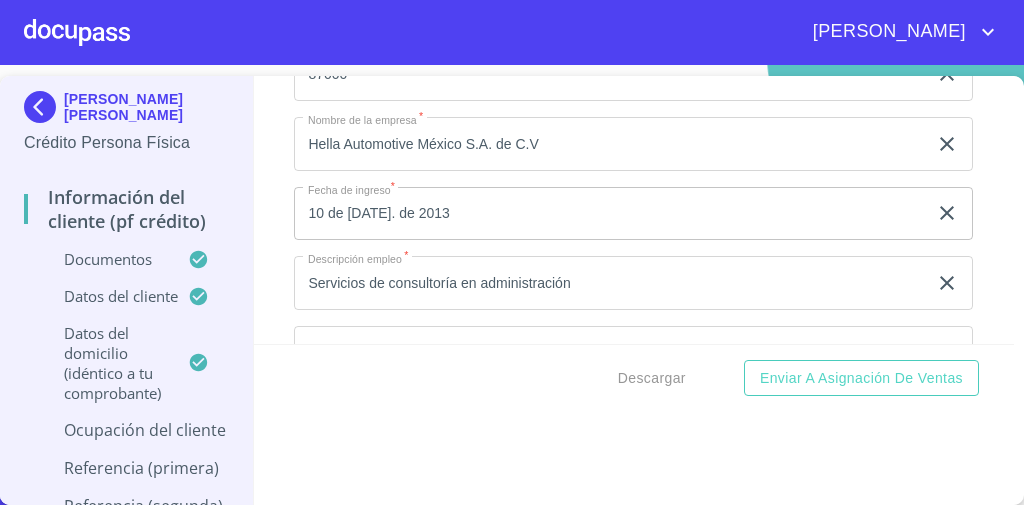 click on "Información del cliente (PF crédito)   Documentos Documento de identificación   * INE ​ Identificación Oficial * Identificación Oficial Identificación Oficial Comprobante de Domicilio * Comprobante de Domicilio Comprobante de [PERSON_NAME] de ingresos   * Independiente/Dueño de negocio/Persona Moral ​ Comprobante de Ingresos mes 1 * Comprobante de Ingresos mes 1 Comprobante de Ingresos mes 1 Comprobante de Ingresos mes 2 * Comprobante de Ingresos mes 2 Comprobante de Ingresos mes 2 Comprobante de Ingresos mes 3 * Comprobante de Ingresos mes 3 Comprobante de Ingresos mes 3 CURP * CURP [PERSON_NAME] de situación fiscal [PERSON_NAME] de situación fiscal [PERSON_NAME] de situación fiscal Datos del cliente Apellido [PERSON_NAME]   * [PERSON_NAME] ​ Apellido Materno   * [PERSON_NAME] ​ Primer nombre   * [PERSON_NAME] ​ [PERSON_NAME] Nombre [PERSON_NAME] ​ Fecha de nacimiento * 8 de nov. de [DEMOGRAPHIC_DATA] ​ Nacionalidad   * Mexicana ​ País de nacimiento   * [GEOGRAPHIC_DATA] ​ Estado de nacimiento   * Jalisco ​ CURP   * ​ RFC" at bounding box center (634, 210) 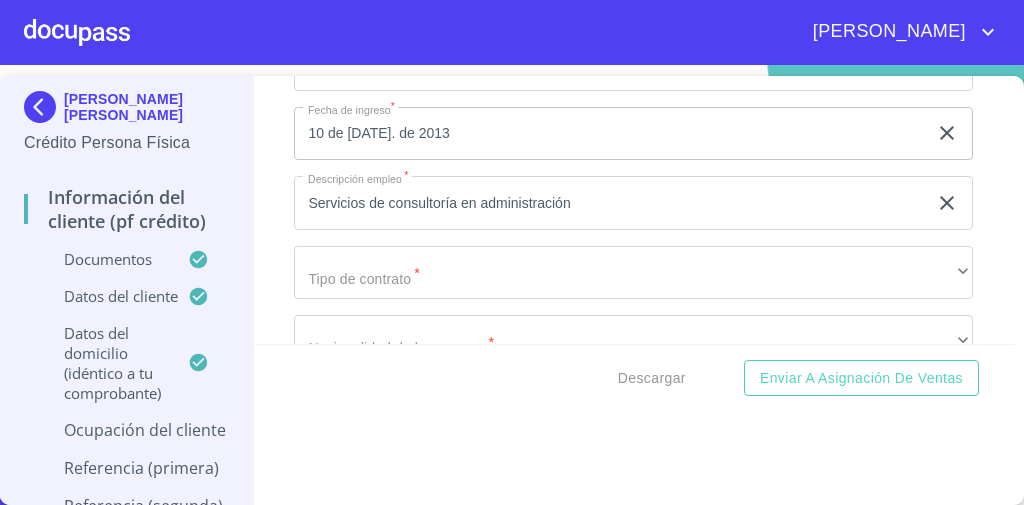 scroll, scrollTop: 8489, scrollLeft: 0, axis: vertical 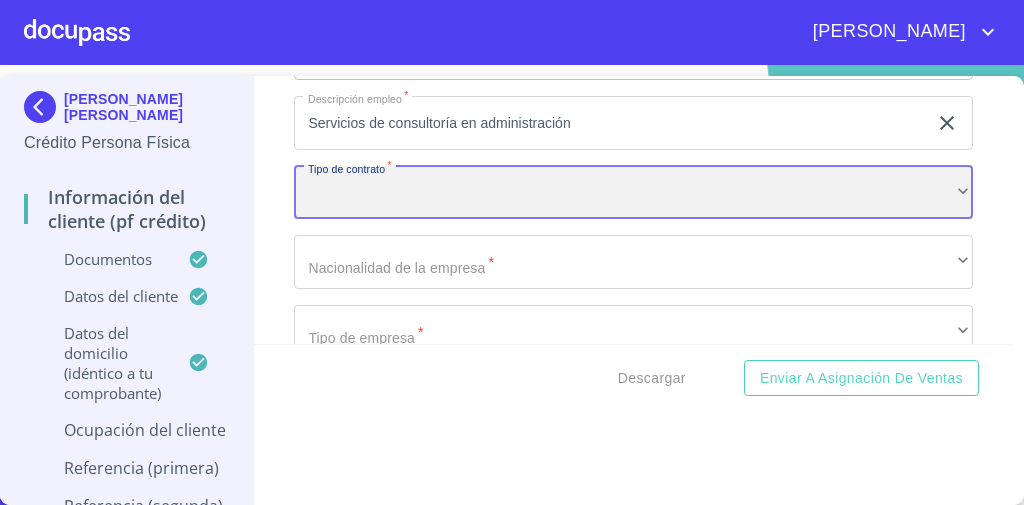 click on "​" at bounding box center [633, 193] 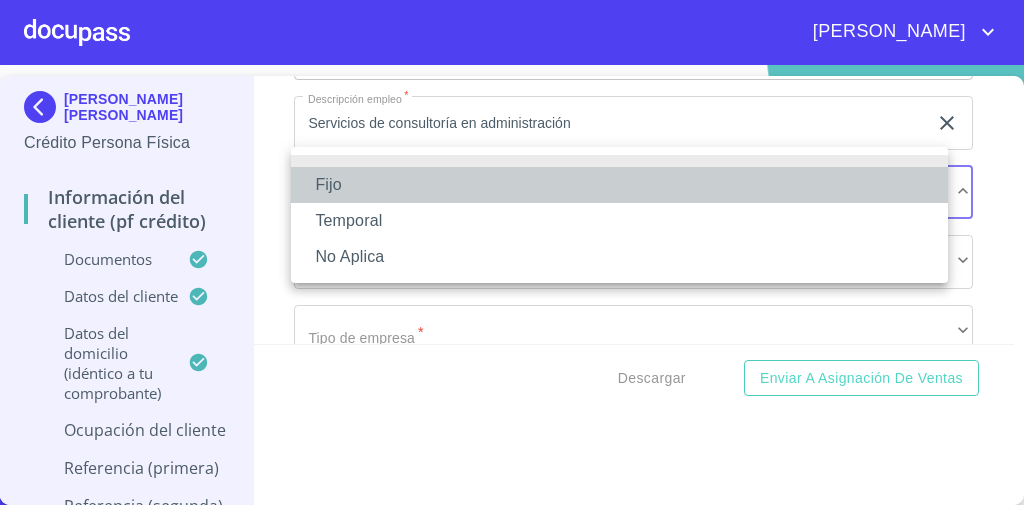 click on "Fijo" at bounding box center (619, 185) 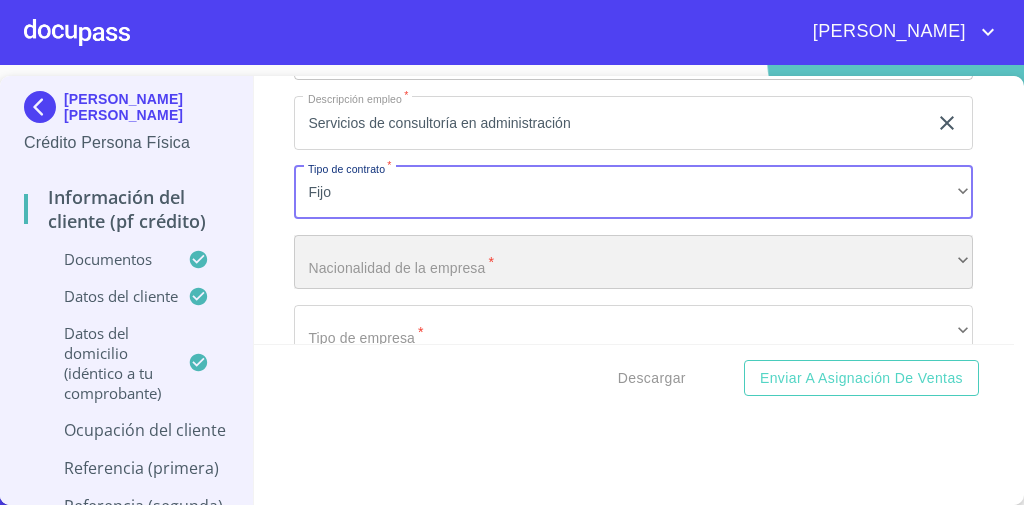click on "​" at bounding box center (633, 262) 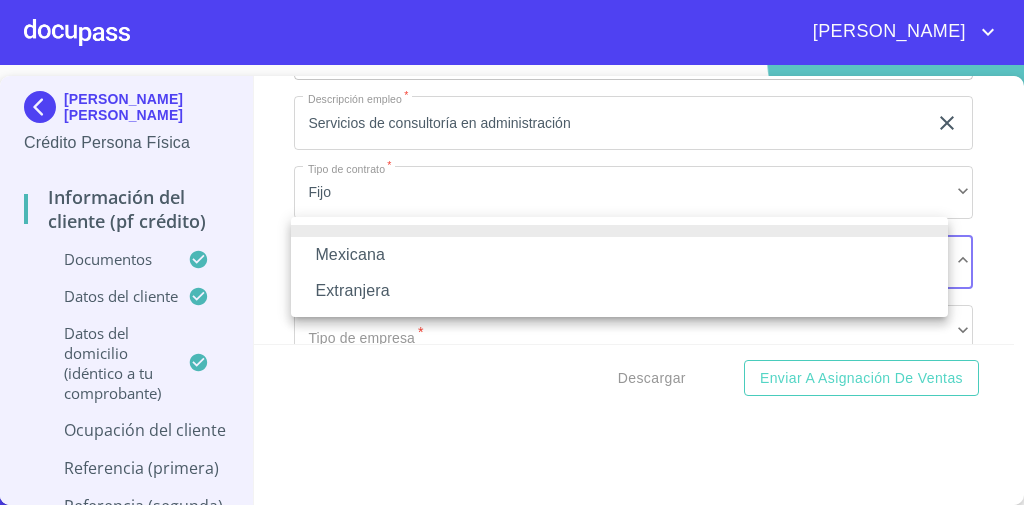click on "Mexicana" at bounding box center [619, 255] 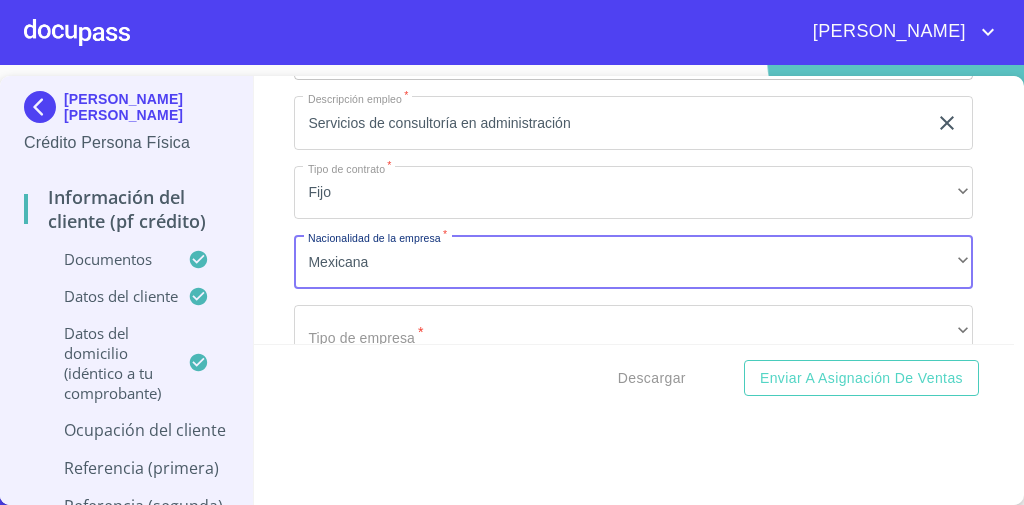click on "Información del cliente (PF crédito)   Documentos Documento de identificación   * INE ​ Identificación Oficial * Identificación Oficial Identificación Oficial Comprobante de Domicilio * Comprobante de Domicilio Comprobante de [PERSON_NAME] de ingresos   * Independiente/Dueño de negocio/Persona Moral ​ Comprobante de Ingresos mes 1 * Comprobante de Ingresos mes 1 Comprobante de Ingresos mes 1 Comprobante de Ingresos mes 2 * Comprobante de Ingresos mes 2 Comprobante de Ingresos mes 2 Comprobante de Ingresos mes 3 * Comprobante de Ingresos mes 3 Comprobante de Ingresos mes 3 CURP * CURP [PERSON_NAME] de situación fiscal [PERSON_NAME] de situación fiscal [PERSON_NAME] de situación fiscal Datos del cliente Apellido [PERSON_NAME]   * [PERSON_NAME] ​ Apellido Materno   * [PERSON_NAME] ​ Primer nombre   * [PERSON_NAME] ​ [PERSON_NAME] Nombre [PERSON_NAME] ​ Fecha de nacimiento * 8 de nov. de [DEMOGRAPHIC_DATA] ​ Nacionalidad   * Mexicana ​ País de nacimiento   * [GEOGRAPHIC_DATA] ​ Estado de nacimiento   * Jalisco ​ CURP   * ​ RFC" at bounding box center [634, 210] 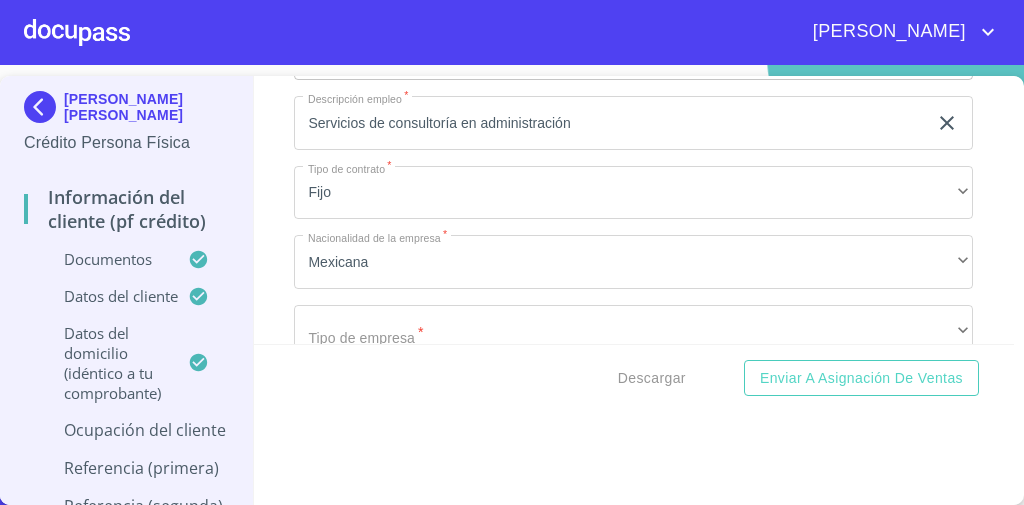 scroll, scrollTop: 8569, scrollLeft: 0, axis: vertical 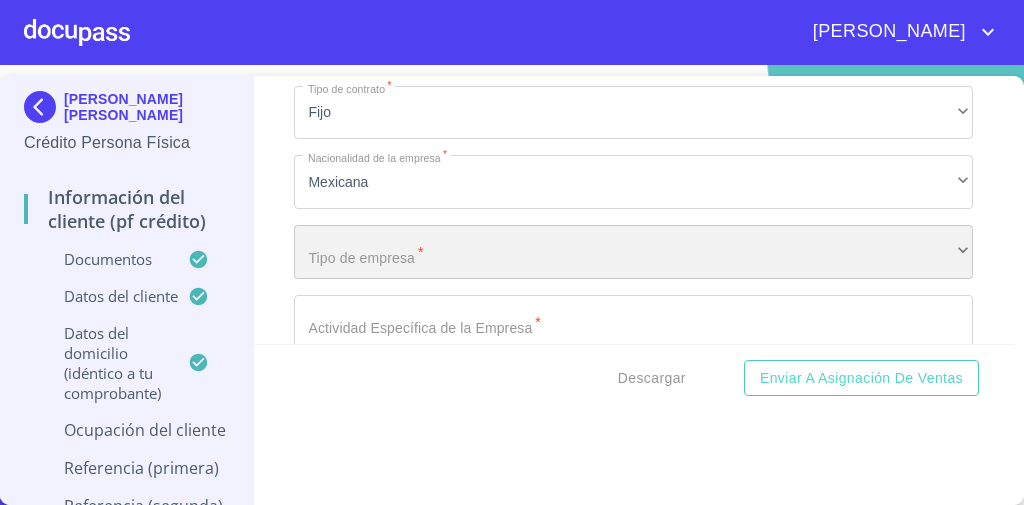 click on "​" at bounding box center [633, 252] 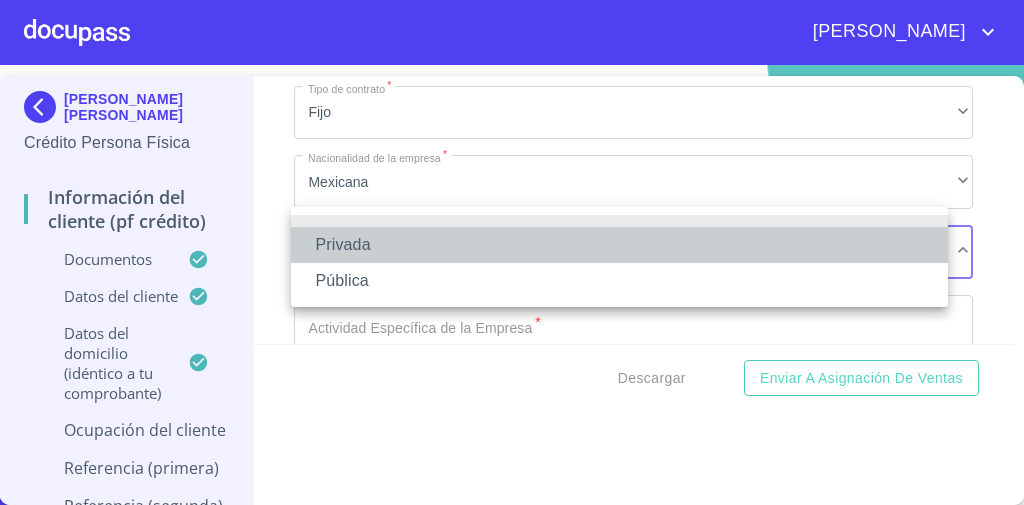 click on "Privada" at bounding box center (619, 245) 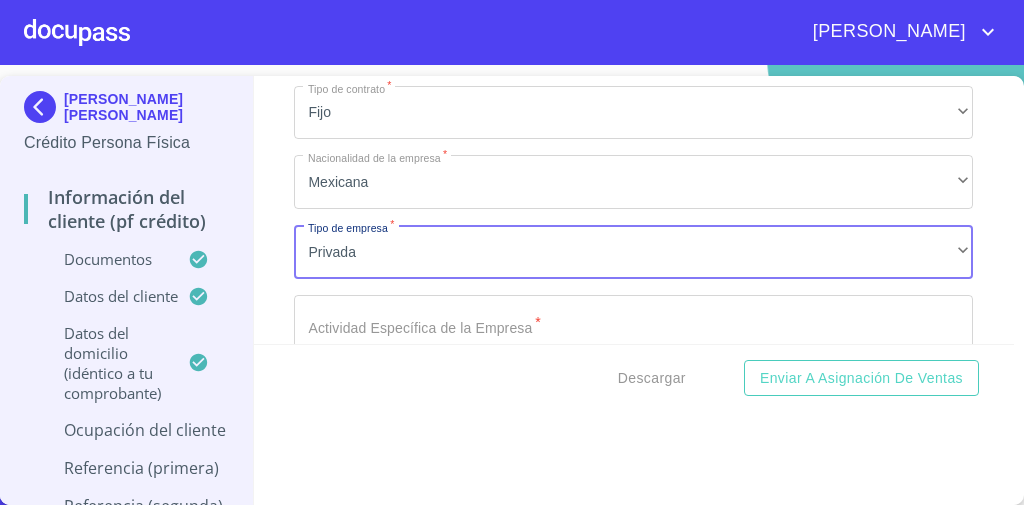 click on "Información del cliente (PF crédito)   Documentos Documento de identificación   * INE ​ Identificación Oficial * Identificación Oficial Identificación Oficial Comprobante de Domicilio * Comprobante de Domicilio Comprobante de [PERSON_NAME] de ingresos   * Independiente/Dueño de negocio/Persona Moral ​ Comprobante de Ingresos mes 1 * Comprobante de Ingresos mes 1 Comprobante de Ingresos mes 1 Comprobante de Ingresos mes 2 * Comprobante de Ingresos mes 2 Comprobante de Ingresos mes 2 Comprobante de Ingresos mes 3 * Comprobante de Ingresos mes 3 Comprobante de Ingresos mes 3 CURP * CURP [PERSON_NAME] de situación fiscal [PERSON_NAME] de situación fiscal [PERSON_NAME] de situación fiscal Datos del cliente Apellido [PERSON_NAME]   * [PERSON_NAME] ​ Apellido Materno   * [PERSON_NAME] ​ Primer nombre   * [PERSON_NAME] ​ [PERSON_NAME] Nombre [PERSON_NAME] ​ Fecha de nacimiento * 8 de nov. de [DEMOGRAPHIC_DATA] ​ Nacionalidad   * Mexicana ​ País de nacimiento   * [GEOGRAPHIC_DATA] ​ Estado de nacimiento   * Jalisco ​ CURP   * ​ RFC" at bounding box center (634, 210) 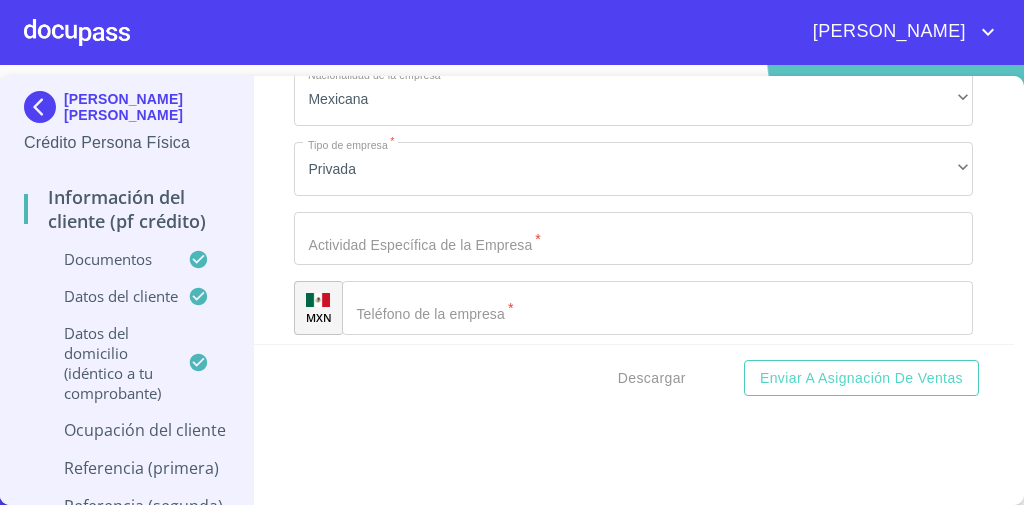 scroll, scrollTop: 8729, scrollLeft: 0, axis: vertical 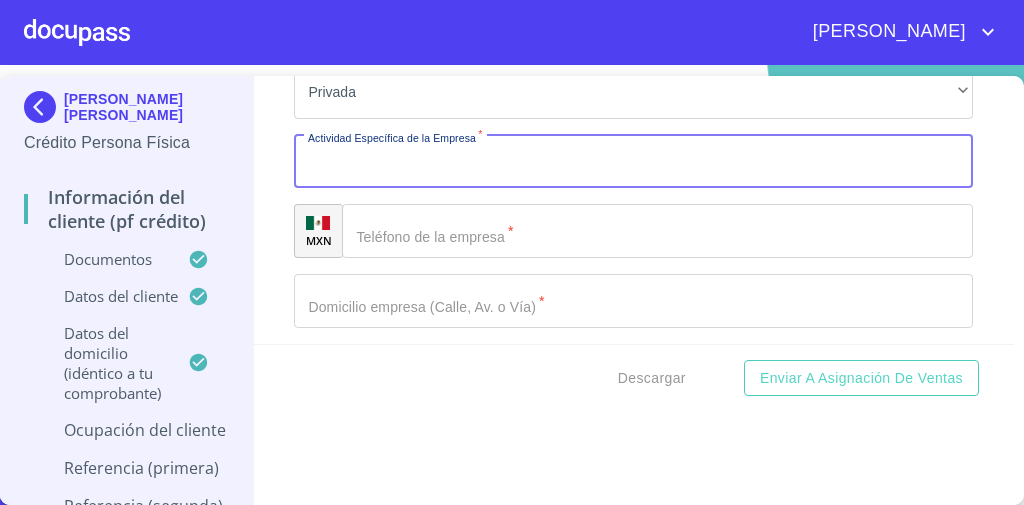 click on "Documento de identificación   *" at bounding box center (633, 162) 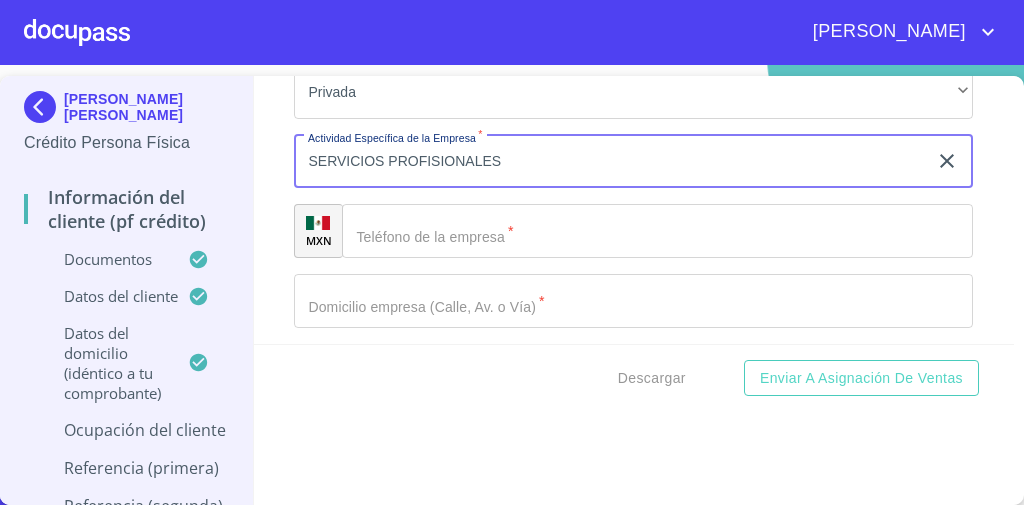 type on "SERVICIOS PROFISIONALES" 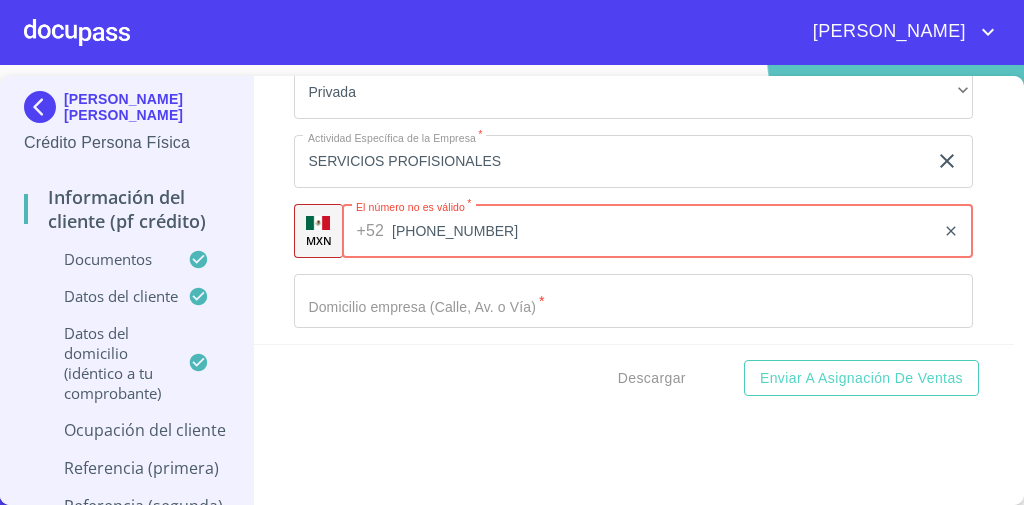 type on "[PHONE_NUMBER]" 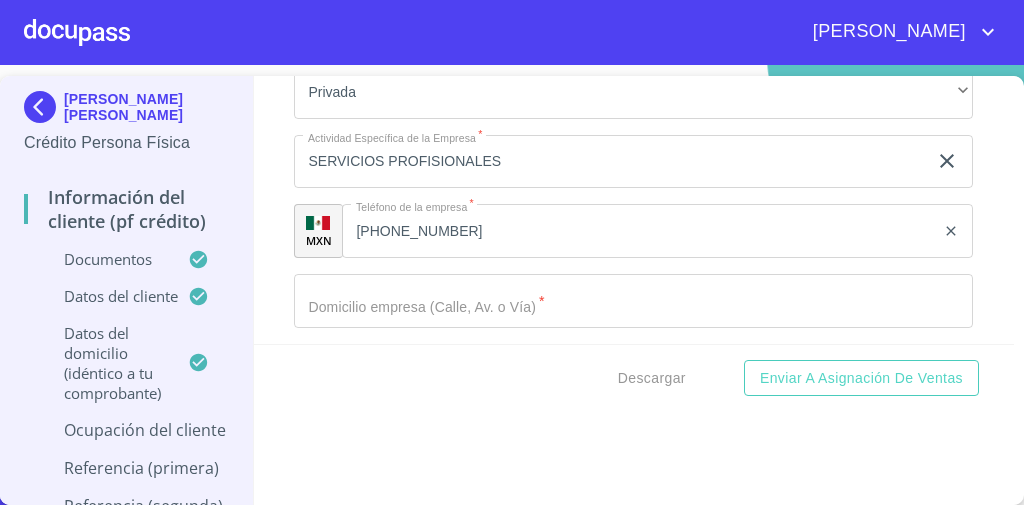 scroll, scrollTop: 8809, scrollLeft: 0, axis: vertical 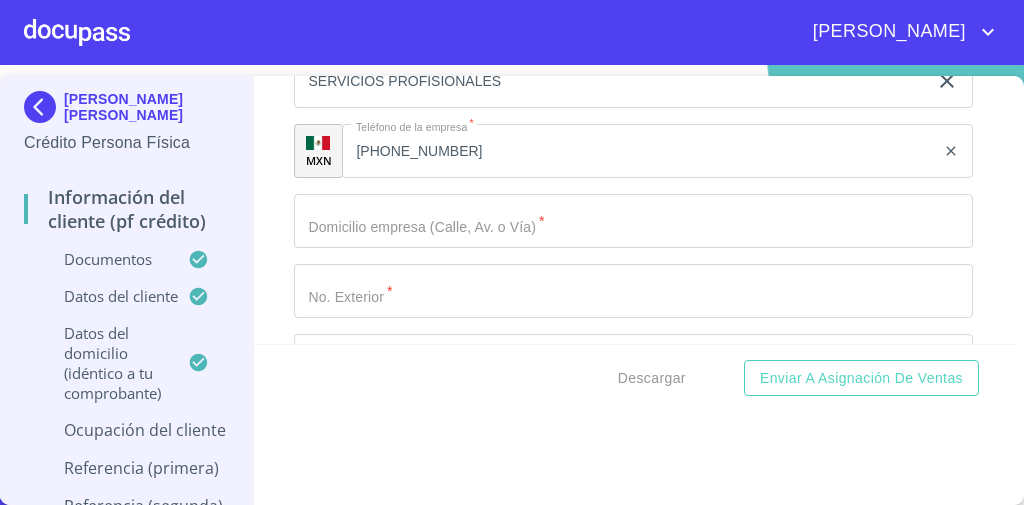 click on "Documento de identificación   *" at bounding box center [610, -2526] 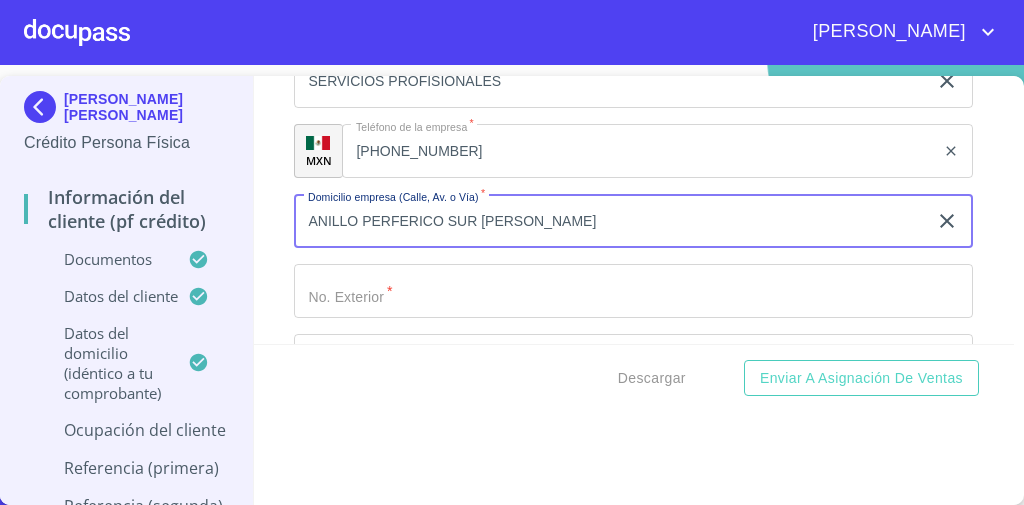 type on "ANILLO PERFERICO SUR [PERSON_NAME]" 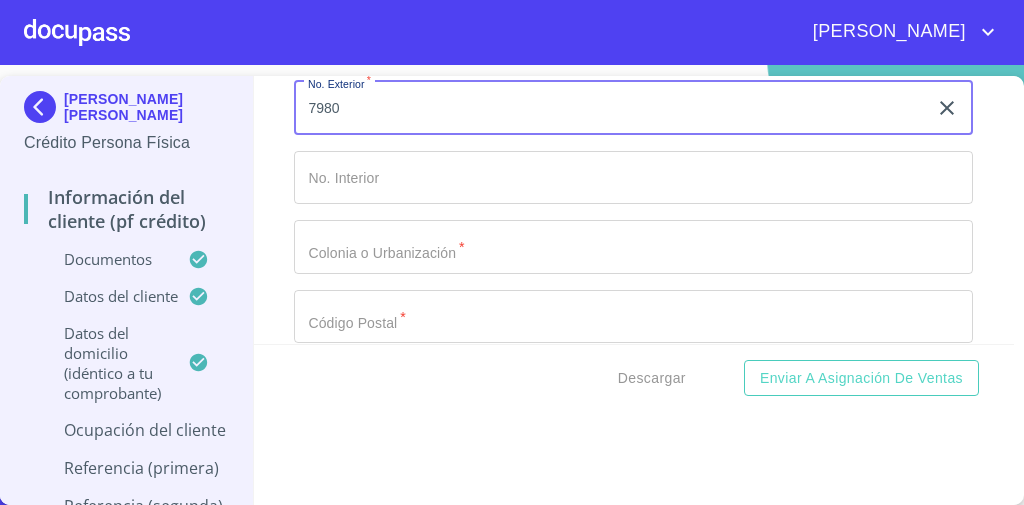 scroll, scrollTop: 9049, scrollLeft: 0, axis: vertical 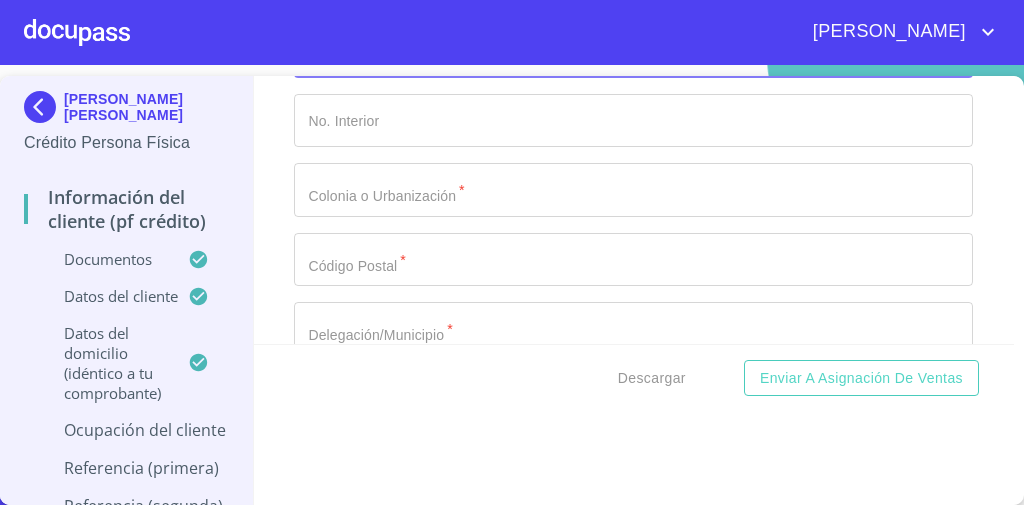 type on "7980" 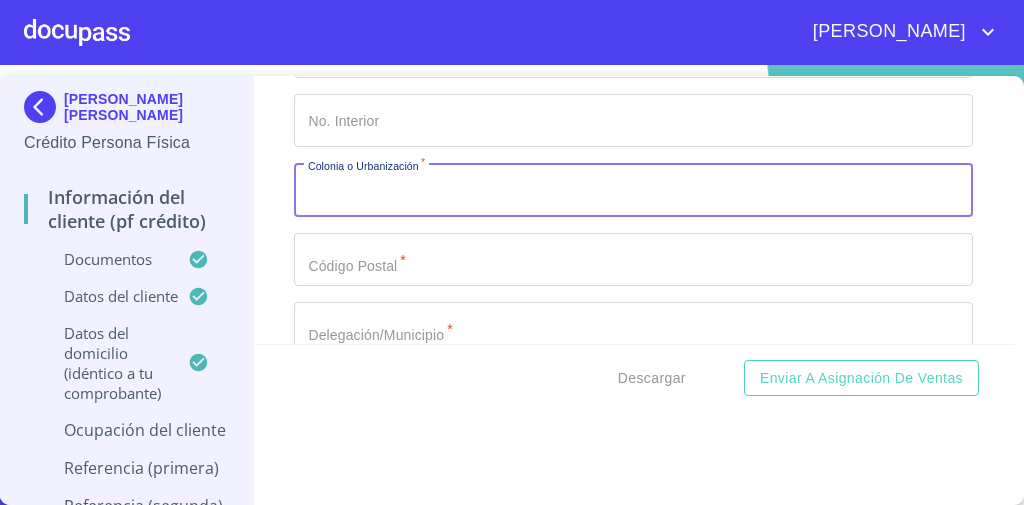 click on "Documento de identificación   *" at bounding box center [633, 190] 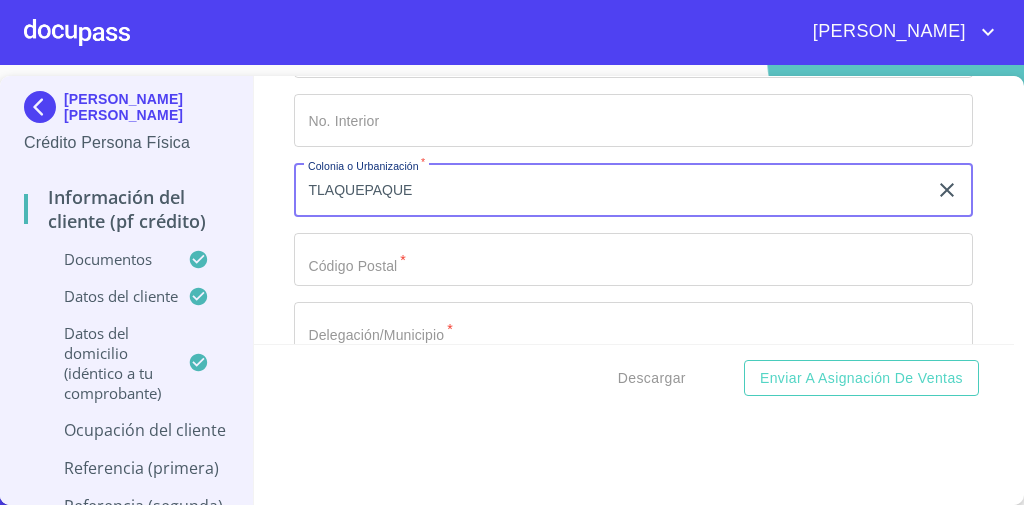 type on "TLAQUEPAQUE" 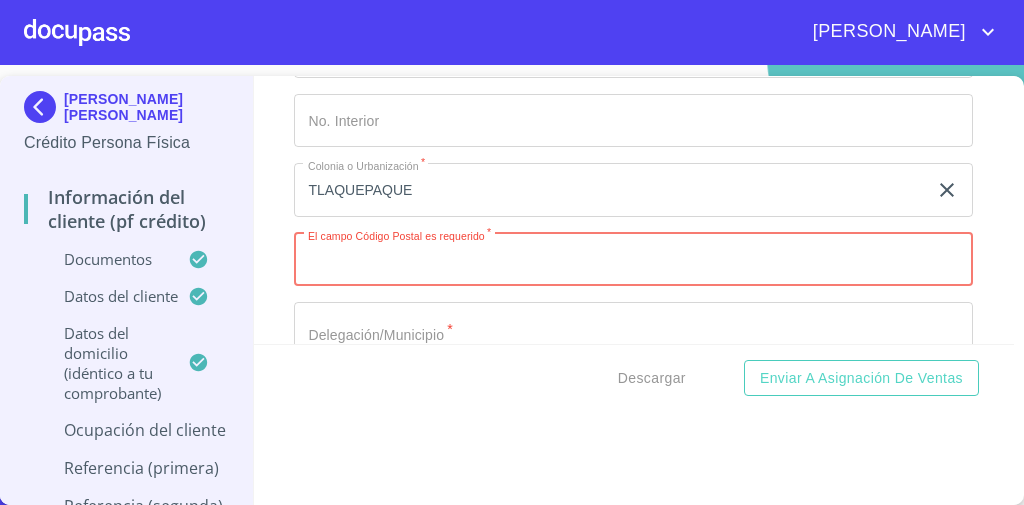 click on "Documento de identificación   *" at bounding box center [633, 260] 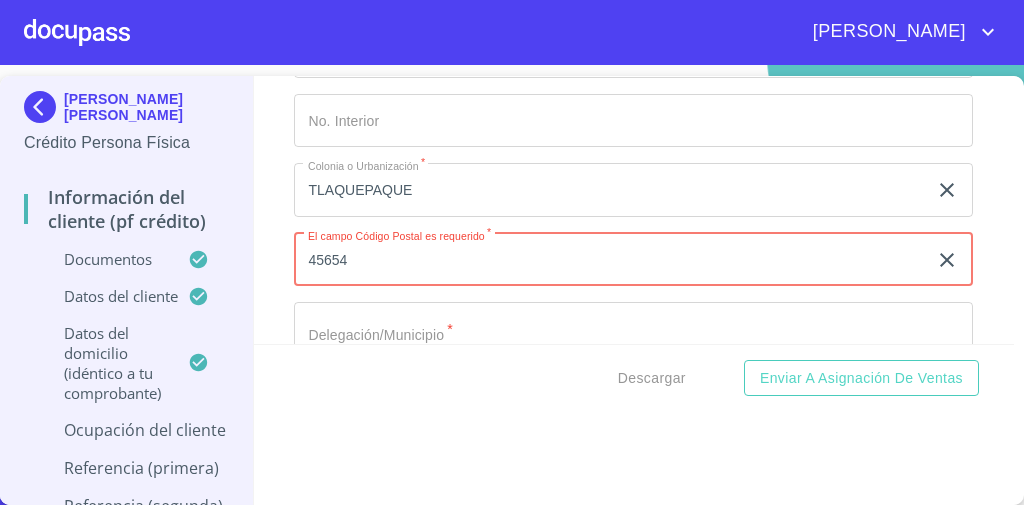 type on "45654" 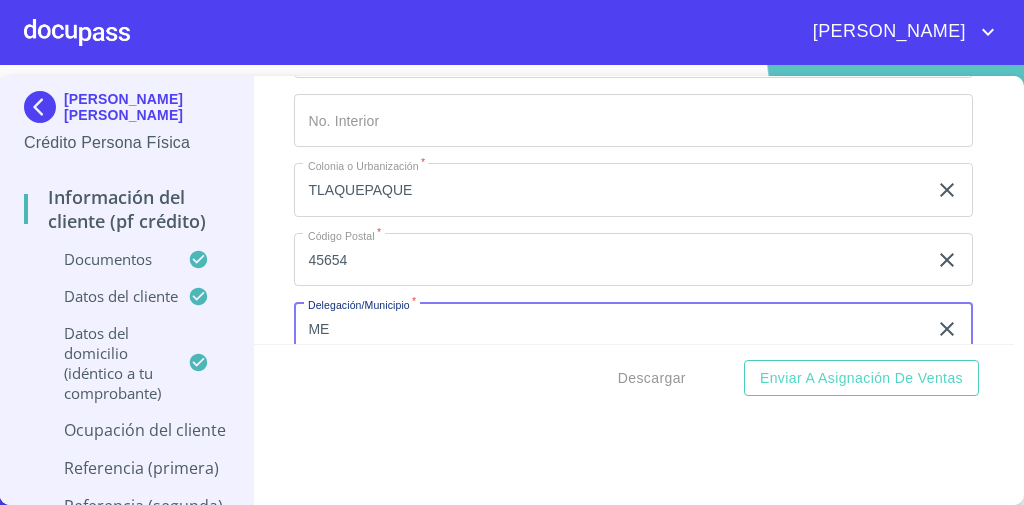 type on "M" 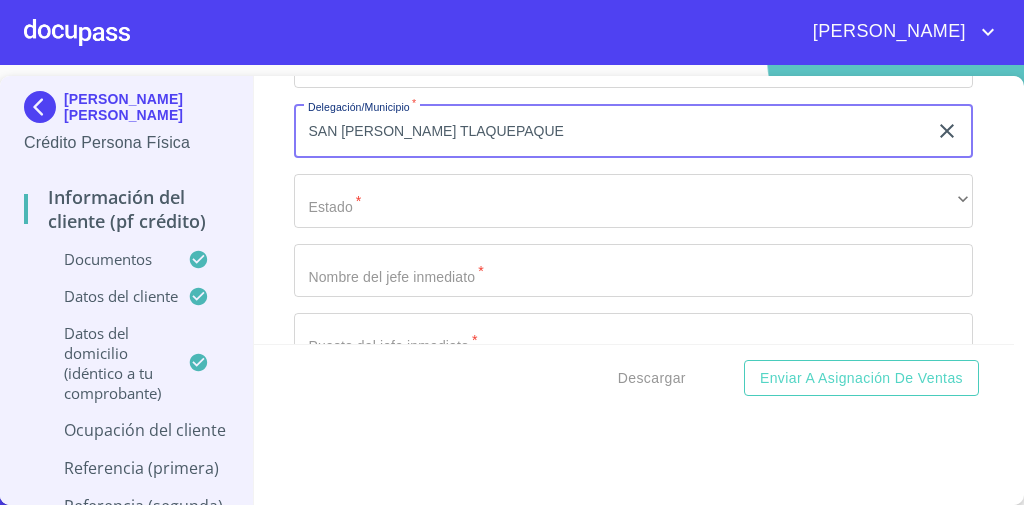 scroll, scrollTop: 9289, scrollLeft: 0, axis: vertical 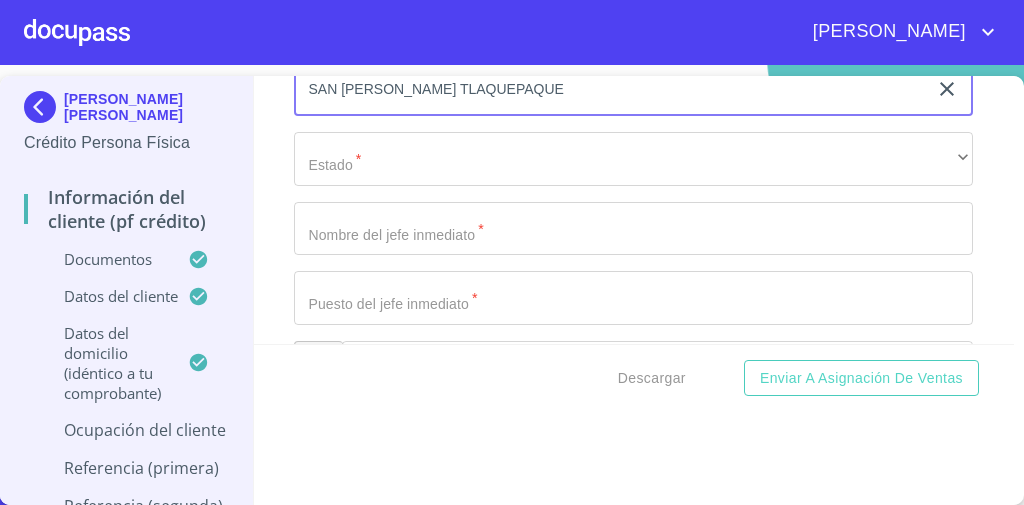 type on "SAN [PERSON_NAME] TLAQUEPAQUE" 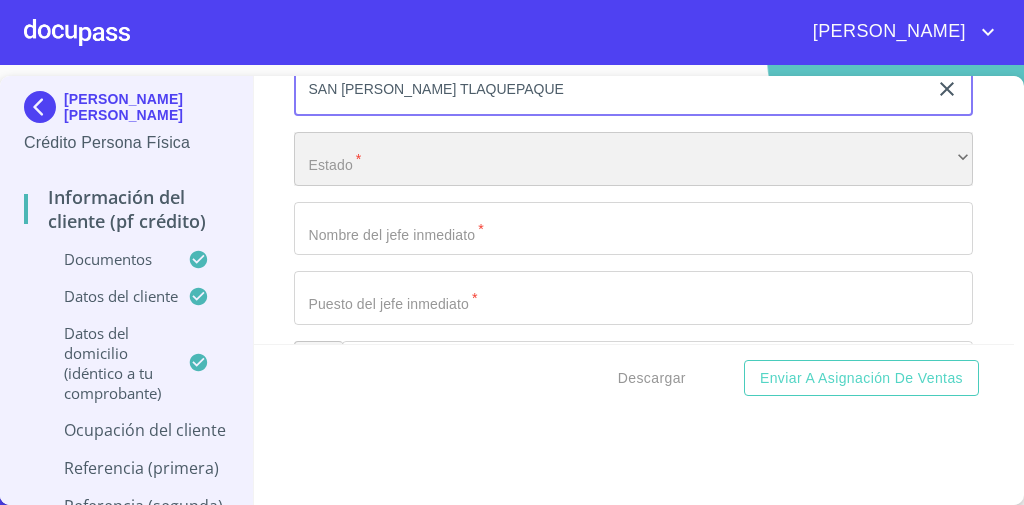 click on "​" at bounding box center [633, 159] 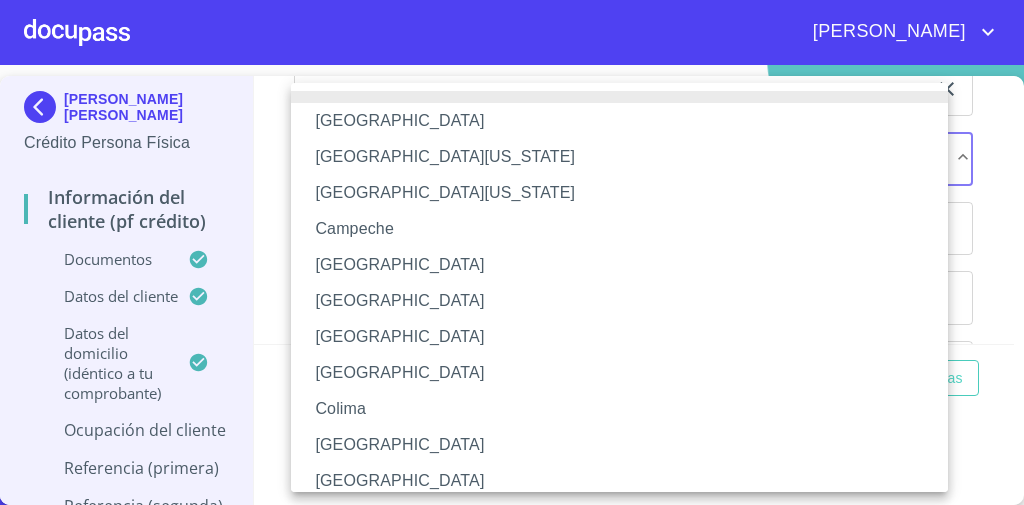 type 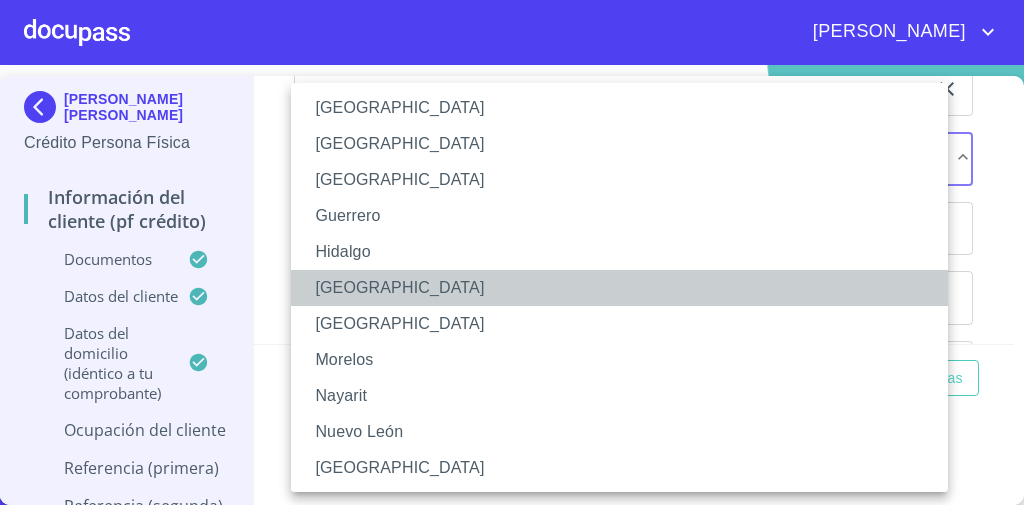 click on "[GEOGRAPHIC_DATA]" at bounding box center [625, 288] 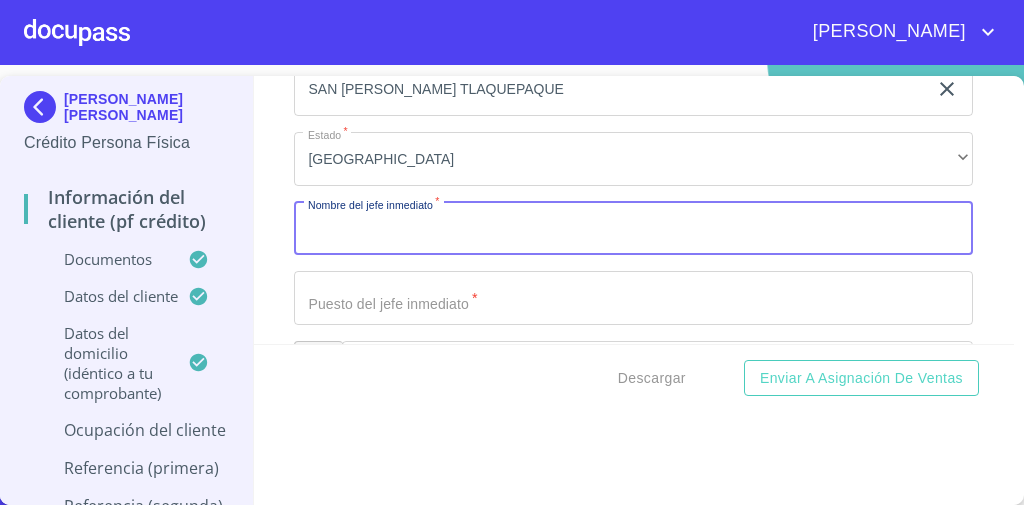 click on "Documento de identificación   *" at bounding box center (633, 229) 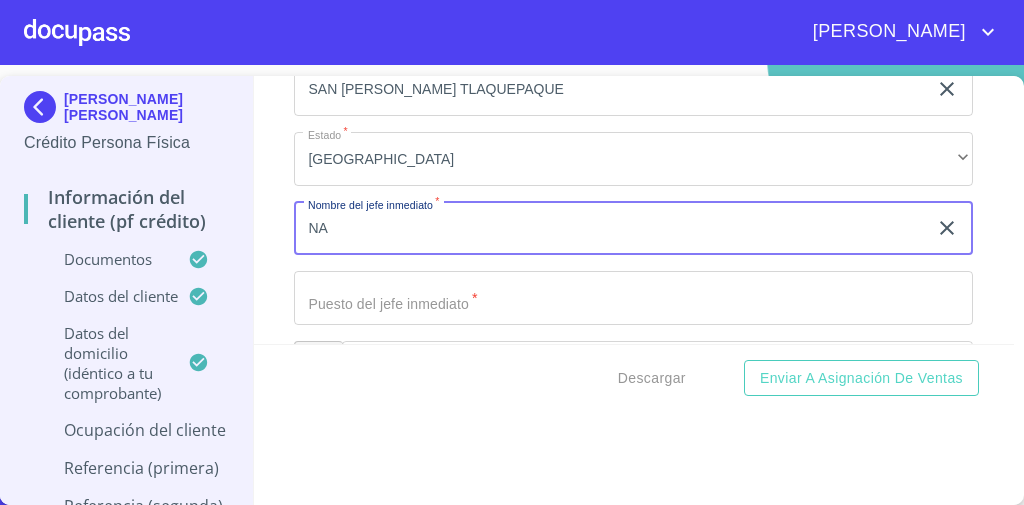 type on "NA" 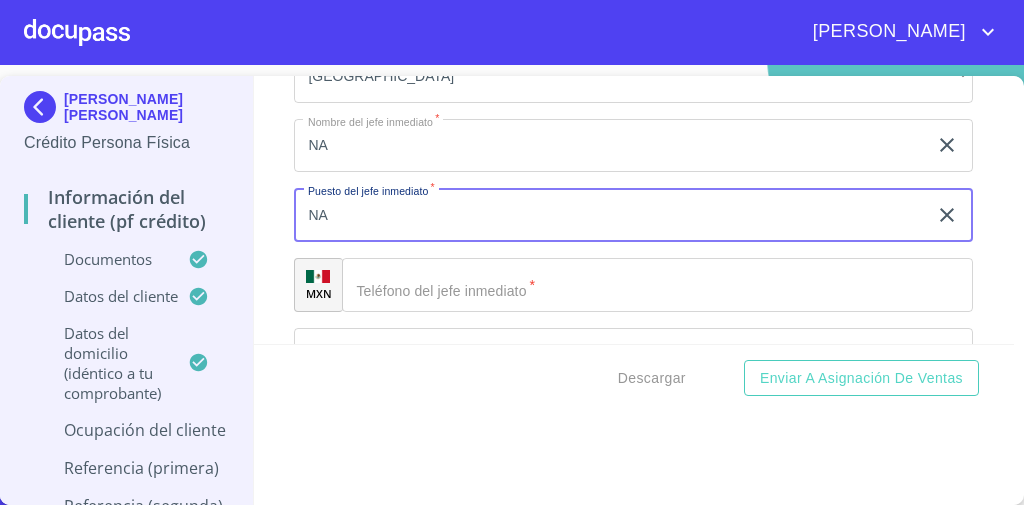 scroll, scrollTop: 9449, scrollLeft: 0, axis: vertical 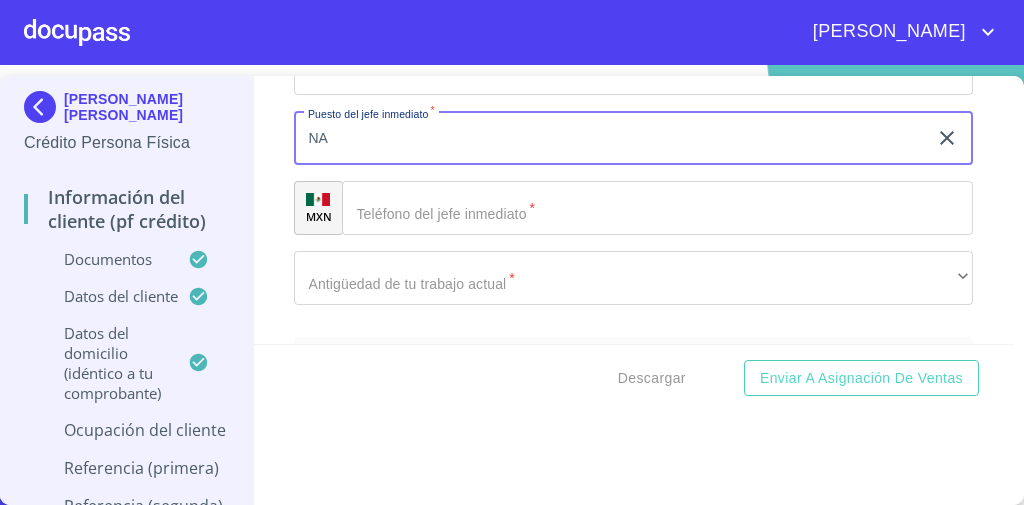 type on "NA" 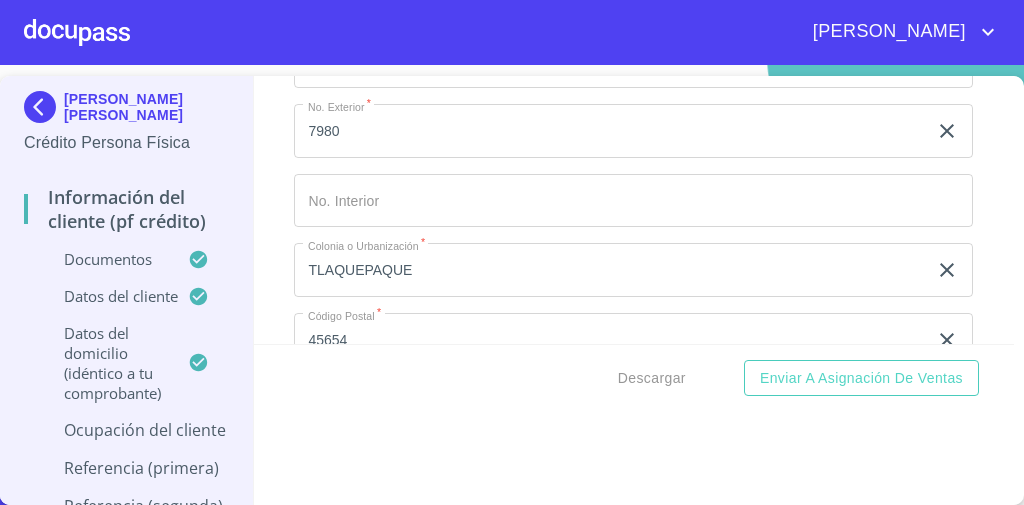 scroll, scrollTop: 8809, scrollLeft: 0, axis: vertical 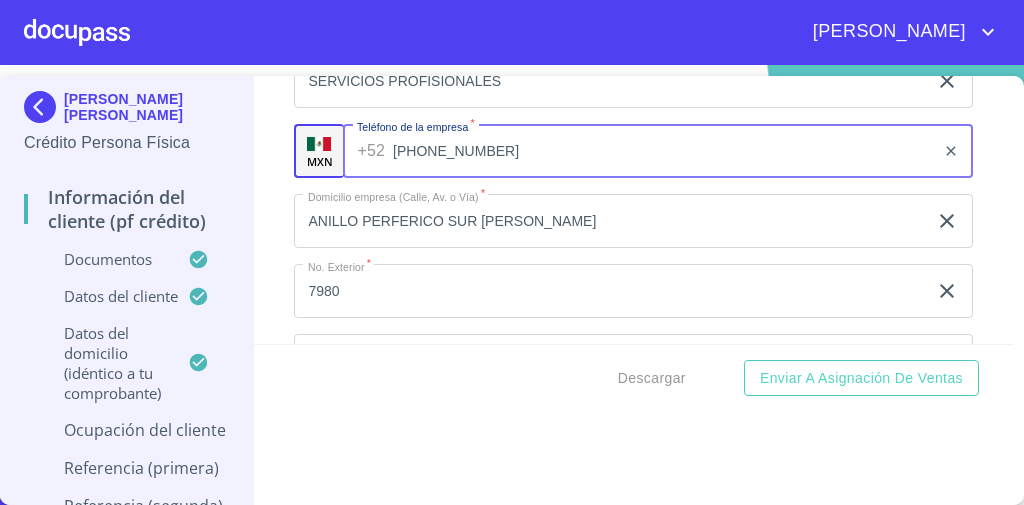 drag, startPoint x: 456, startPoint y: 129, endPoint x: 367, endPoint y: 127, distance: 89.02247 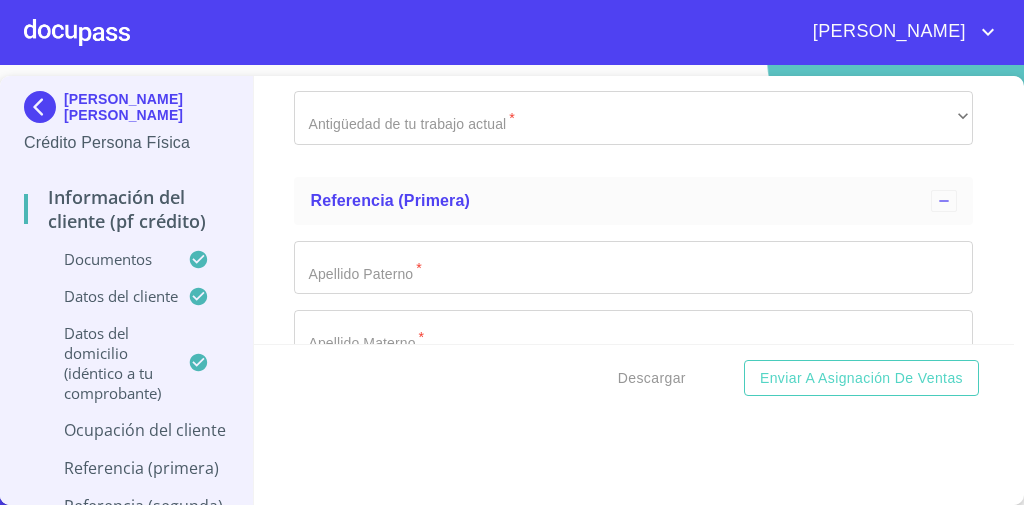 scroll, scrollTop: 9449, scrollLeft: 0, axis: vertical 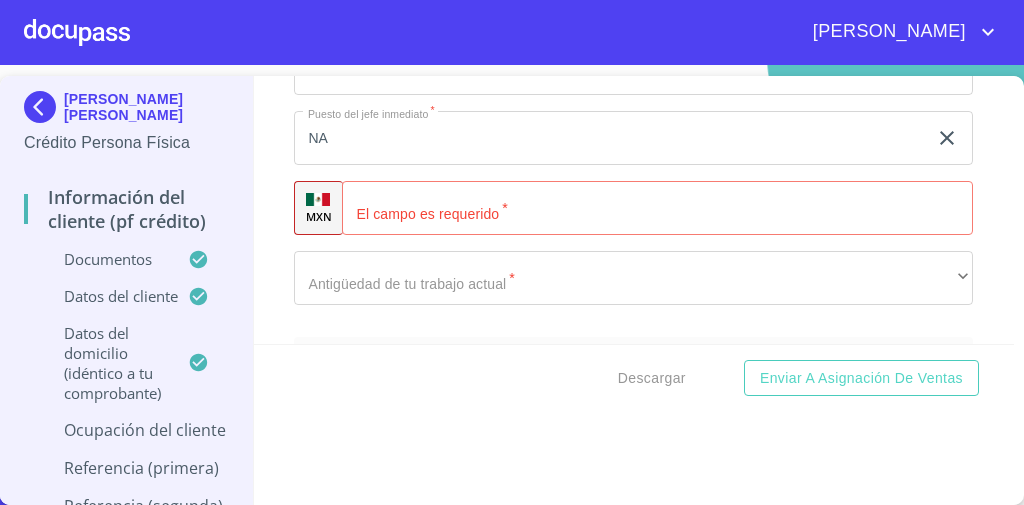 click on "​" at bounding box center [657, 208] 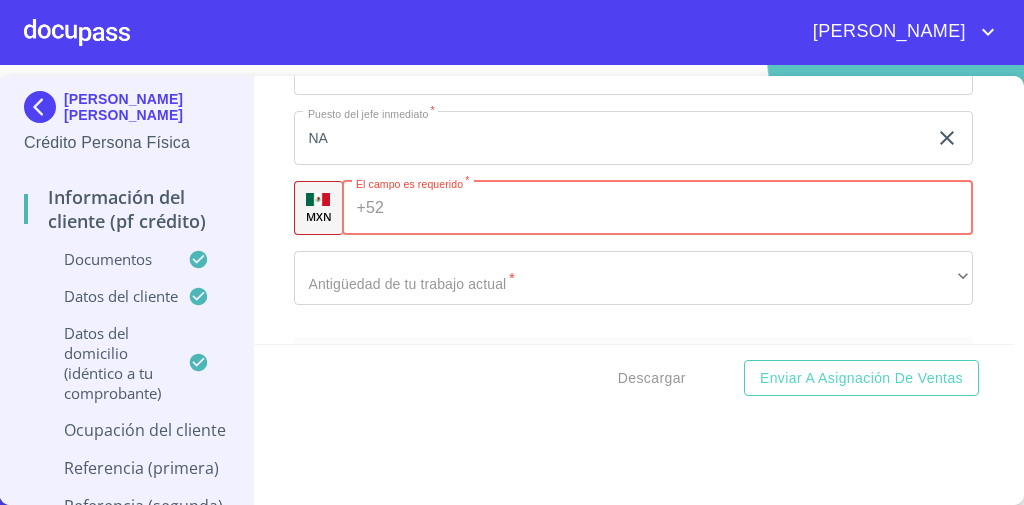 paste on "[PHONE_NUMBER]" 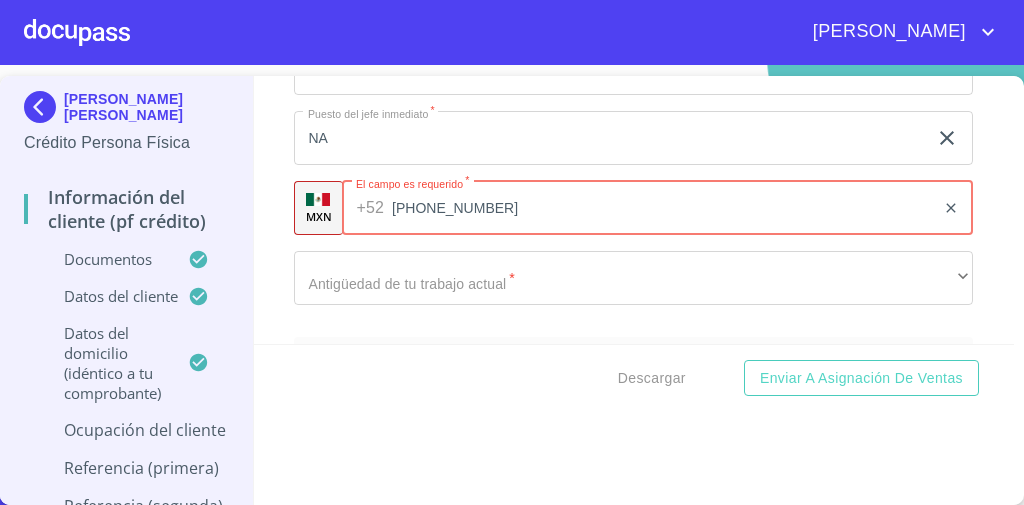 type on "[PHONE_NUMBER]" 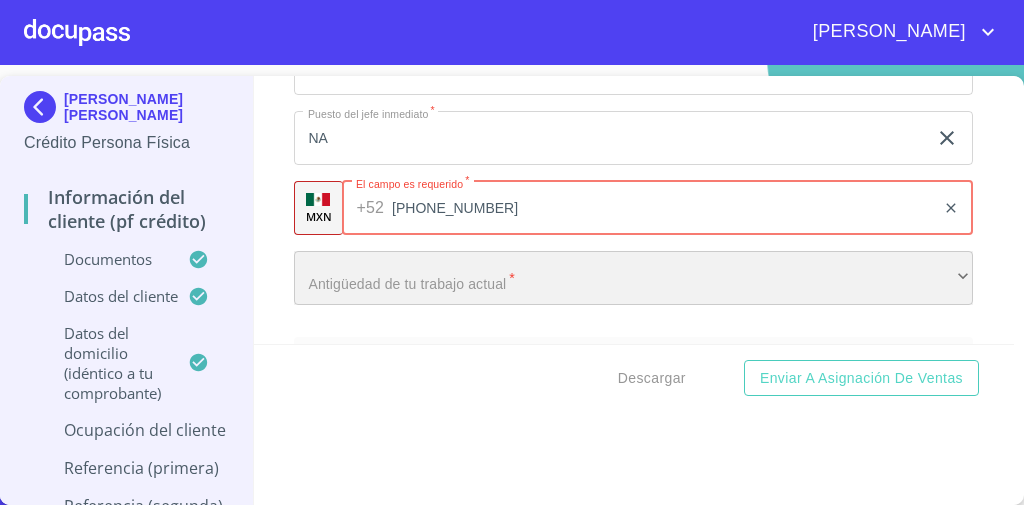 click on "​" at bounding box center [633, 278] 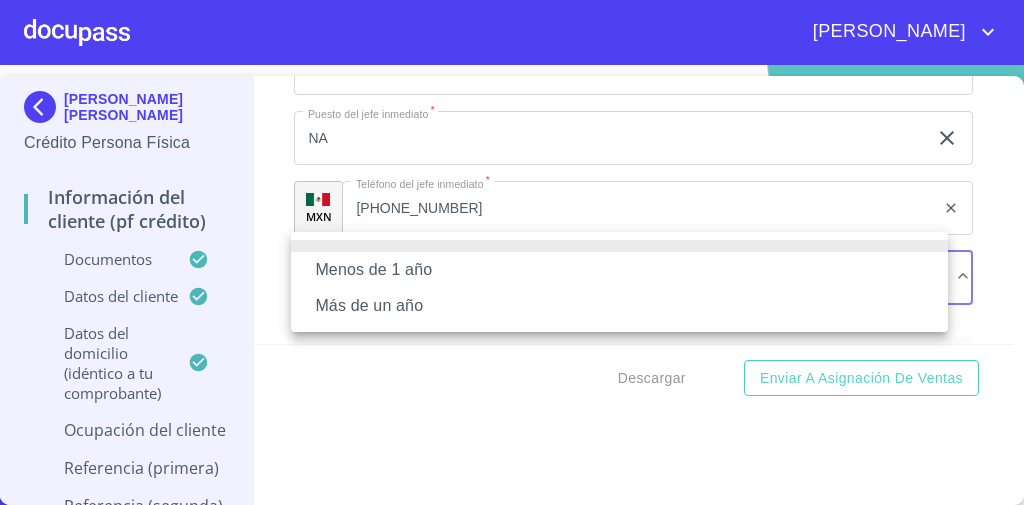 click on "Más de un año" at bounding box center [619, 306] 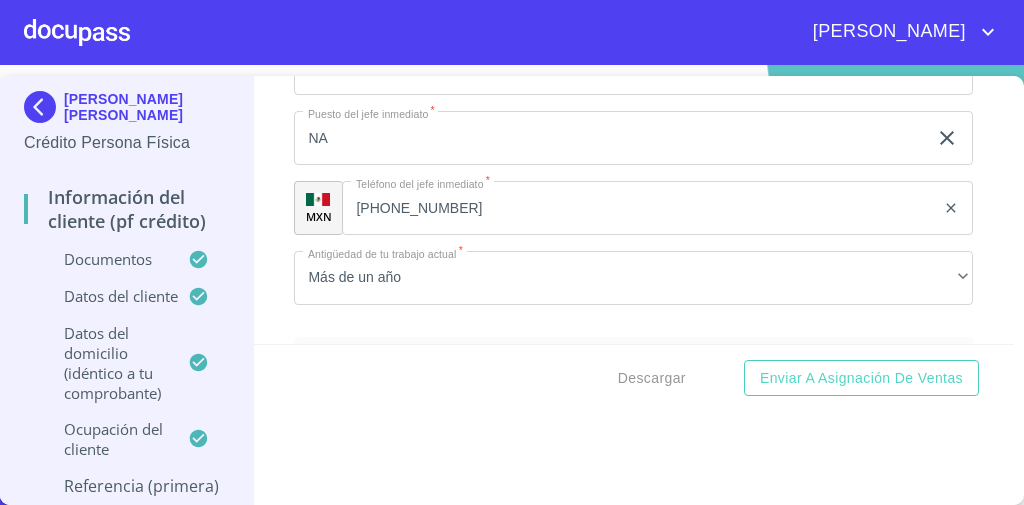 drag, startPoint x: 270, startPoint y: 200, endPoint x: 317, endPoint y: 189, distance: 48.270073 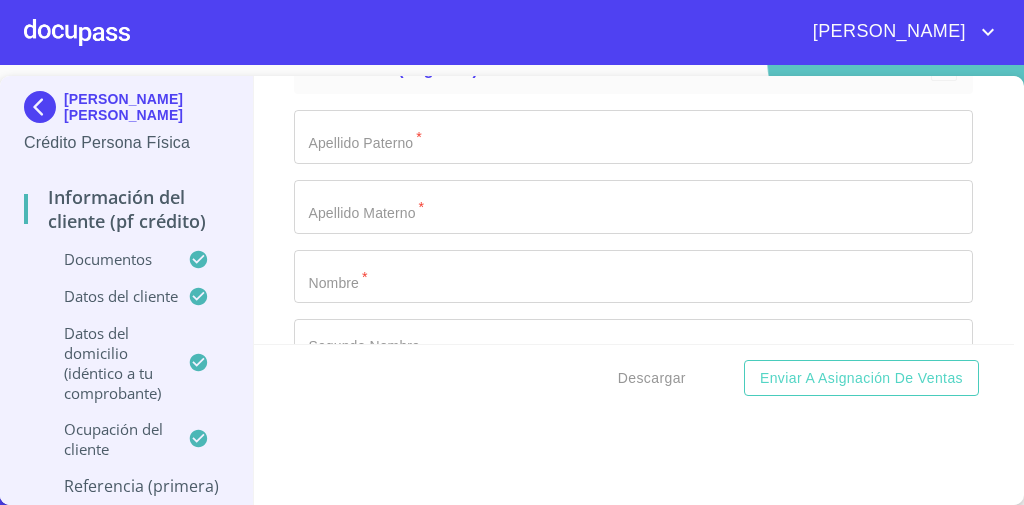 scroll, scrollTop: 10249, scrollLeft: 0, axis: vertical 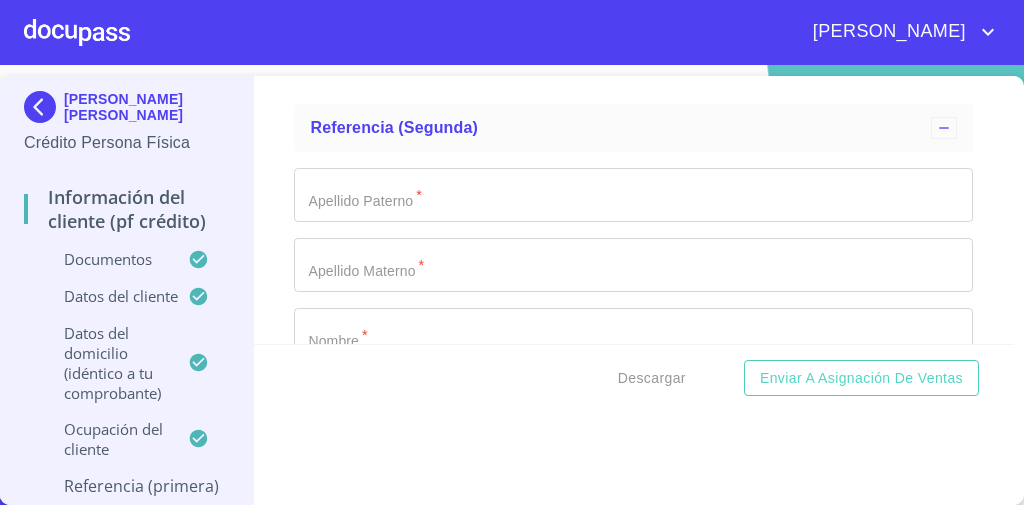 click on "Documento de identificación   *" at bounding box center [610, -3966] 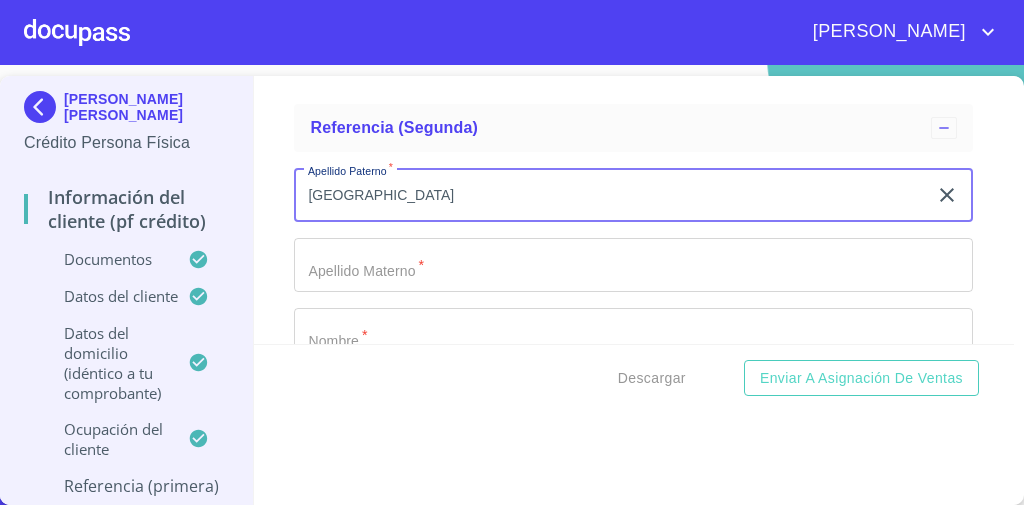 type on "[GEOGRAPHIC_DATA]" 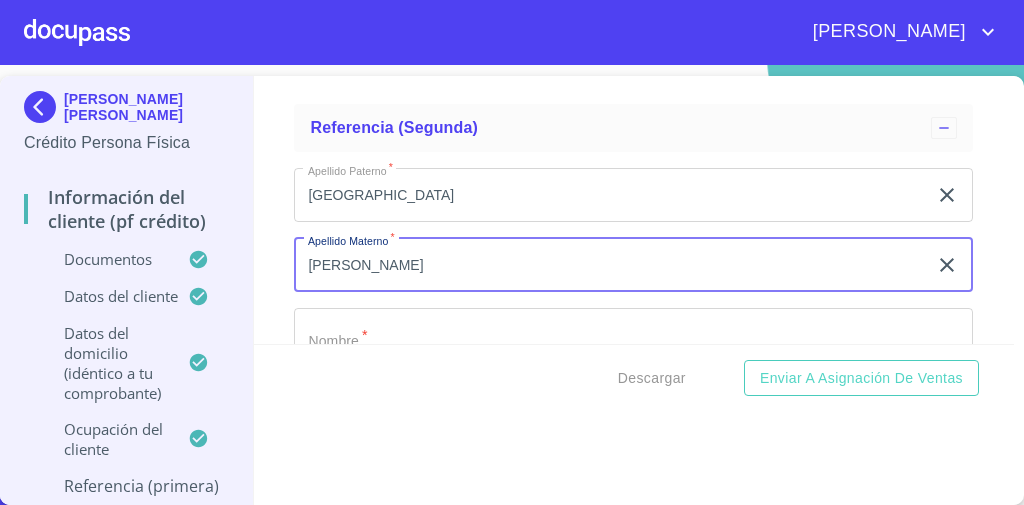 type on "[PERSON_NAME]" 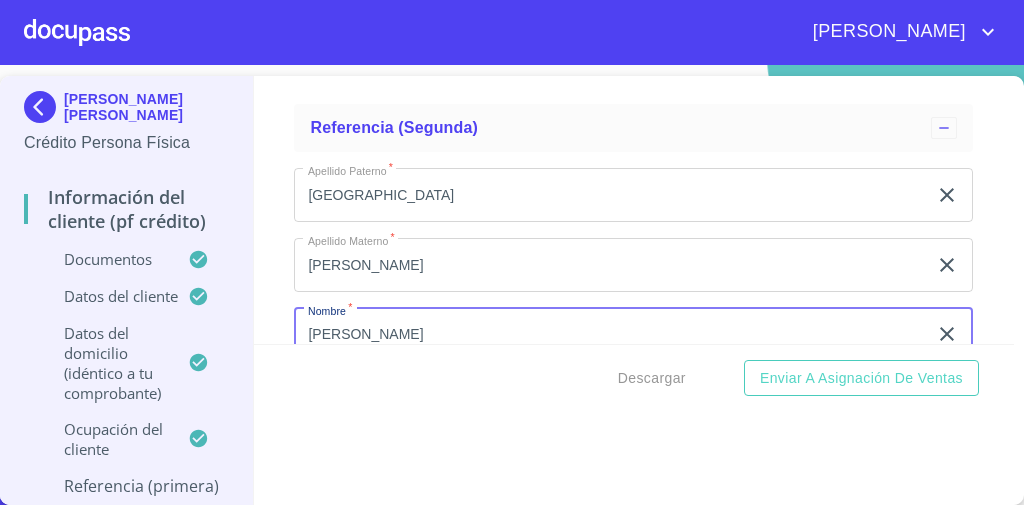 type on "[PERSON_NAME]" 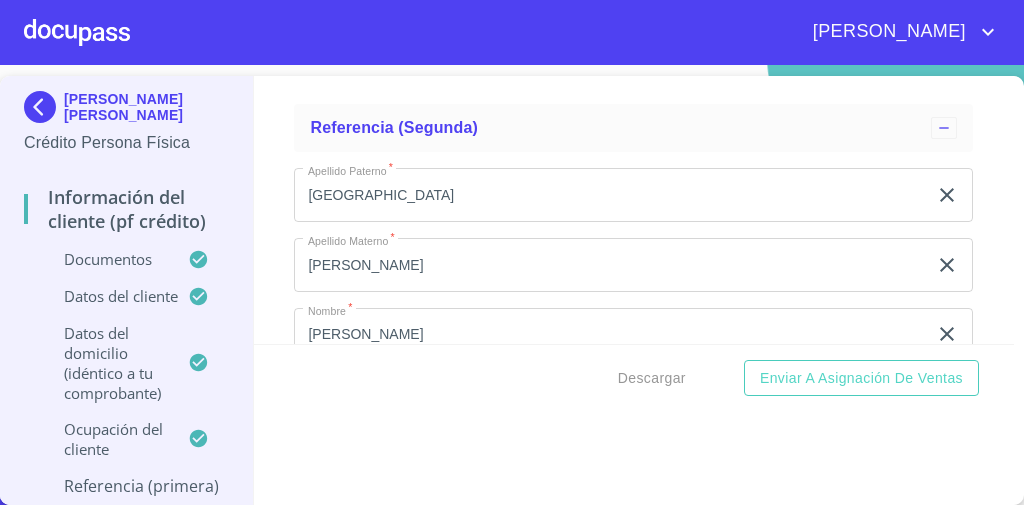 scroll, scrollTop: 10422, scrollLeft: 0, axis: vertical 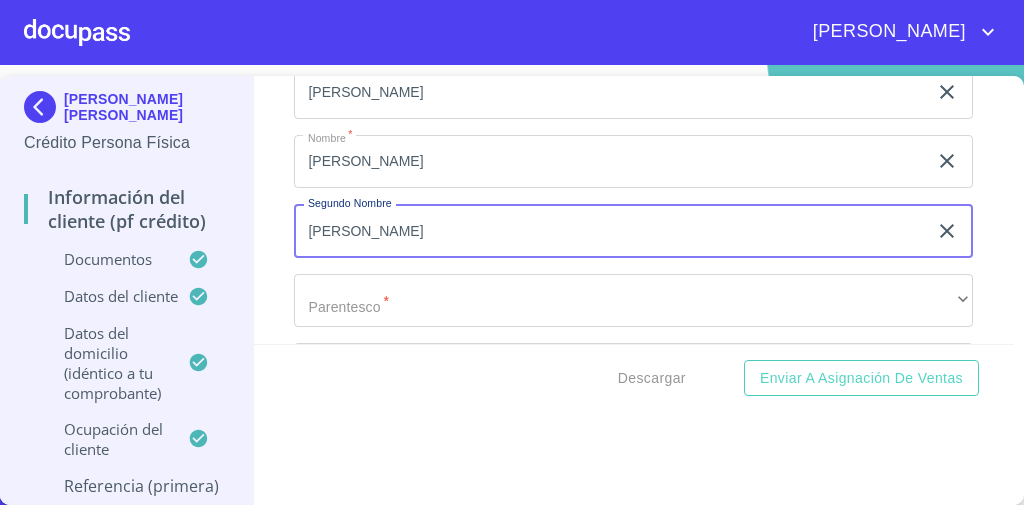 type on "[PERSON_NAME]" 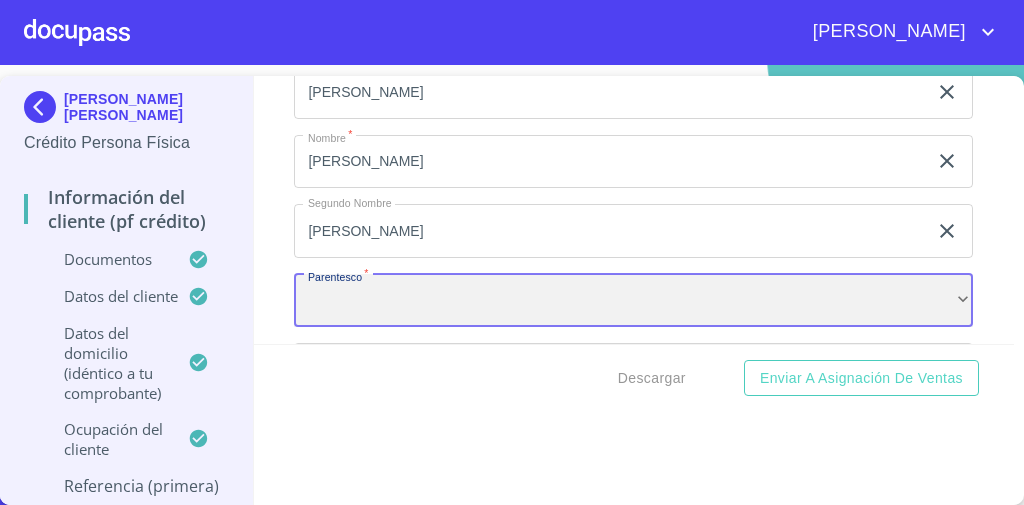 click on "​" at bounding box center [633, 301] 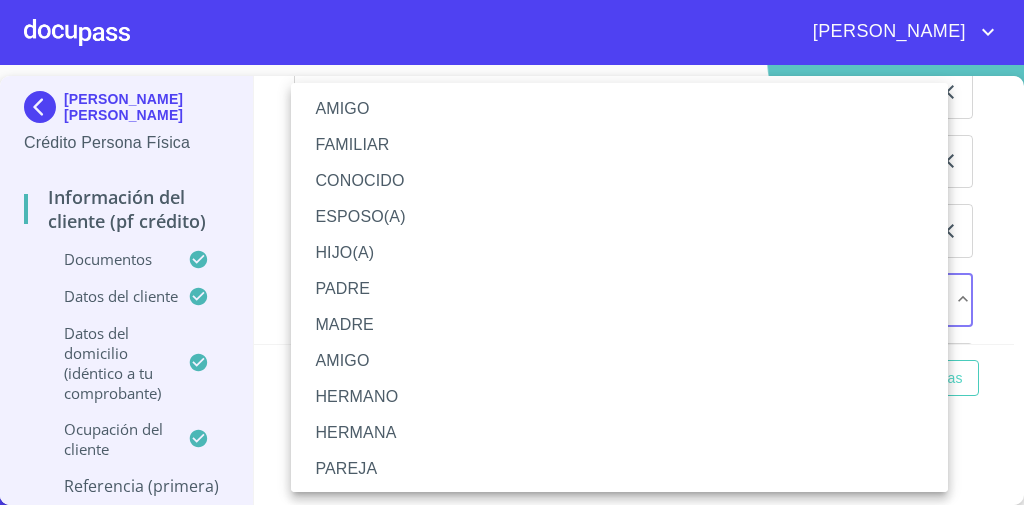 click on "AMIGO" at bounding box center (625, 109) 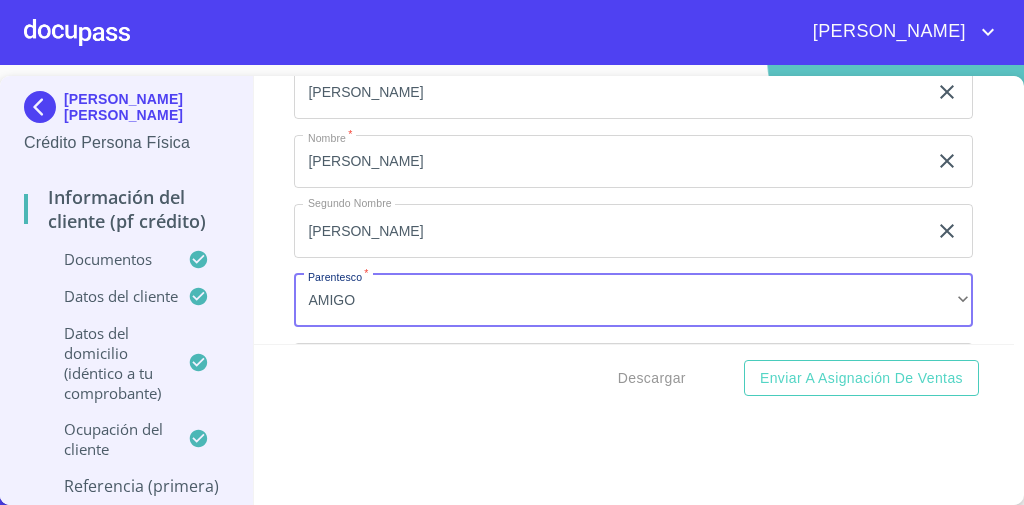 click on "Información del cliente (PF crédito)   Documentos Documento de identificación   * INE ​ Identificación Oficial * Identificación Oficial Identificación Oficial Comprobante de Domicilio * Comprobante de Domicilio Comprobante de [PERSON_NAME] de ingresos   * Independiente/Dueño de negocio/Persona Moral ​ Comprobante de Ingresos mes 1 * Comprobante de Ingresos mes 1 Comprobante de Ingresos mes 1 Comprobante de Ingresos mes 2 * Comprobante de Ingresos mes 2 Comprobante de Ingresos mes 2 Comprobante de Ingresos mes 3 * Comprobante de Ingresos mes 3 Comprobante de Ingresos mes 3 CURP * CURP [PERSON_NAME] de situación fiscal [PERSON_NAME] de situación fiscal [PERSON_NAME] de situación fiscal Datos del cliente Apellido [PERSON_NAME]   * [PERSON_NAME] ​ Apellido Materno   * [PERSON_NAME] ​ Primer nombre   * [PERSON_NAME] ​ [PERSON_NAME] Nombre [PERSON_NAME] ​ Fecha de nacimiento * 8 de nov. de [DEMOGRAPHIC_DATA] ​ Nacionalidad   * Mexicana ​ País de nacimiento   * [GEOGRAPHIC_DATA] ​ Estado de nacimiento   * Jalisco ​ CURP   * ​ RFC" at bounding box center [634, 210] 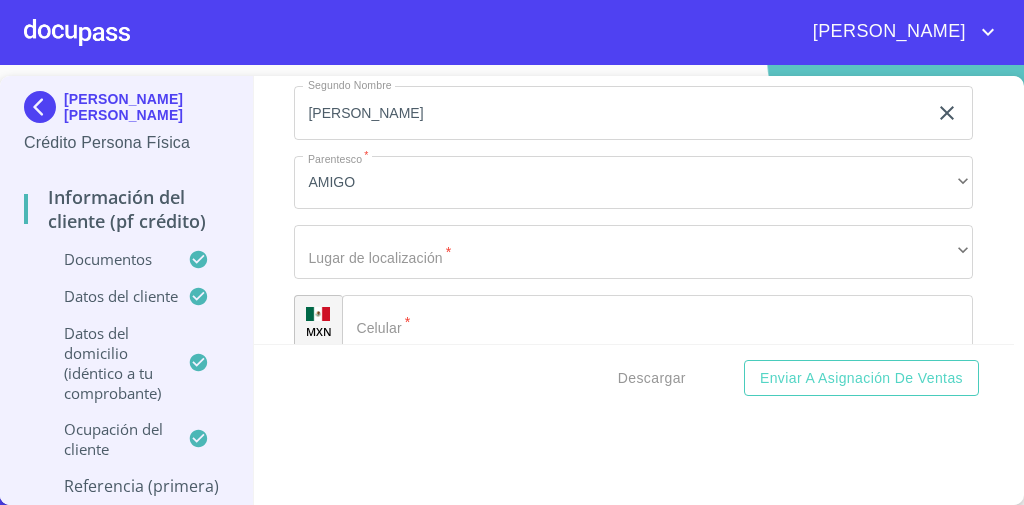 scroll, scrollTop: 10582, scrollLeft: 0, axis: vertical 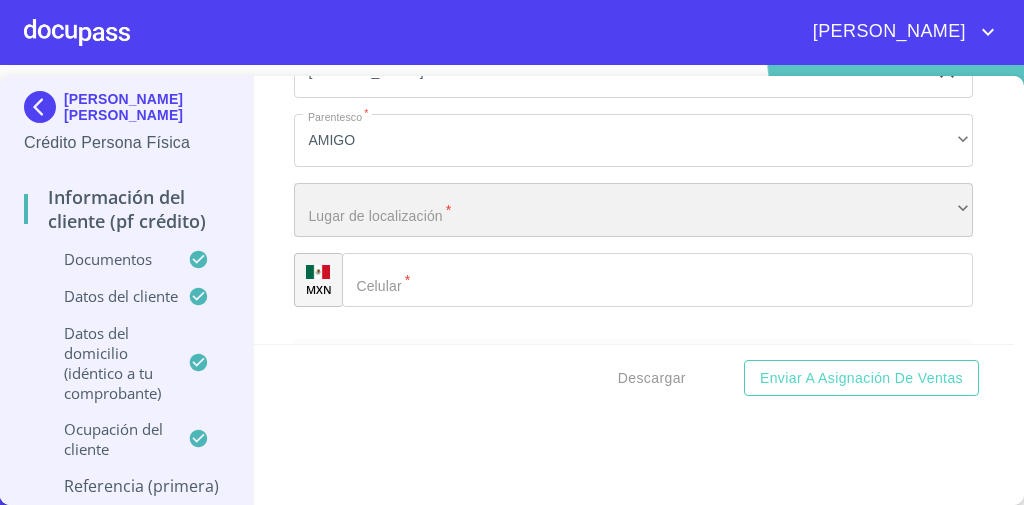 click on "​" at bounding box center (633, 210) 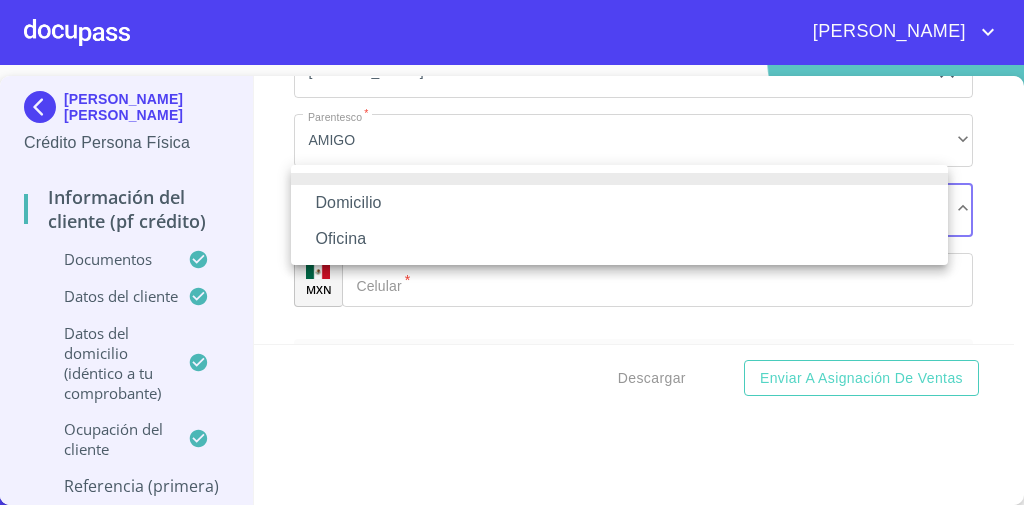 click on "Domicilio" at bounding box center (619, 203) 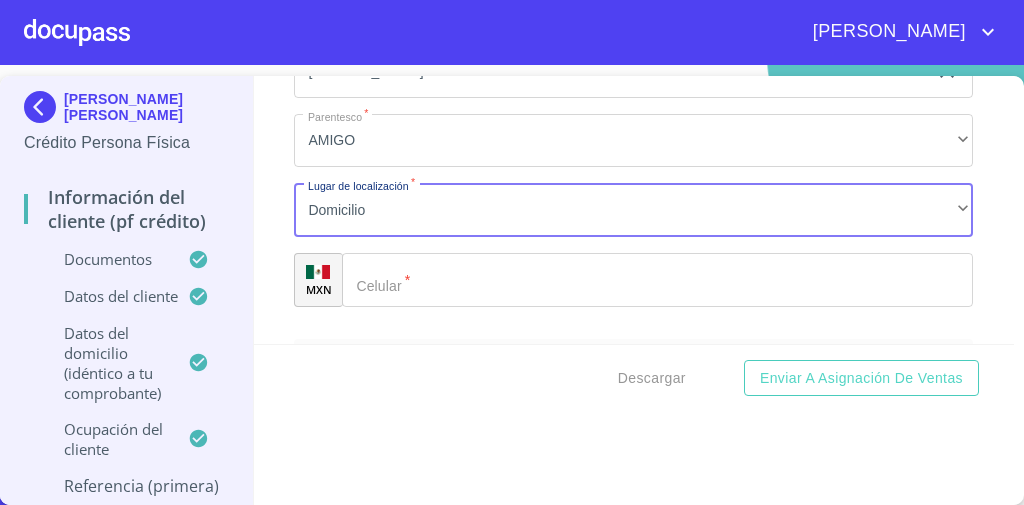 click on "Documento de identificación   *" 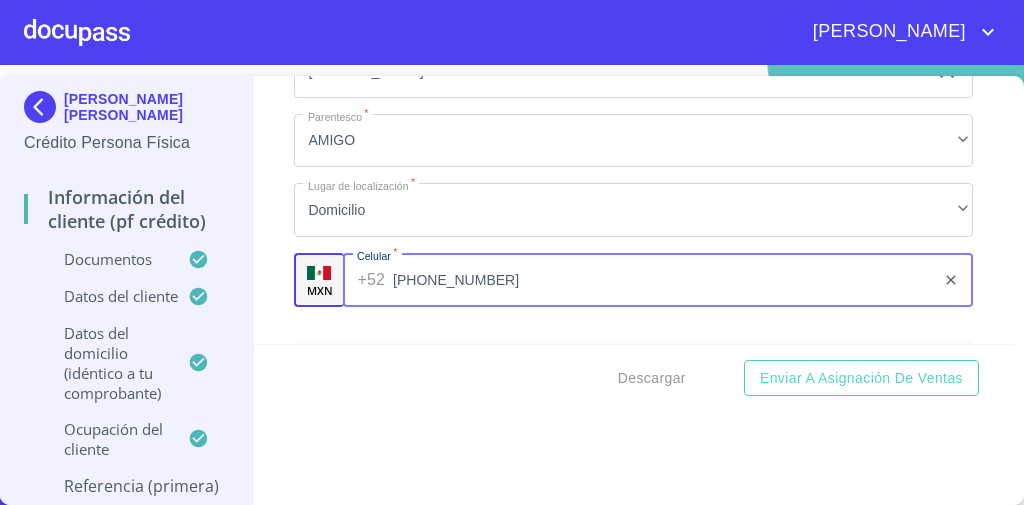 type on "[PHONE_NUMBER]" 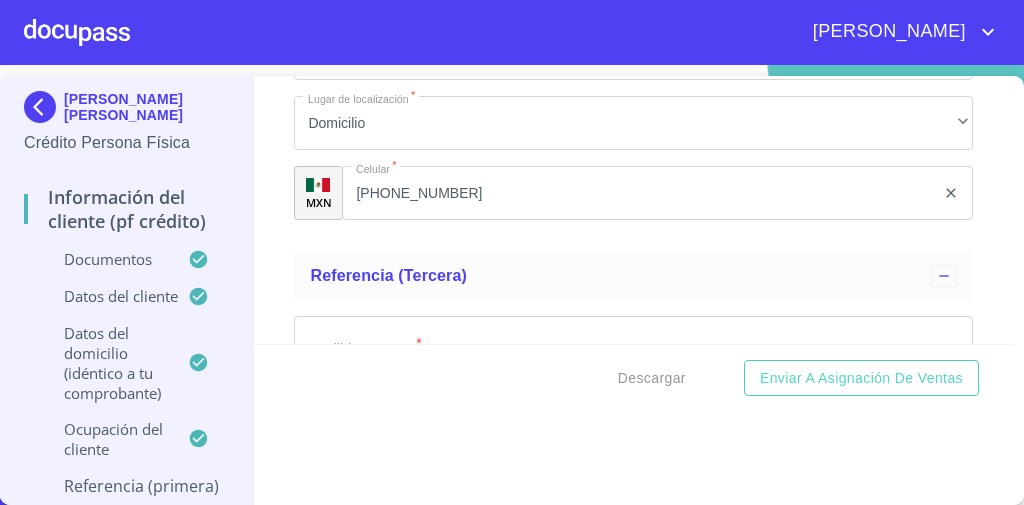 scroll, scrollTop: 10742, scrollLeft: 0, axis: vertical 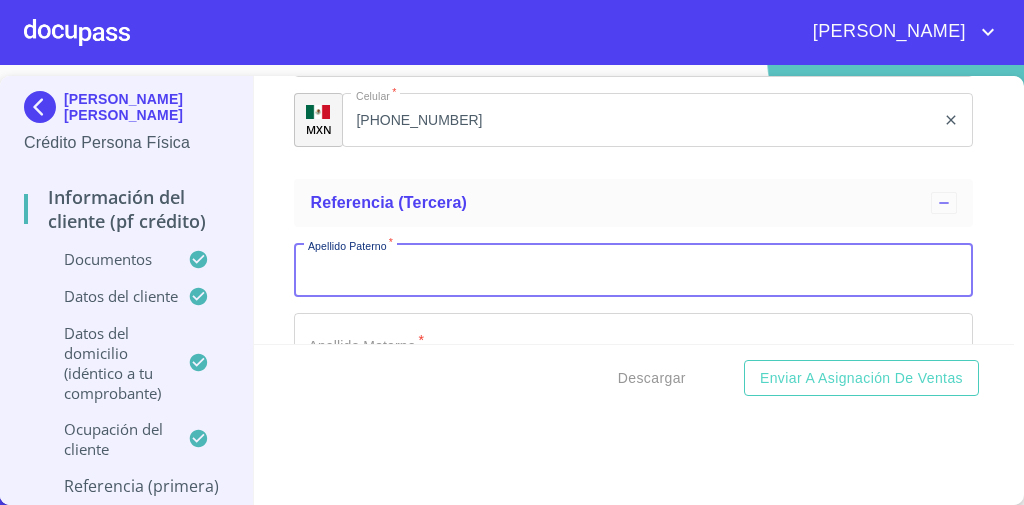 click on "Documento de identificación   *" at bounding box center (633, 270) 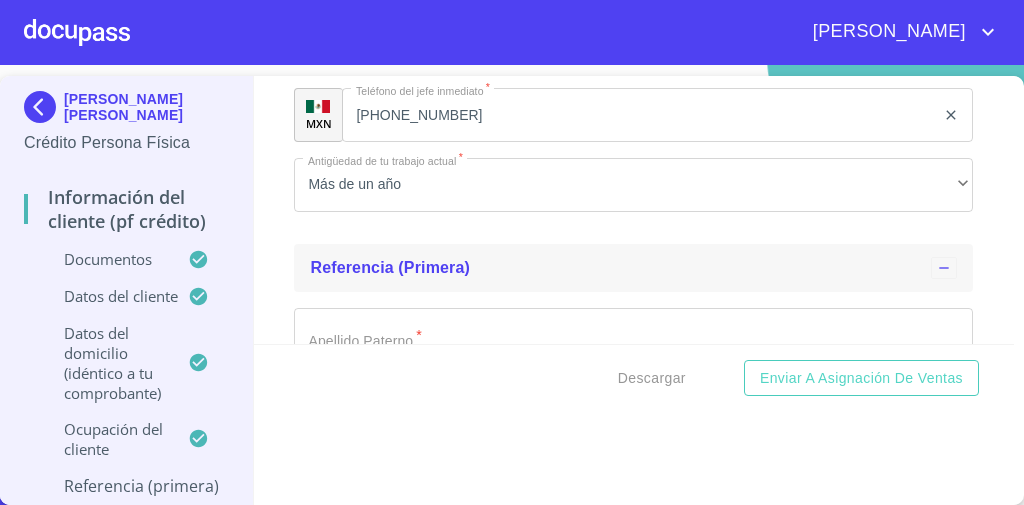 scroll, scrollTop: 9622, scrollLeft: 0, axis: vertical 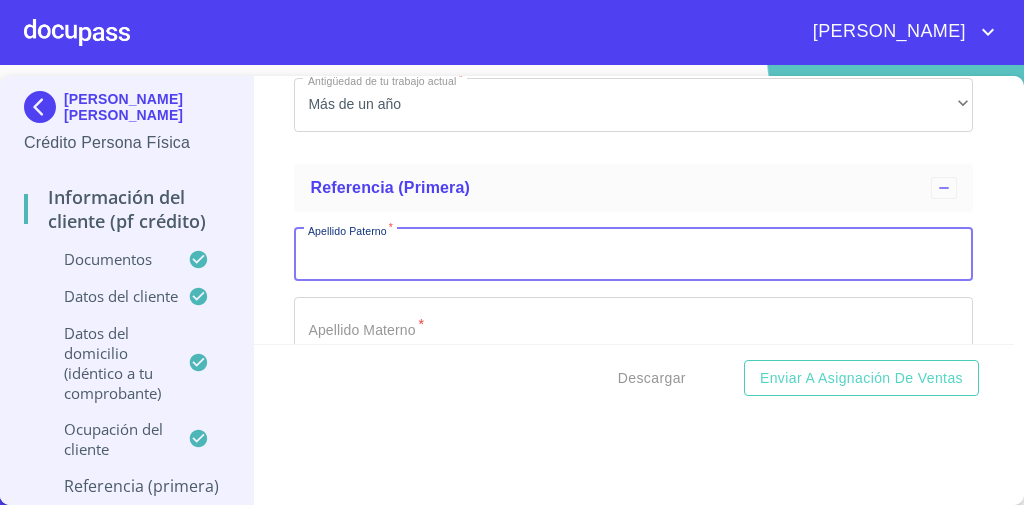 click on "Documento de identificación   *" at bounding box center [633, 255] 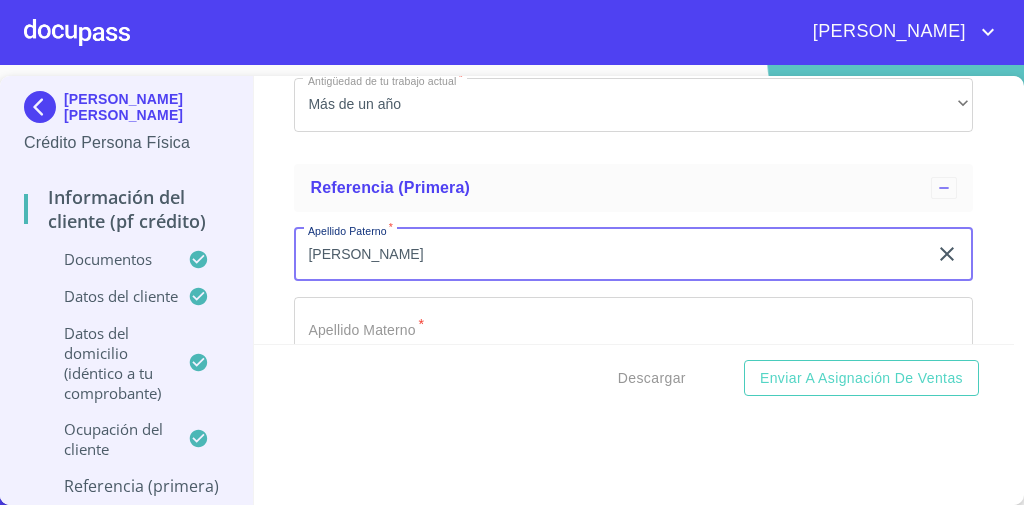 type on "[PERSON_NAME]" 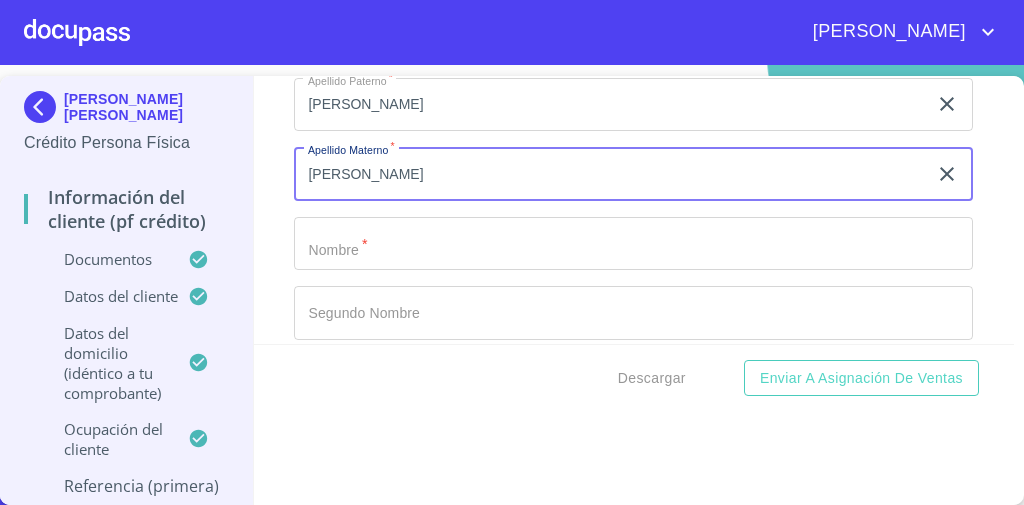 scroll, scrollTop: 9782, scrollLeft: 0, axis: vertical 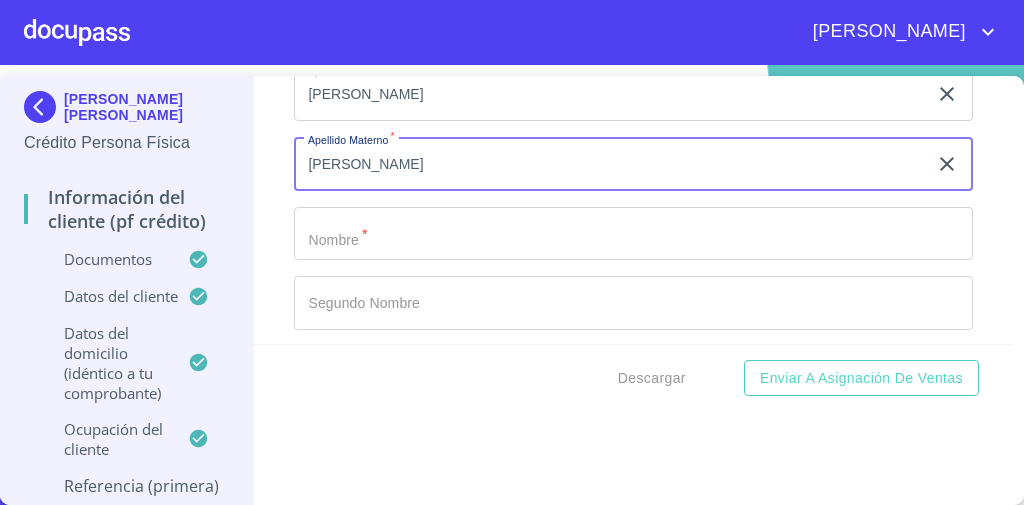type on "[PERSON_NAME]" 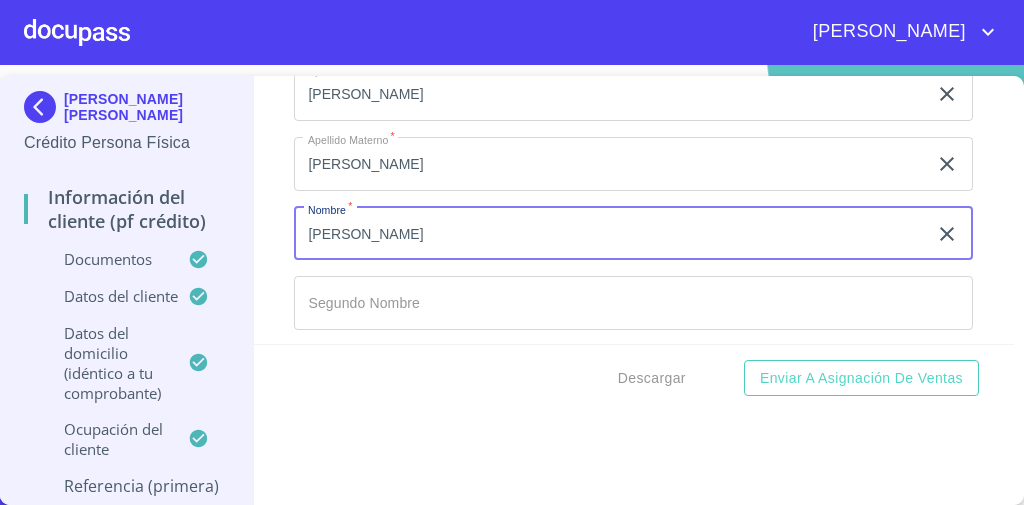 type on "[PERSON_NAME]" 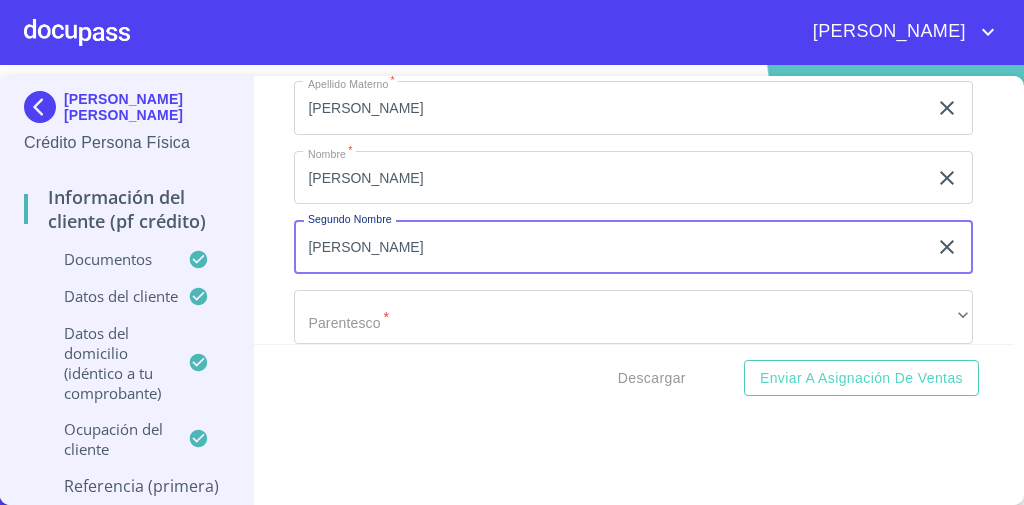 scroll, scrollTop: 9862, scrollLeft: 0, axis: vertical 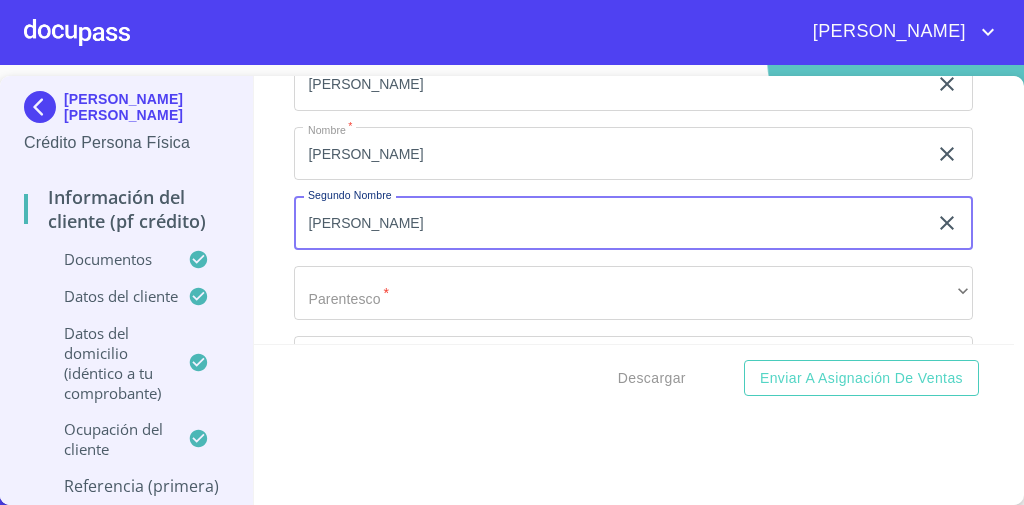 type on "[PERSON_NAME]" 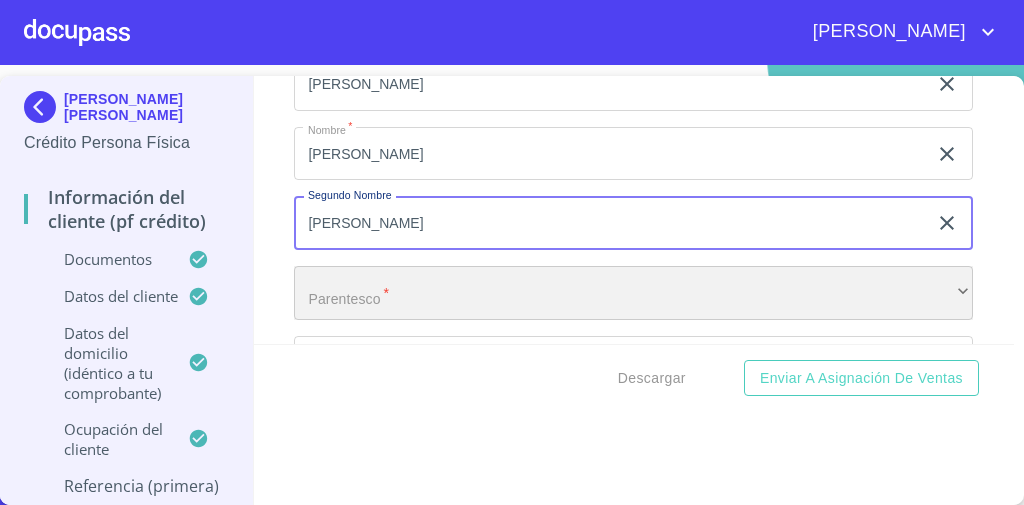 click on "​" at bounding box center (633, 293) 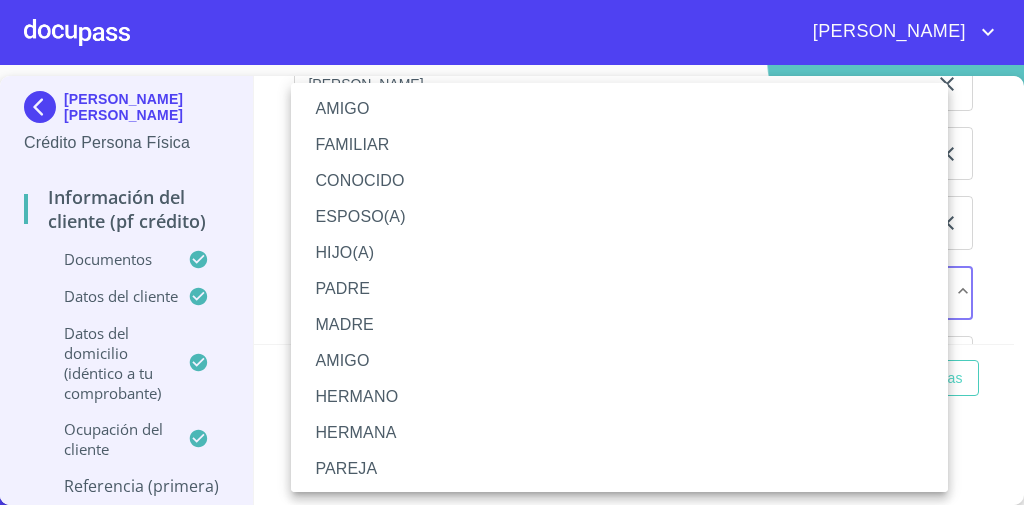 click on "AMIGO" at bounding box center (625, 109) 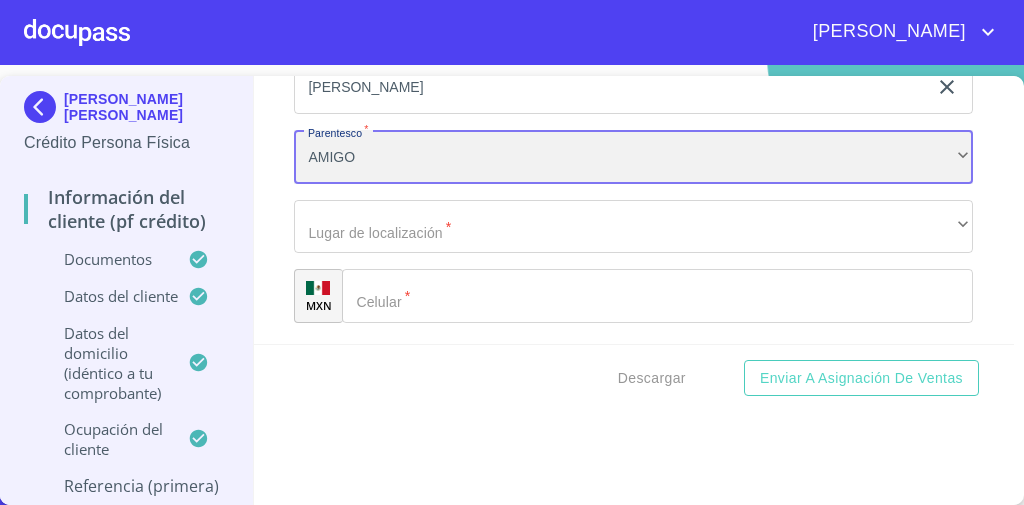 scroll, scrollTop: 10022, scrollLeft: 0, axis: vertical 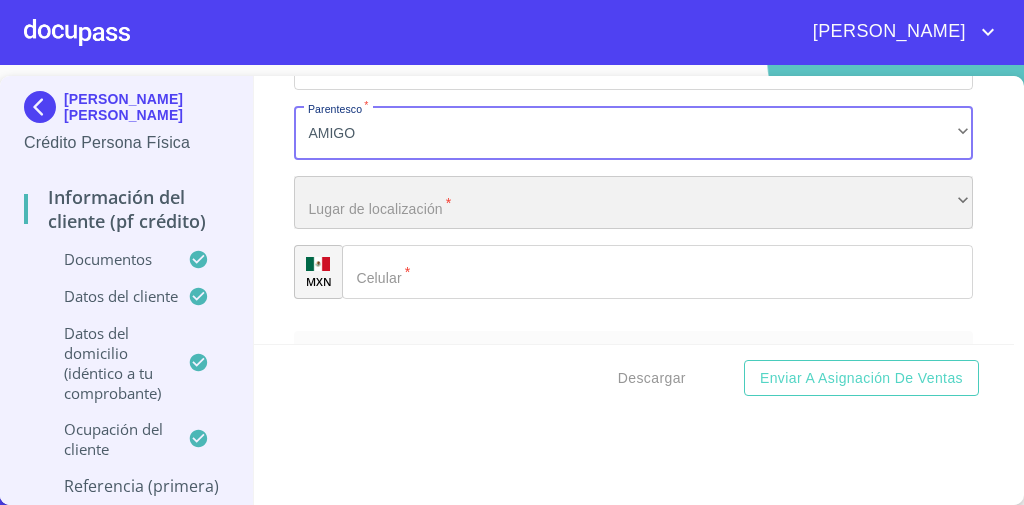 click on "​" at bounding box center [633, 203] 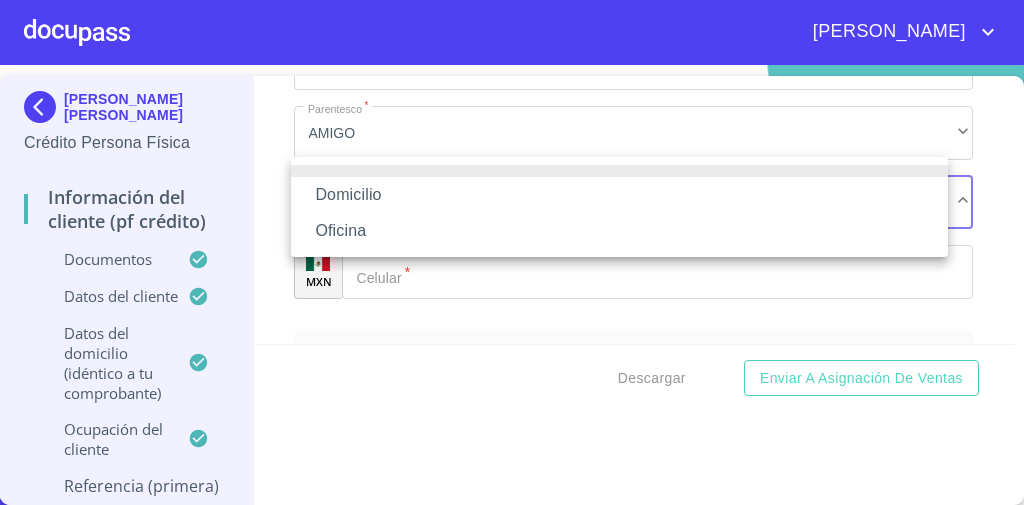 click on "Domicilio" at bounding box center [619, 195] 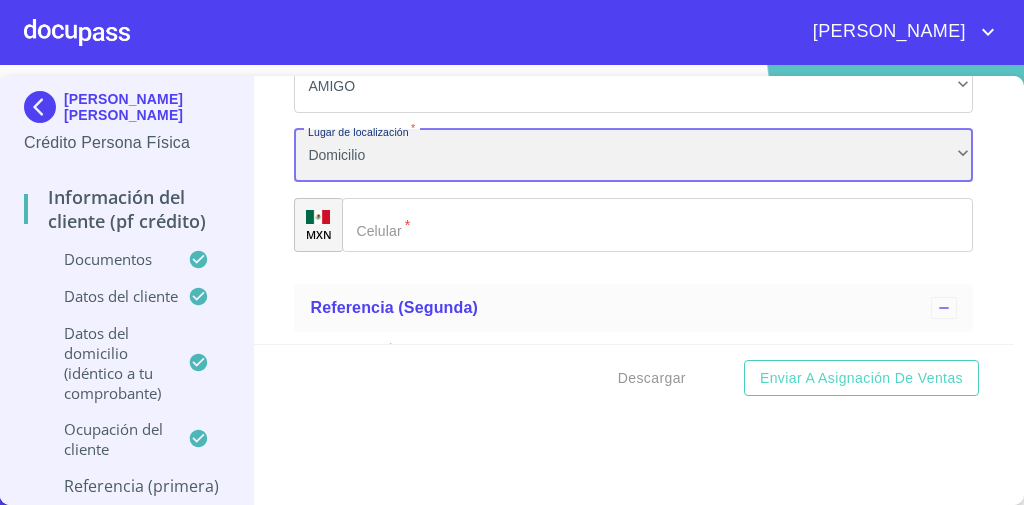scroll, scrollTop: 10102, scrollLeft: 0, axis: vertical 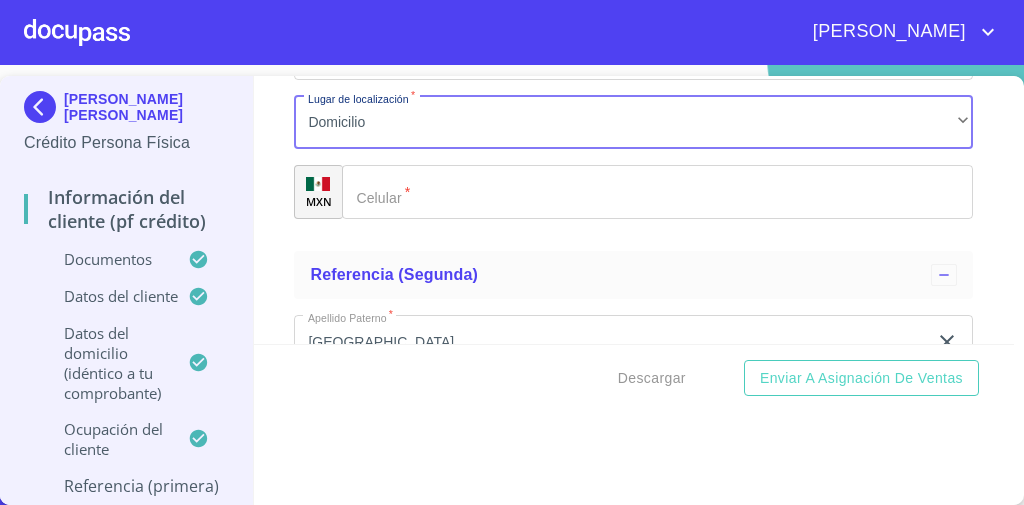 click on "Documento de identificación   *" 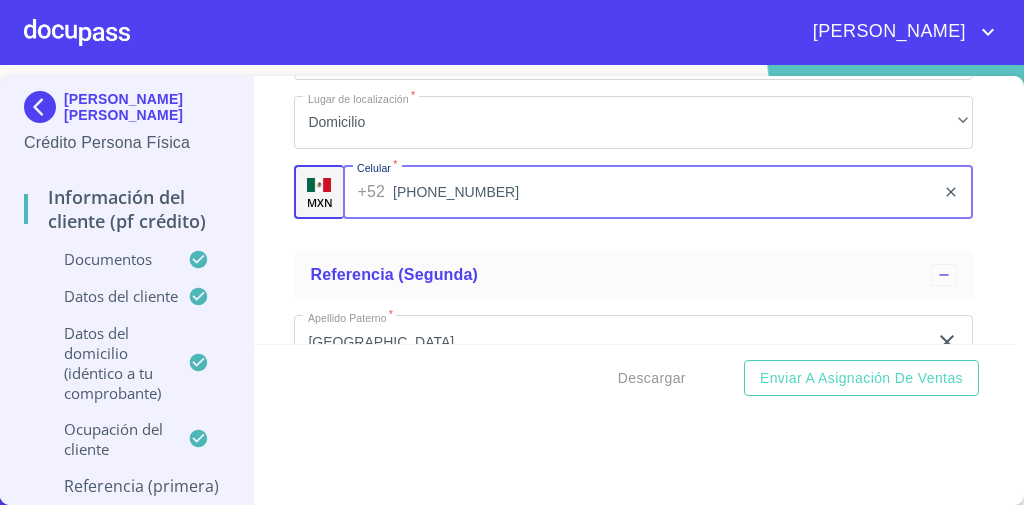 type on "[PHONE_NUMBER]" 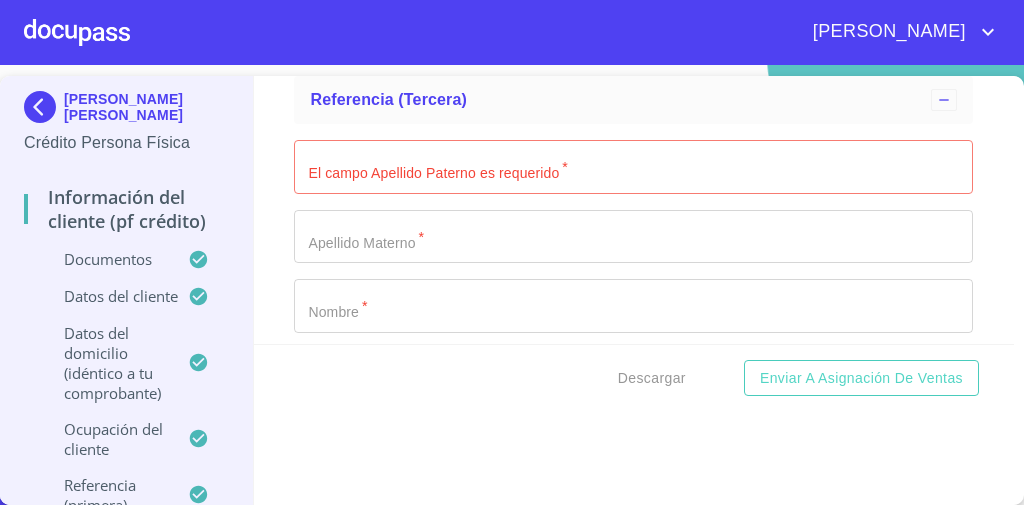 scroll, scrollTop: 10822, scrollLeft: 0, axis: vertical 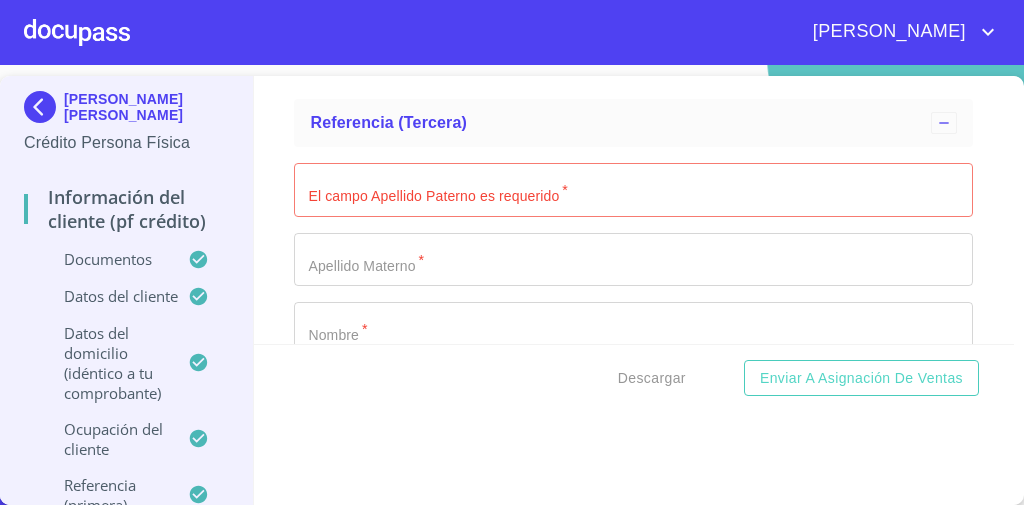 click on "Documento de identificación   *" at bounding box center [633, 190] 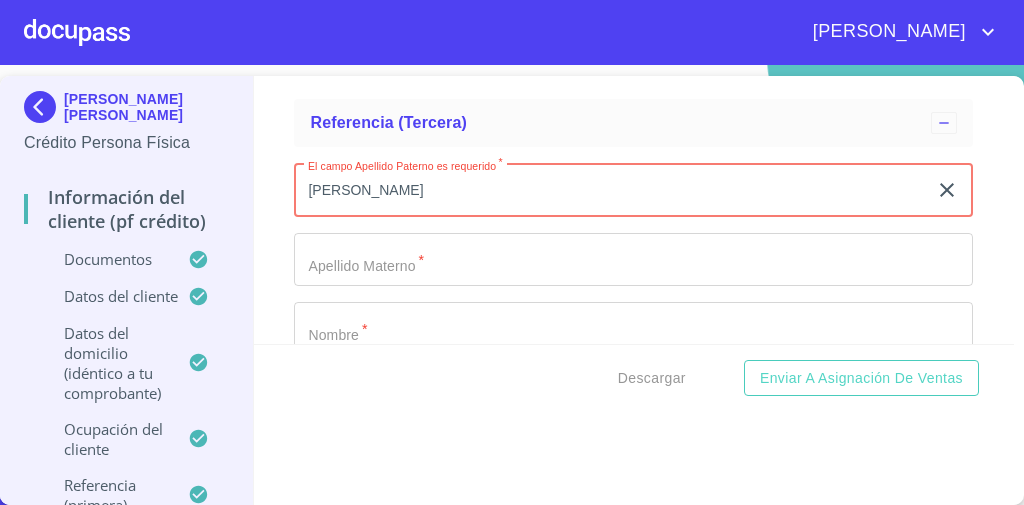 type on "[PERSON_NAME]" 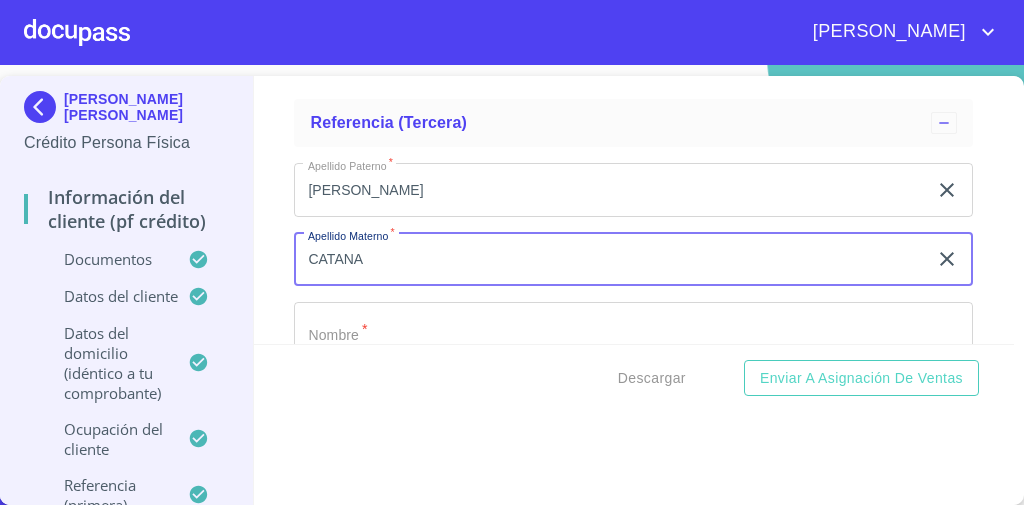 type on "CATANA" 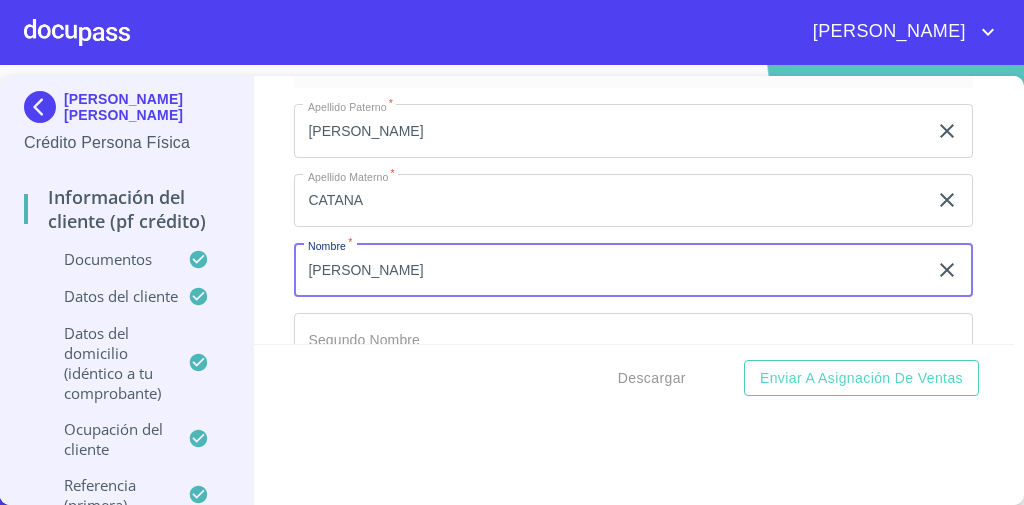 scroll, scrollTop: 10982, scrollLeft: 0, axis: vertical 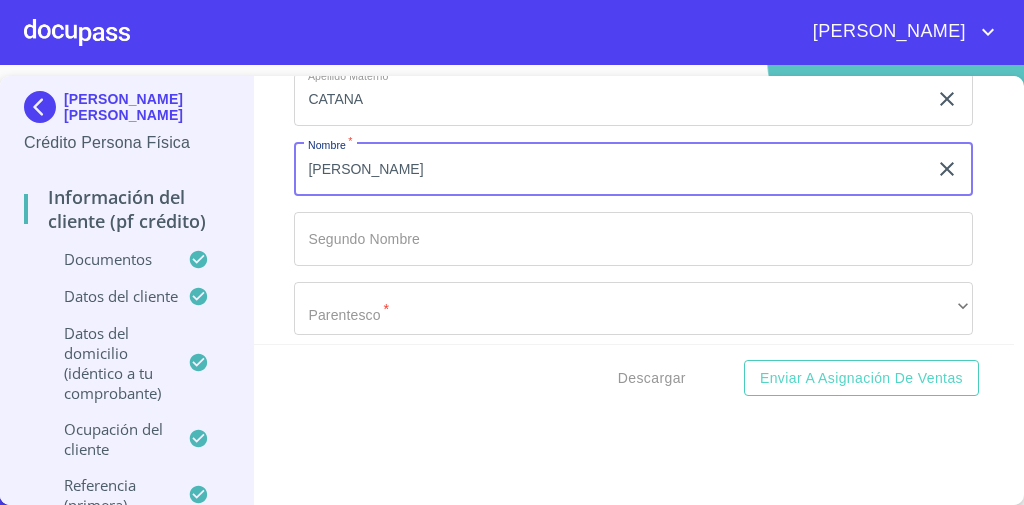 type on "[PERSON_NAME]" 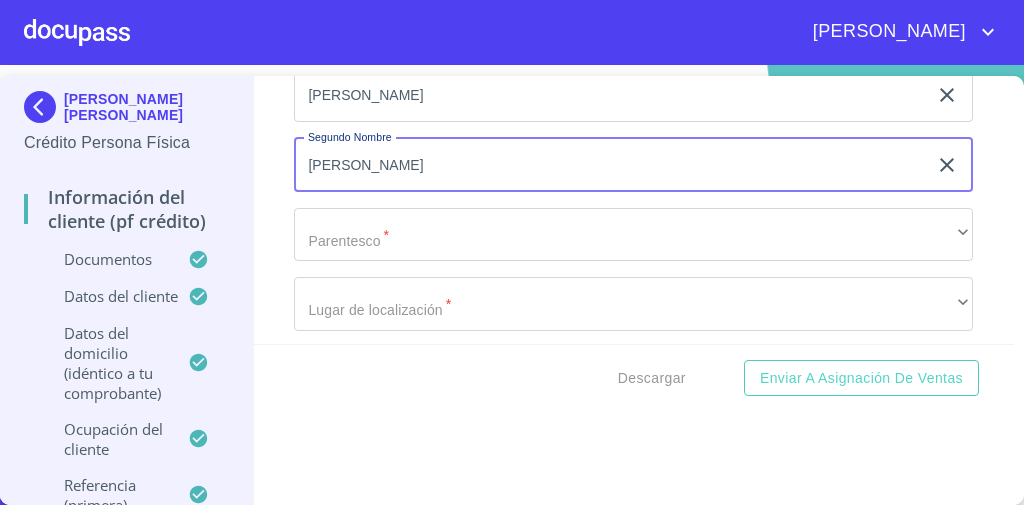 scroll, scrollTop: 11142, scrollLeft: 0, axis: vertical 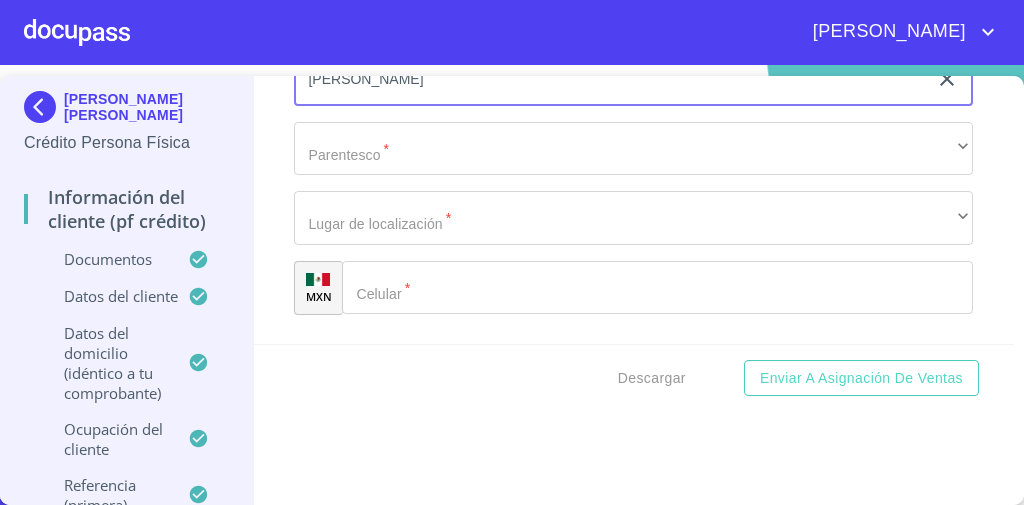 type on "[PERSON_NAME]" 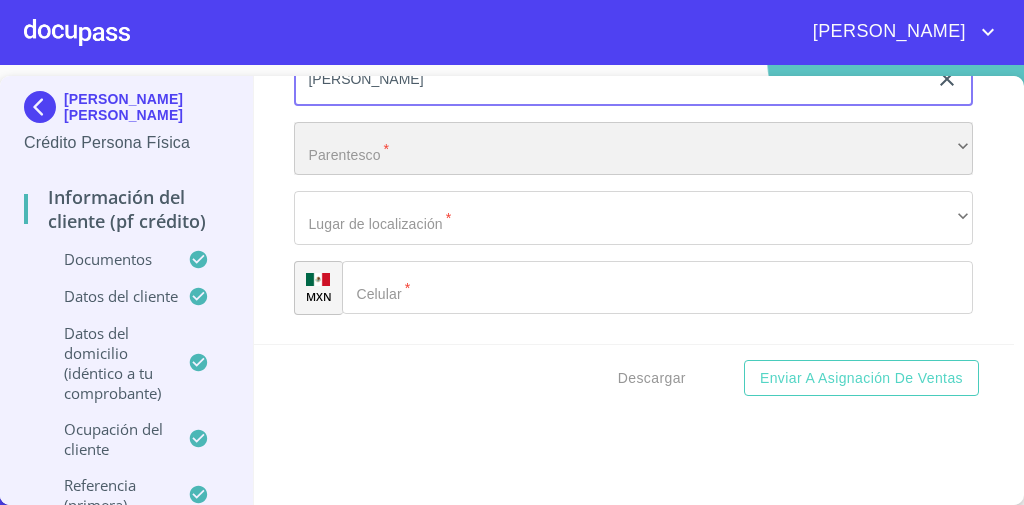 click on "​" at bounding box center [633, 149] 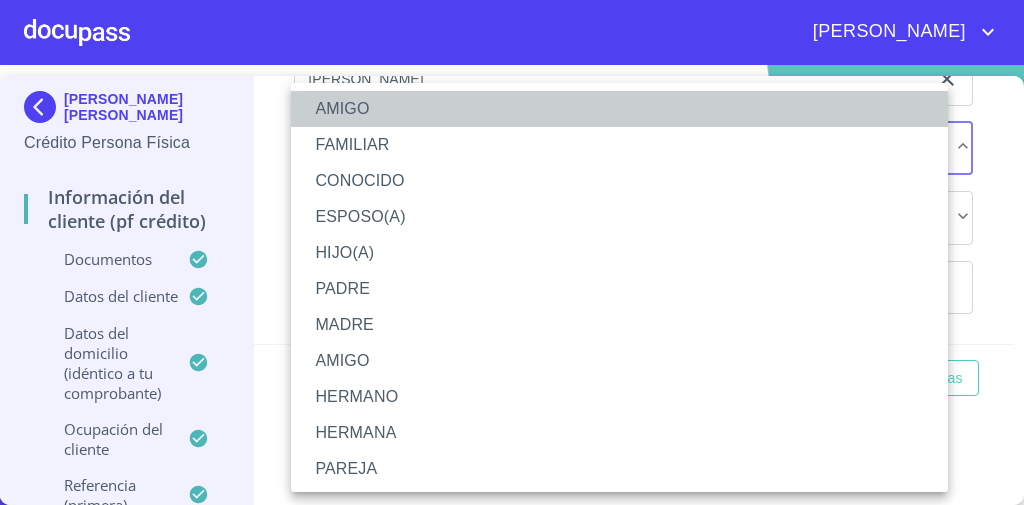 drag, startPoint x: 397, startPoint y: 90, endPoint x: 400, endPoint y: 129, distance: 39.115215 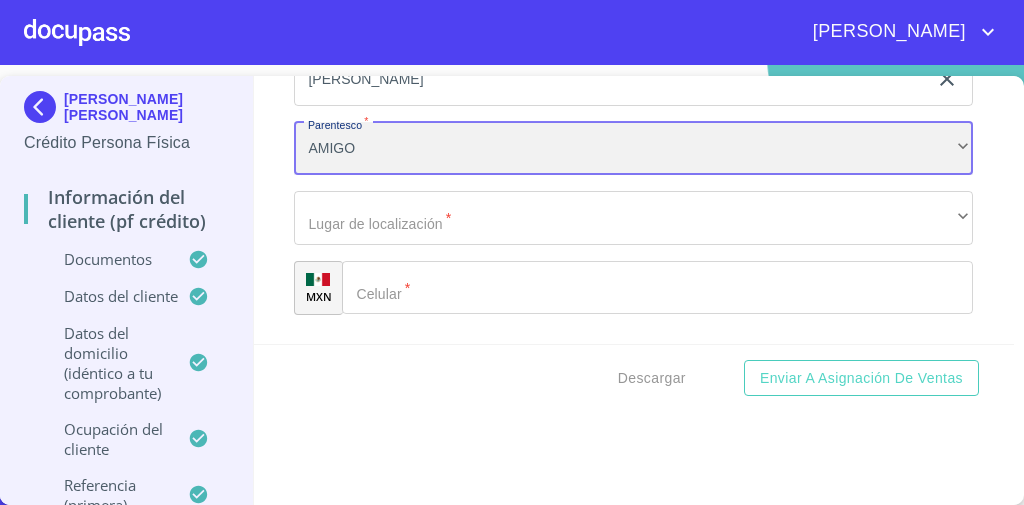 scroll, scrollTop: 11222, scrollLeft: 0, axis: vertical 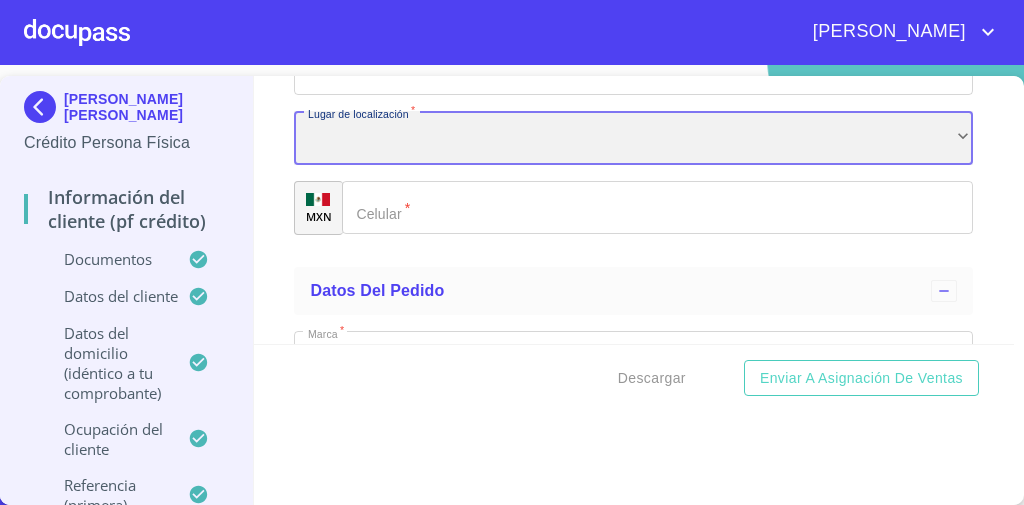 click on "​" at bounding box center [633, 138] 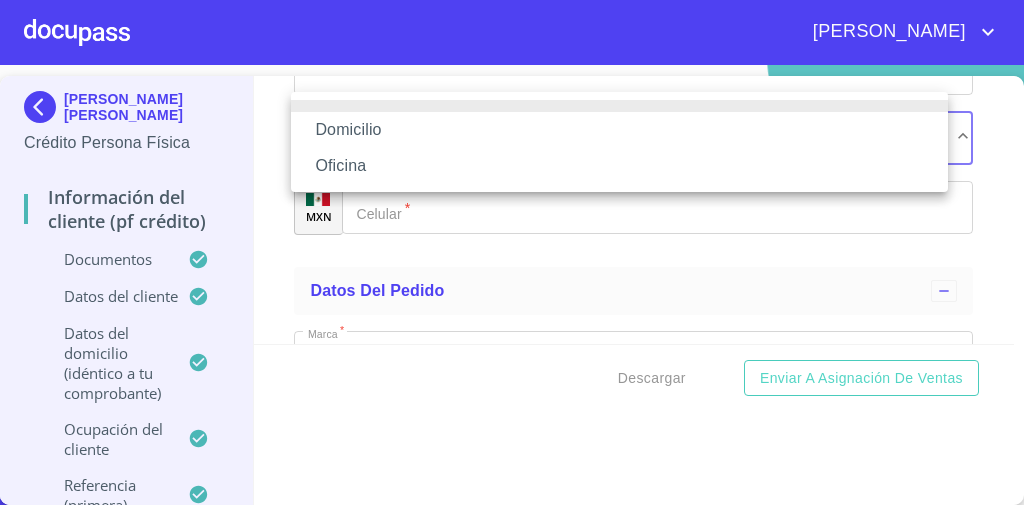 click on "Domicilio" at bounding box center [619, 130] 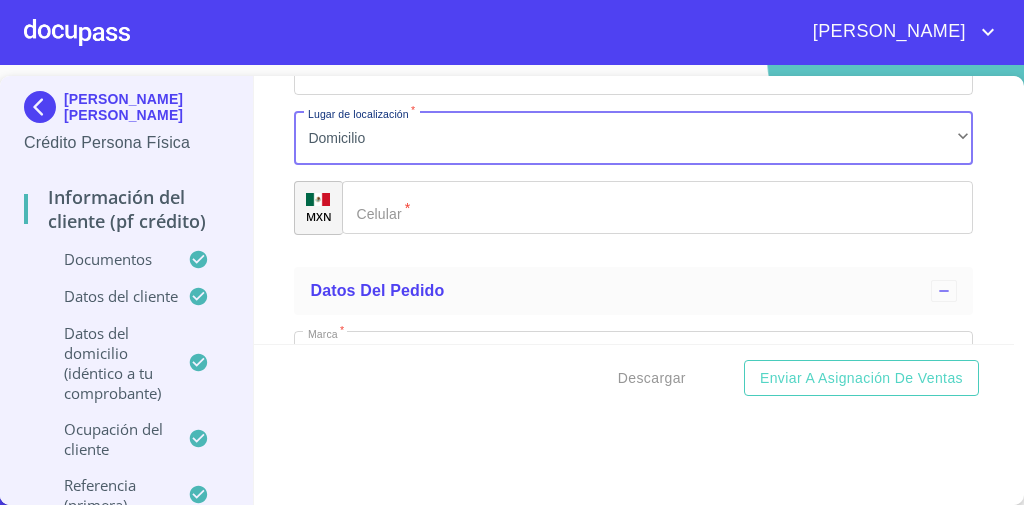 click on "Documento de identificación   *" 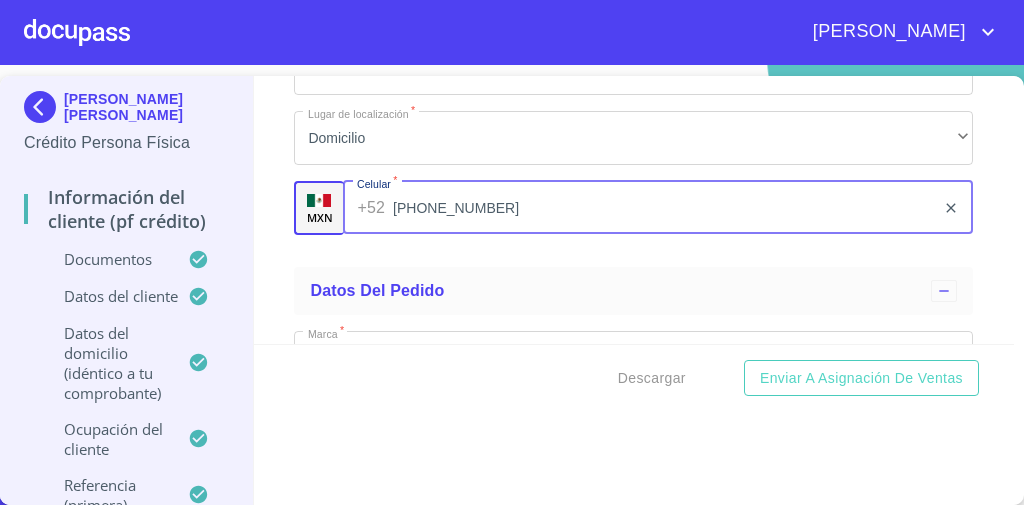 type on "[PHONE_NUMBER]" 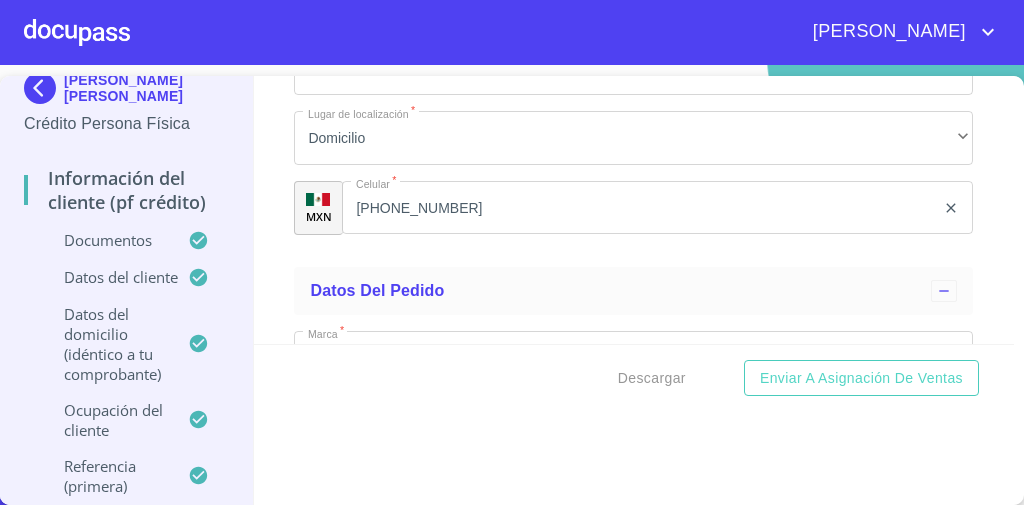 scroll, scrollTop: 0, scrollLeft: 0, axis: both 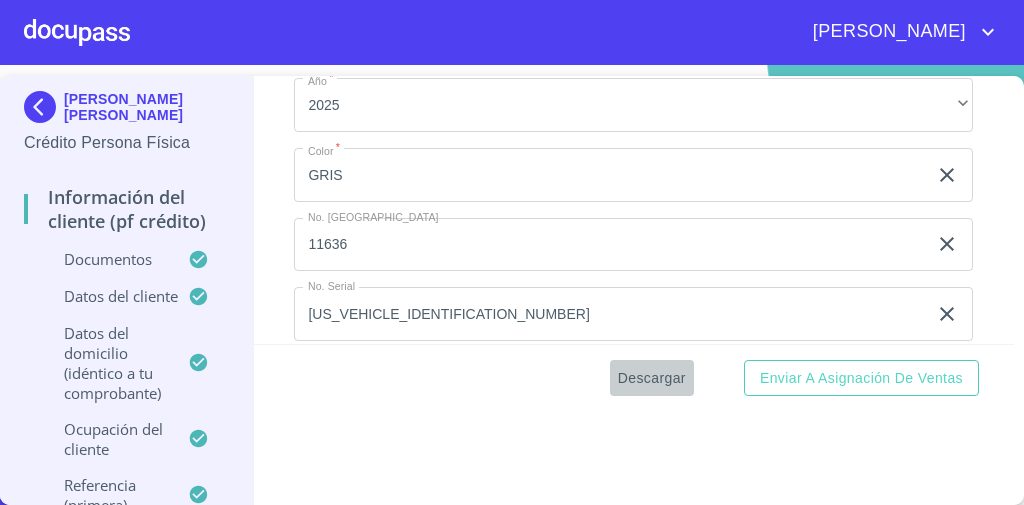 click on "Descargar" at bounding box center [652, 378] 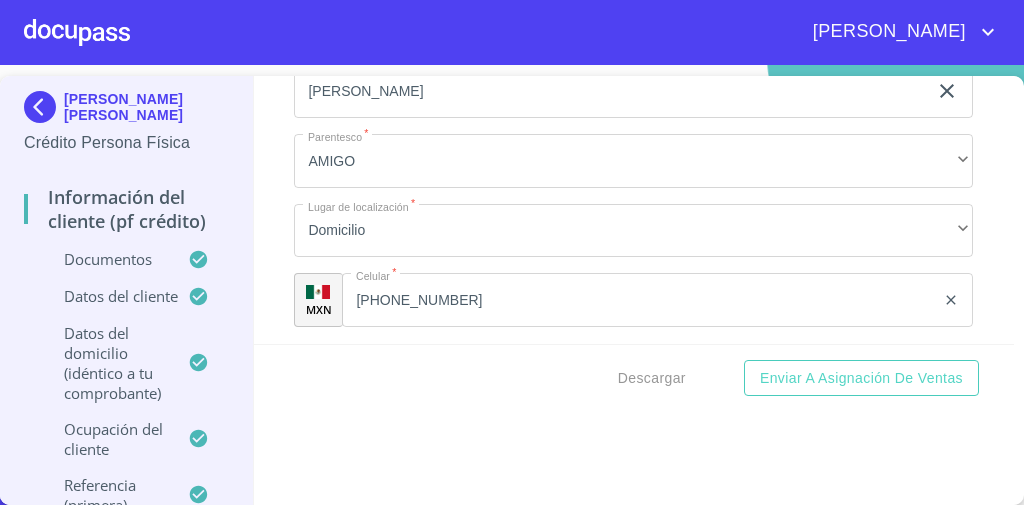 scroll, scrollTop: 10184, scrollLeft: 0, axis: vertical 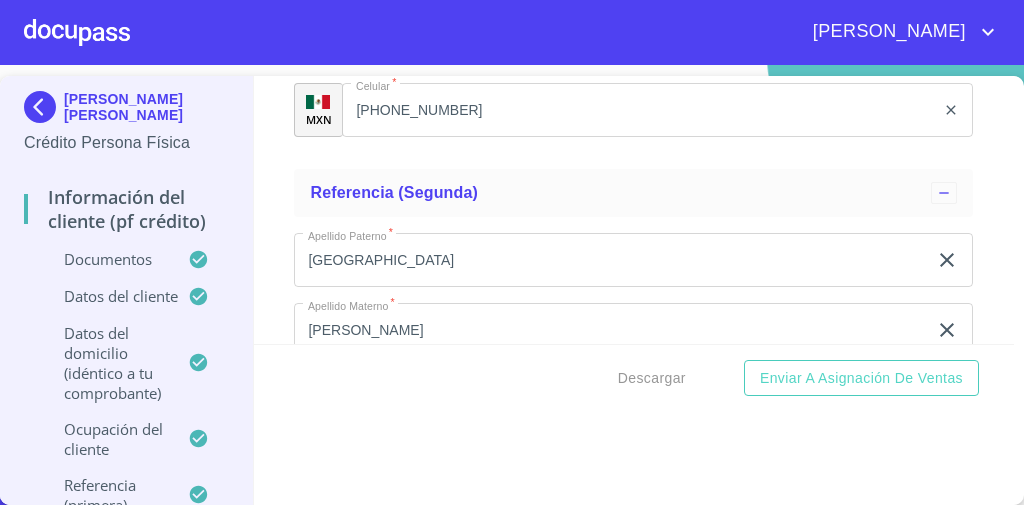 click on "Crédito Persona Física" at bounding box center [126, 143] 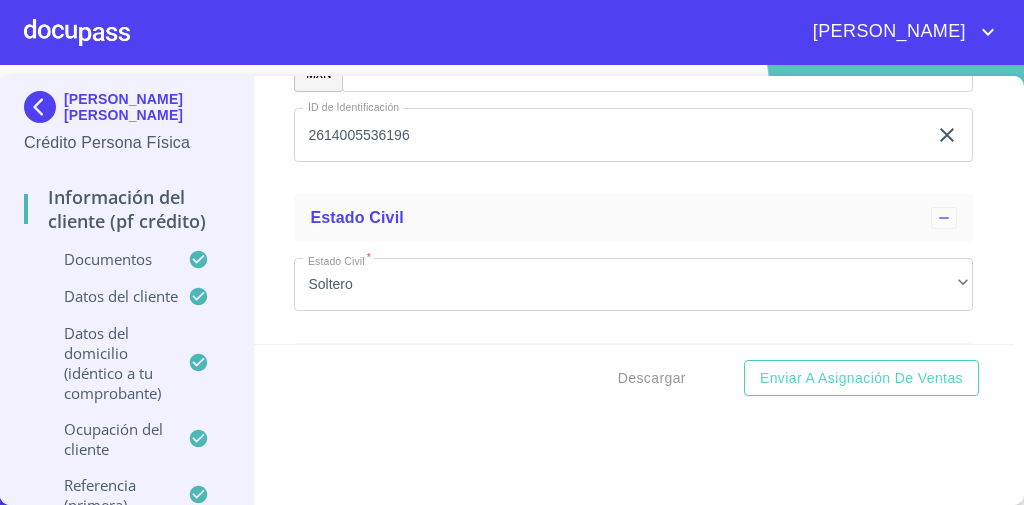 scroll, scrollTop: 6664, scrollLeft: 0, axis: vertical 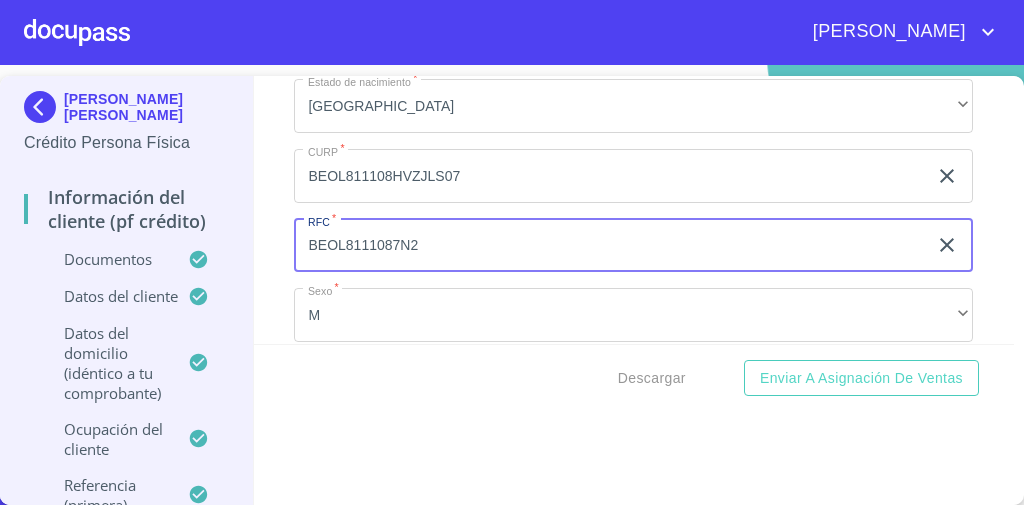 drag, startPoint x: 427, startPoint y: 225, endPoint x: 286, endPoint y: 225, distance: 141 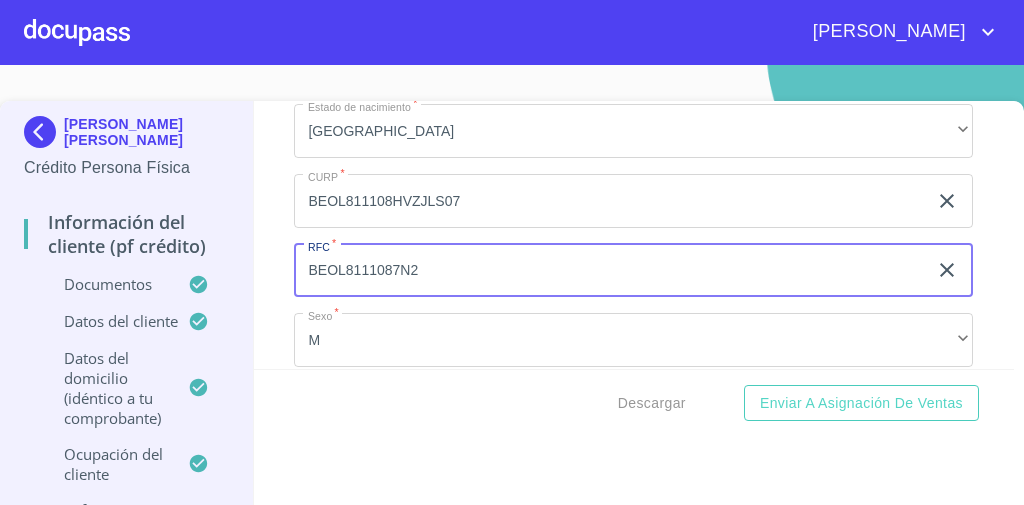 scroll, scrollTop: 0, scrollLeft: 0, axis: both 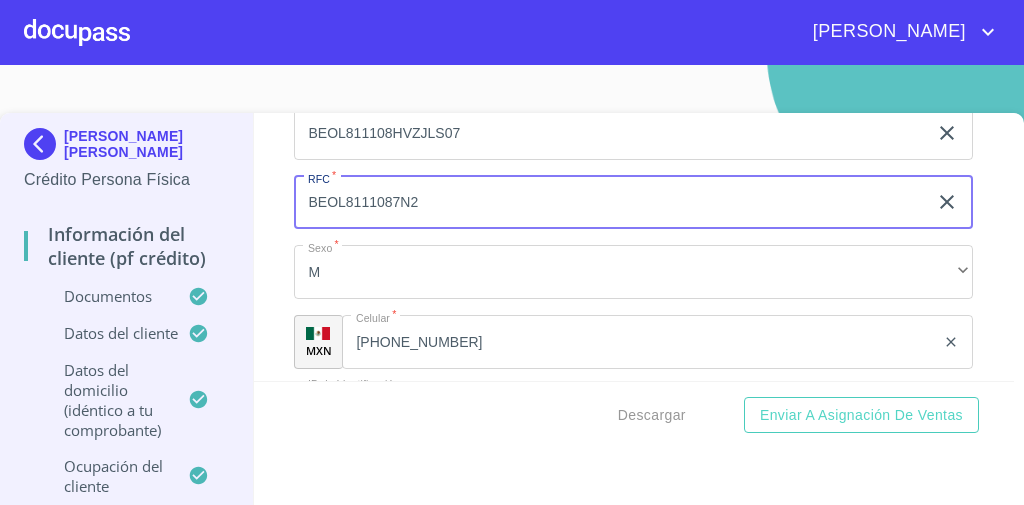 click on "BEOL8111087N2" at bounding box center (610, 203) 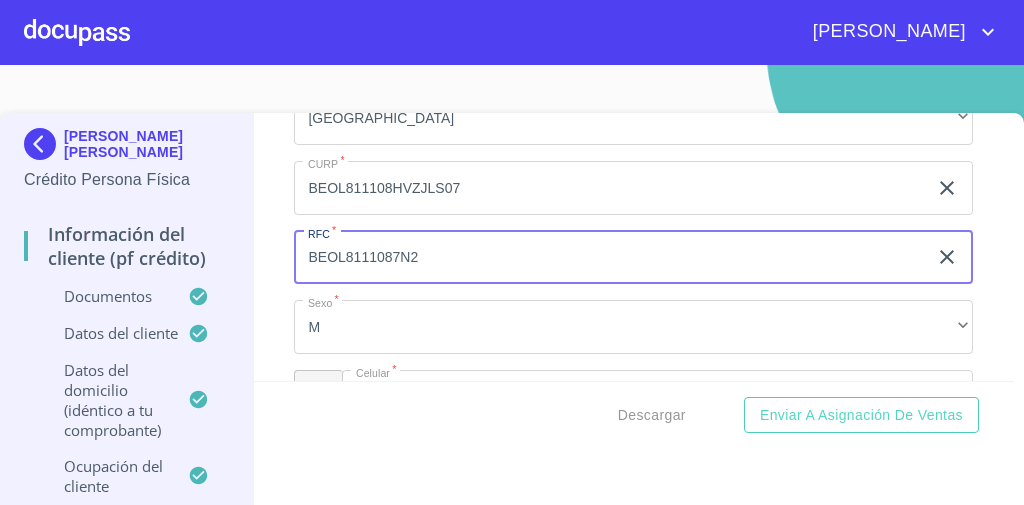 scroll, scrollTop: 6664, scrollLeft: 0, axis: vertical 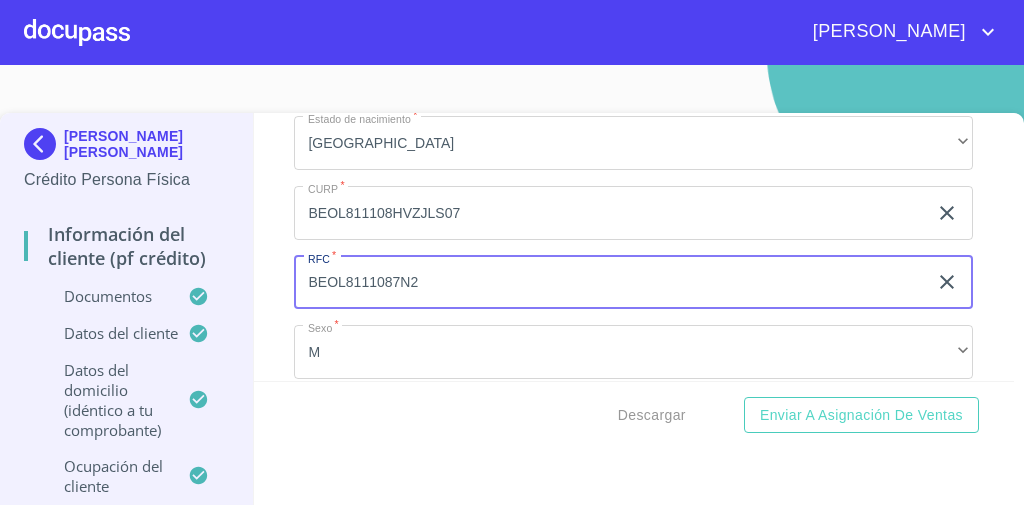 click on "BEOL811108HVZJLS07" at bounding box center (610, -344) 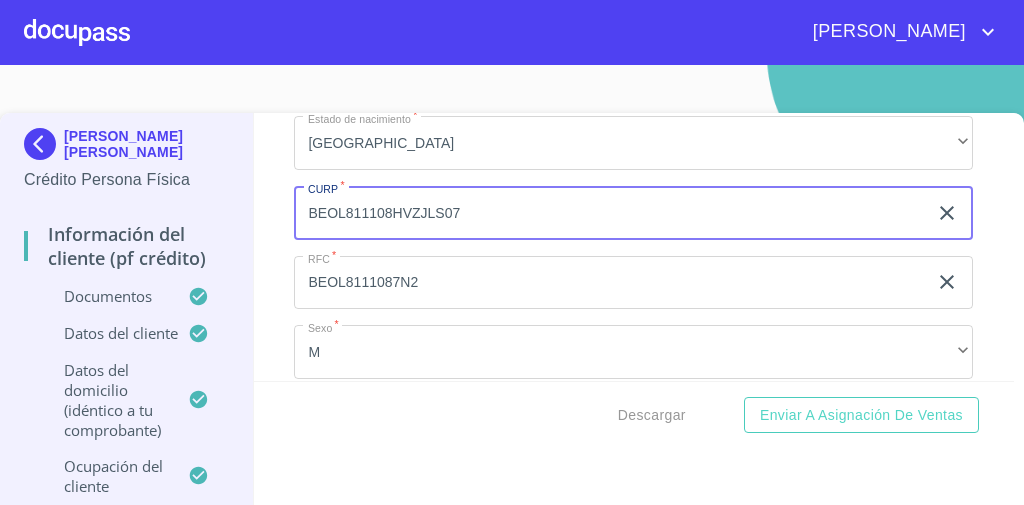 click on "BEOL811108HVZJLS07" at bounding box center (610, 213) 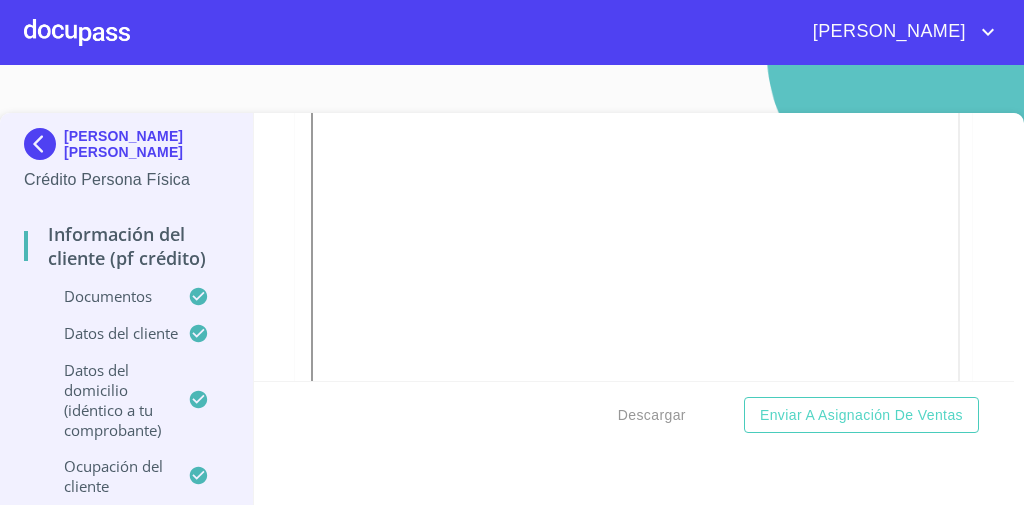 scroll, scrollTop: 3784, scrollLeft: 0, axis: vertical 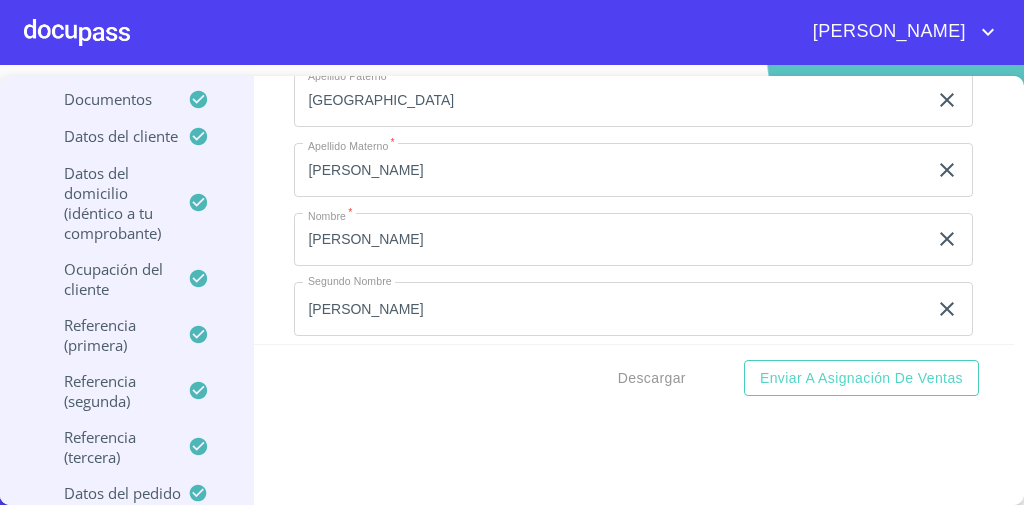 drag, startPoint x: 117, startPoint y: 314, endPoint x: 417, endPoint y: 266, distance: 303.81573 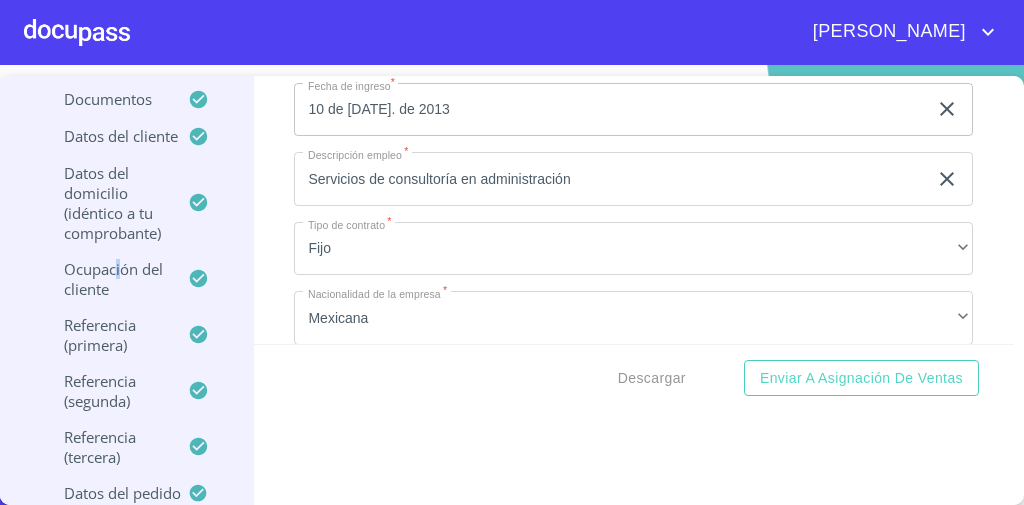 scroll, scrollTop: 8264, scrollLeft: 0, axis: vertical 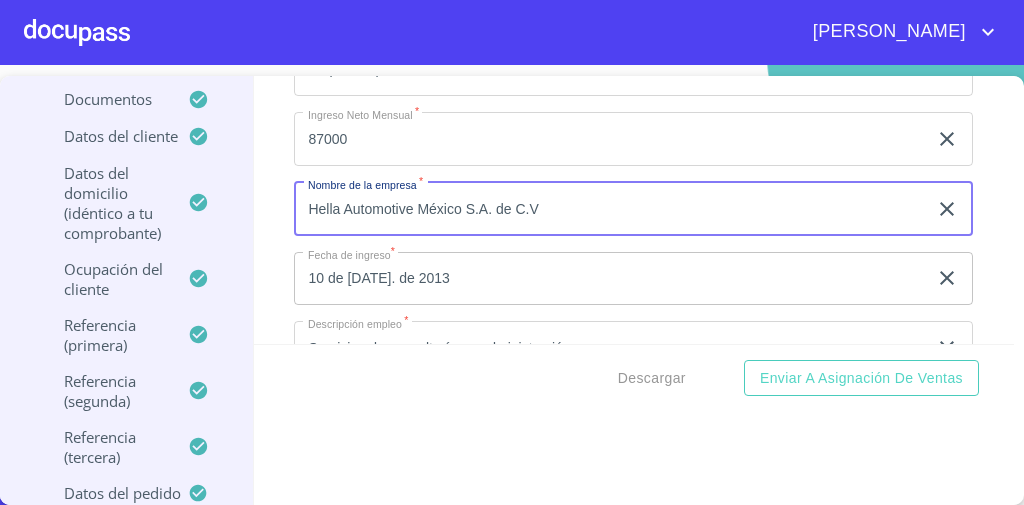 drag, startPoint x: 569, startPoint y: 197, endPoint x: 291, endPoint y: 203, distance: 278.06473 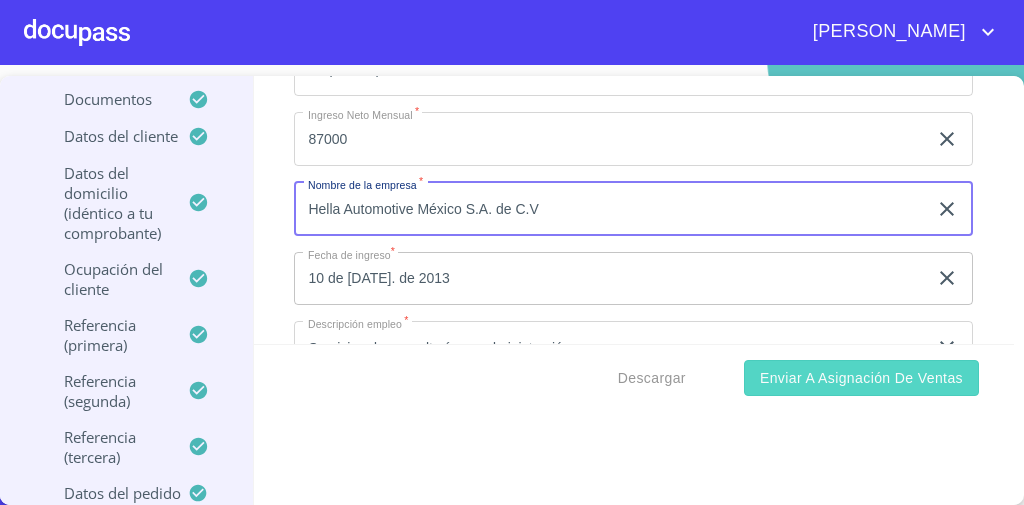 click on "Enviar a Asignación de Ventas" at bounding box center [861, 378] 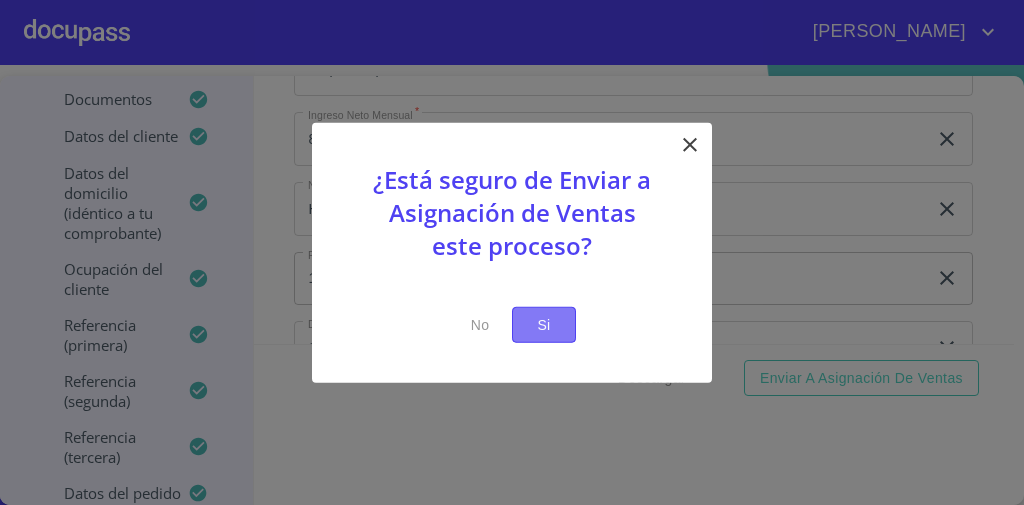 click on "Si" at bounding box center [544, 324] 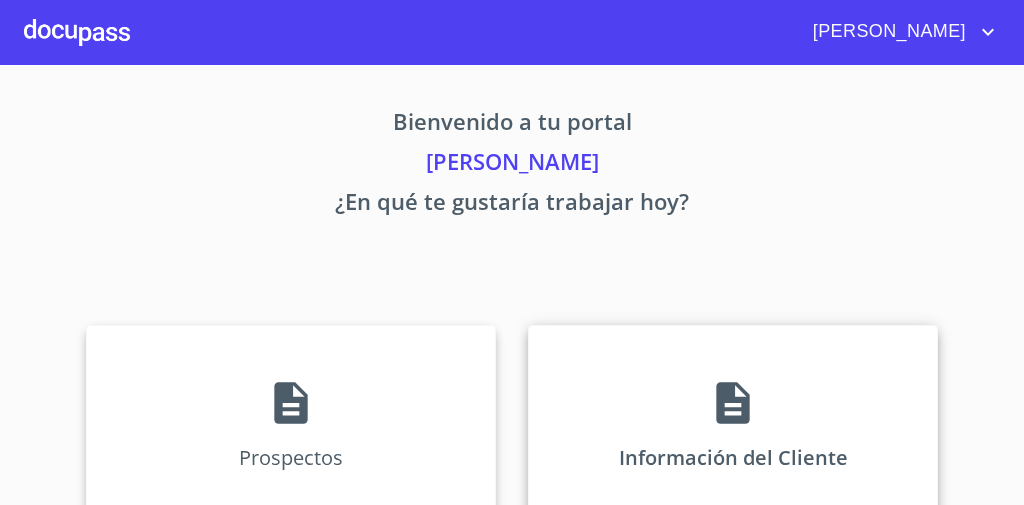 scroll, scrollTop: 0, scrollLeft: 0, axis: both 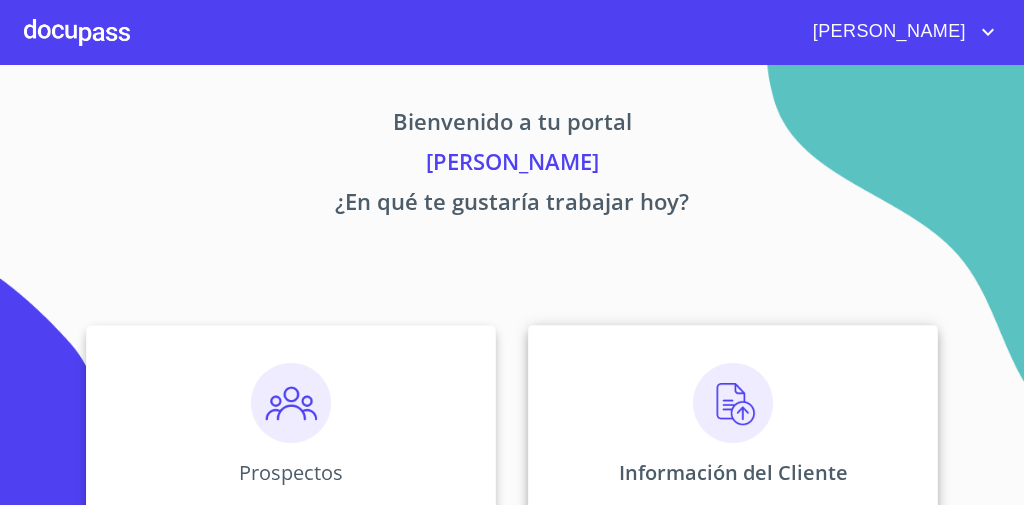 click on "Información del Cliente" at bounding box center (733, 425) 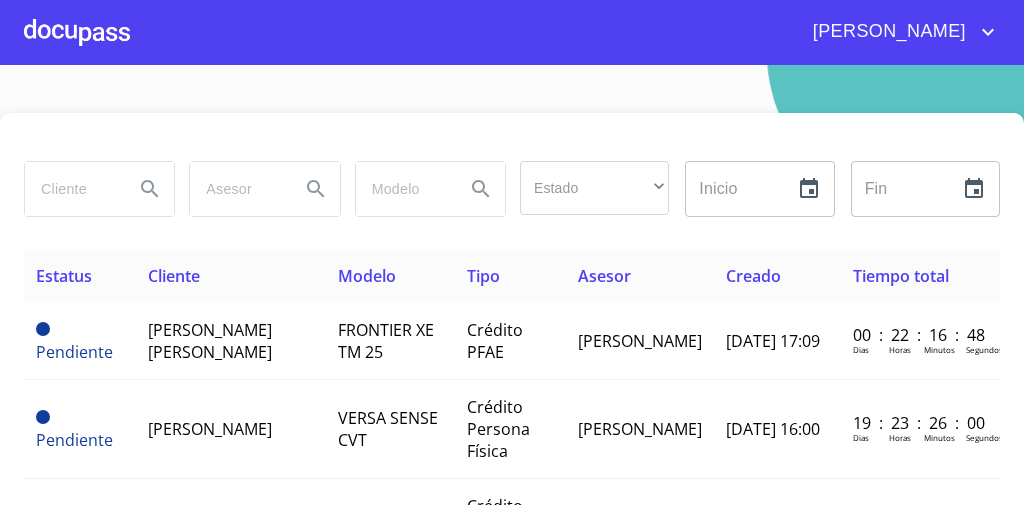 click at bounding box center (77, 32) 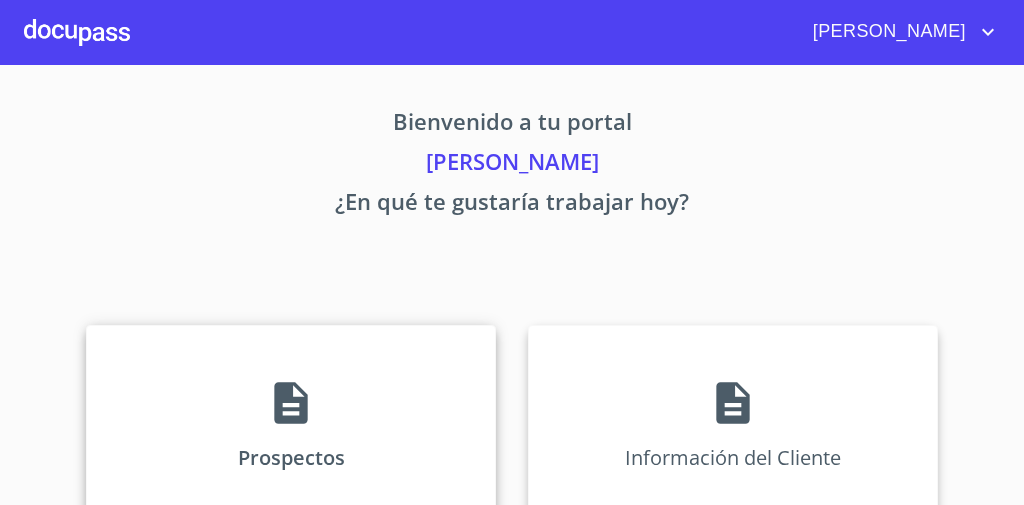 click on "Prospectos" at bounding box center (291, 425) 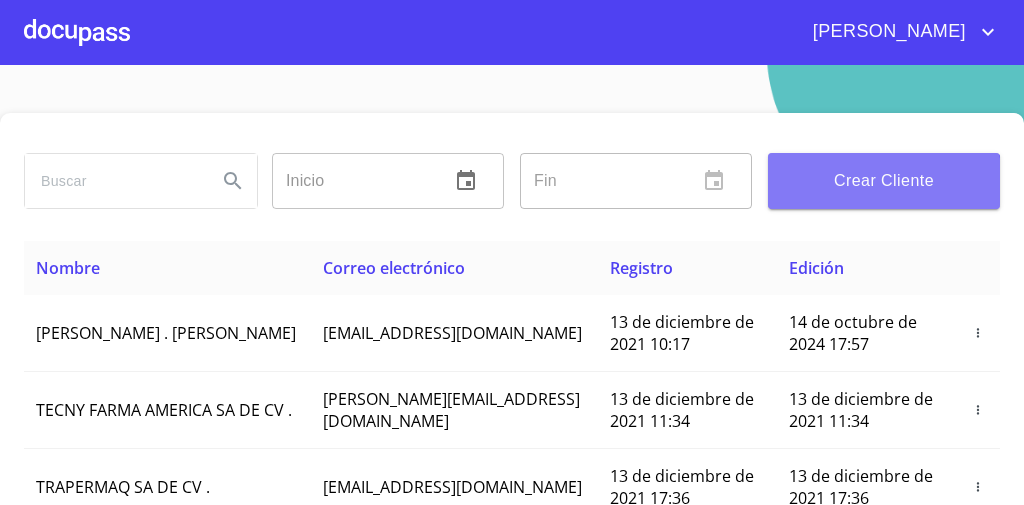 click on "Crear Cliente" at bounding box center (884, 181) 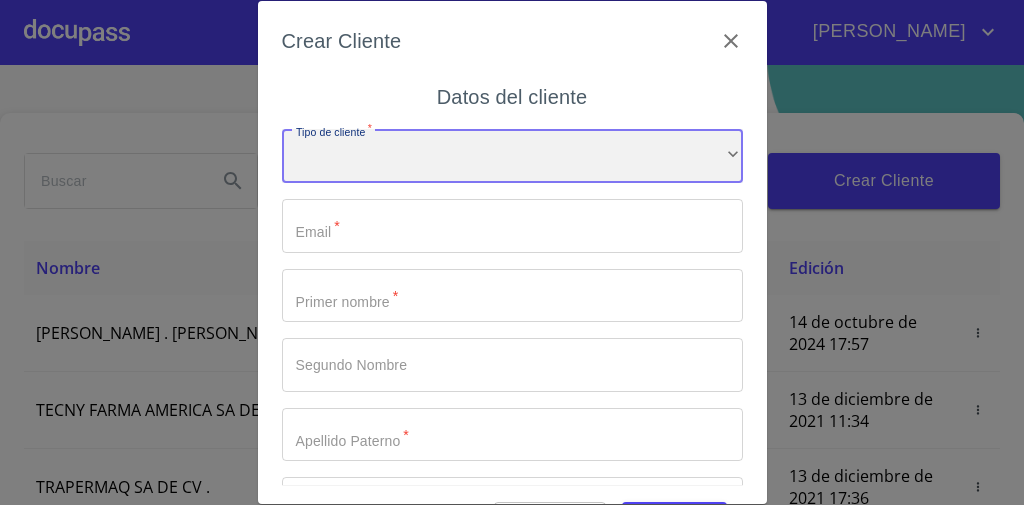 click on "​" at bounding box center (512, 156) 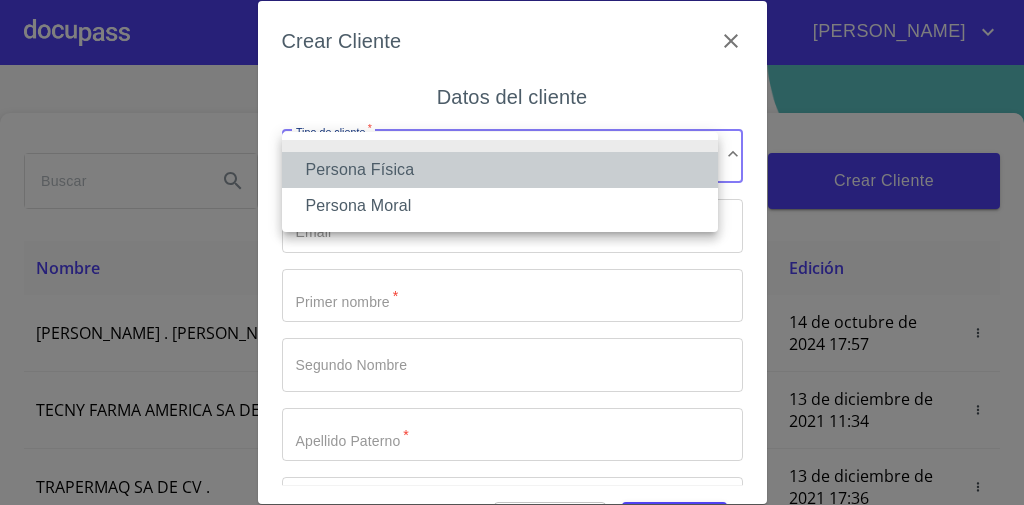 click on "Persona Física" at bounding box center [500, 170] 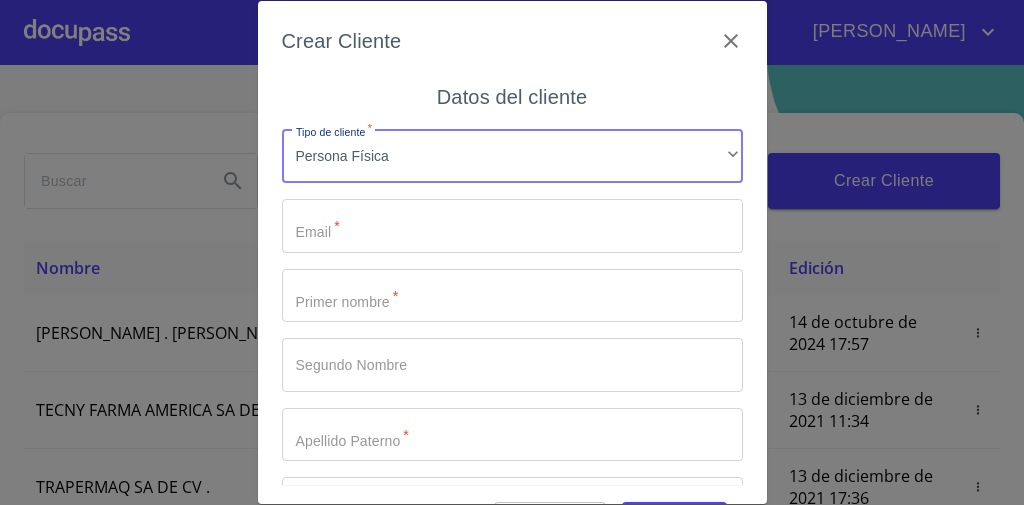click on "Datos del cliente Tipo de cliente   * Persona Física ​ Email   * ​ Primer nombre   * ​ Segundo Nombre ​ Apellido Paterno   * ​ Apellido Materno   * ​ MXN Celular   * ​" at bounding box center [512, 283] 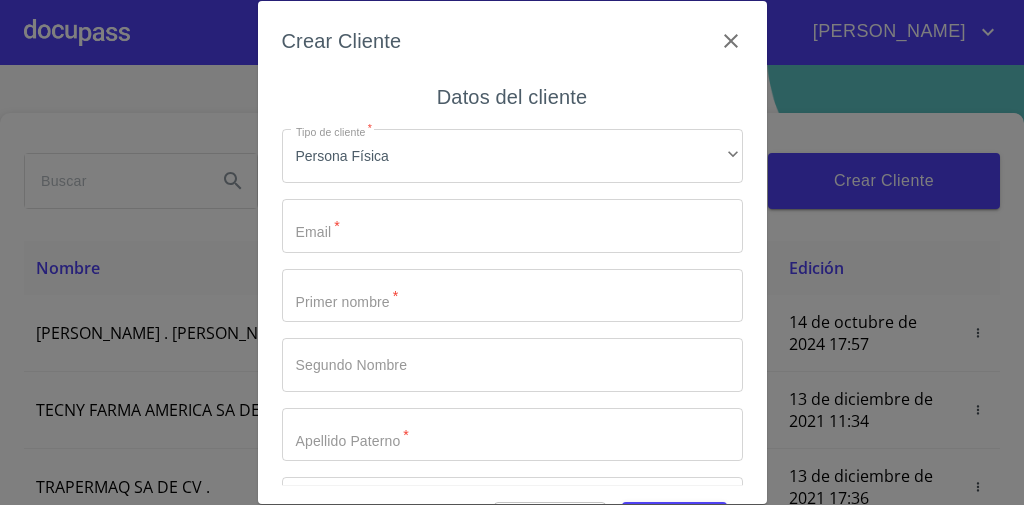 click on "Tipo de cliente   *" at bounding box center (512, 226) 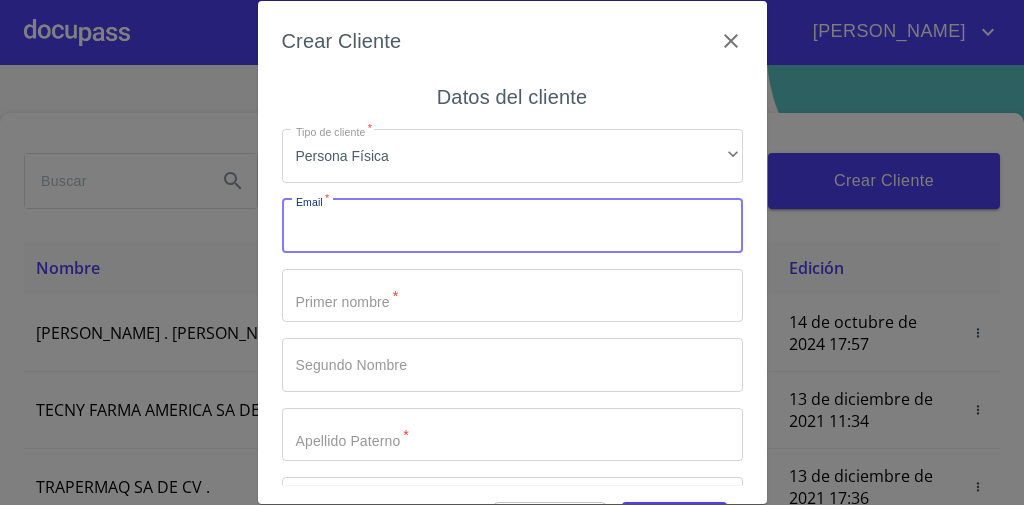 click on "Tipo de cliente   *" at bounding box center (512, 226) 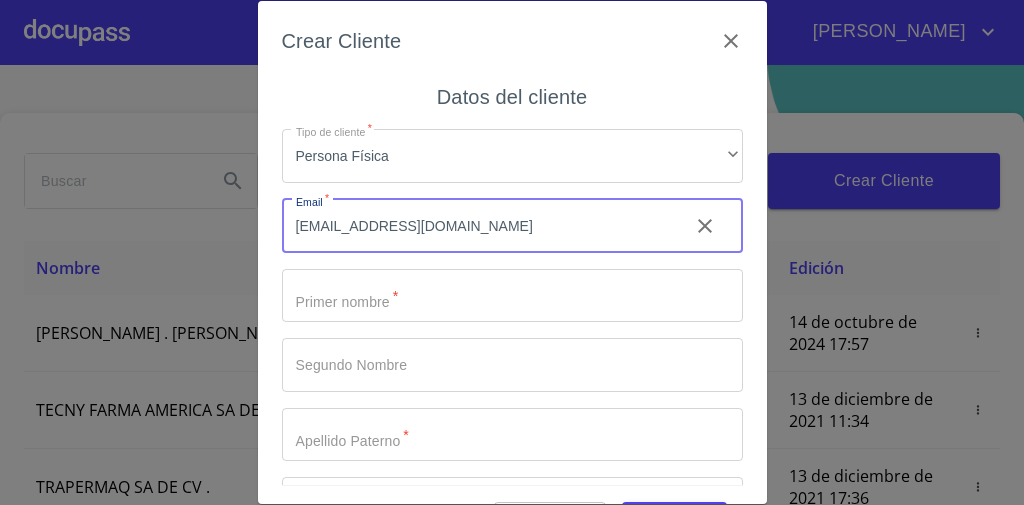 type on "reynaldocasillas_86@hotmail.com" 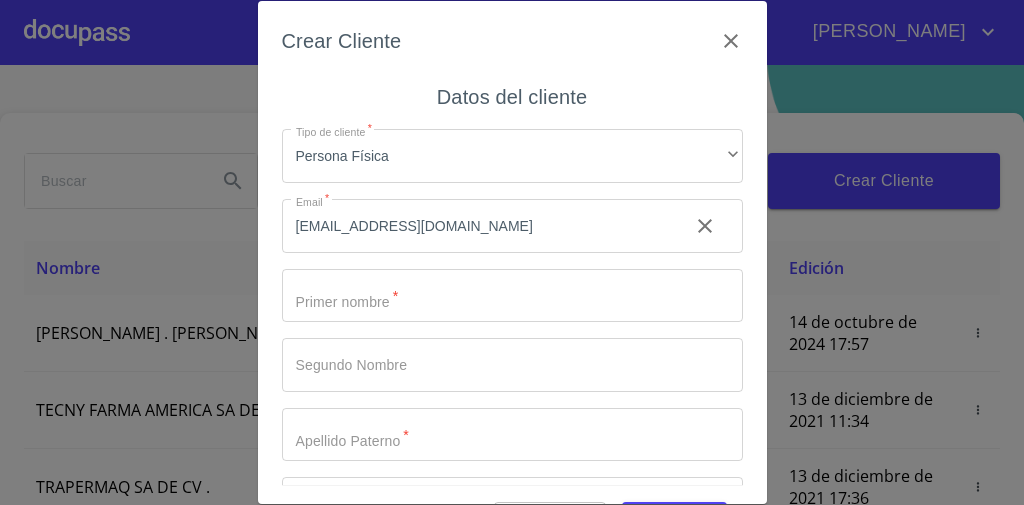click on "Tipo de cliente   *" at bounding box center (512, 296) 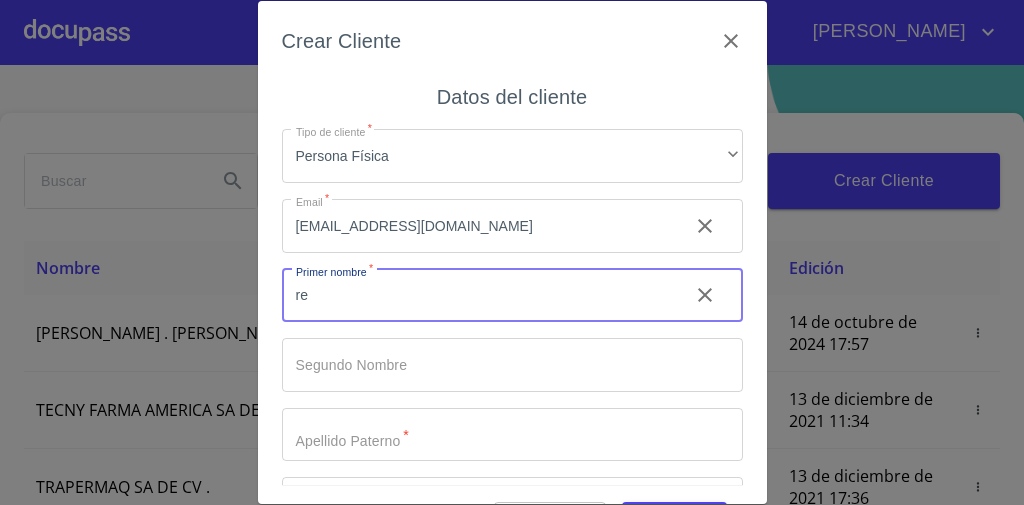 type on "r" 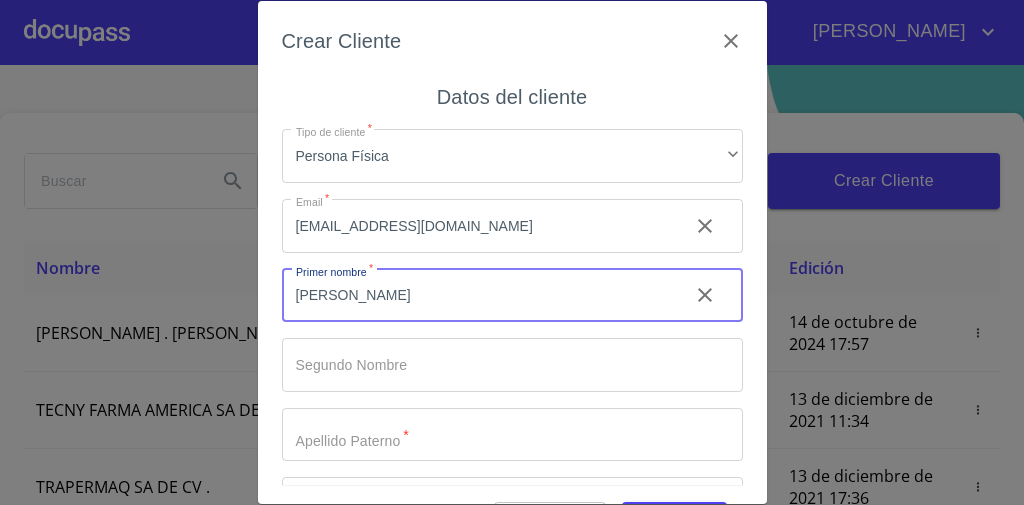 type on "REYNALDO" 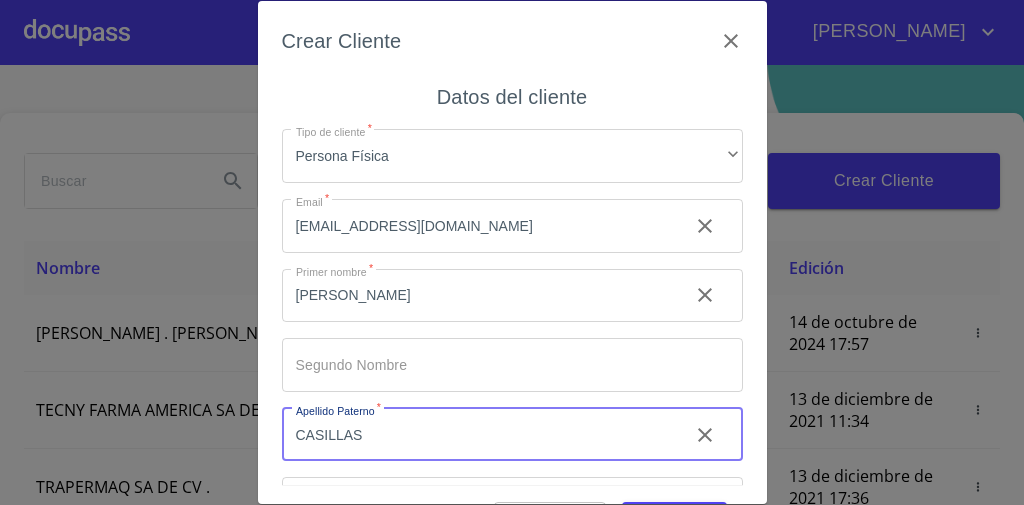 type on "CASILLAS" 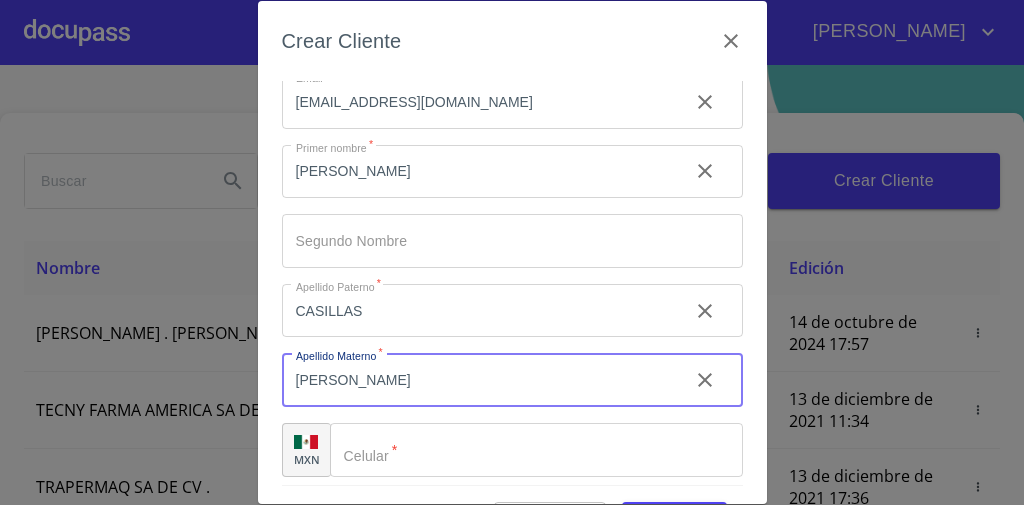 scroll, scrollTop: 131, scrollLeft: 0, axis: vertical 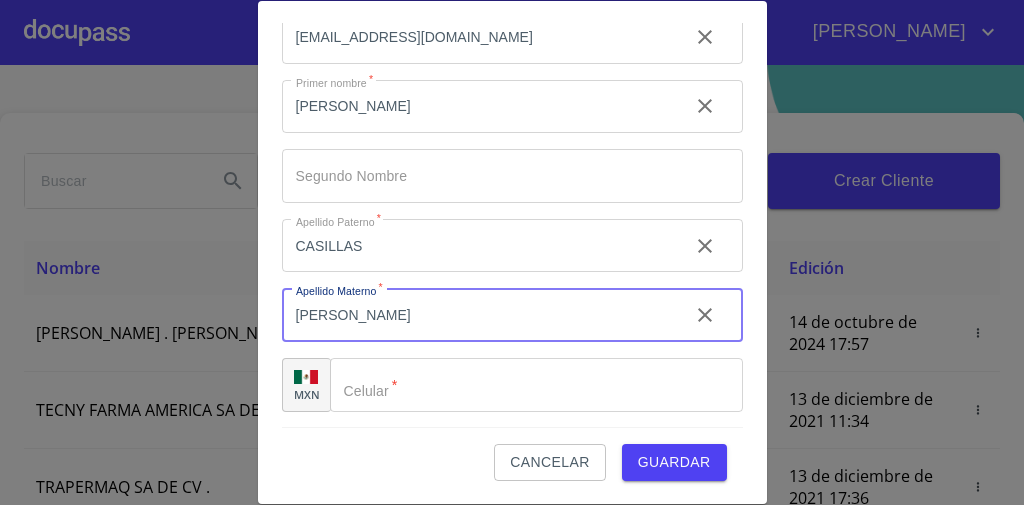 type on "SILVA" 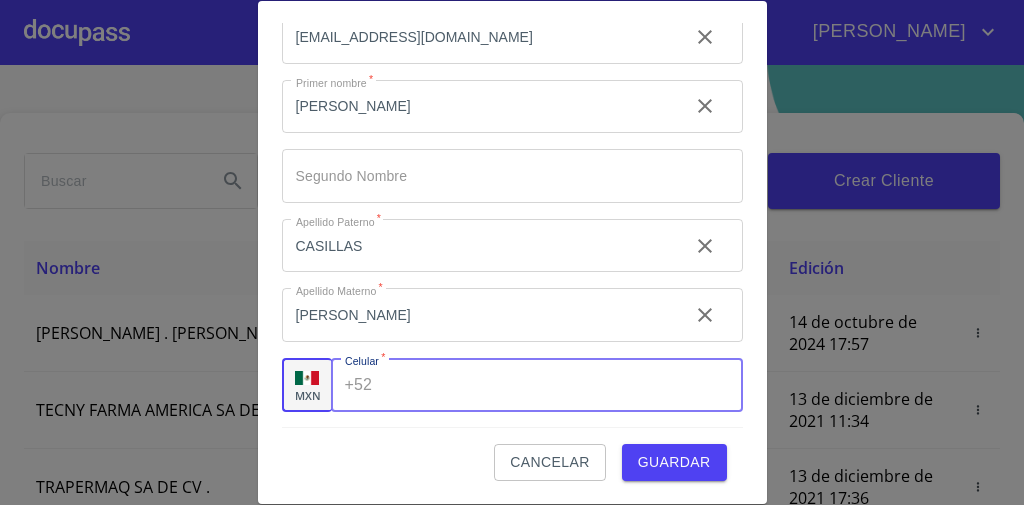 click on "Tipo de cliente   *" at bounding box center (561, 385) 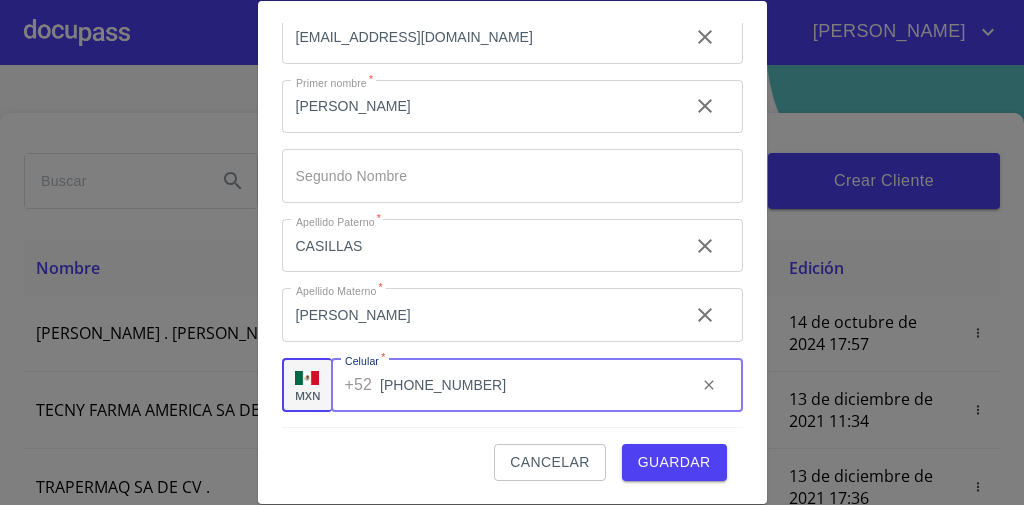 type on "(33)25068890" 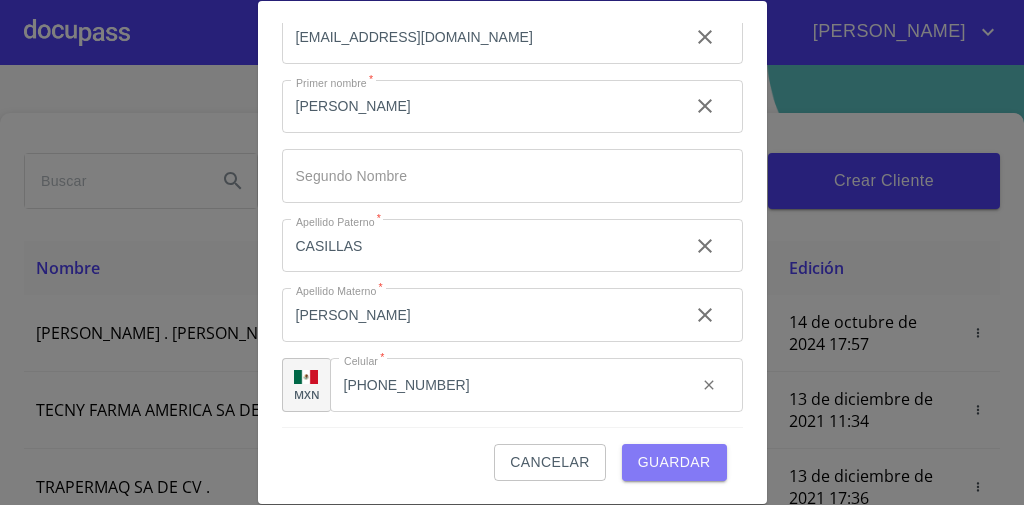 click on "Guardar" at bounding box center (674, 462) 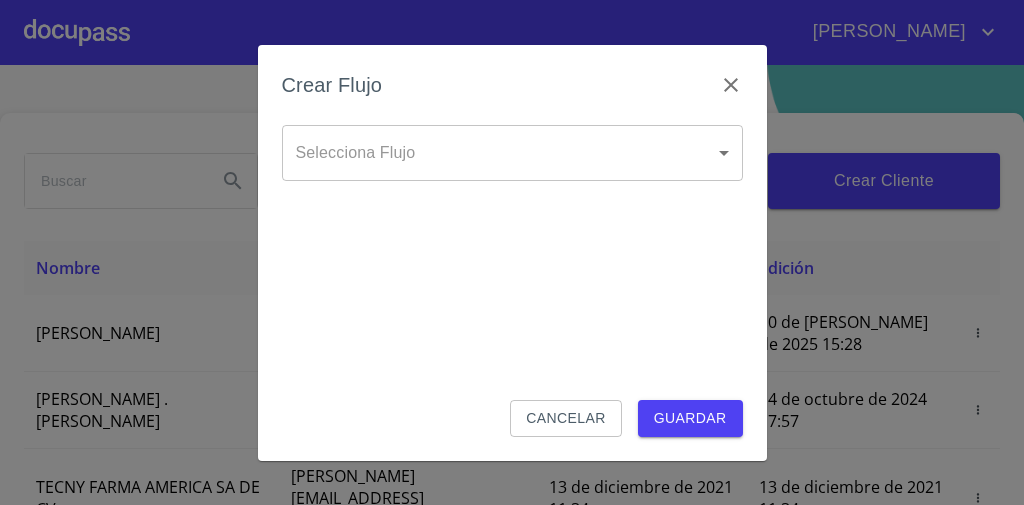 click on "ALEJANDRO Inicio ​ Fin ​ Crear Cliente Nombre   Correo electrónico   Registro   Edición     REYNALDO  CASILLAS  SILVA reynaldocasillas_86@hotmail.com 10 de julio de 2025 15:28 10 de julio de 2025 15:28 ROMEO . HERNANDEZ MARTINEZ rhernandezm93@gmail.com 13 de diciembre de 2021 10:17 14 de octubre de 2024 17:57 TECNY FARMA AMERICA  SA DE CV  . benjamin@tecnyfarma.com.mx 13 de diciembre de 2021 11:34 13 de diciembre de 2021 11:34 TRAPERMAQ SA DE CV  . trapermaq@outlook.com 13 de diciembre de 2021 17:36 13 de diciembre de 2021 17:36 MARIA DEL CARMEN TIRADO LOPEZ carmentirado65@hotmail.com 13 de diciembre de 2021 18:44 13 de diciembre de 2021 18:44 ENRIQUE  ANTONIO  RICAÑO  ALCAZAR  antonio_ric@hotmail.com 14 de diciembre de 2021 11:46 14 de diciembre de 2021 11:46 SOLUCION EN LIMPIEZA DE JOCOTEPEC SDRL DE CV . reynobanos@yahoo.com 14 de diciembre de 2021 12:14 15 de diciembre de 2021 18:52 ISRAEL LOPEZ LOPEZ copcom32@gmail.com 14 de diciembre de 2021 15:01 26 de abril de 2024 17:58 1 2 3 4 5 6 7 8 9" at bounding box center (512, 252) 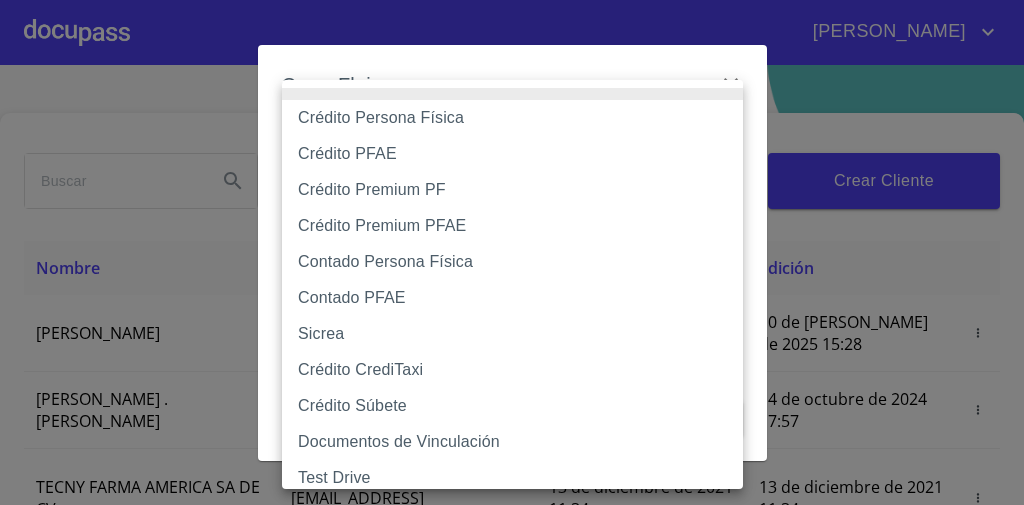 click on "Crédito Premium PFAE" at bounding box center [518, 226] 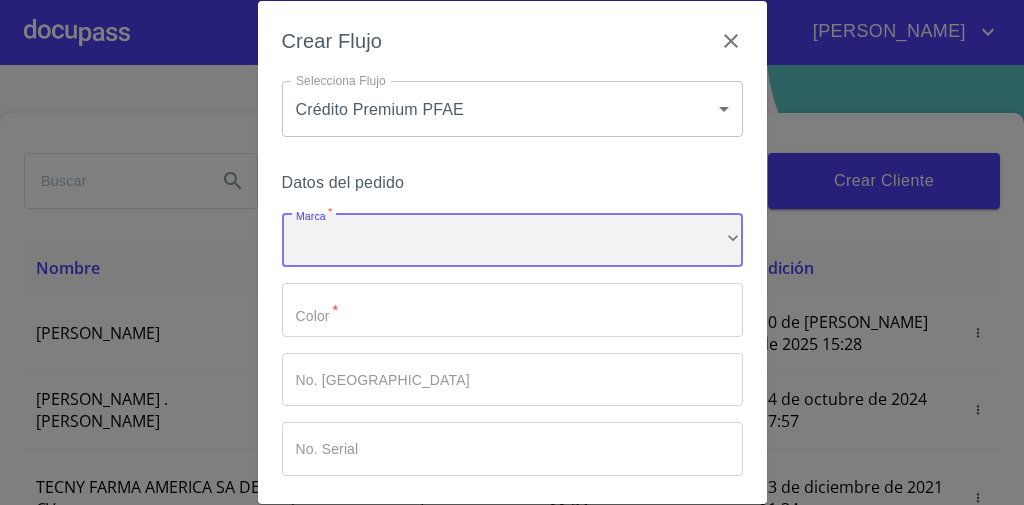 click on "​" at bounding box center (512, 240) 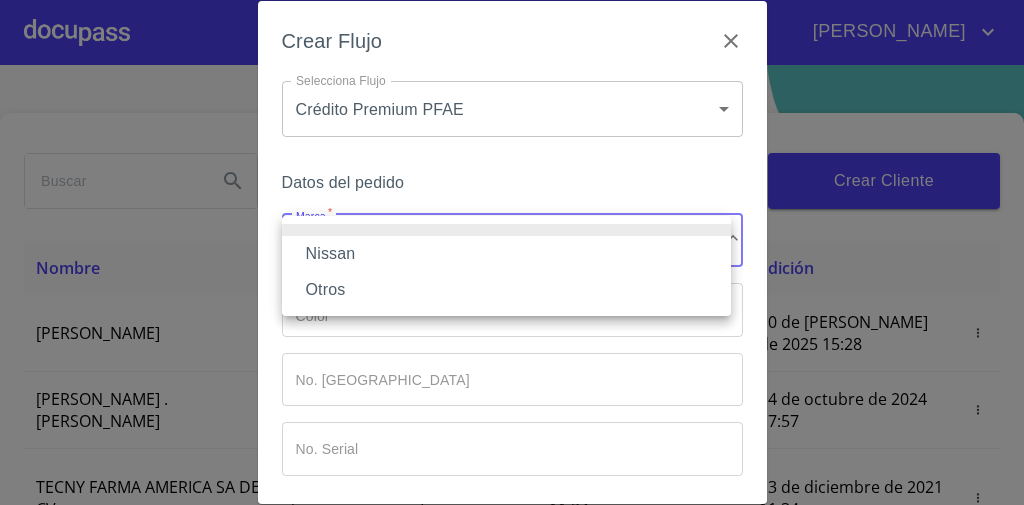 click on "Nissan" at bounding box center (506, 254) 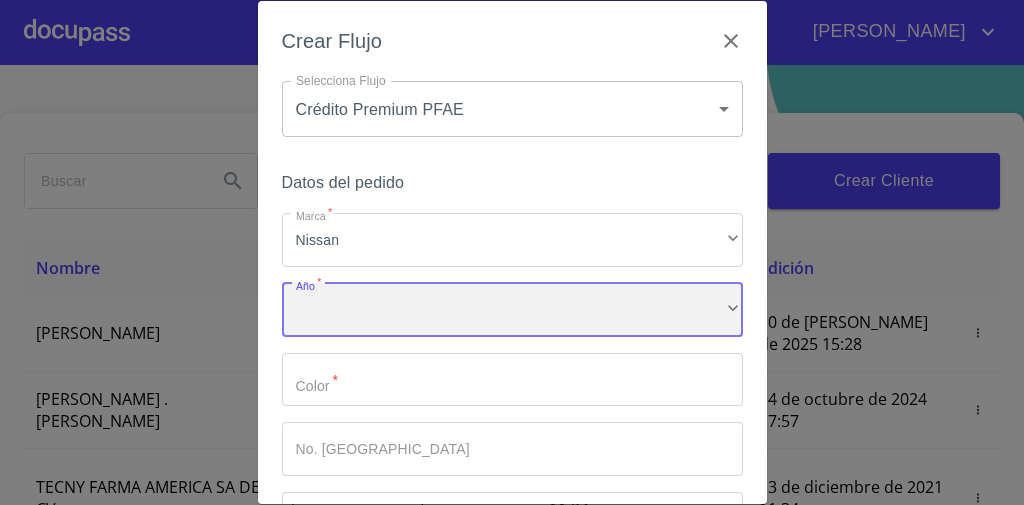click on "​" at bounding box center (512, 310) 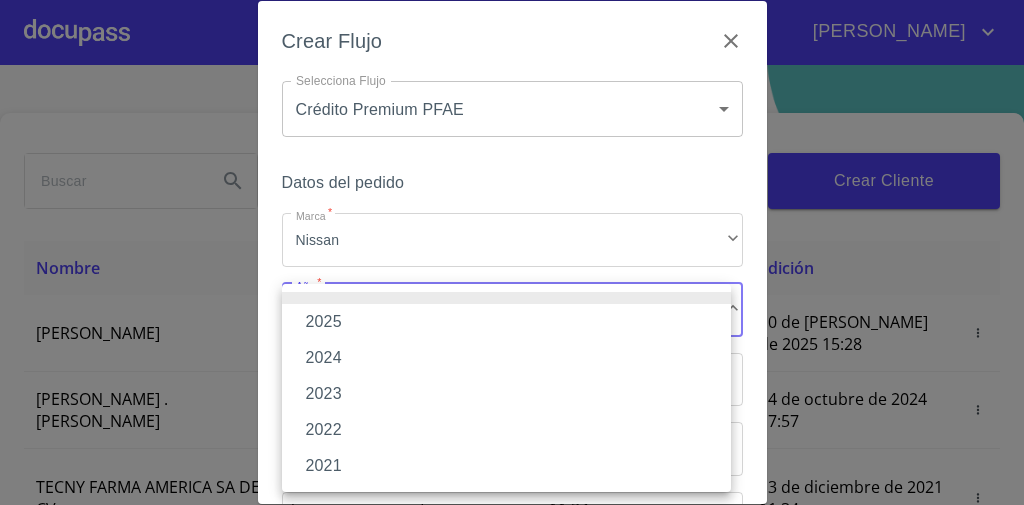drag, startPoint x: 221, startPoint y: 171, endPoint x: 242, endPoint y: 152, distance: 28.319605 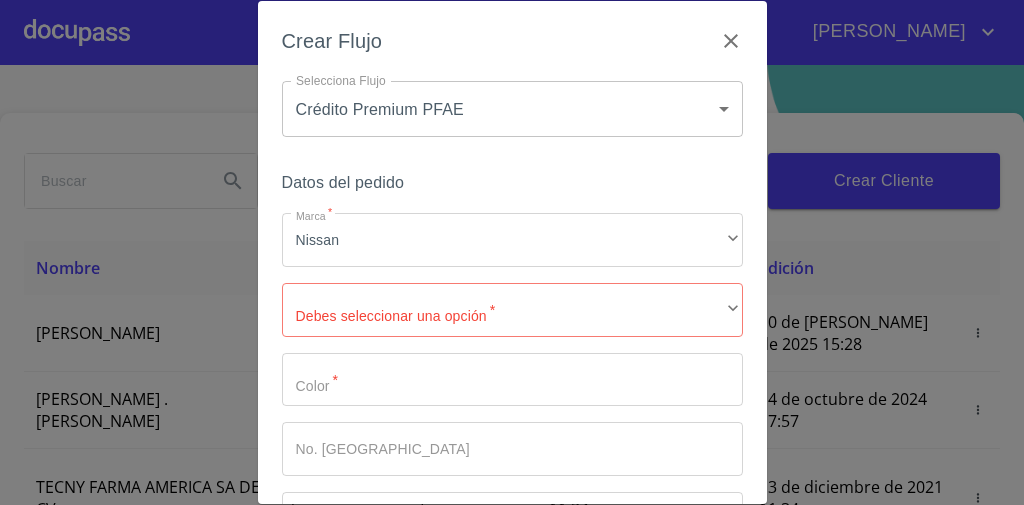 click on "Crear Flujo Selecciona Flujo Crédito Premium PFAE 61b7f0c2d1199c8cd0786d6a Selecciona Flujo Datos del pedido Marca   * Nissan ​ Debes seleccionar una opción   * ​ ​ Color   * ​ No. Pedido ​ No. Serial ​ Cancelar Guardar" at bounding box center [512, 252] 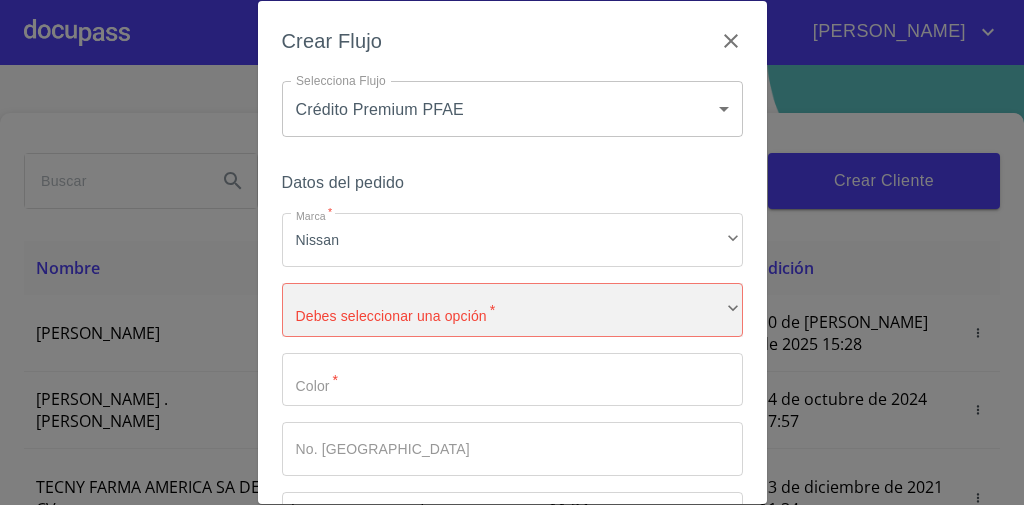 click on "​" at bounding box center (512, 310) 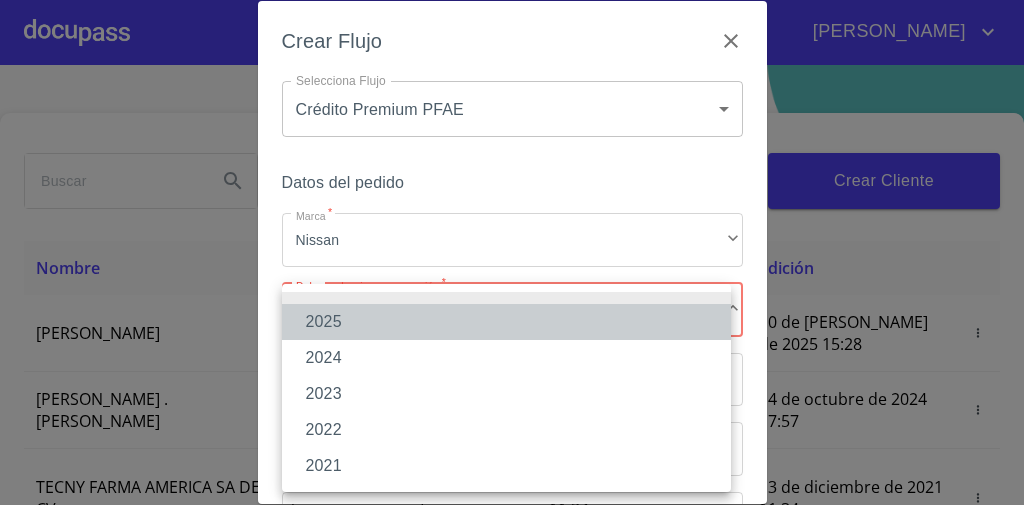 click on "2025" at bounding box center (506, 322) 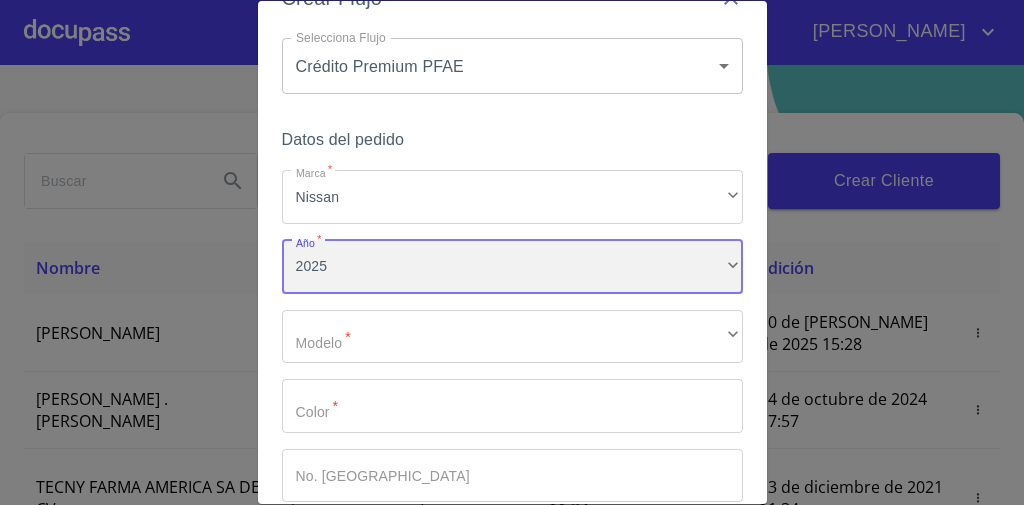 scroll, scrollTop: 80, scrollLeft: 0, axis: vertical 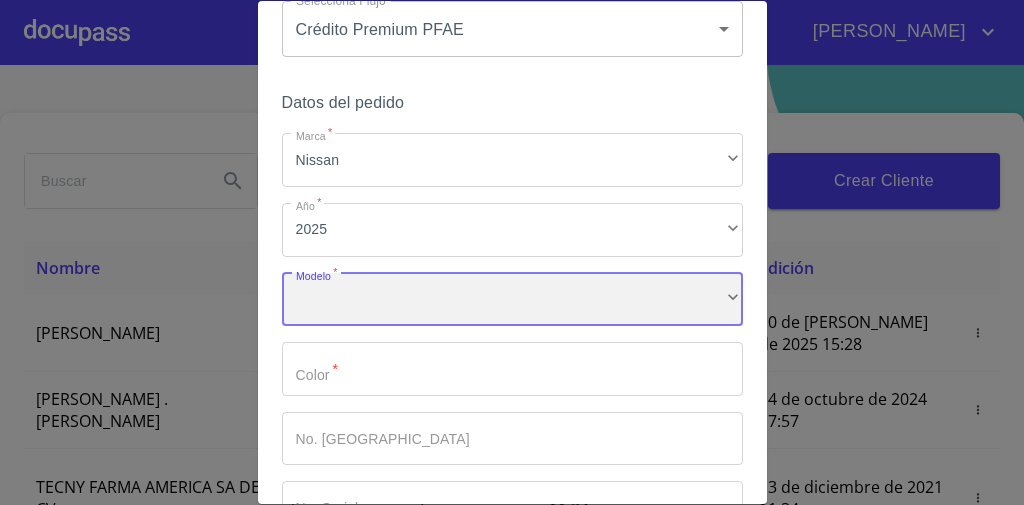 click on "​" at bounding box center (512, 300) 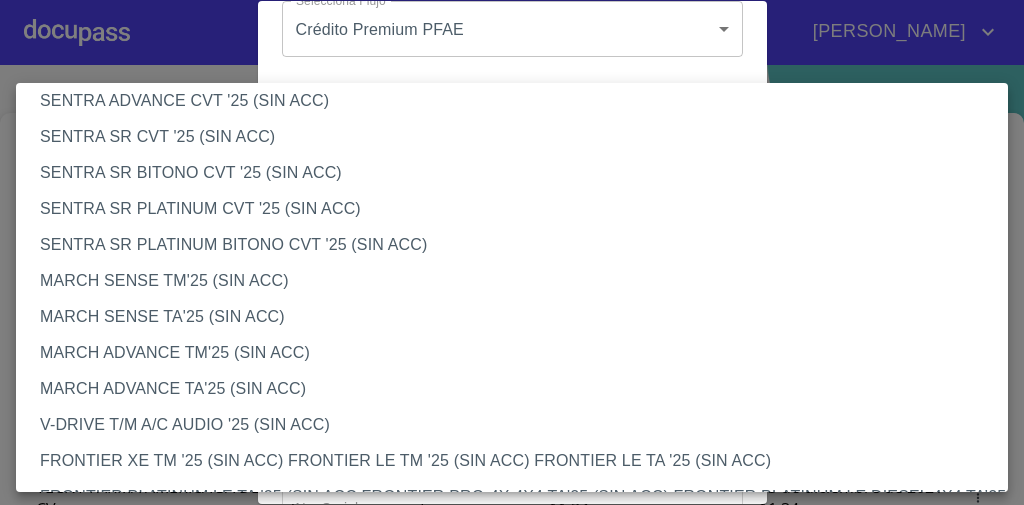 scroll, scrollTop: 1120, scrollLeft: 0, axis: vertical 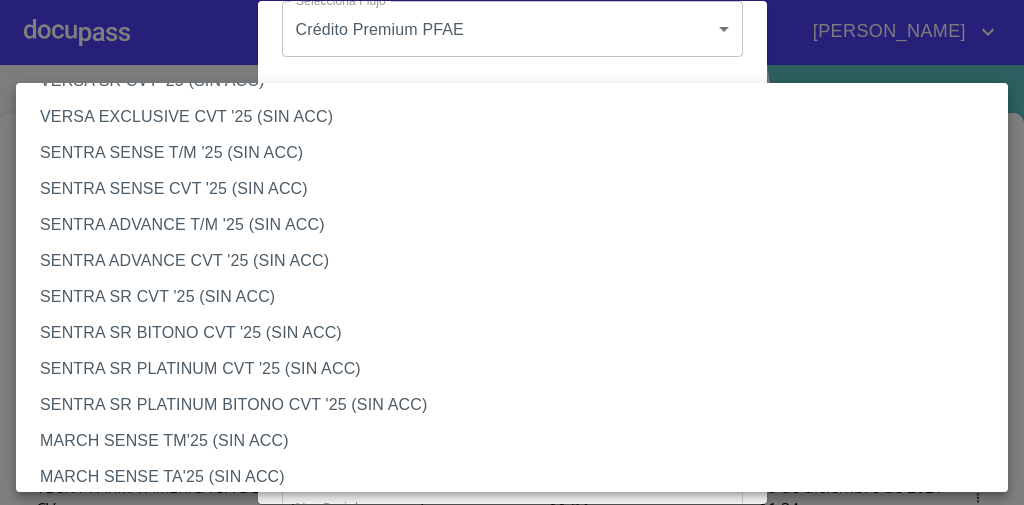 click on "SENTRA SENSE T/M '25 (SIN ACC)" at bounding box center [518, 153] 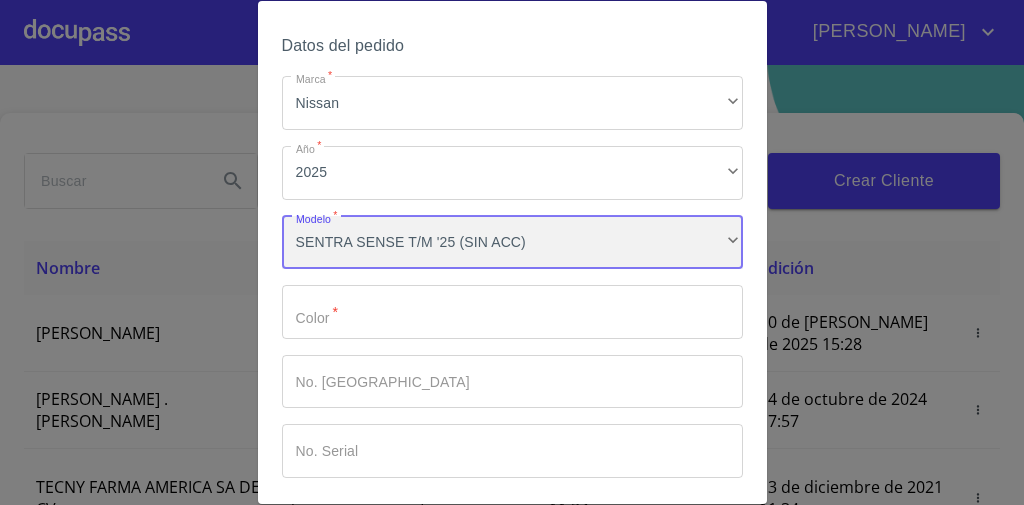 scroll, scrollTop: 160, scrollLeft: 0, axis: vertical 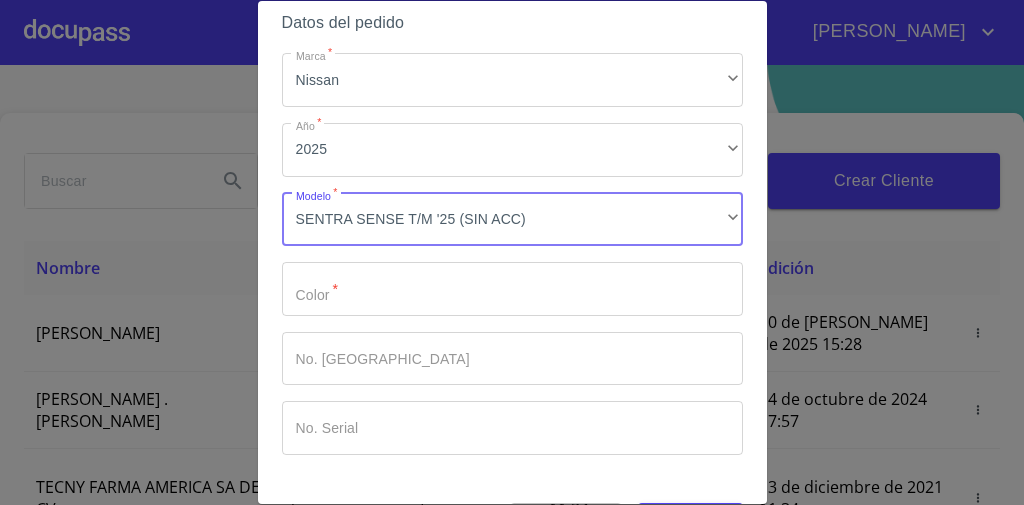 click on "Marca   *" at bounding box center [512, 289] 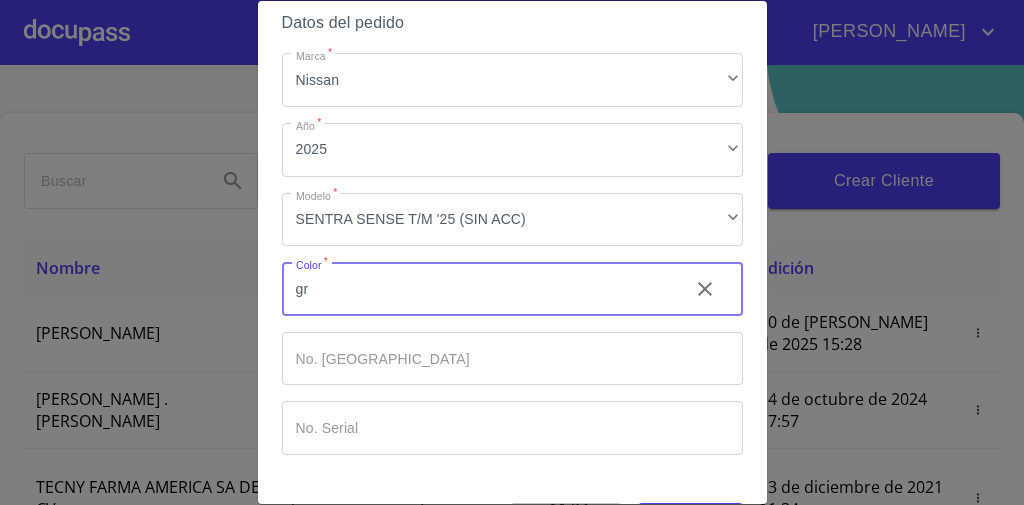 type on "g" 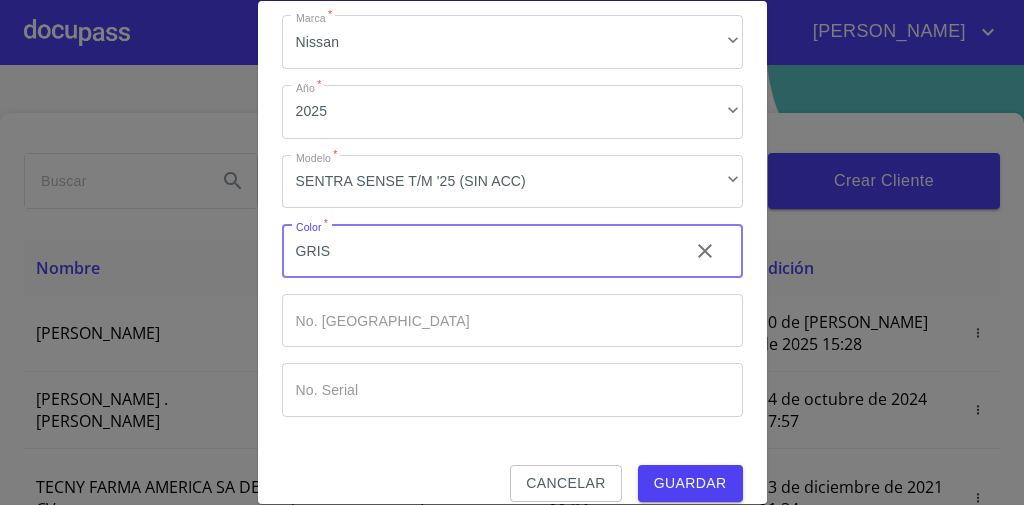 scroll, scrollTop: 219, scrollLeft: 0, axis: vertical 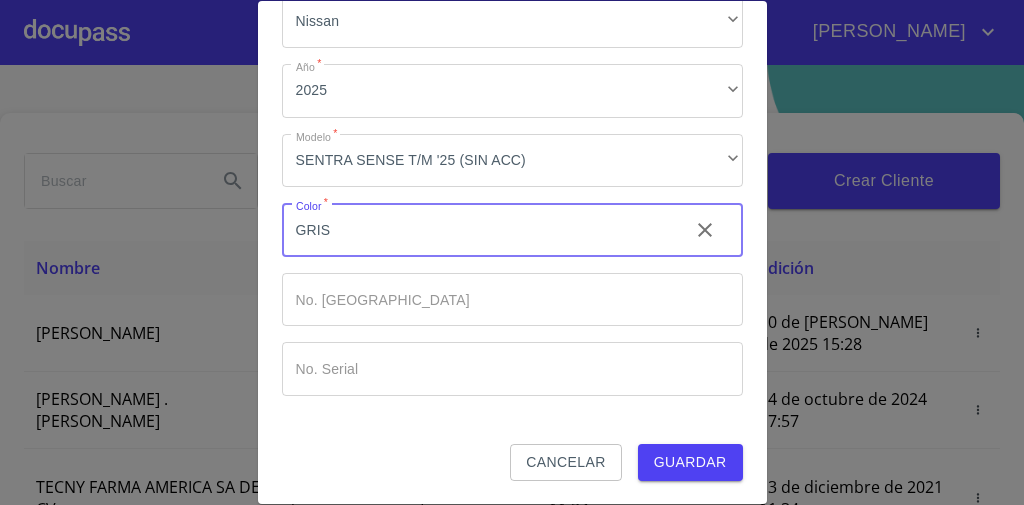 type on "GRIS" 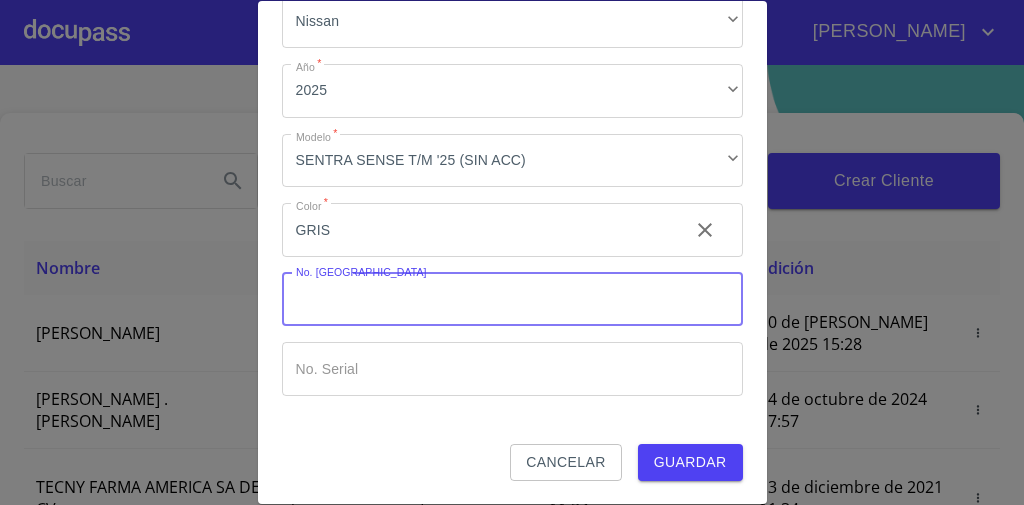 click on "Guardar" at bounding box center [690, 462] 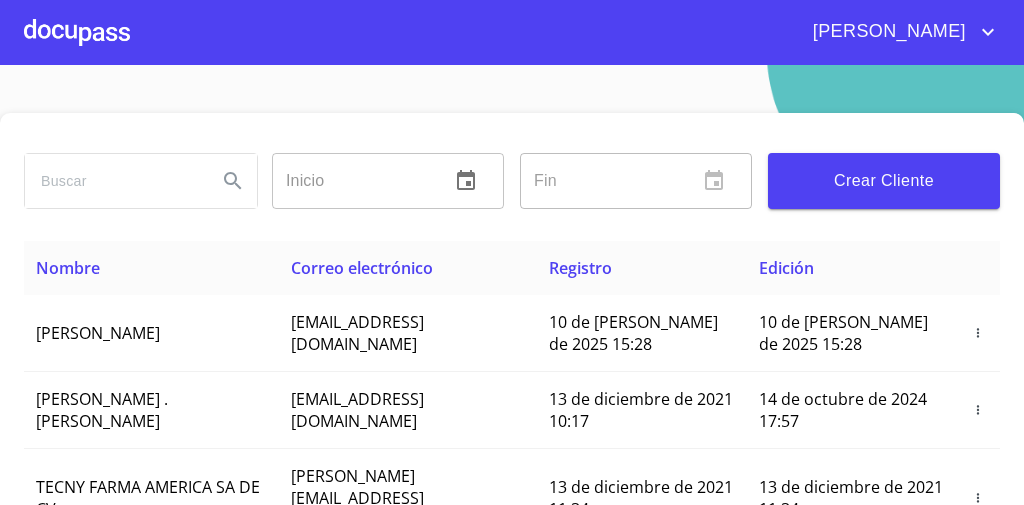 click at bounding box center (77, 32) 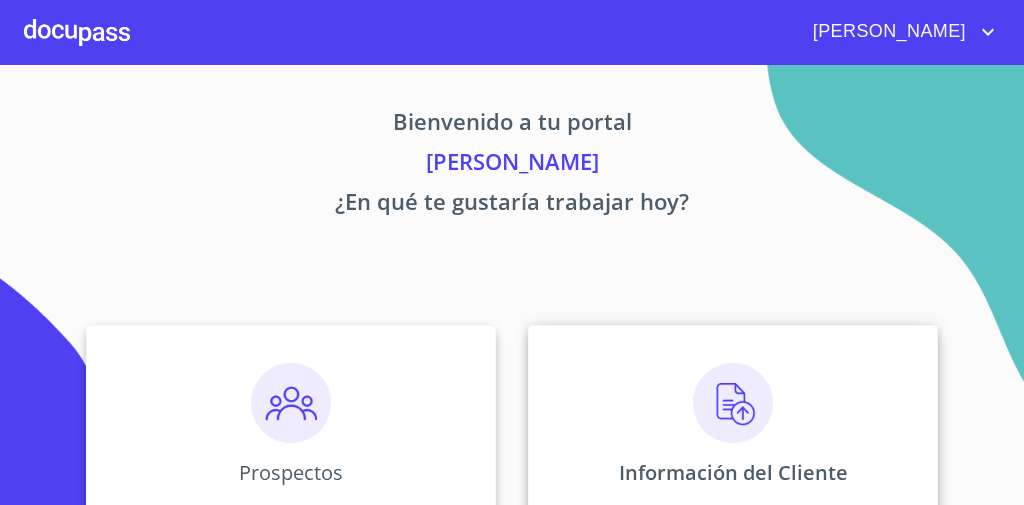 click on "Información del Cliente" at bounding box center (733, 425) 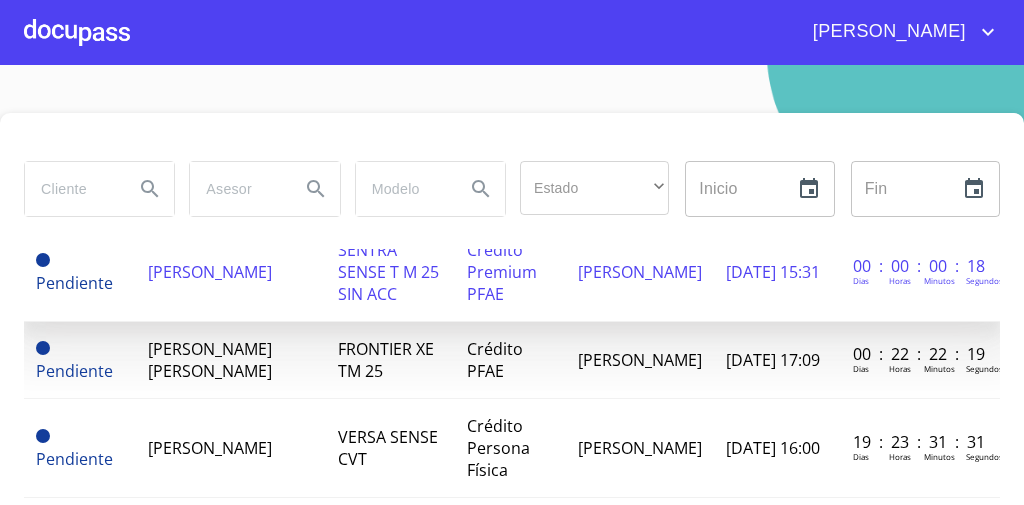 scroll, scrollTop: 0, scrollLeft: 0, axis: both 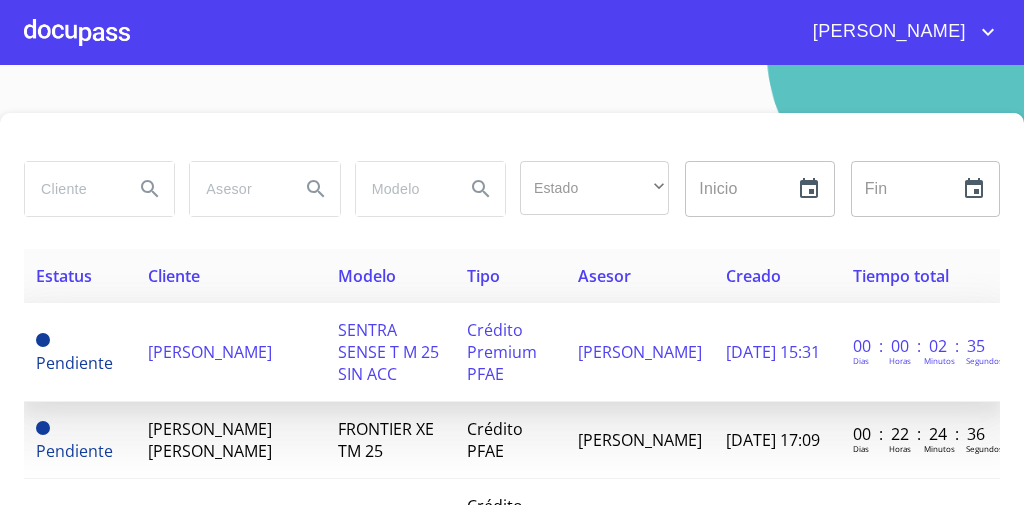 click on "REYNALDO  CASILLAS  SILVA" at bounding box center [231, 352] 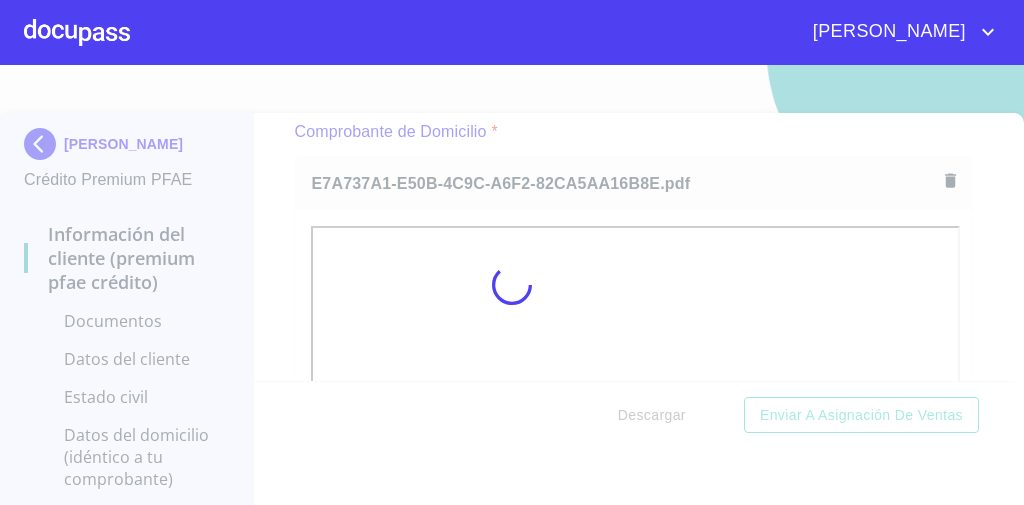 scroll, scrollTop: 587, scrollLeft: 0, axis: vertical 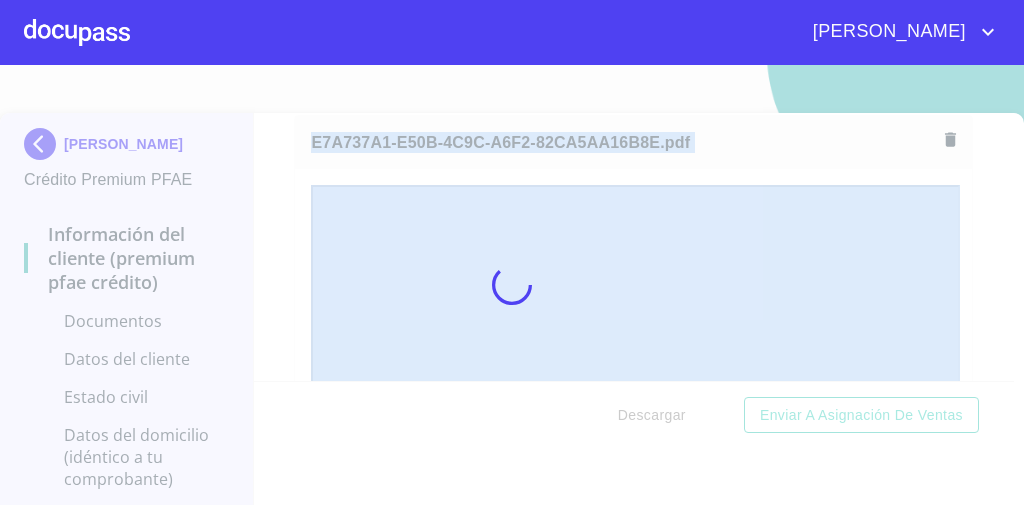 drag, startPoint x: 286, startPoint y: 172, endPoint x: 386, endPoint y: 177, distance: 100.12492 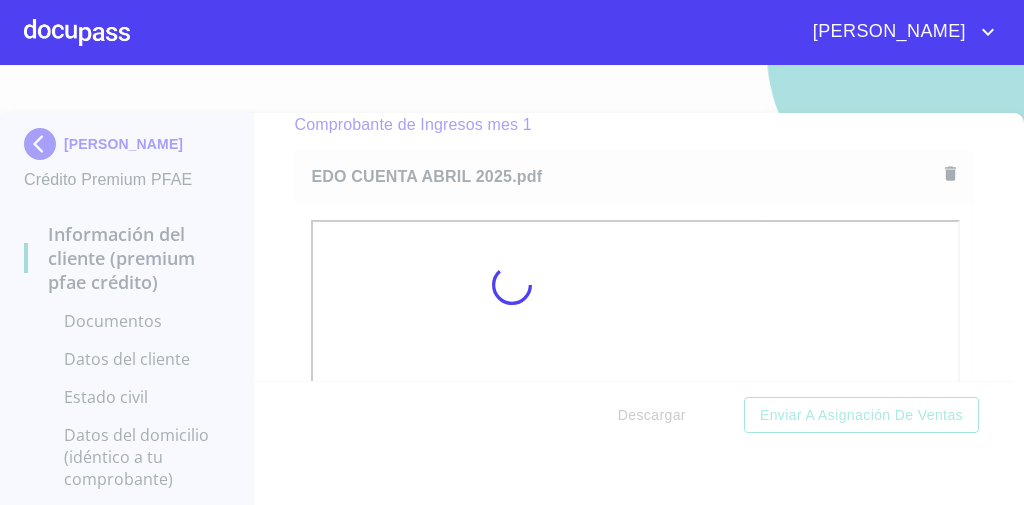 scroll, scrollTop: 1418, scrollLeft: 0, axis: vertical 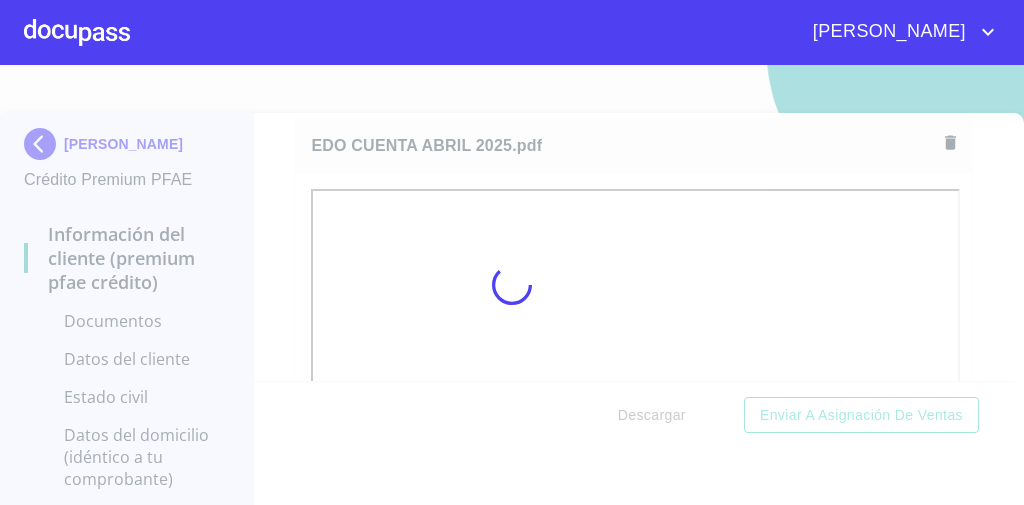 click at bounding box center [512, 285] 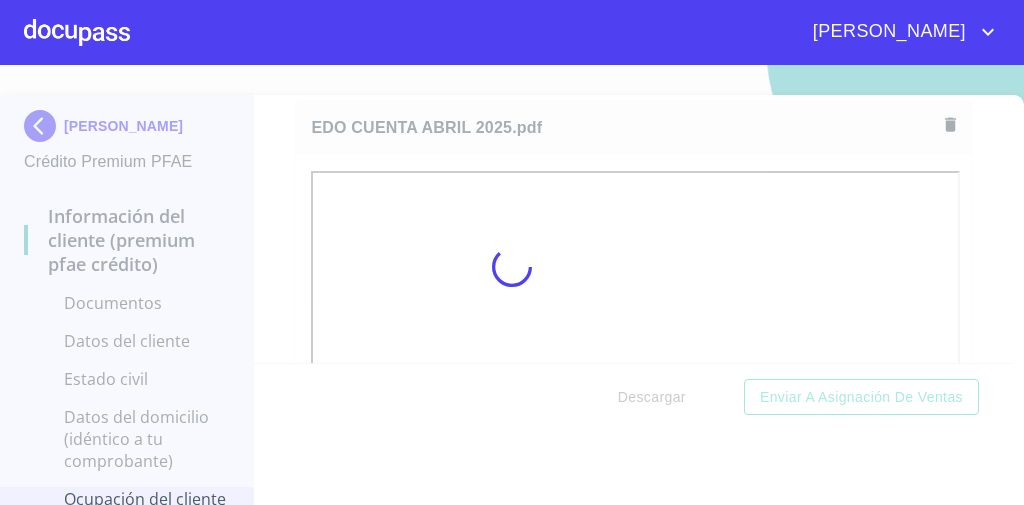 scroll, scrollTop: 37, scrollLeft: 0, axis: vertical 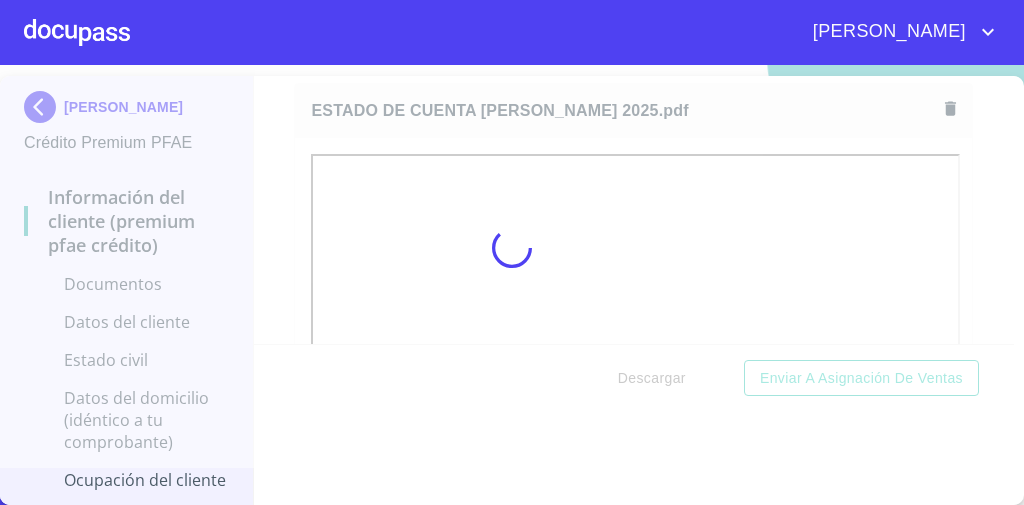 click at bounding box center [512, 248] 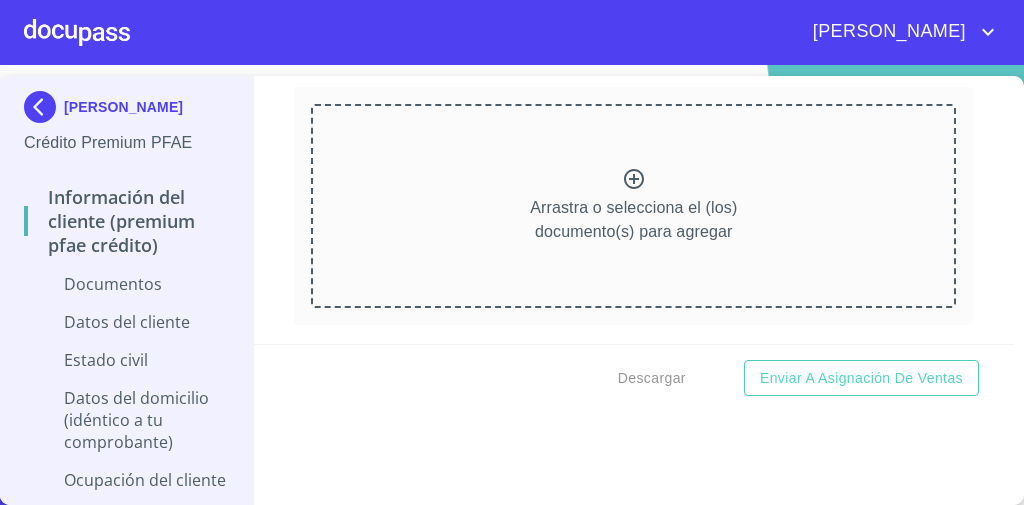 scroll, scrollTop: 3148, scrollLeft: 0, axis: vertical 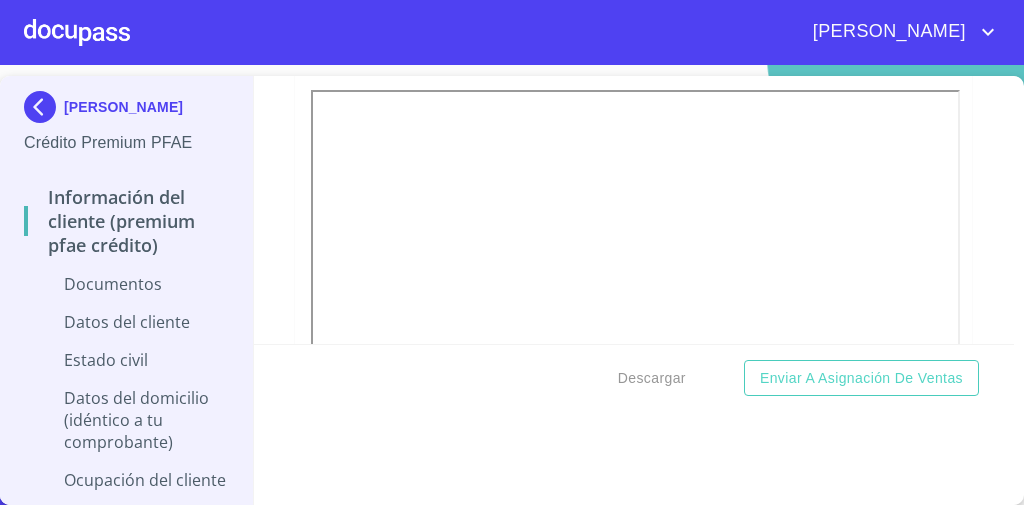 click on "Información del cliente (Premium PFAE crédito)   Documentos Documento de identificación   * INE ​ Identificación Oficial * Arrastra o selecciona el (los) documento(s) para agregar Comprobante de Domicilio * Comprobante de Domicilio Comprobante de Domicilio Comprobante de Ingresos mes 1 Comprobante de Ingresos mes 1 Comprobante de Ingresos mes 1 Comprobante de Ingresos mes 2 Comprobante de Ingresos mes 2 Comprobante de Ingresos mes 2 Comprobante de Ingresos mes 3 Comprobante de Ingresos mes 3 Comprobante de Ingresos mes 3 CURP * Arrastra o selecciona el (los) documento(s) para agregar Constancia de situación fiscal Arrastra o selecciona el (los) documento(s) para agregar Datos del cliente Apellido Paterno   * CASILLAS ​ Apellido Materno   * SILVA ​ Primer nombre   * REYNALDO ​ Segundo Nombre ​ Fecha de nacimiento * ​ Nacionalidad   * ​ ​ País de nacimiento   * ​ CURP   * ​ RFC   * ​ Sexo   * ​ ​ MXN Celular   * (33)25068890 ​ ID de Identificación ​   *" at bounding box center [634, 210] 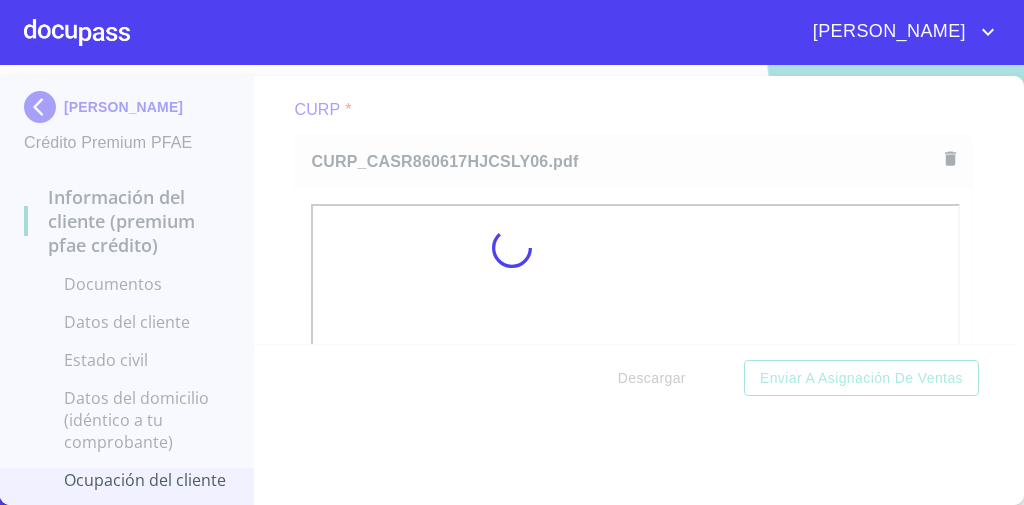 scroll, scrollTop: 3913, scrollLeft: 0, axis: vertical 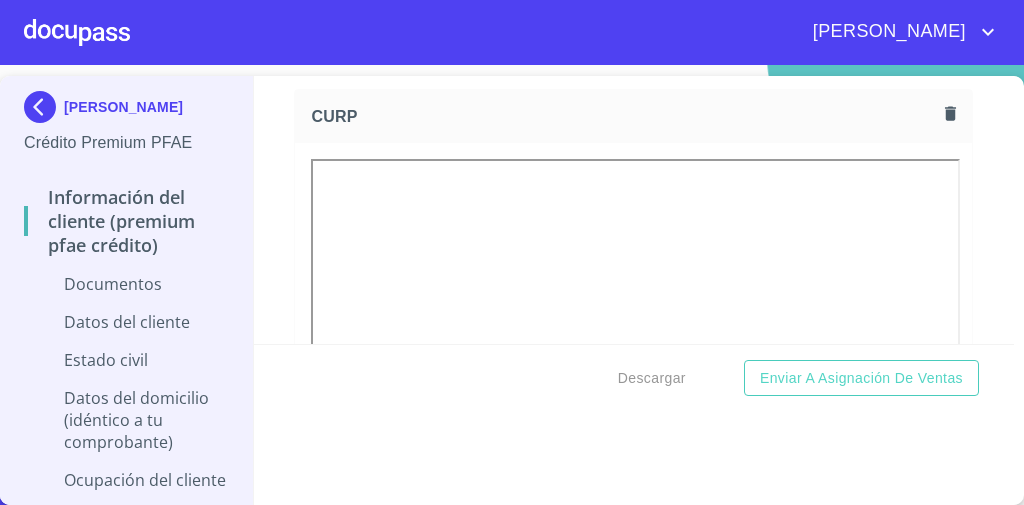 click on "CURP" at bounding box center [633, 116] 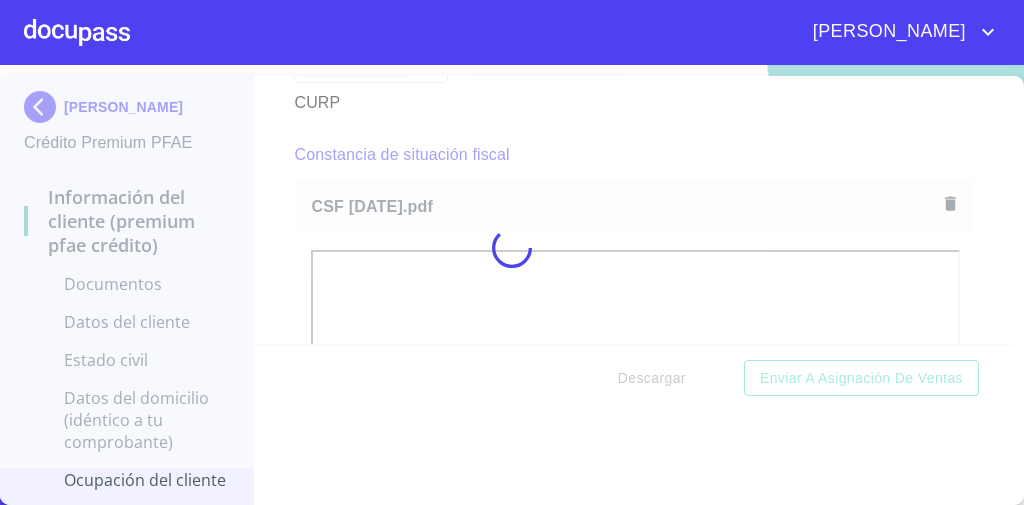 scroll, scrollTop: 4720, scrollLeft: 0, axis: vertical 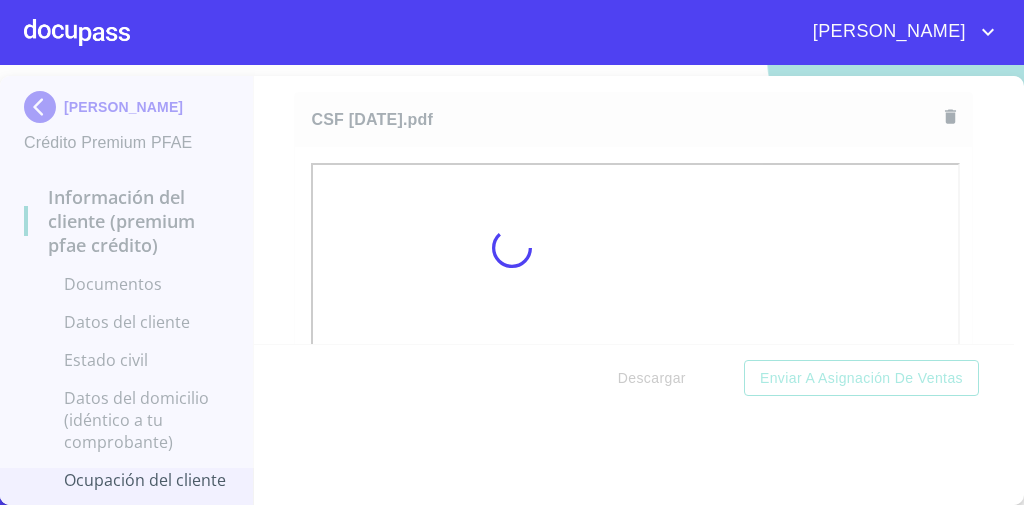 click at bounding box center (512, 248) 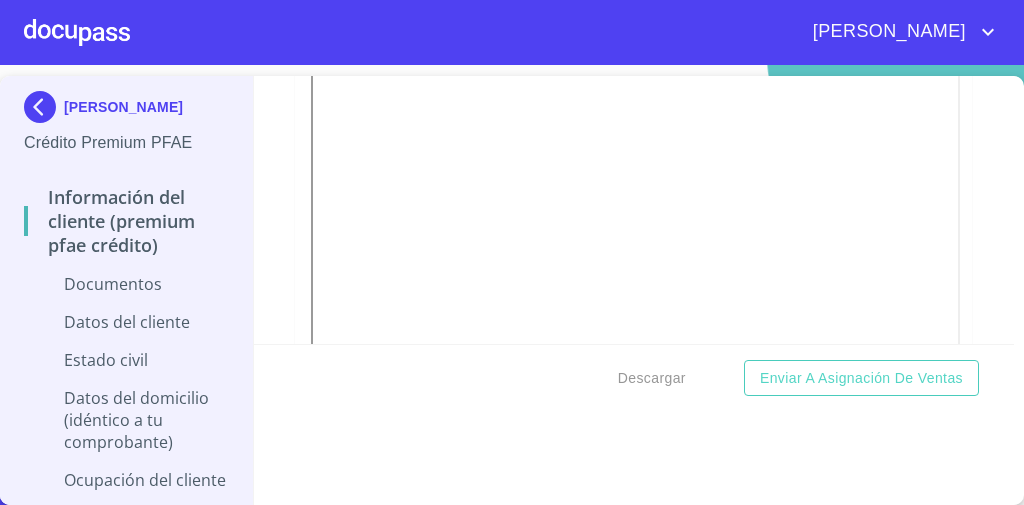 scroll, scrollTop: 4837, scrollLeft: 0, axis: vertical 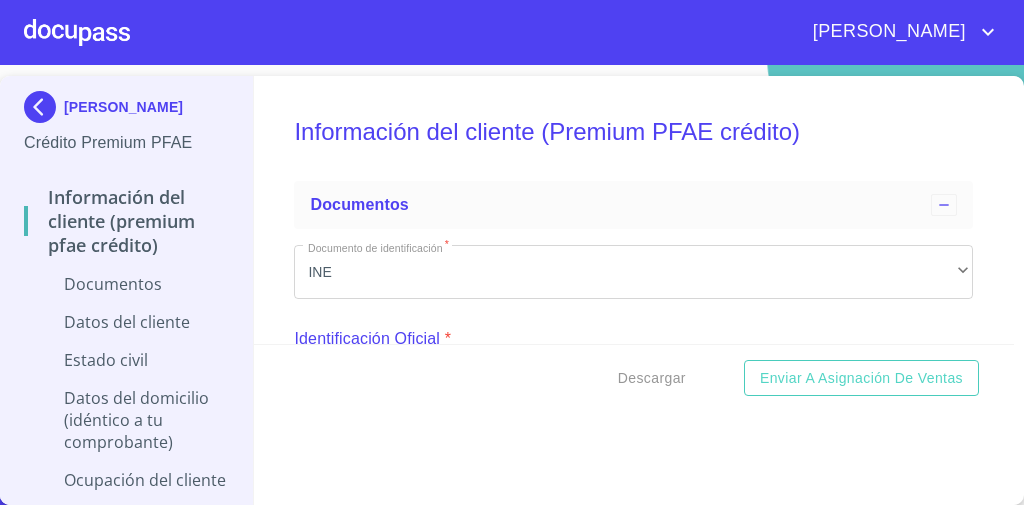 click on "Crédito Premium PFAE" at bounding box center [126, 143] 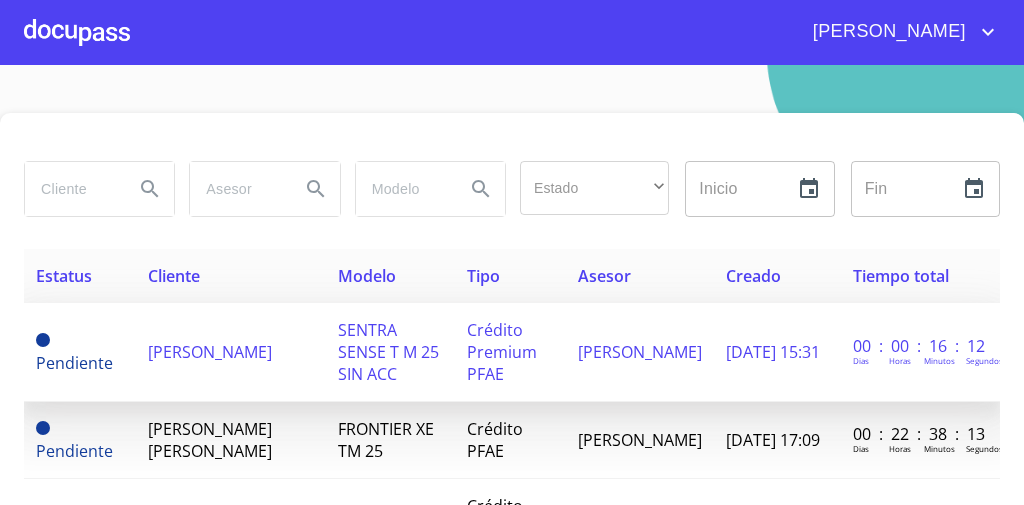 click on "REYNALDO  CASILLAS  SILVA" at bounding box center (231, 352) 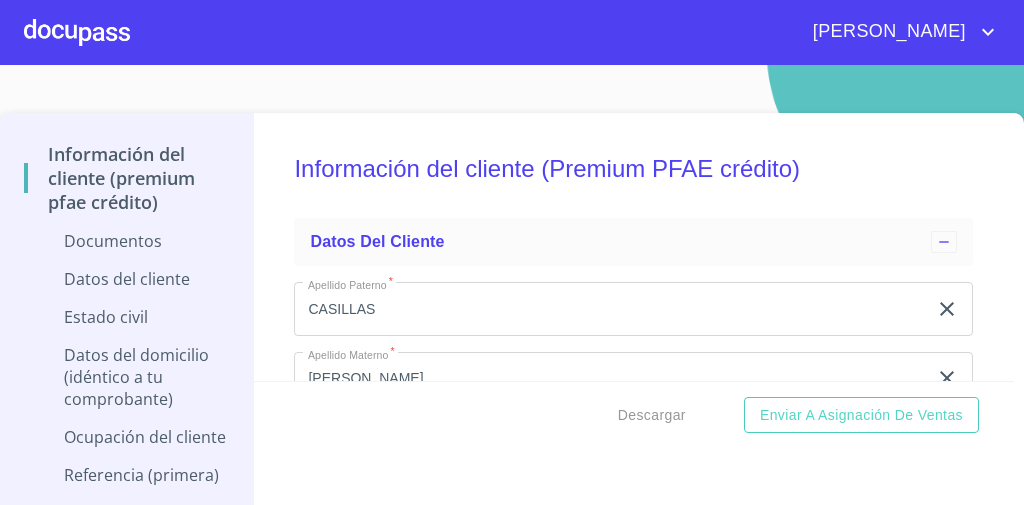 scroll, scrollTop: 238, scrollLeft: 0, axis: vertical 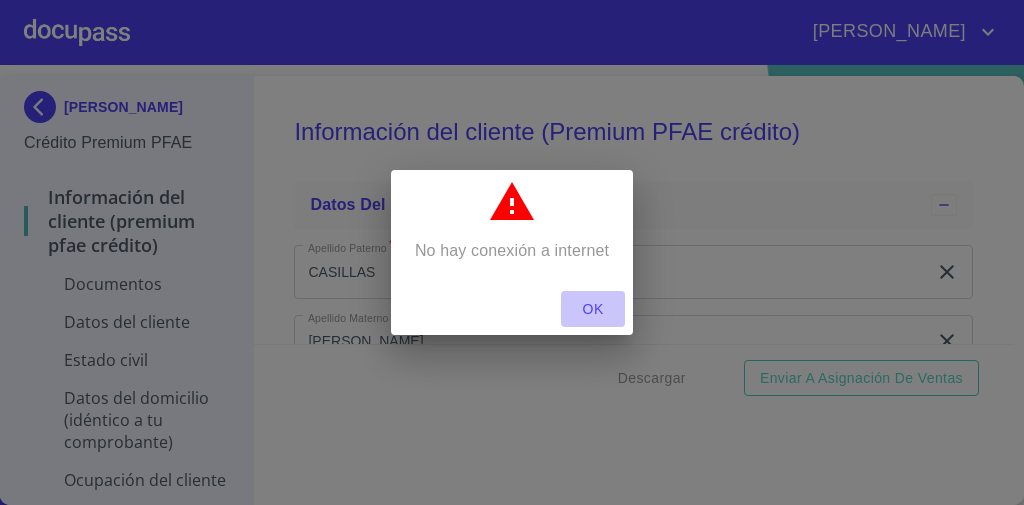 click on "OK" at bounding box center (593, 309) 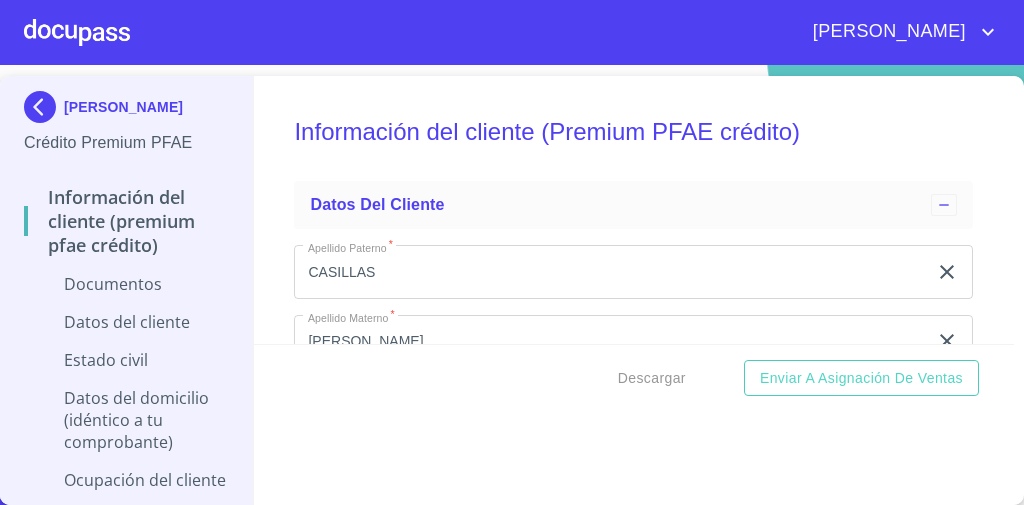 click at bounding box center (44, 107) 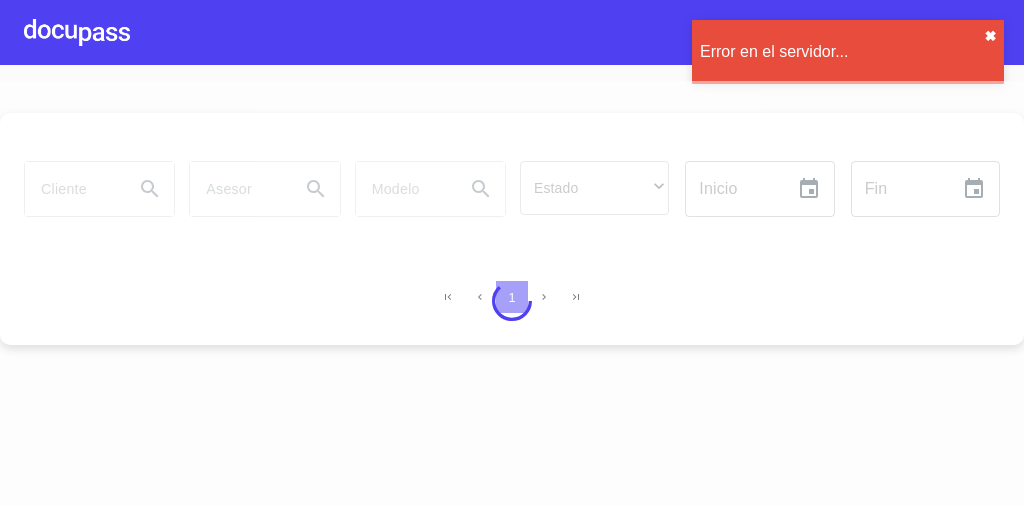 click on "✖︎" at bounding box center [990, 36] 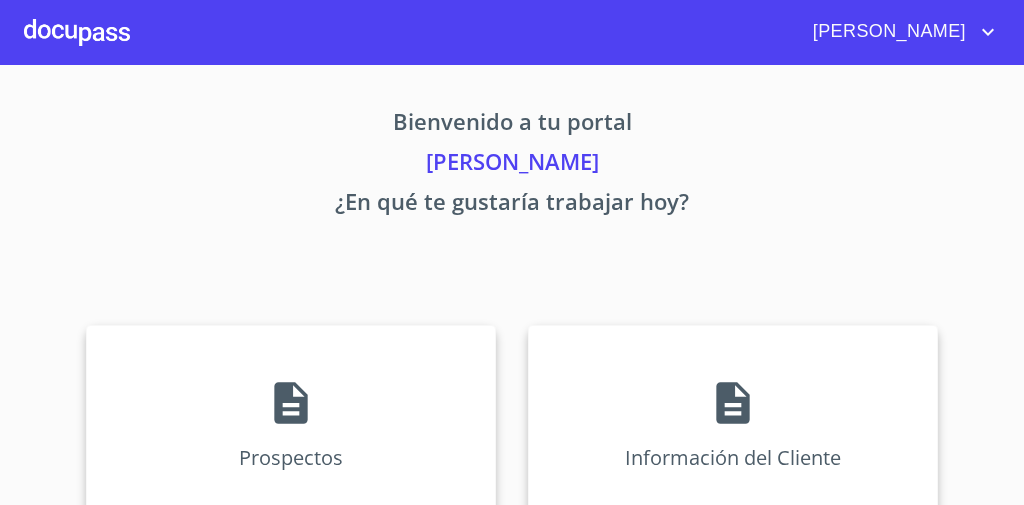 scroll, scrollTop: 0, scrollLeft: 0, axis: both 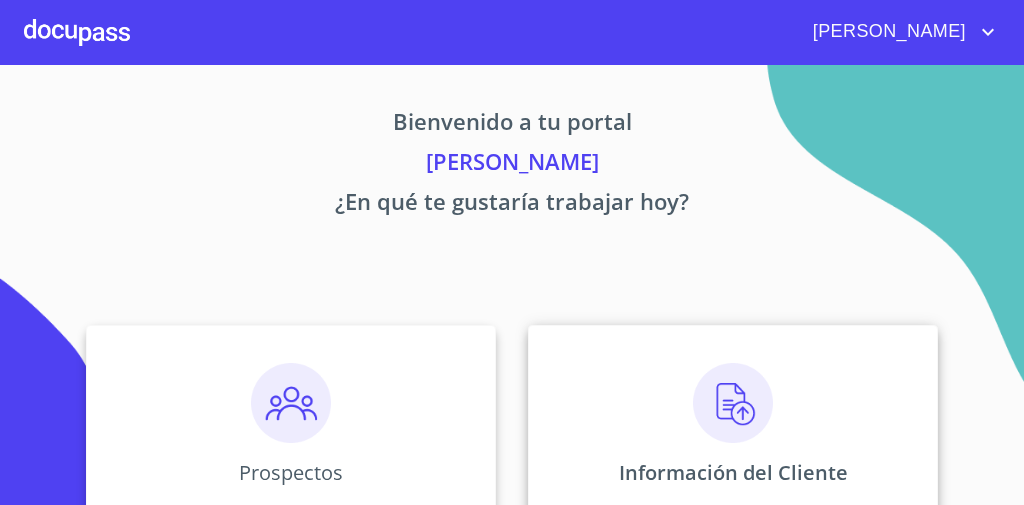 click on "Información del Cliente" at bounding box center [733, 425] 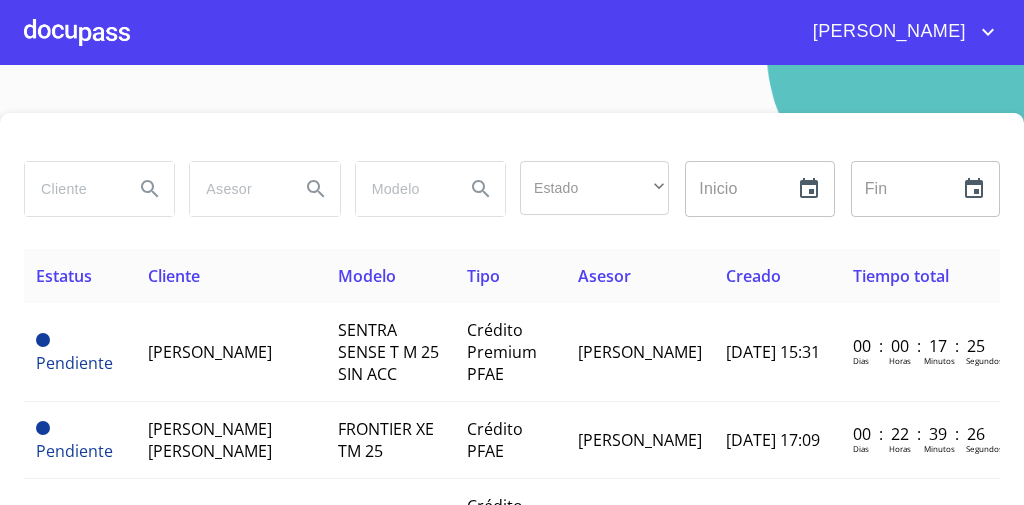 click 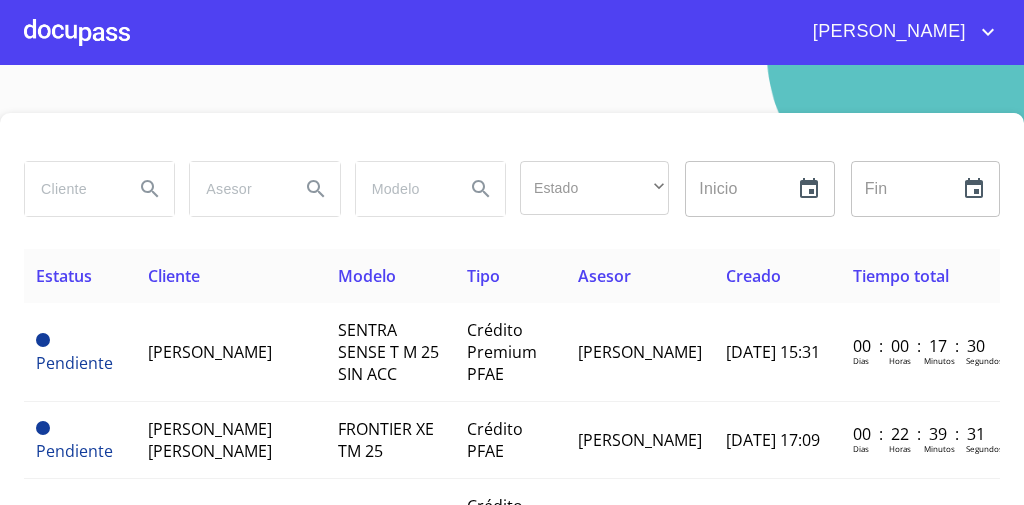 click at bounding box center [77, 32] 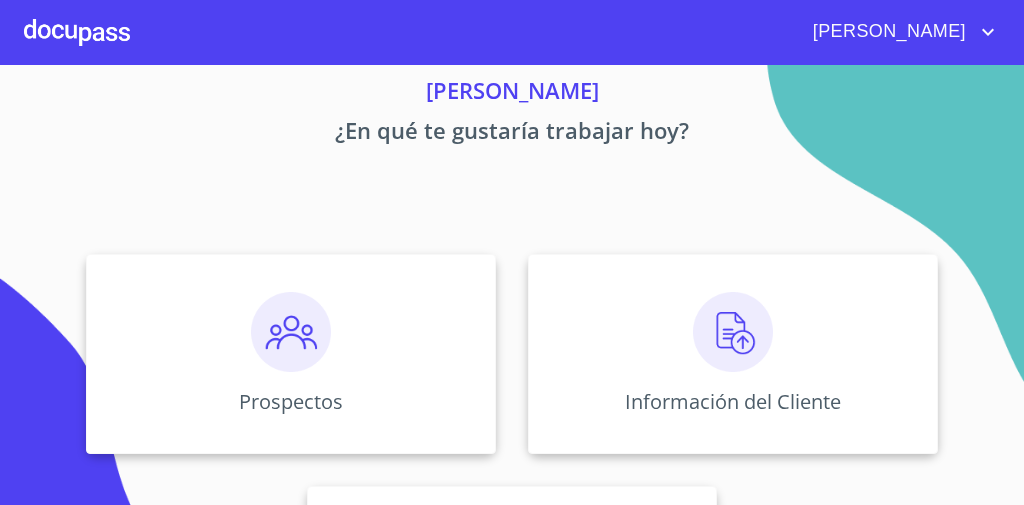 scroll, scrollTop: 160, scrollLeft: 0, axis: vertical 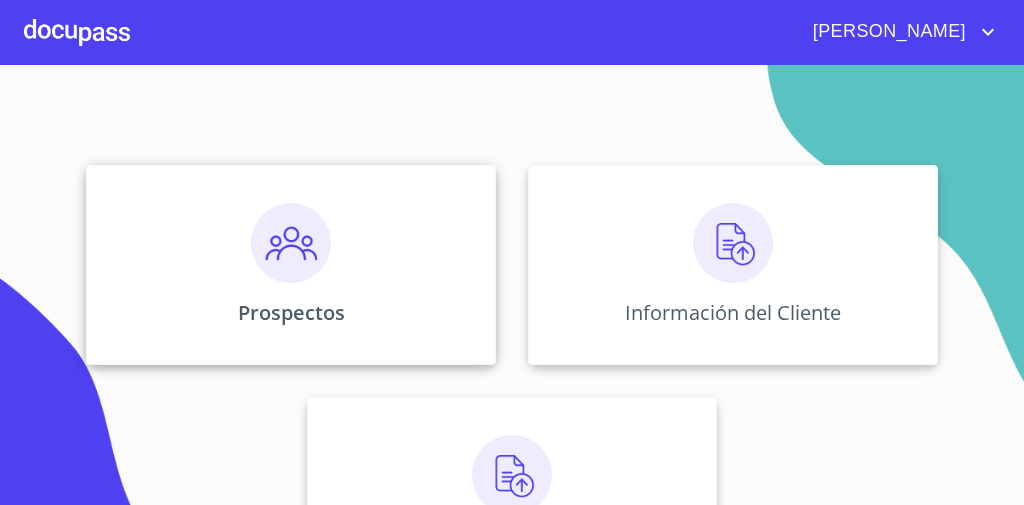 click on "Prospectos" at bounding box center (291, 265) 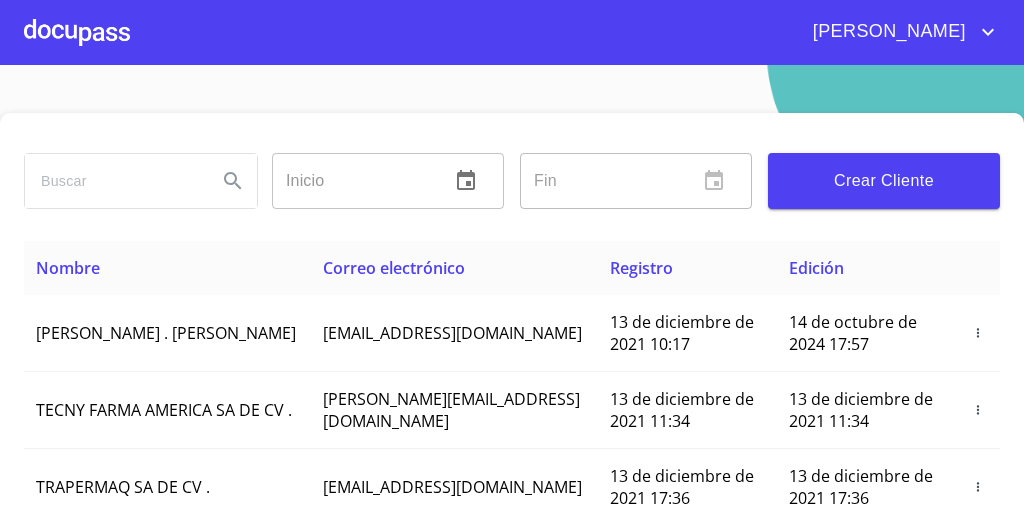 click on "Crear Cliente" at bounding box center [884, 181] 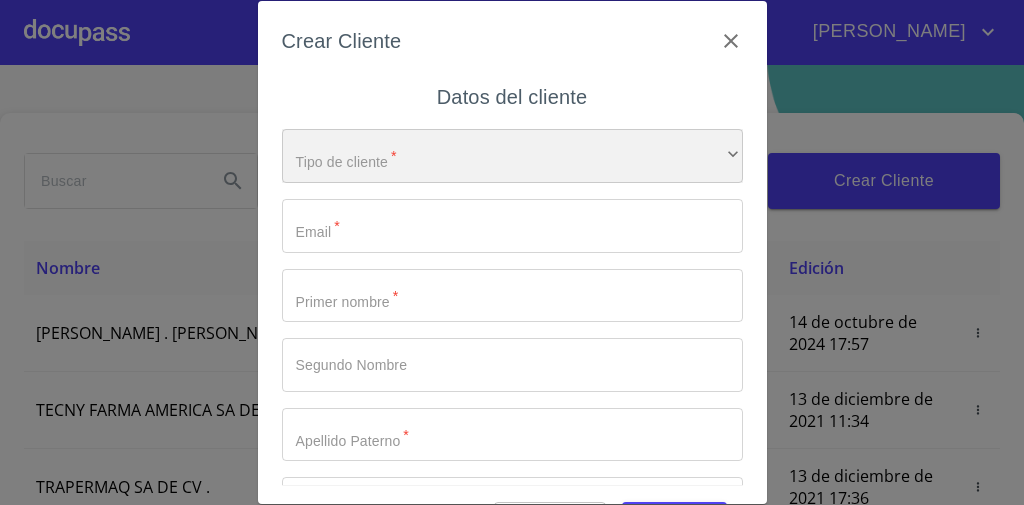 click on "​" at bounding box center [512, 156] 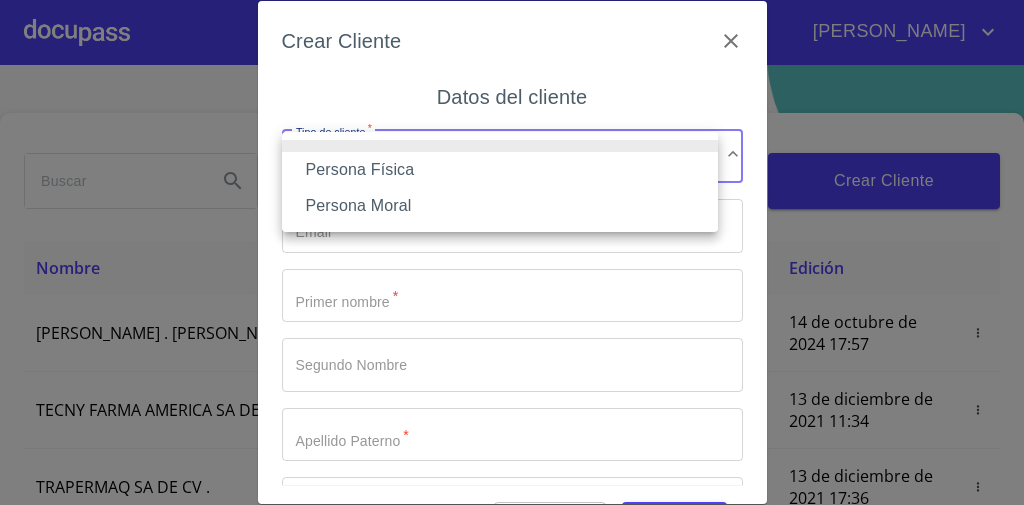 click on "Persona Física" at bounding box center [500, 170] 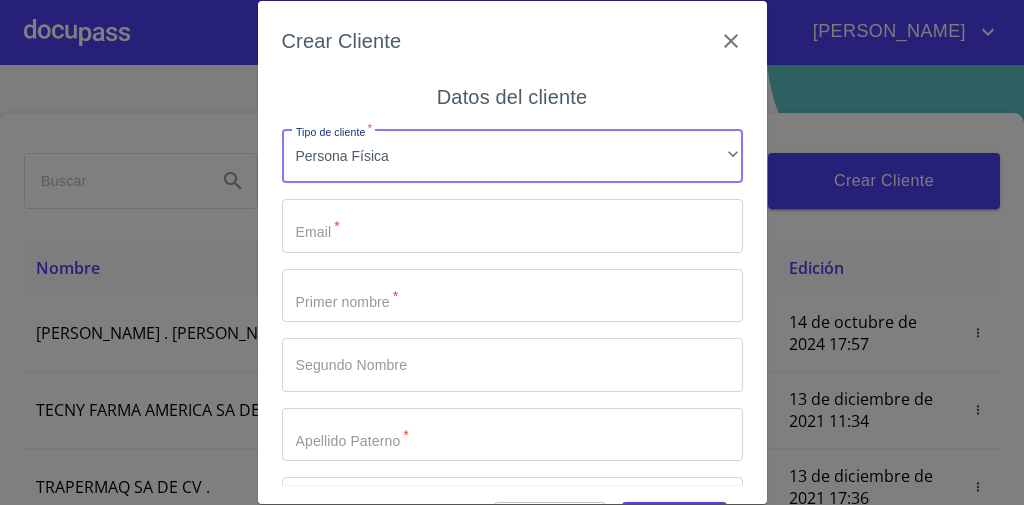 click on "Tipo de cliente   *" at bounding box center [512, 226] 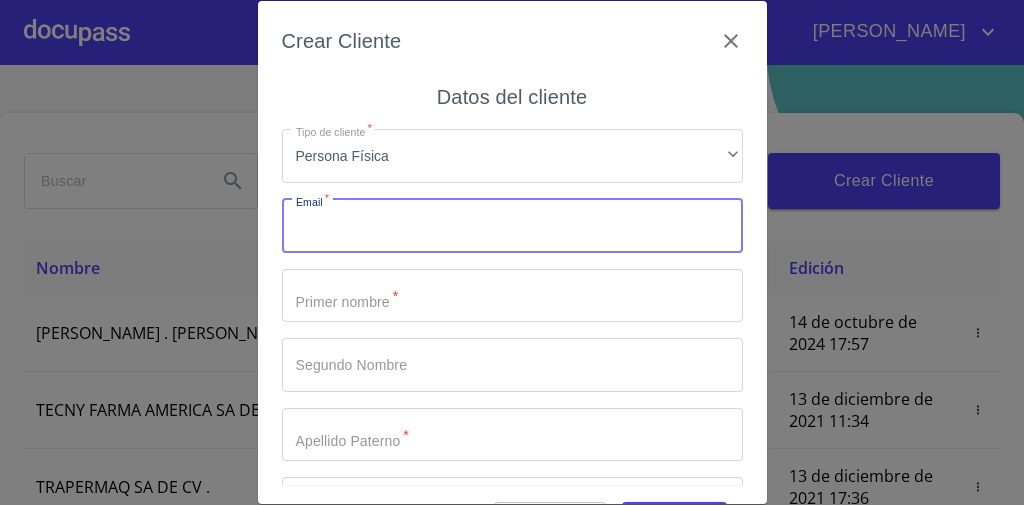 click on "Tipo de cliente   *" at bounding box center (512, 226) 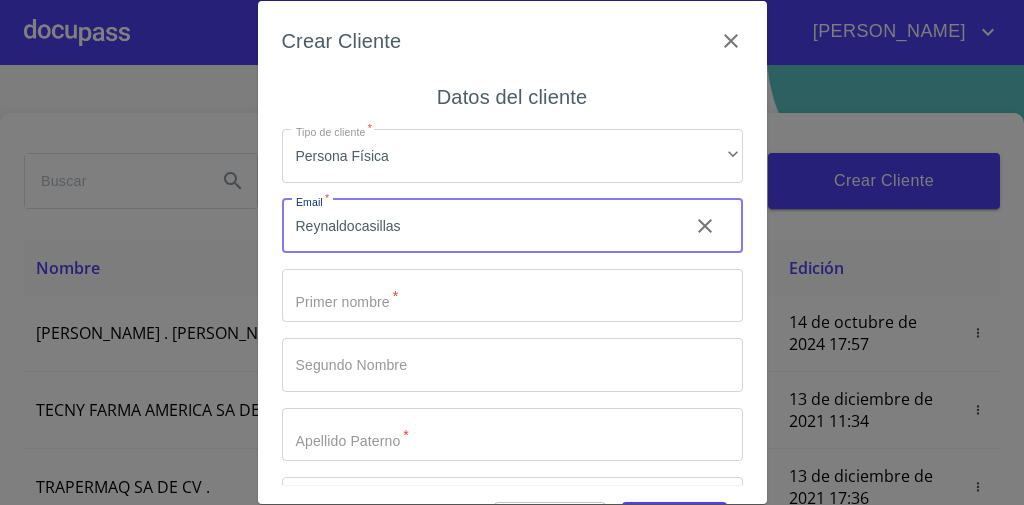 drag, startPoint x: 378, startPoint y: 218, endPoint x: 611, endPoint y: 94, distance: 263.94128 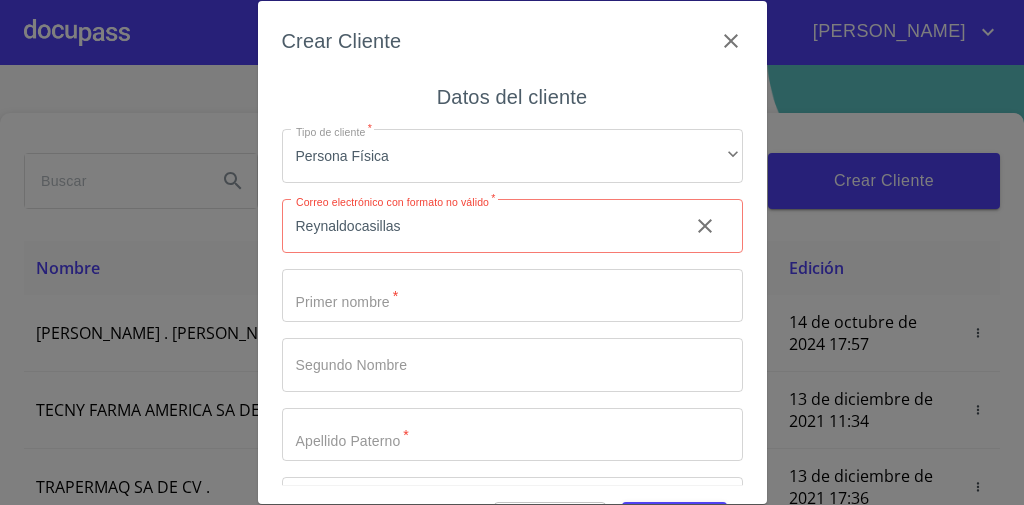 click on "Reynaldocasillas" at bounding box center (477, 226) 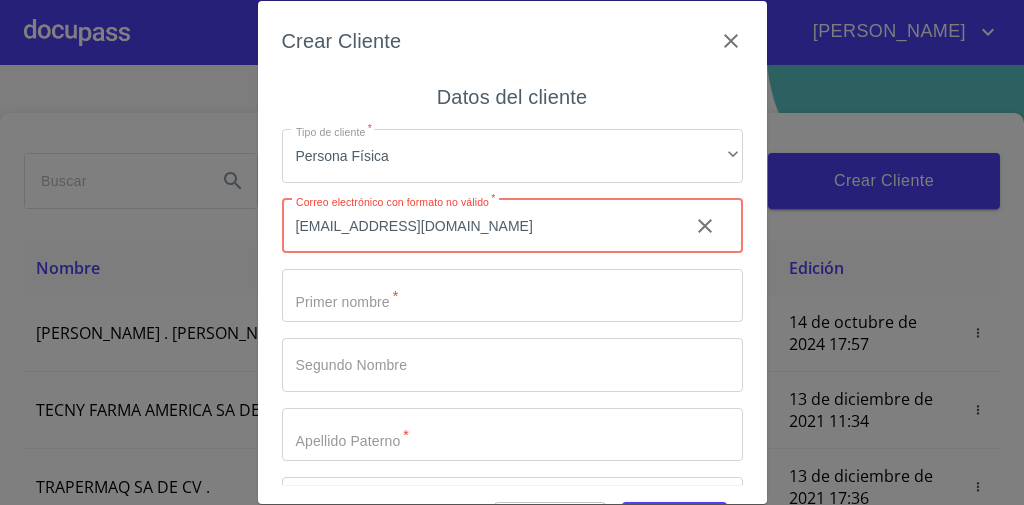 type on "Reynaldocasillas_86@hotmail.com" 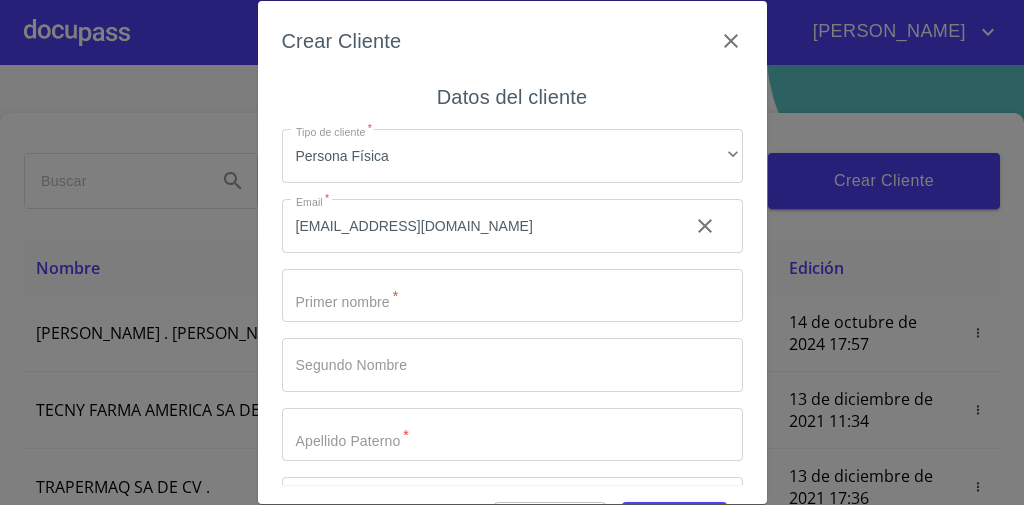 click on "Tipo de cliente   *" at bounding box center (512, 296) 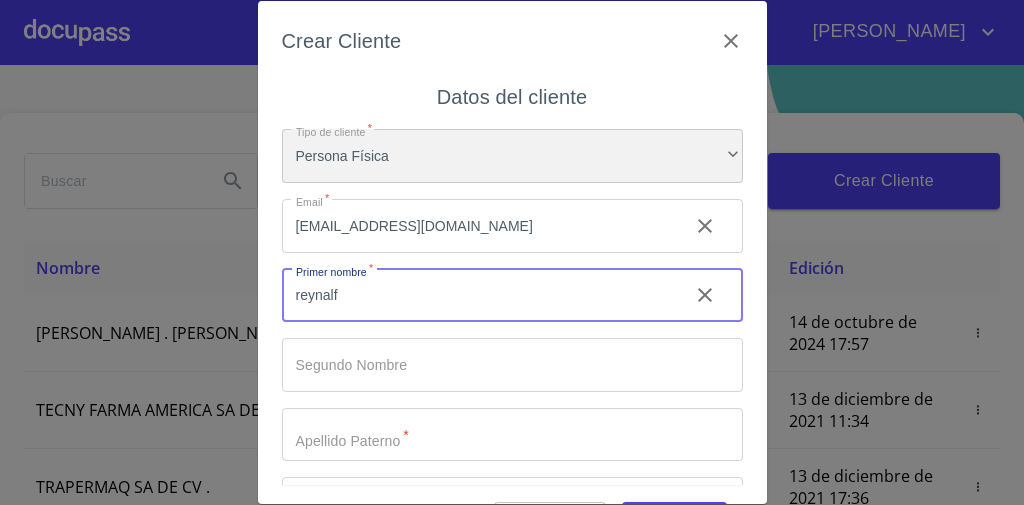 click on "Persona Física" at bounding box center [512, 156] 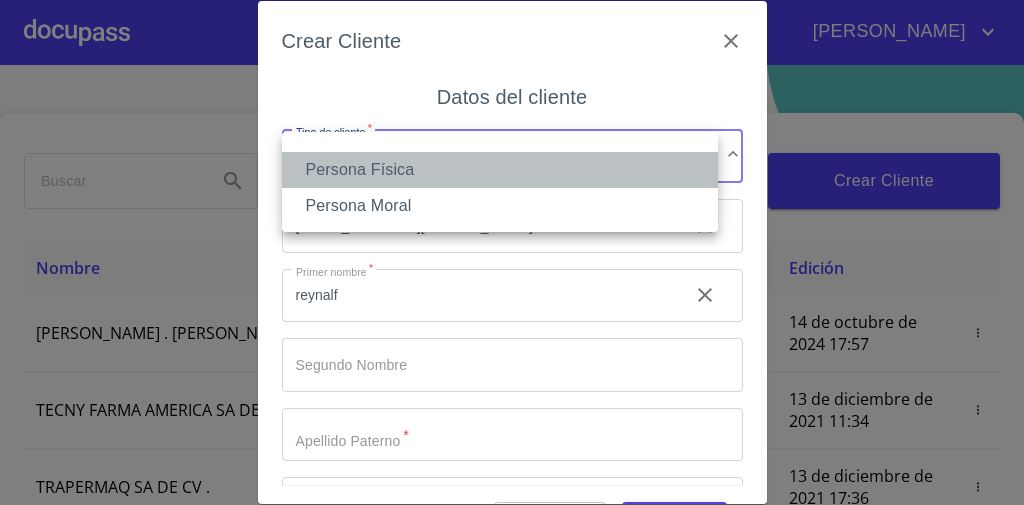 click on "Persona Física" at bounding box center (500, 170) 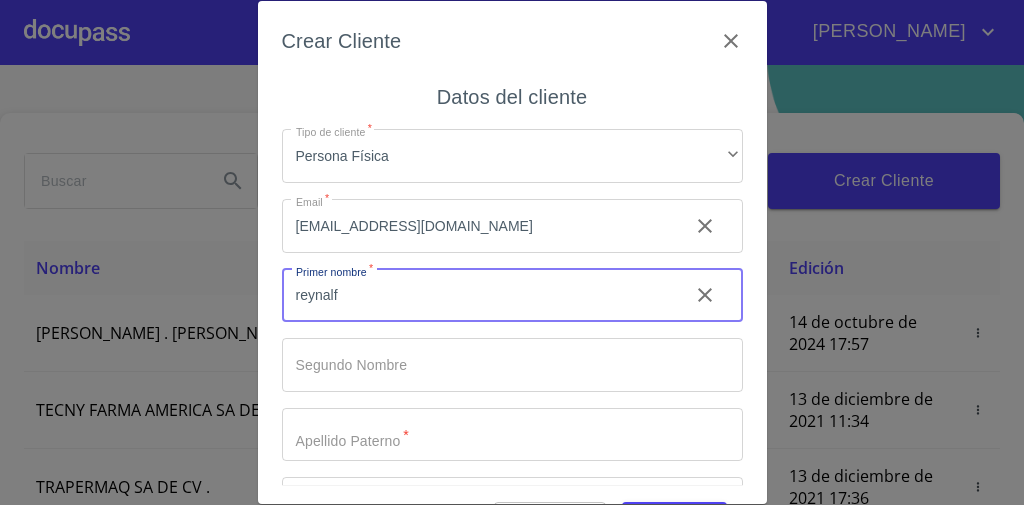 click on "reynalf" at bounding box center (477, 296) 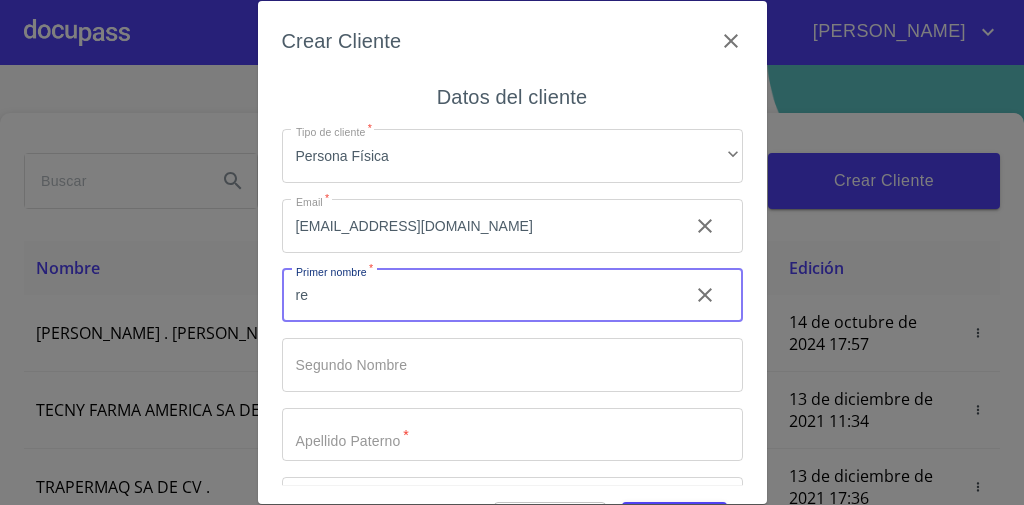type on "r" 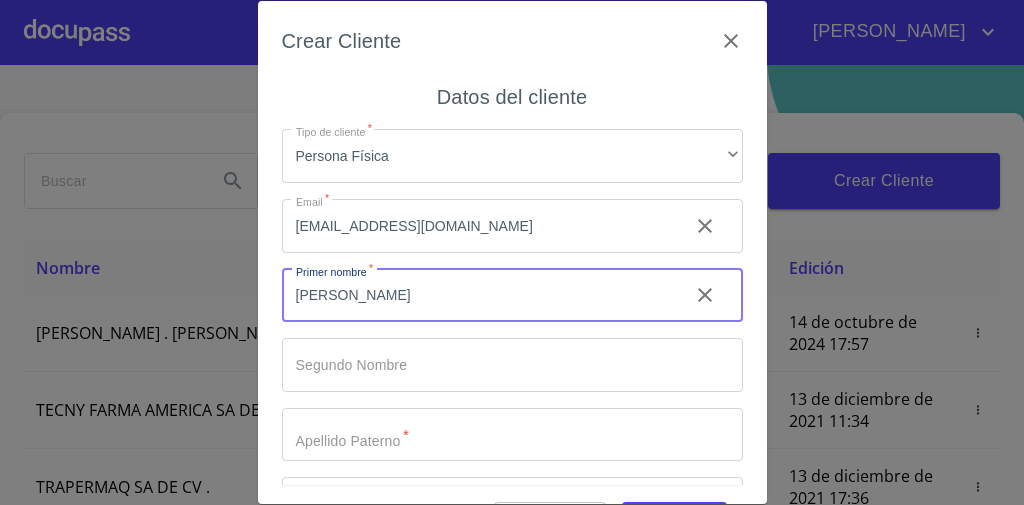 type on "REYNALDO" 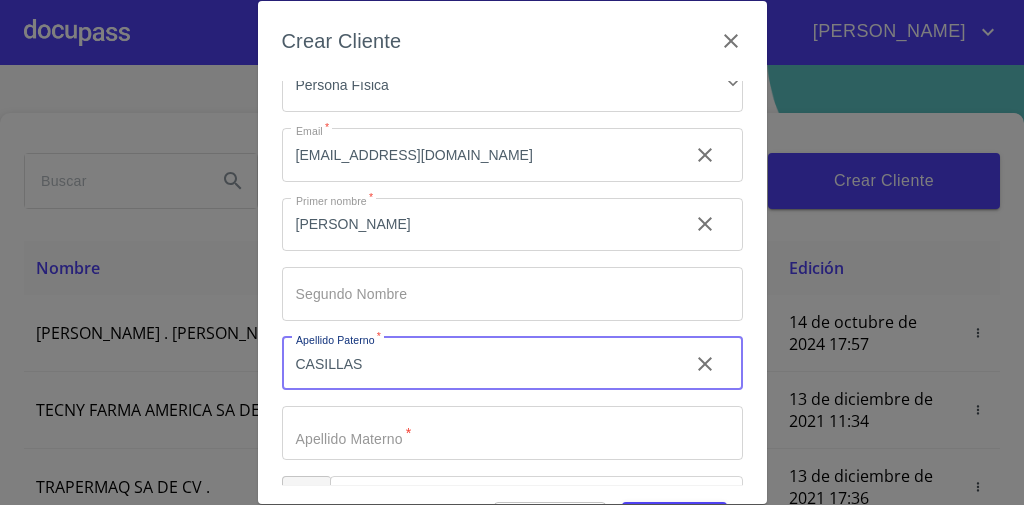 scroll, scrollTop: 131, scrollLeft: 0, axis: vertical 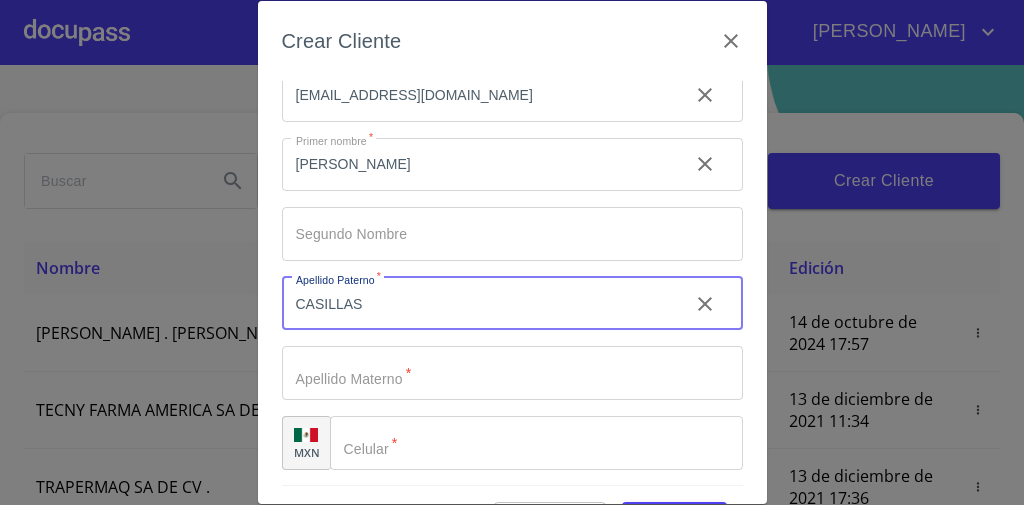 type on "CASILLAS" 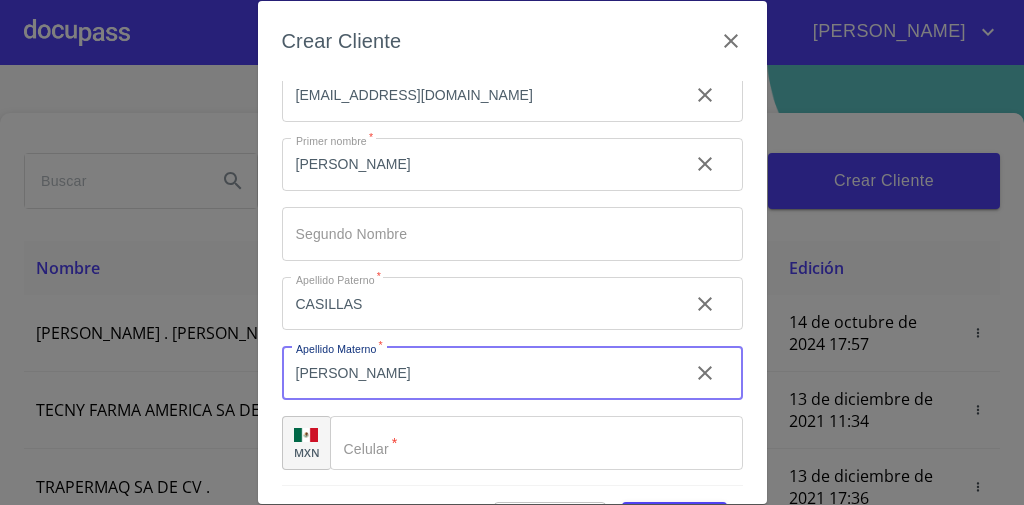 scroll, scrollTop: 58, scrollLeft: 0, axis: vertical 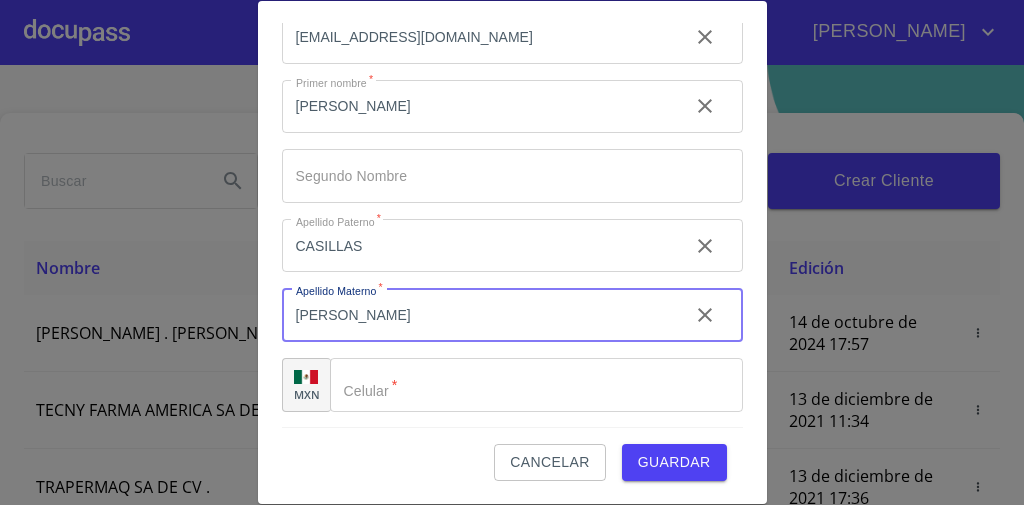 type on "SILVA" 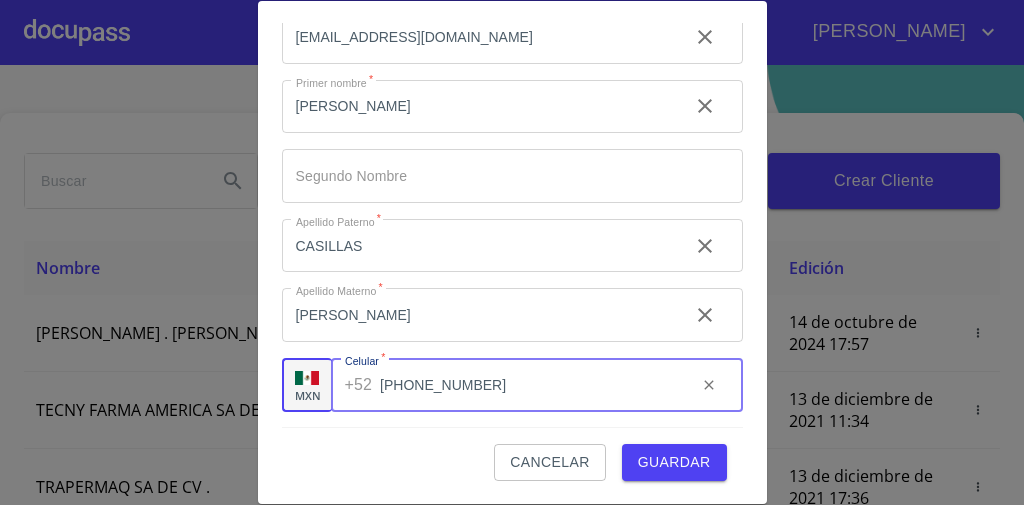 type on "(33)25068890" 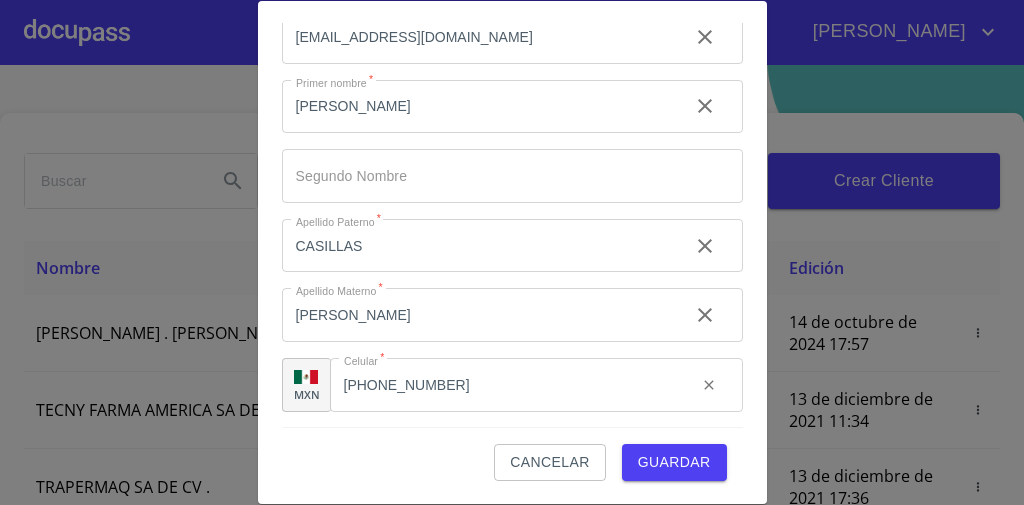 click on "Cancelar Guardar" at bounding box center [512, 454] 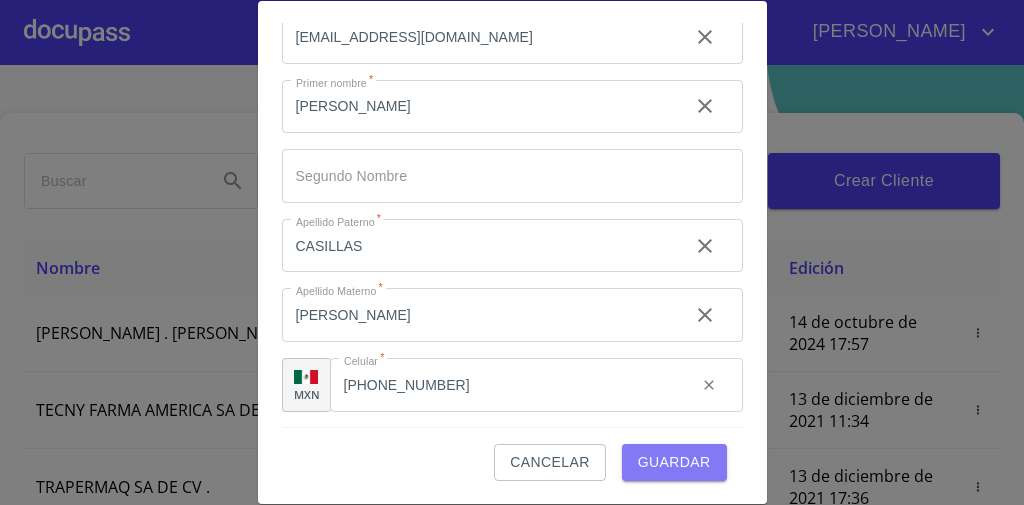 click on "Guardar" at bounding box center [674, 462] 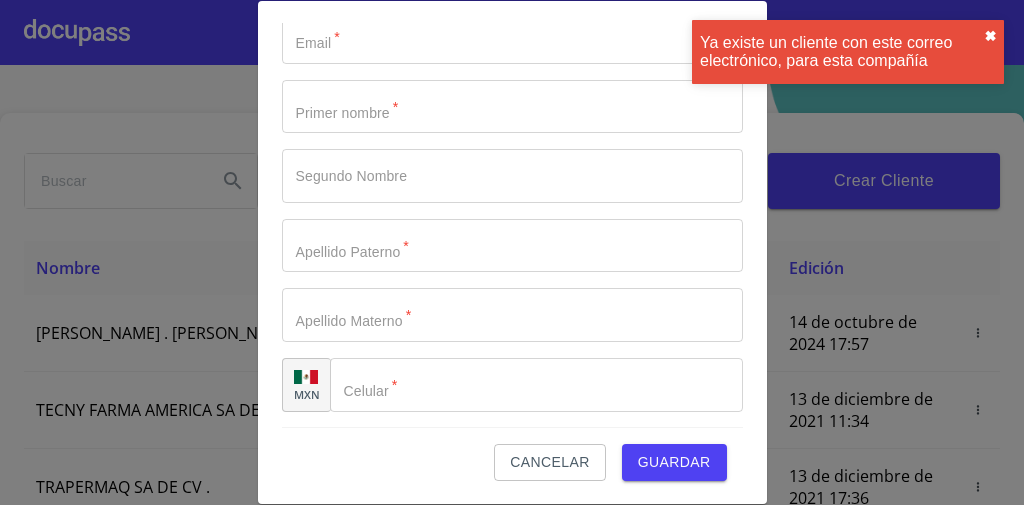 click on "✖︎" at bounding box center (990, 36) 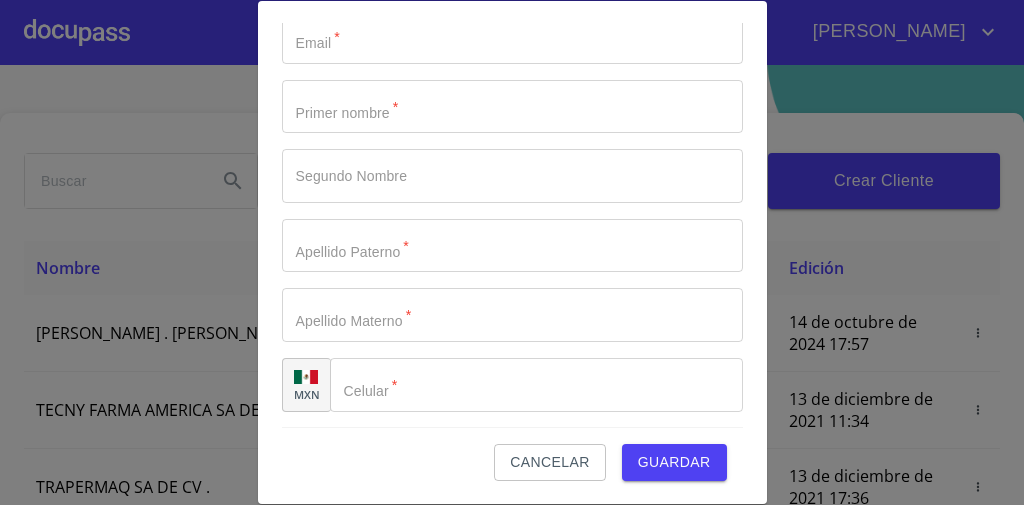 scroll, scrollTop: 0, scrollLeft: 0, axis: both 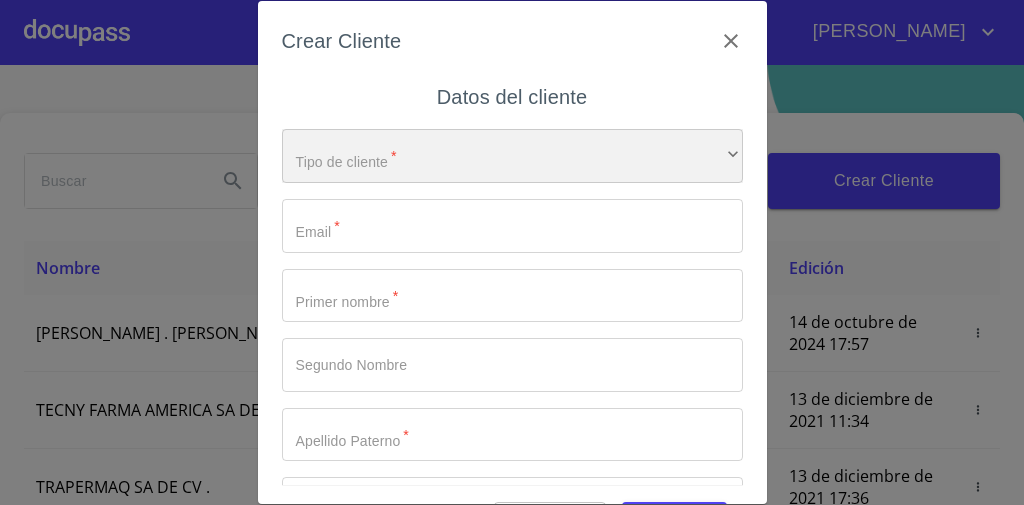 click on "​" at bounding box center [512, 156] 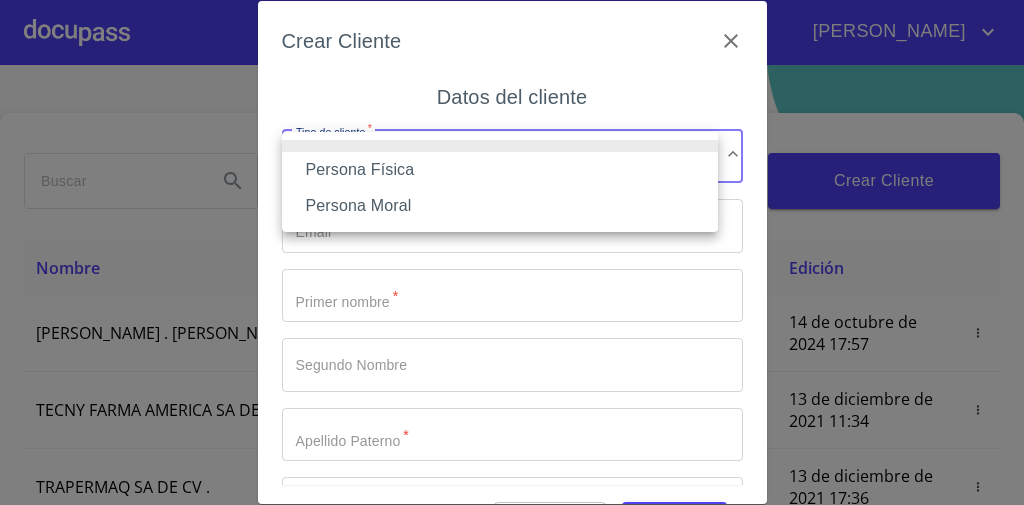 click on "Persona Física" at bounding box center [500, 170] 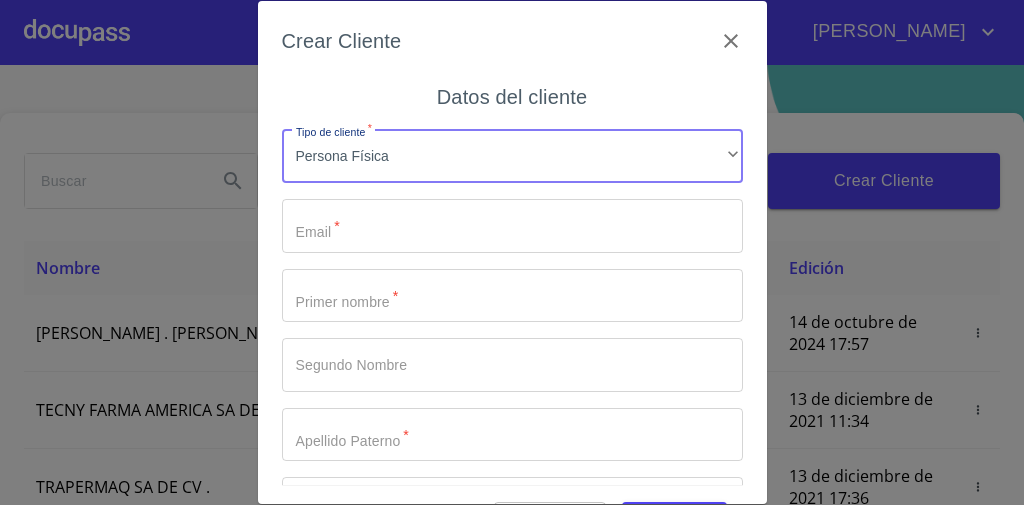 click on "Tipo de cliente   *" at bounding box center [512, 226] 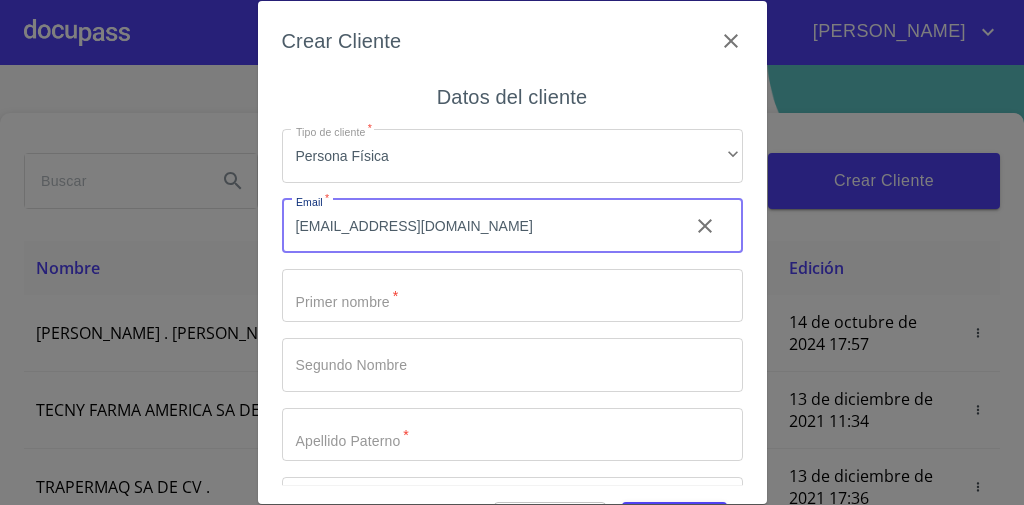 type on "Reynaldo_8765@homtial.com" 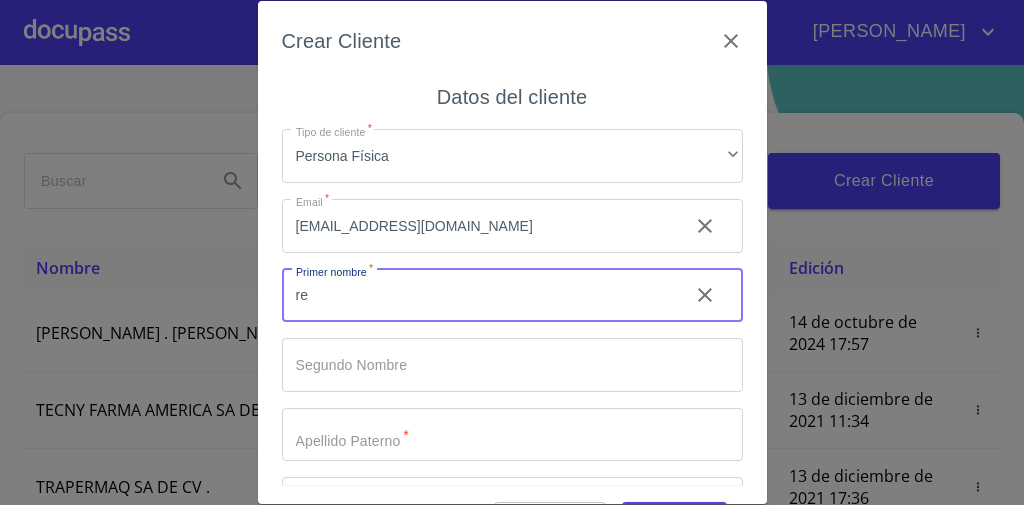 type on "r" 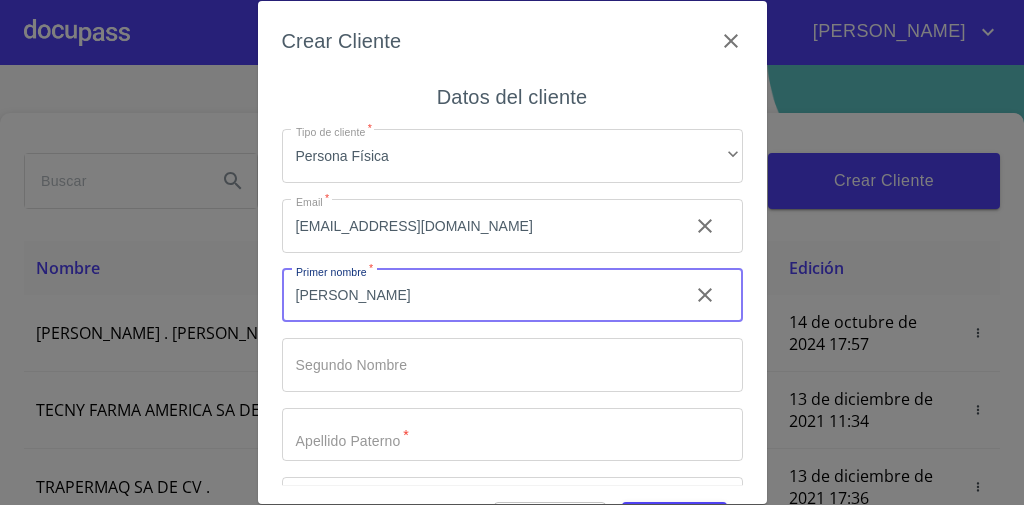 type on "REYNALDO" 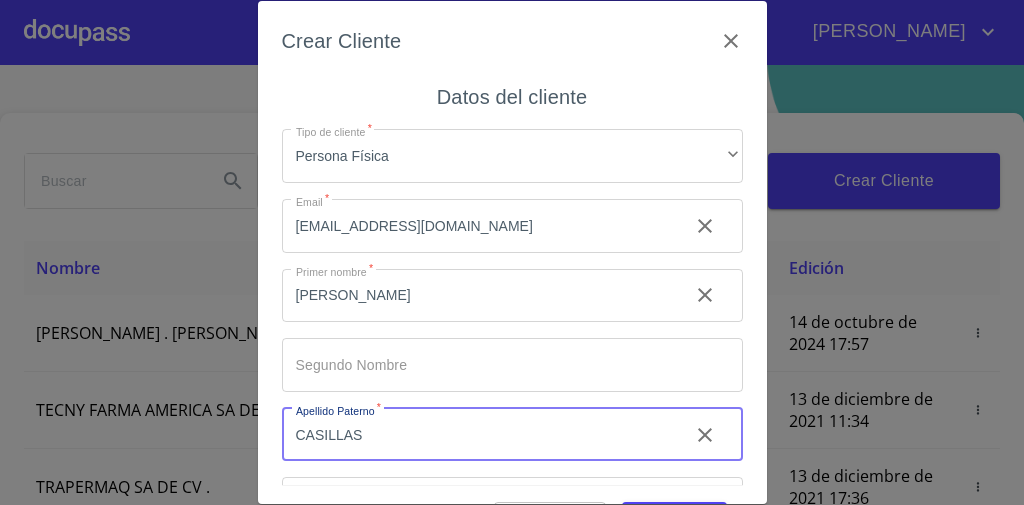 type on "CASILLAS" 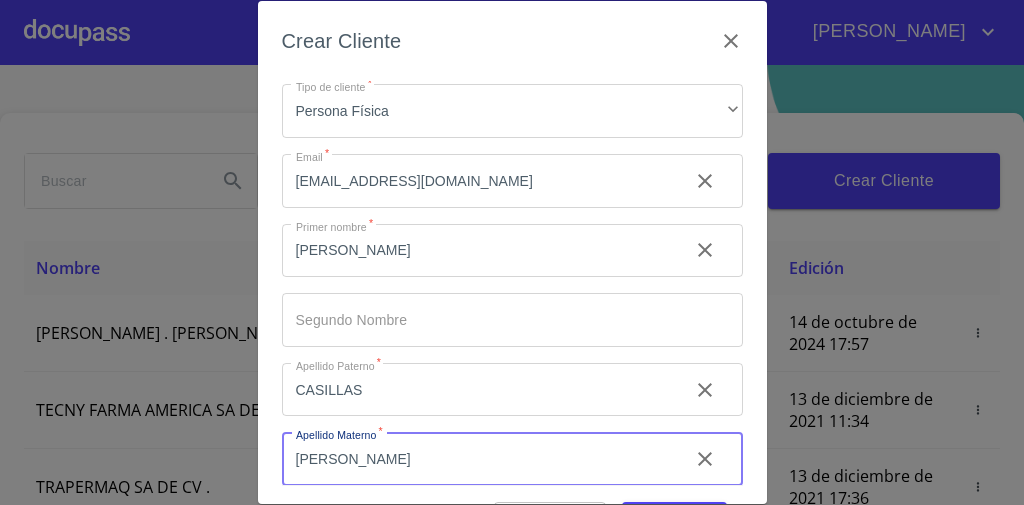 scroll, scrollTop: 131, scrollLeft: 0, axis: vertical 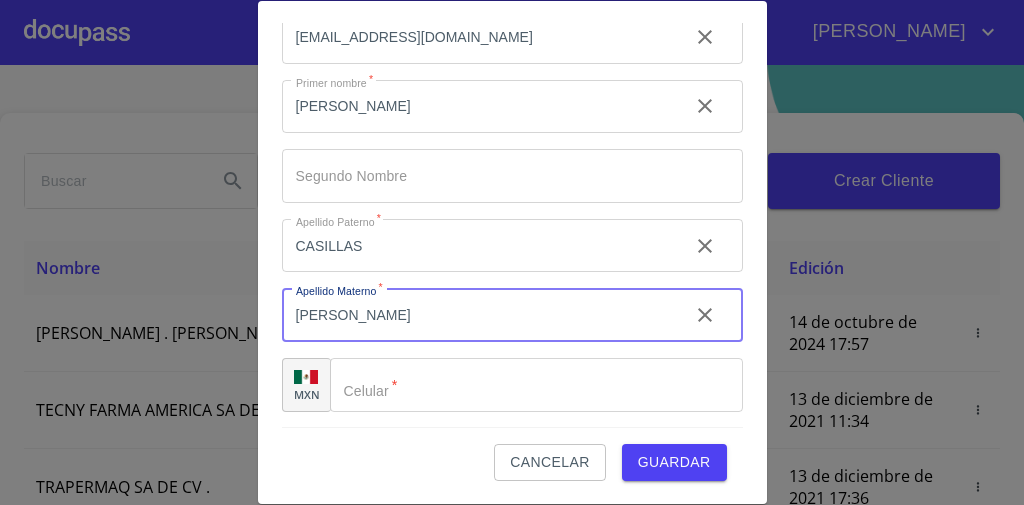 type on "SILVAS" 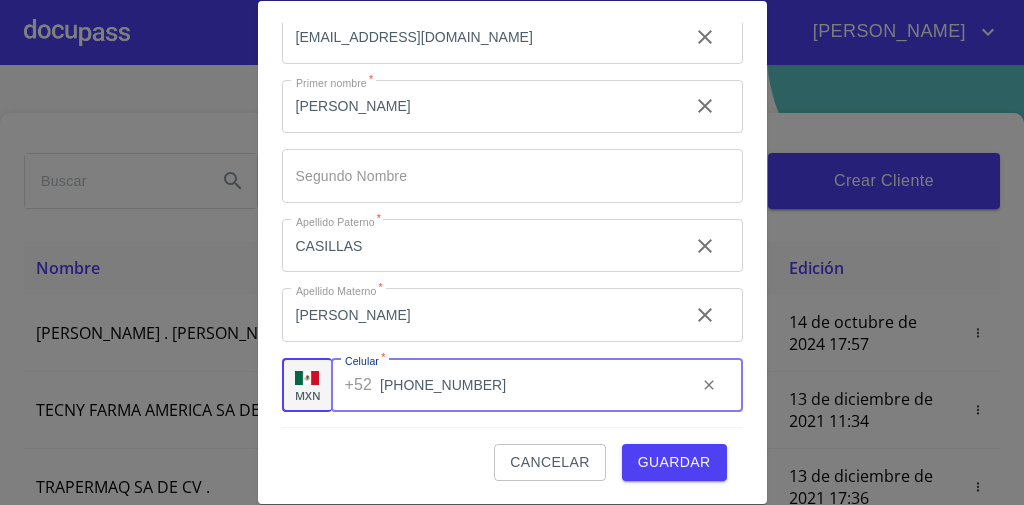 type on "(33)25068890" 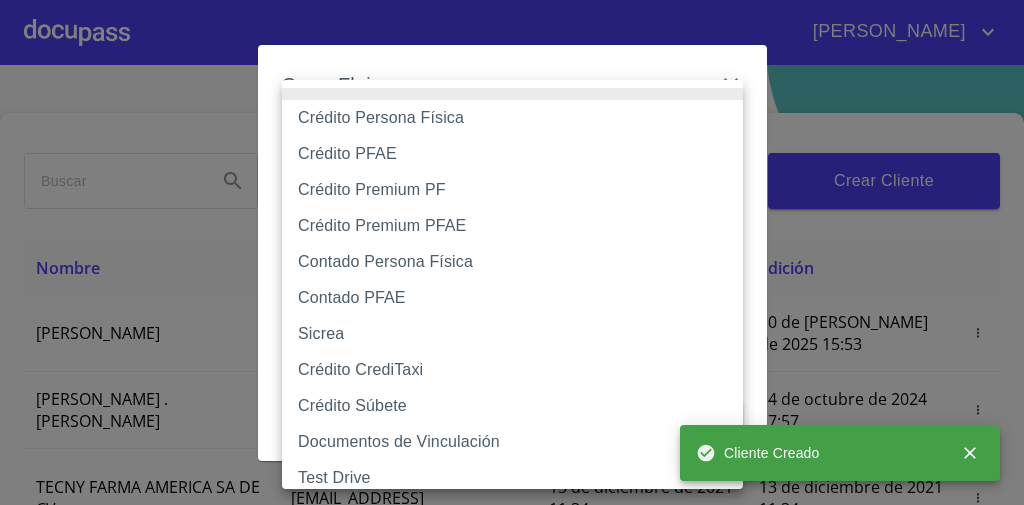 click on "ALEJANDRO Inicio ​ Fin ​ Crear Cliente Nombre   Correo electrónico   Registro   Edición     REYNALDO  CASILLAS  SILVAS  reynaldo_8765@homtial.com 10 de julio de 2025 15:53 10 de julio de 2025 15:53 ROMEO . HERNANDEZ MARTINEZ rhernandezm93@gmail.com 13 de diciembre de 2021 10:17 14 de octubre de 2024 17:57 TECNY FARMA AMERICA  SA DE CV  . benjamin@tecnyfarma.com.mx 13 de diciembre de 2021 11:34 13 de diciembre de 2021 11:34 TRAPERMAQ SA DE CV  . trapermaq@outlook.com 13 de diciembre de 2021 17:36 13 de diciembre de 2021 17:36 MARIA DEL CARMEN TIRADO LOPEZ carmentirado65@hotmail.com 13 de diciembre de 2021 18:44 13 de diciembre de 2021 18:44 ENRIQUE  ANTONIO  RICAÑO  ALCAZAR  antonio_ric@hotmail.com 14 de diciembre de 2021 11:46 14 de diciembre de 2021 11:46 SOLUCION EN LIMPIEZA DE JOCOTEPEC SDRL DE CV . reynobanos@yahoo.com 14 de diciembre de 2021 12:14 15 de diciembre de 2021 18:52 ISRAEL LOPEZ LOPEZ copcom32@gmail.com 14 de diciembre de 2021 15:01 26 de abril de 2024 17:58 DAVID LOPEZ ESCAMILLA" at bounding box center [512, 252] 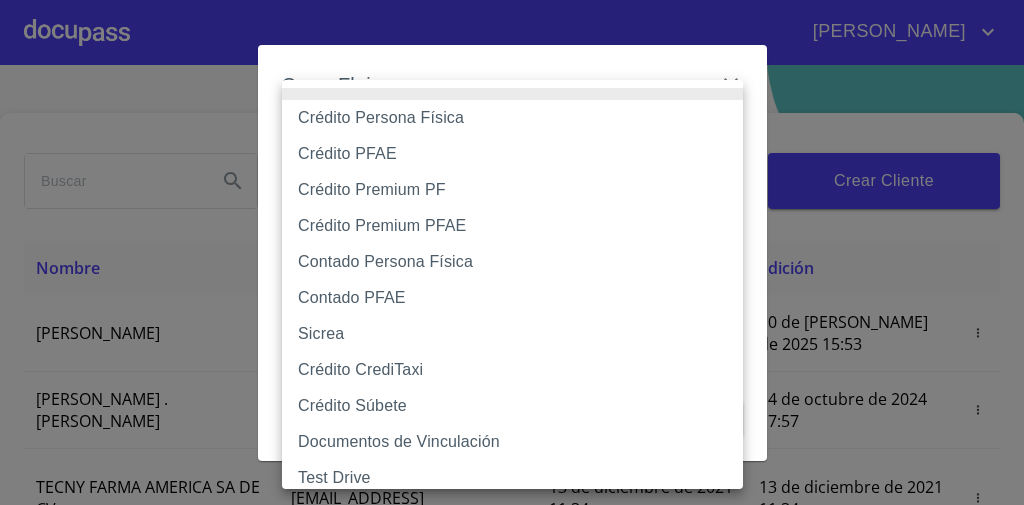 click on "Crédito Persona Física" at bounding box center [518, 118] 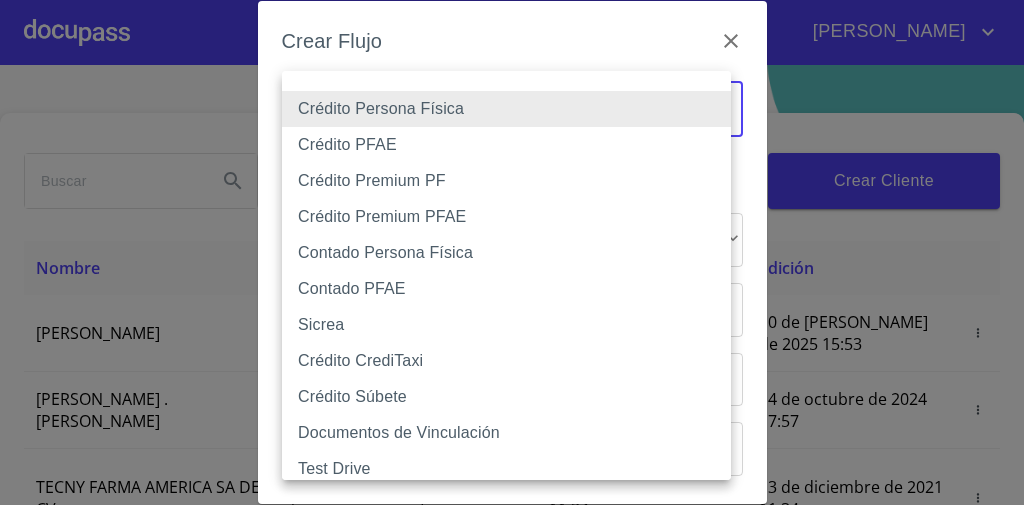 click on "ALEJANDRO Inicio ​ Fin ​ Crear Cliente Nombre   Correo electrónico   Registro   Edición     REYNALDO  CASILLAS  SILVAS  reynaldo_8765@homtial.com 10 de julio de 2025 15:53 10 de julio de 2025 15:53 ROMEO . HERNANDEZ MARTINEZ rhernandezm93@gmail.com 13 de diciembre de 2021 10:17 14 de octubre de 2024 17:57 TECNY FARMA AMERICA  SA DE CV  . benjamin@tecnyfarma.com.mx 13 de diciembre de 2021 11:34 13 de diciembre de 2021 11:34 TRAPERMAQ SA DE CV  . trapermaq@outlook.com 13 de diciembre de 2021 17:36 13 de diciembre de 2021 17:36 MARIA DEL CARMEN TIRADO LOPEZ carmentirado65@hotmail.com 13 de diciembre de 2021 18:44 13 de diciembre de 2021 18:44 ENRIQUE  ANTONIO  RICAÑO  ALCAZAR  antonio_ric@hotmail.com 14 de diciembre de 2021 11:46 14 de diciembre de 2021 11:46 SOLUCION EN LIMPIEZA DE JOCOTEPEC SDRL DE CV . reynobanos@yahoo.com 14 de diciembre de 2021 12:14 15 de diciembre de 2021 18:52 ISRAEL LOPEZ LOPEZ copcom32@gmail.com 14 de diciembre de 2021 15:01 26 de abril de 2024 17:58 DAVID LOPEZ ESCAMILLA" at bounding box center (512, 252) 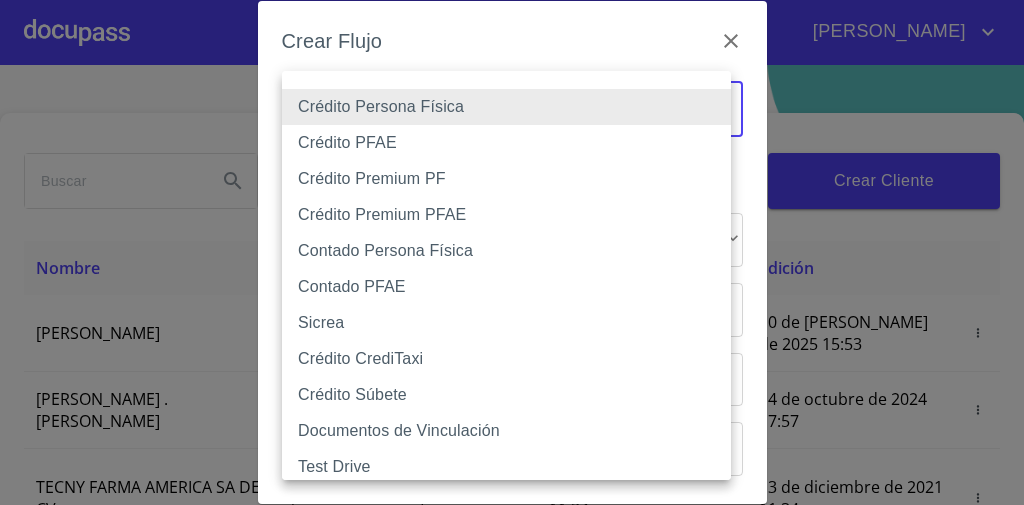 scroll, scrollTop: 0, scrollLeft: 0, axis: both 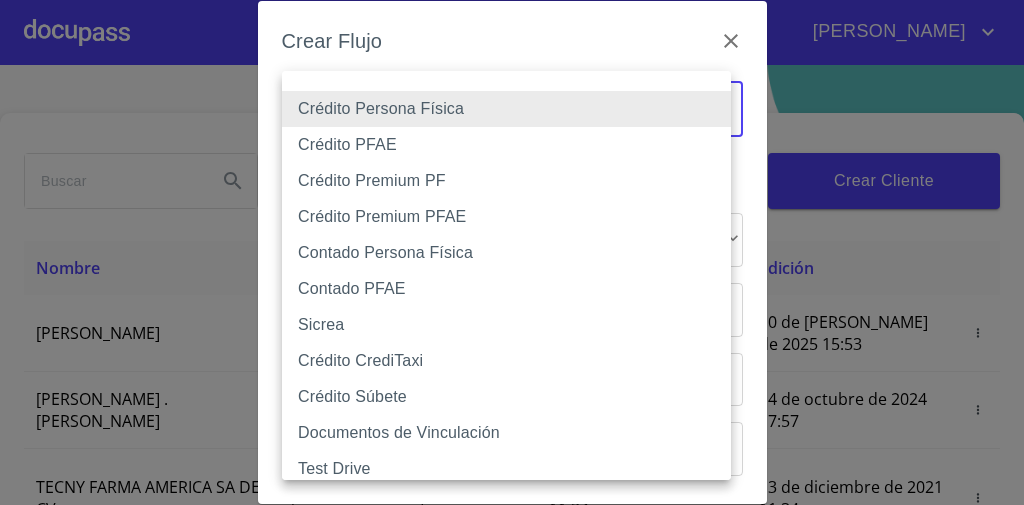 click on "Crédito PFAE" at bounding box center [512, 145] 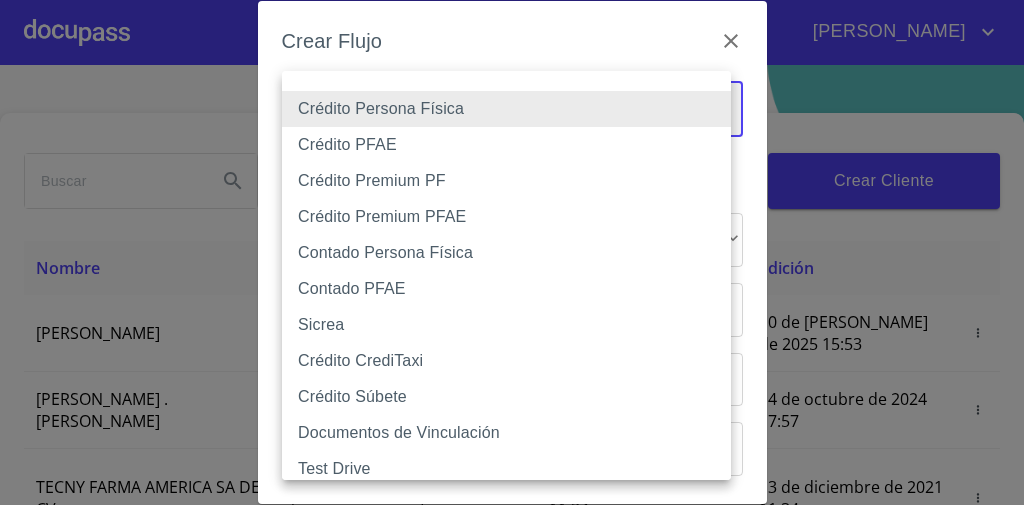 type on "61b0f1389b8c202ad55b5ebc" 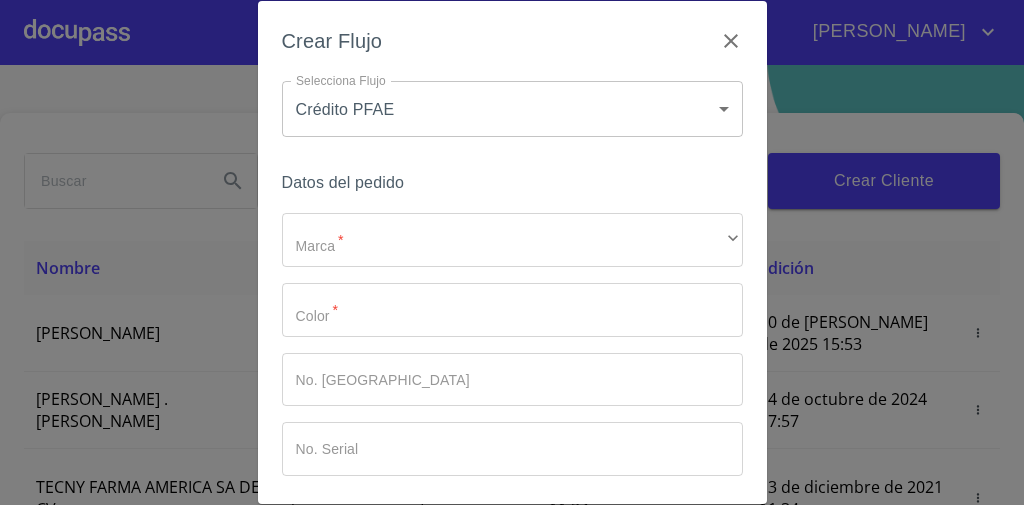 click on "Datos del pedido" at bounding box center (512, 183) 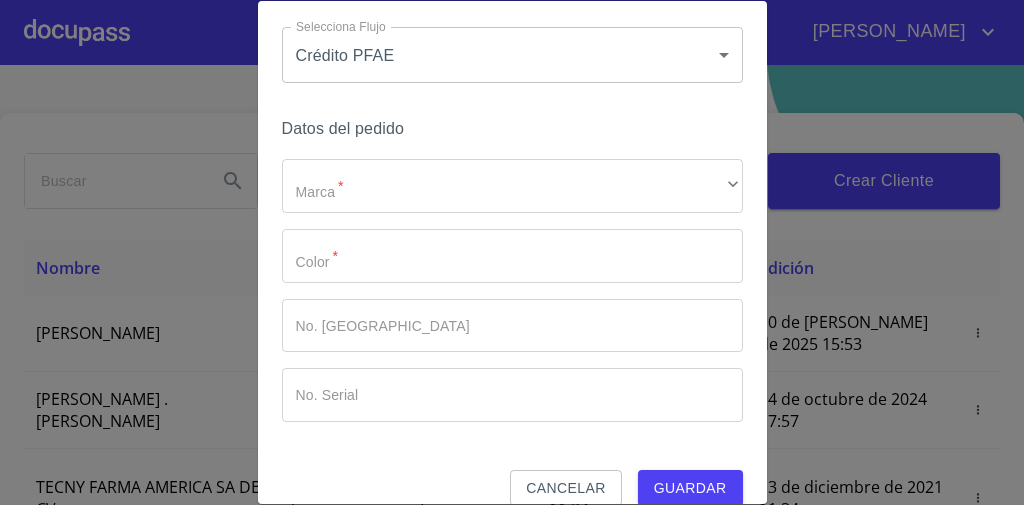 scroll, scrollTop: 80, scrollLeft: 0, axis: vertical 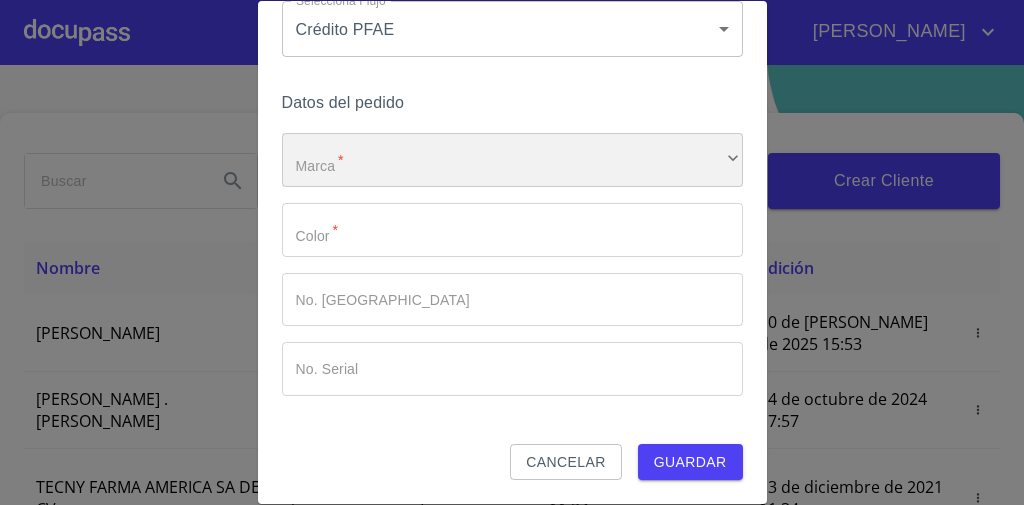 click on "​" at bounding box center [512, 160] 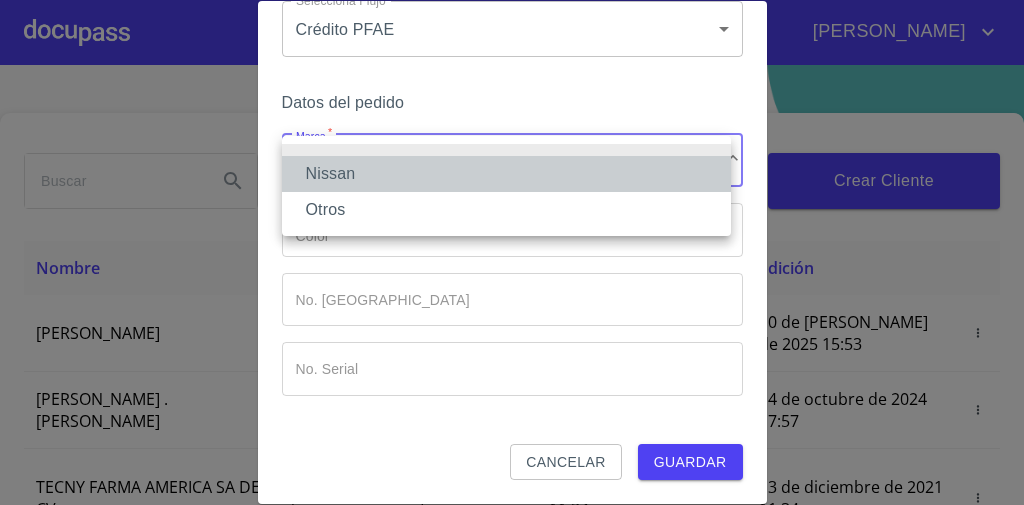 click on "Nissan" at bounding box center (506, 174) 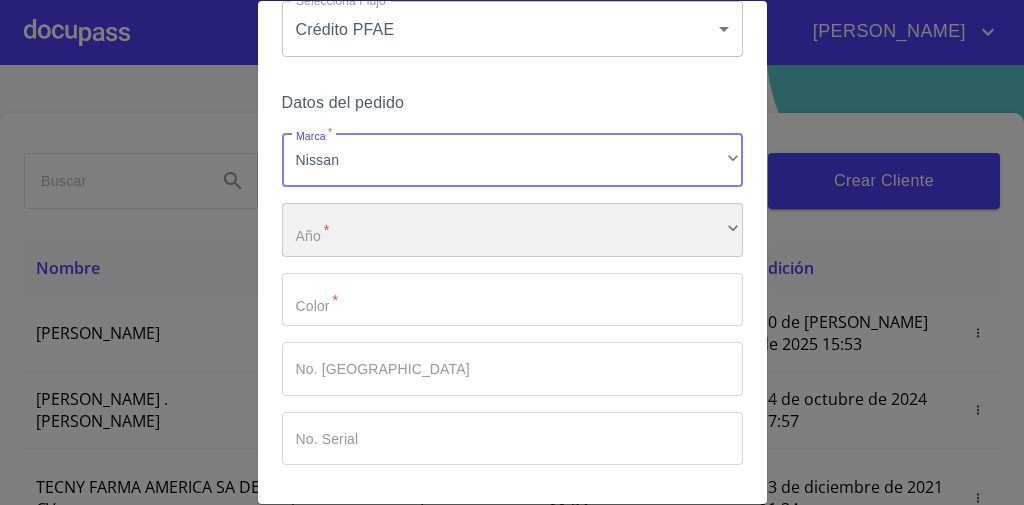 click on "​" at bounding box center [512, 230] 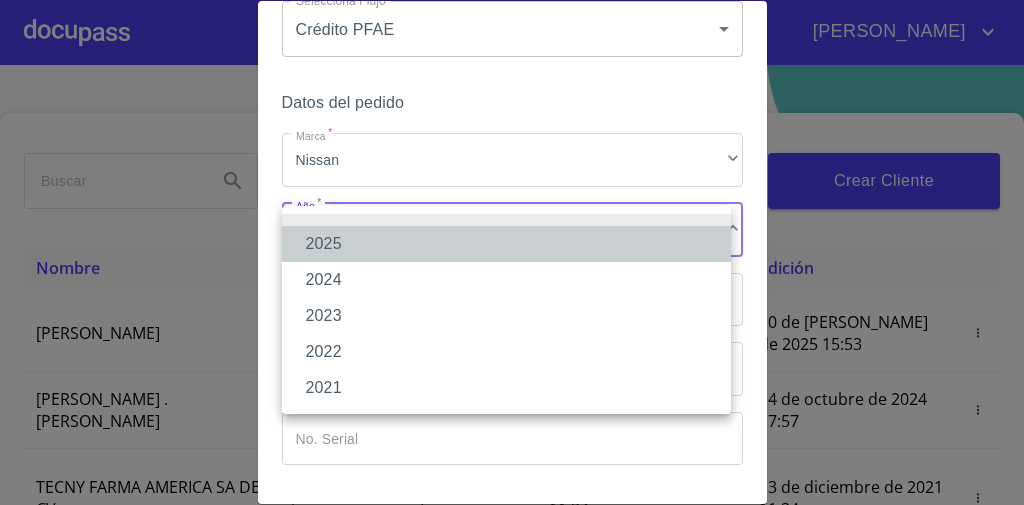 click on "2025" at bounding box center (506, 244) 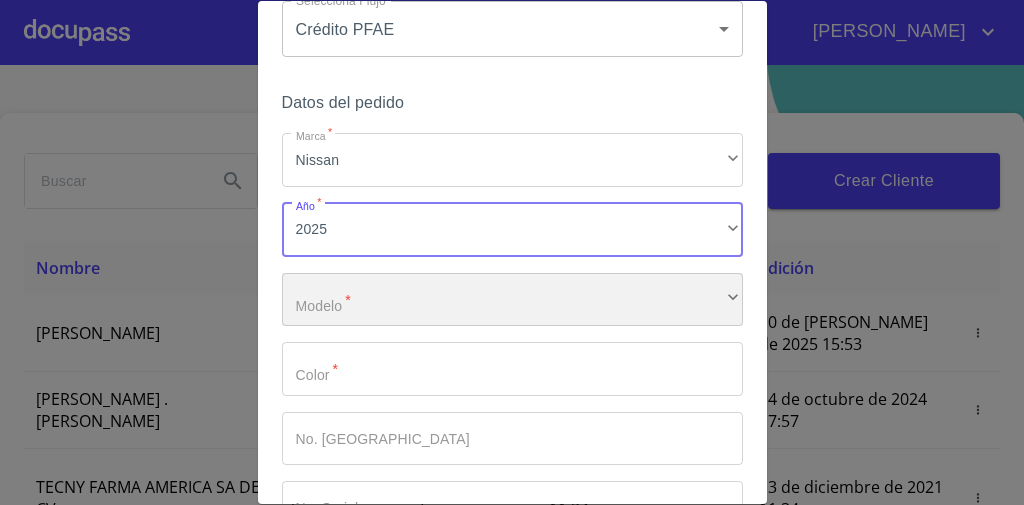 click on "​" at bounding box center [512, 300] 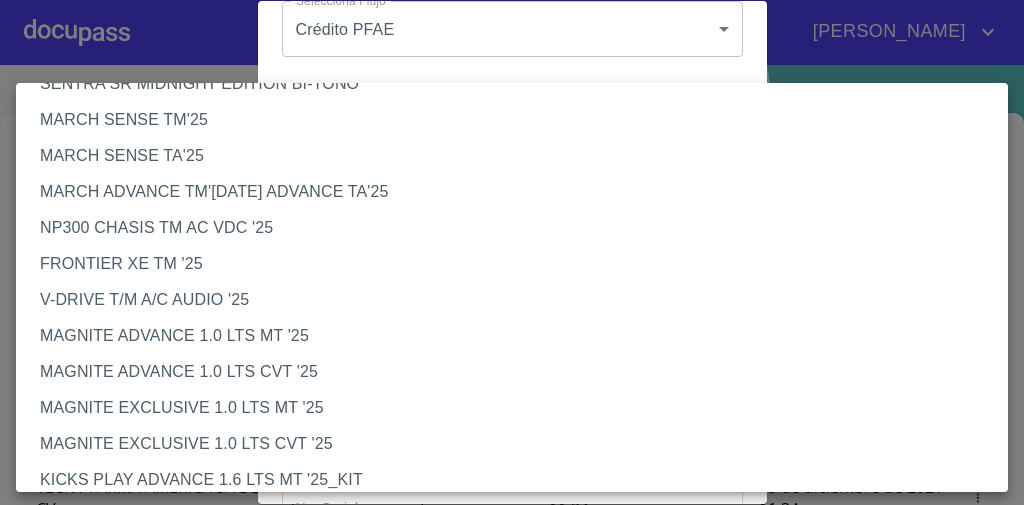 scroll, scrollTop: 0, scrollLeft: 0, axis: both 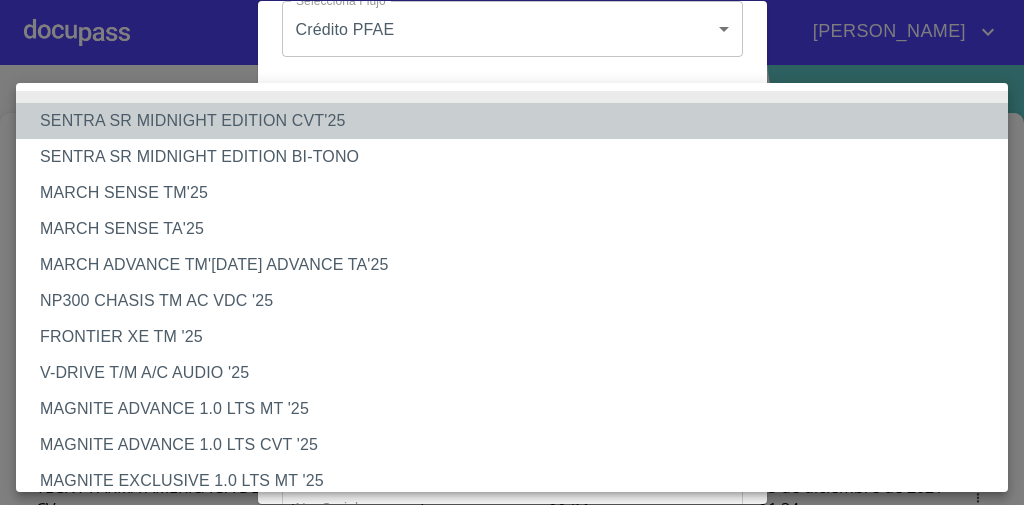 click on "SENTRA SR MIDNIGHT EDITION CVT'25" at bounding box center (518, 121) 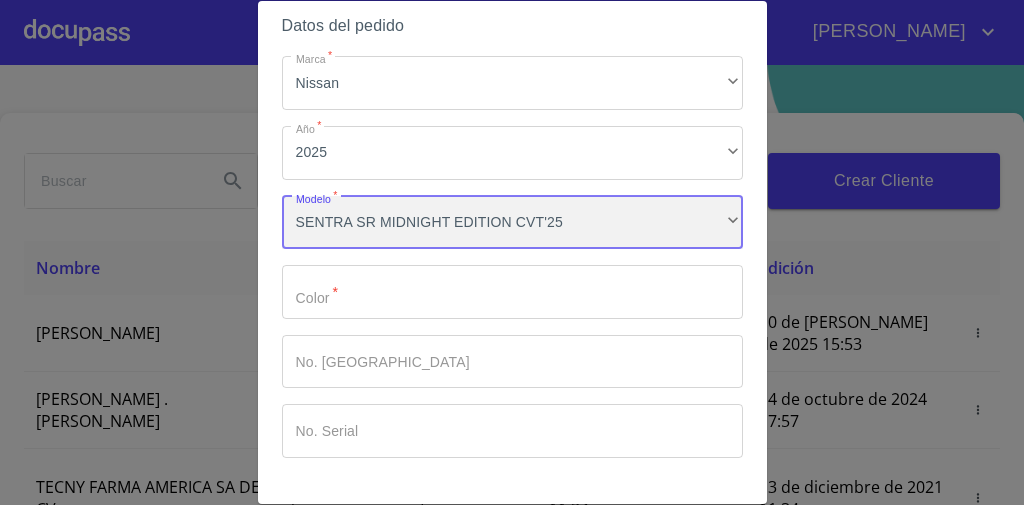 scroll, scrollTop: 219, scrollLeft: 0, axis: vertical 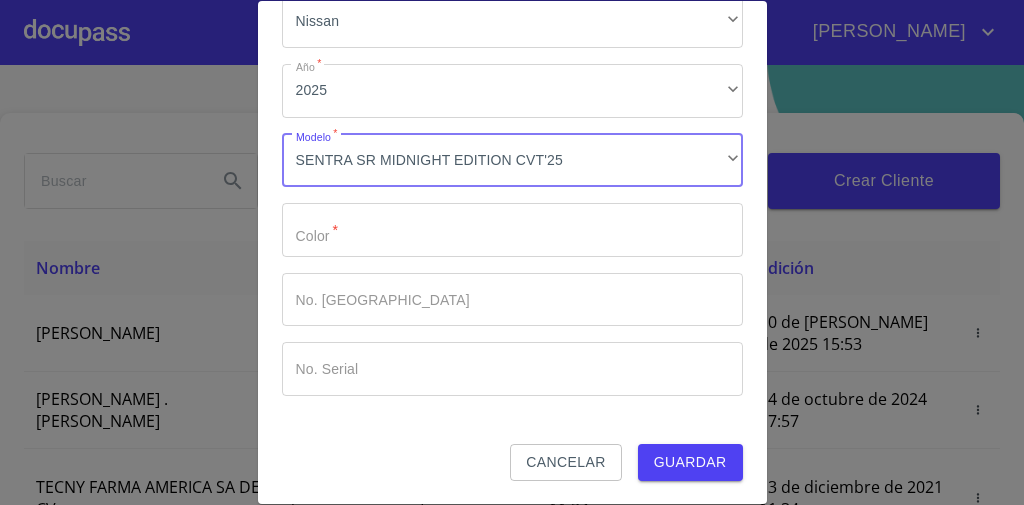 click on "Marca   *" at bounding box center (512, 230) 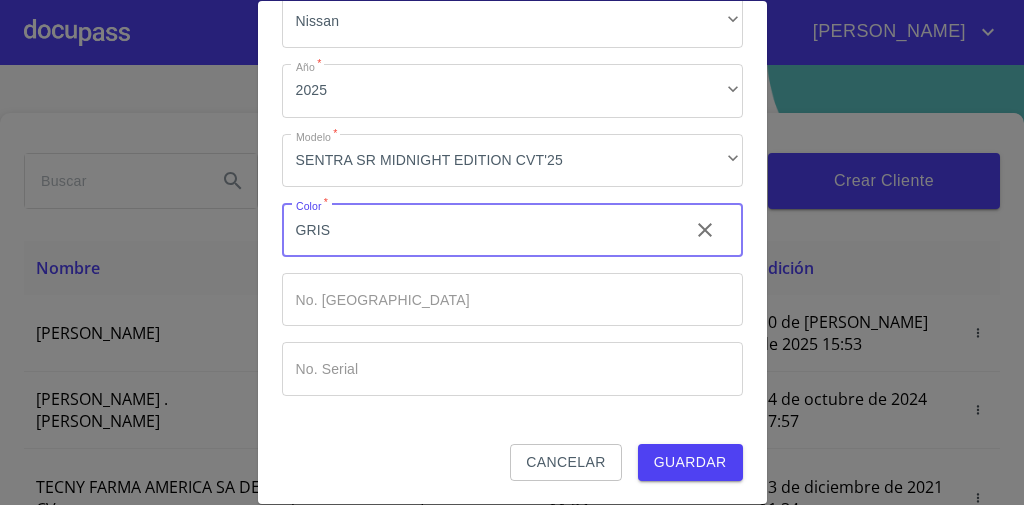 type on "GRIS" 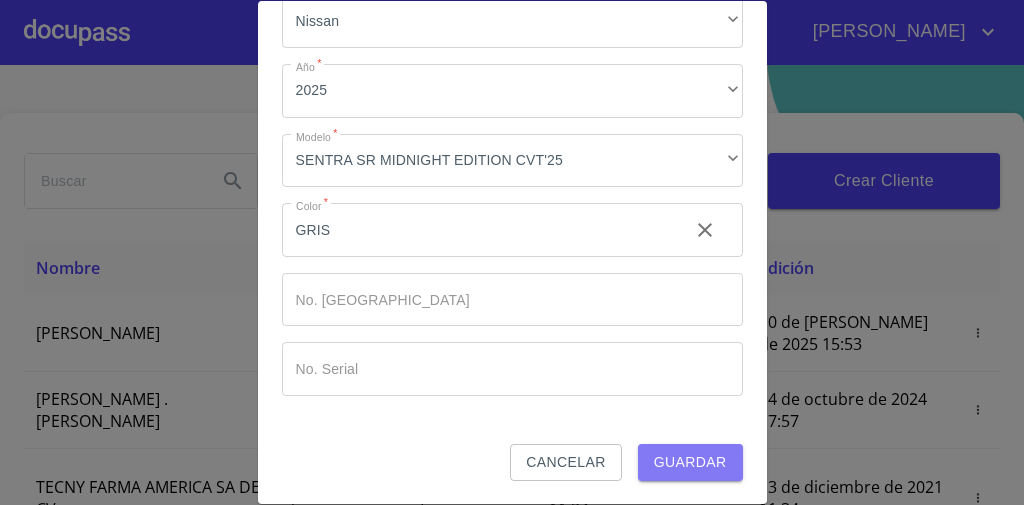 click on "Guardar" at bounding box center (690, 462) 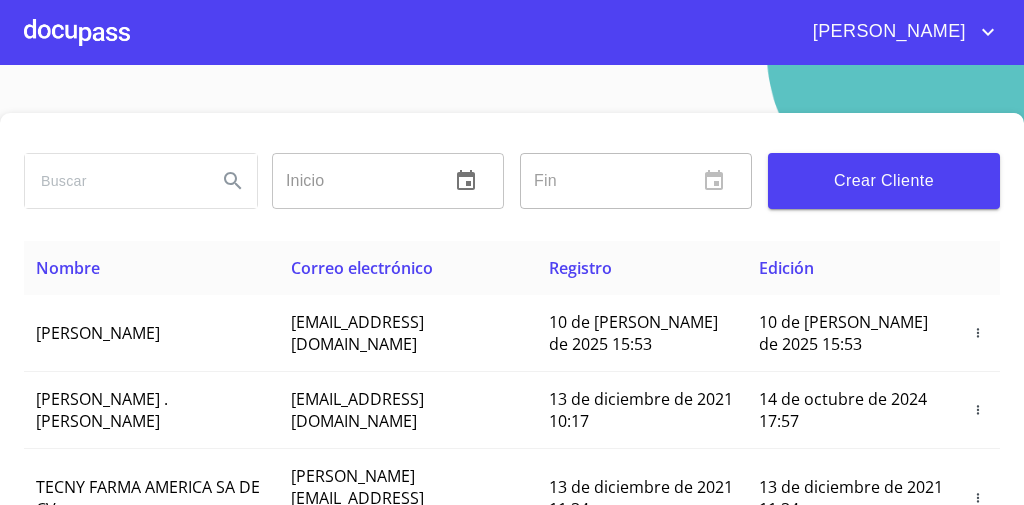 click at bounding box center [77, 32] 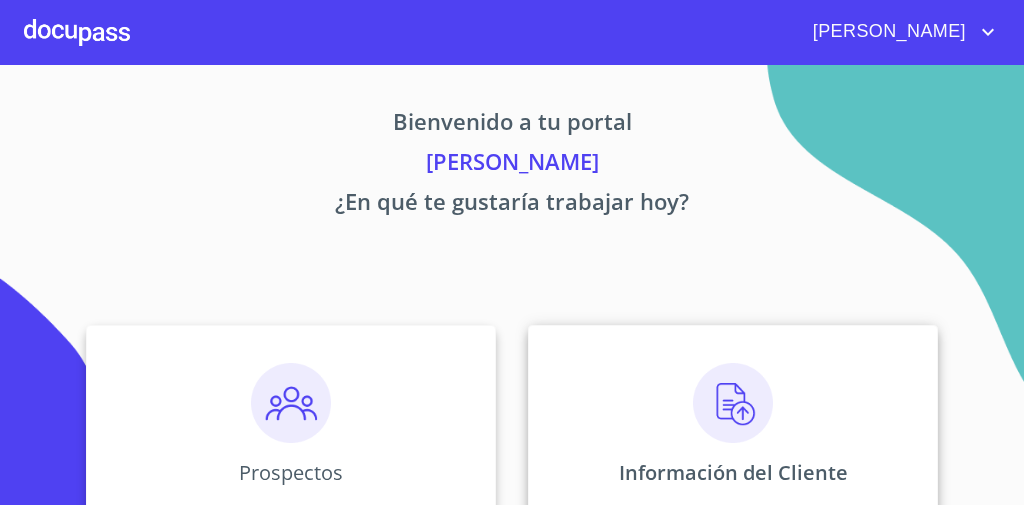 click at bounding box center [733, 403] 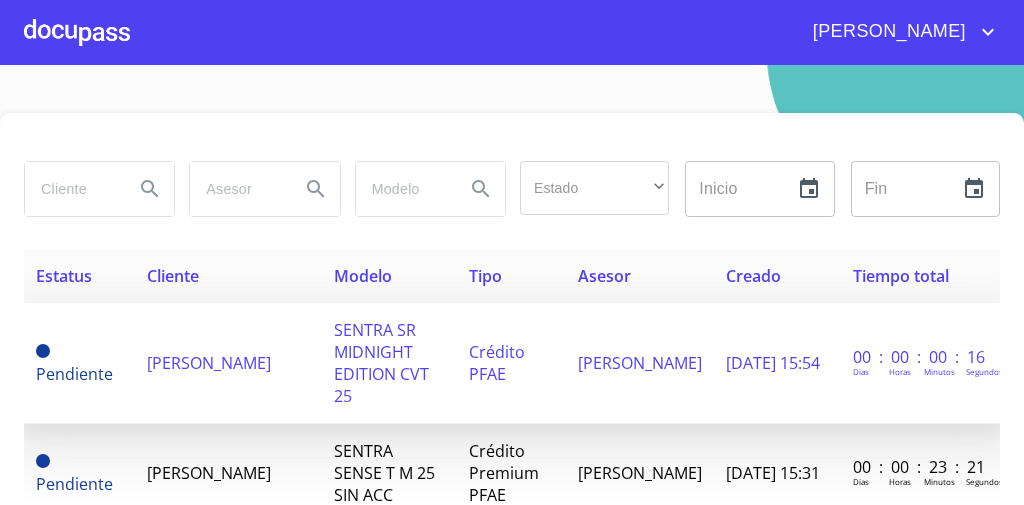 click on "SENTRA SR MIDNIGHT EDITION CVT 25" at bounding box center (389, 363) 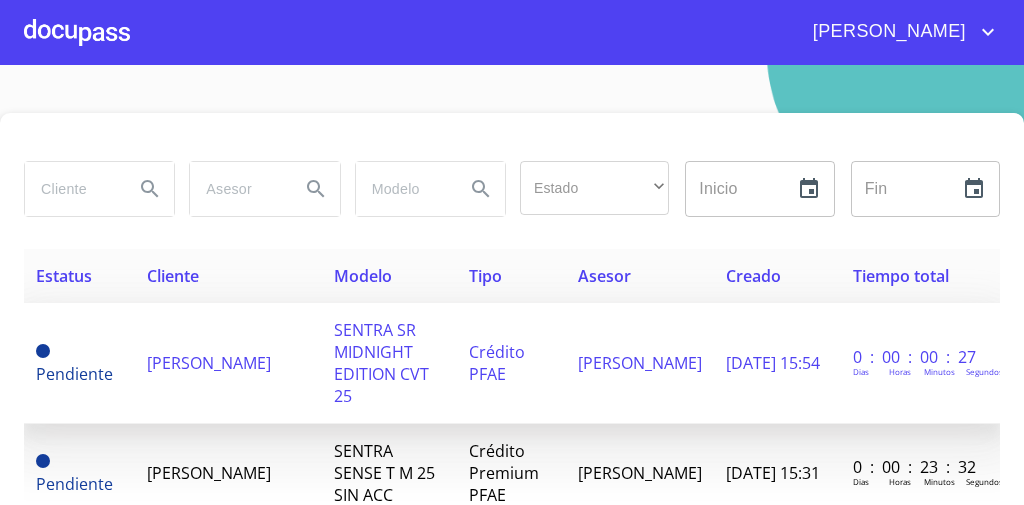 click on "[PERSON_NAME]" at bounding box center (640, 363) 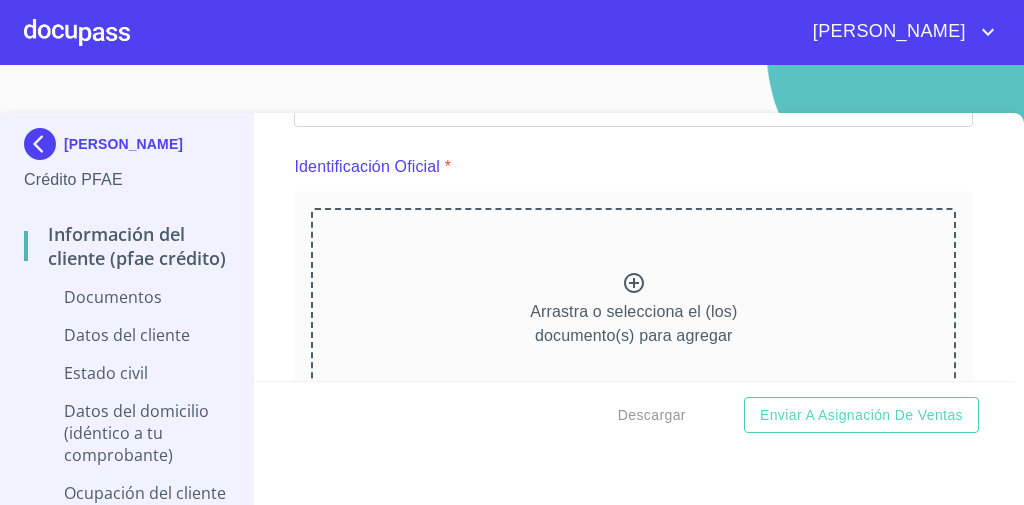 scroll, scrollTop: 240, scrollLeft: 0, axis: vertical 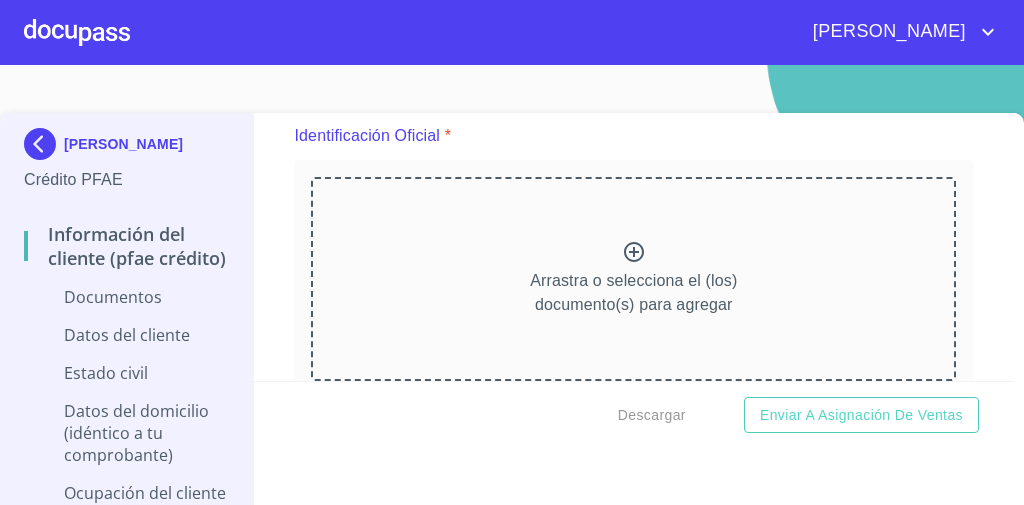 click on "Arrastra o selecciona el (los) documento(s) para agregar" at bounding box center [633, 279] 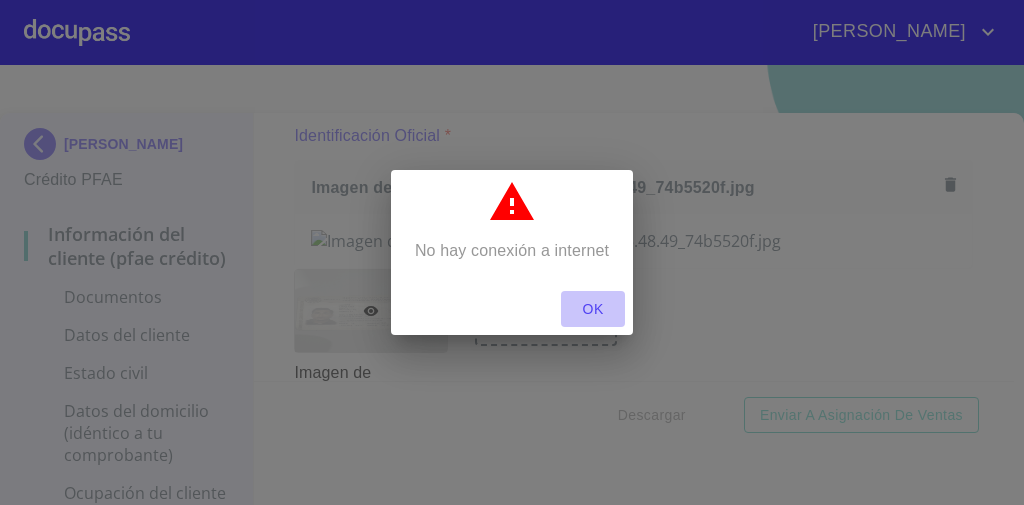 click on "OK" at bounding box center [593, 309] 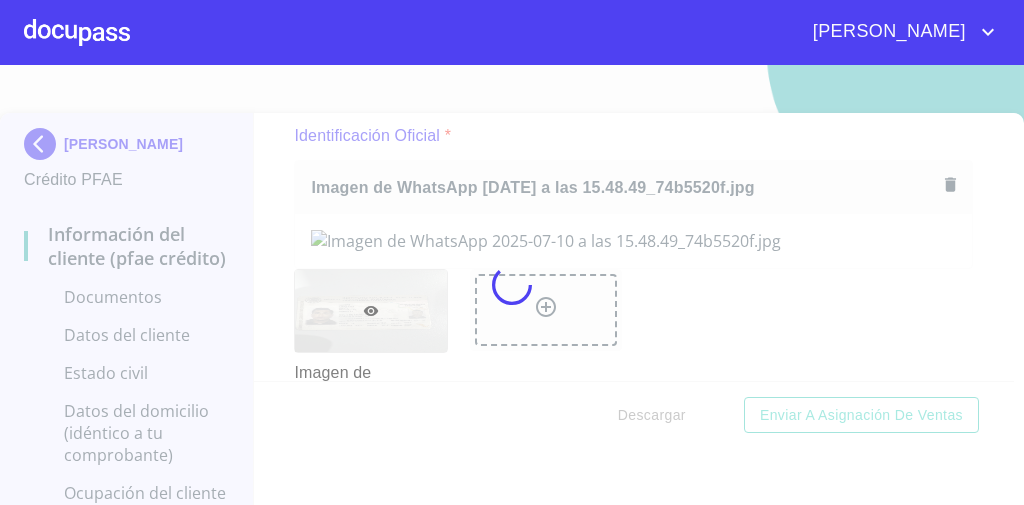 scroll, scrollTop: 37, scrollLeft: 0, axis: vertical 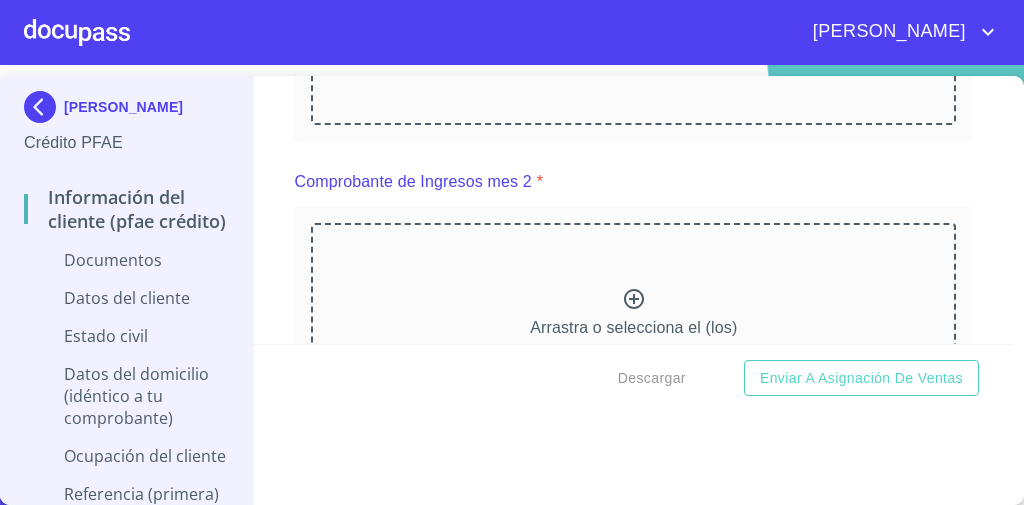 click 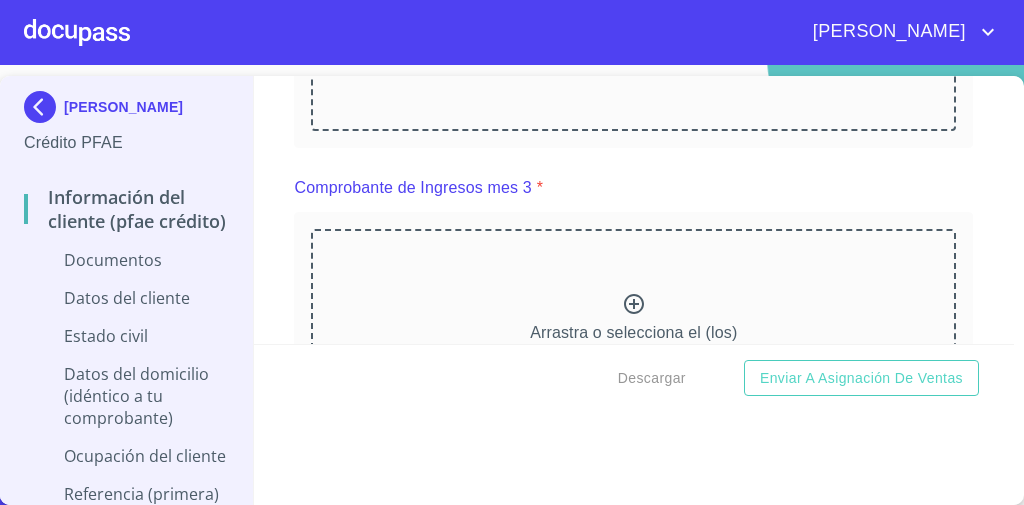 scroll, scrollTop: 1360, scrollLeft: 0, axis: vertical 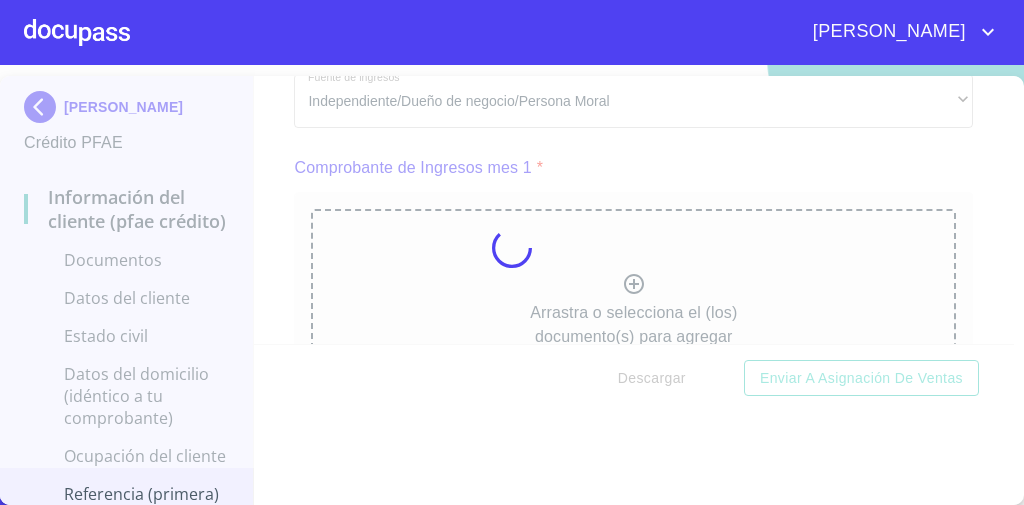 drag, startPoint x: 268, startPoint y: 159, endPoint x: 320, endPoint y: 157, distance: 52.03845 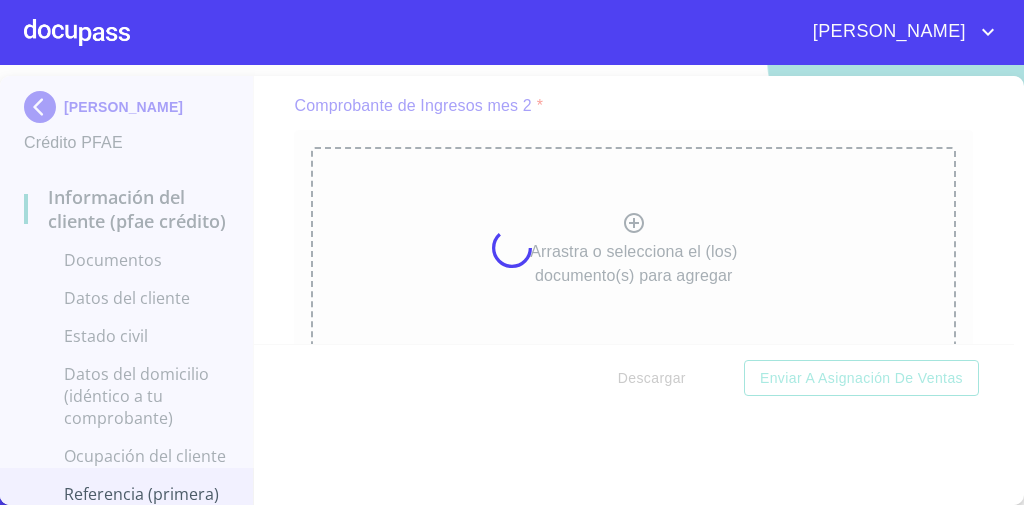 scroll, scrollTop: 2289, scrollLeft: 0, axis: vertical 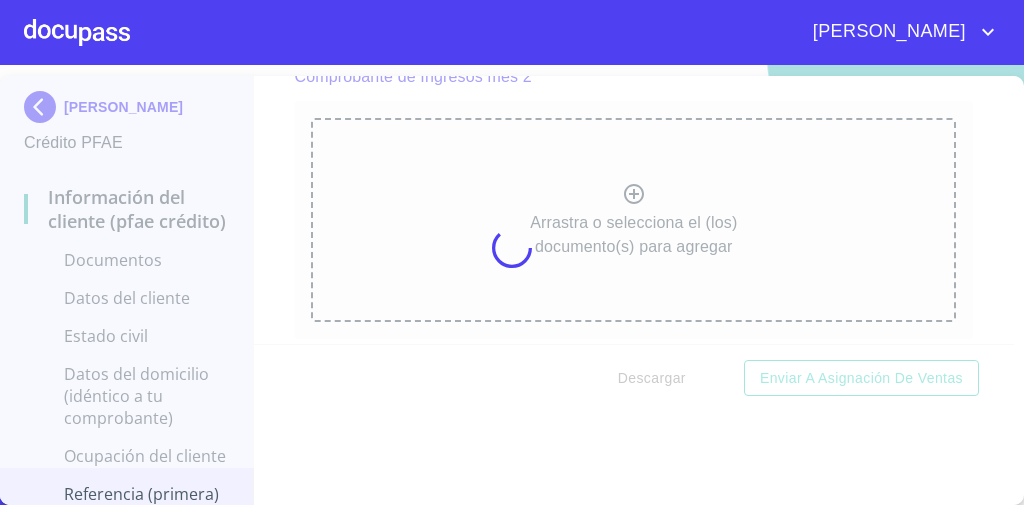 click at bounding box center (512, 248) 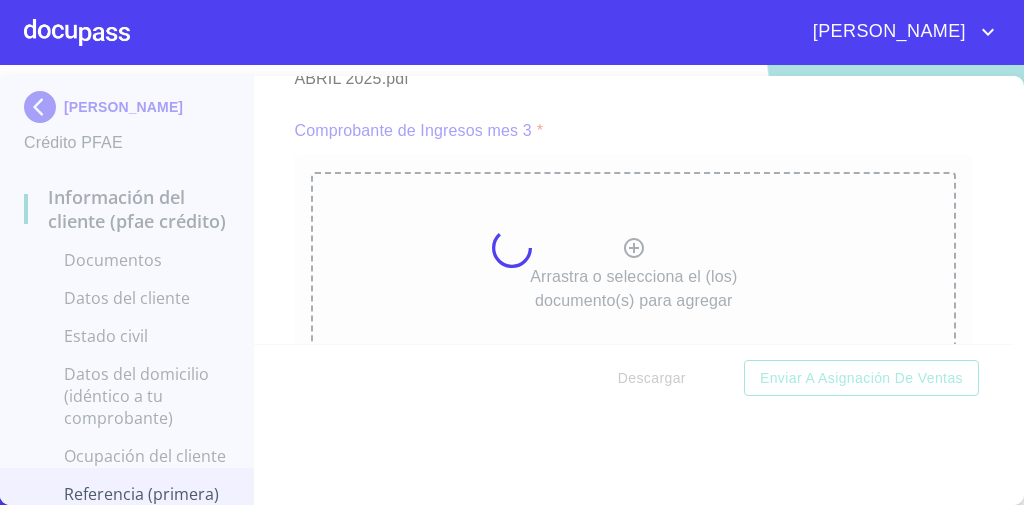 scroll, scrollTop: 3120, scrollLeft: 0, axis: vertical 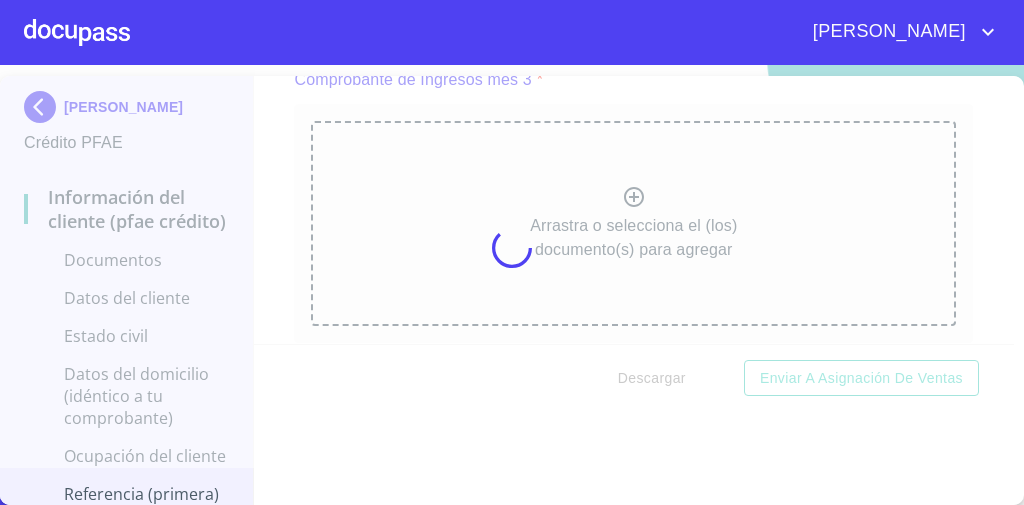 click at bounding box center (512, 248) 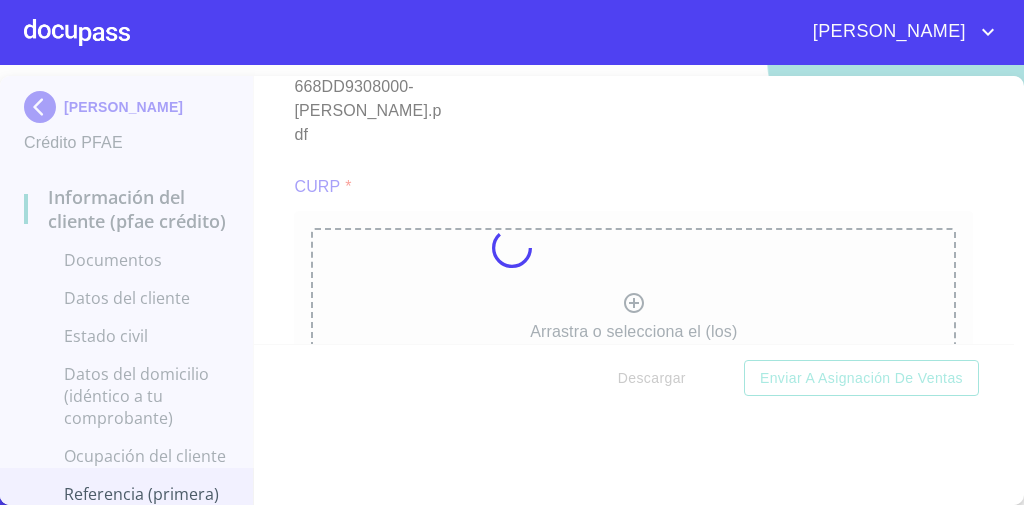 scroll, scrollTop: 3952, scrollLeft: 0, axis: vertical 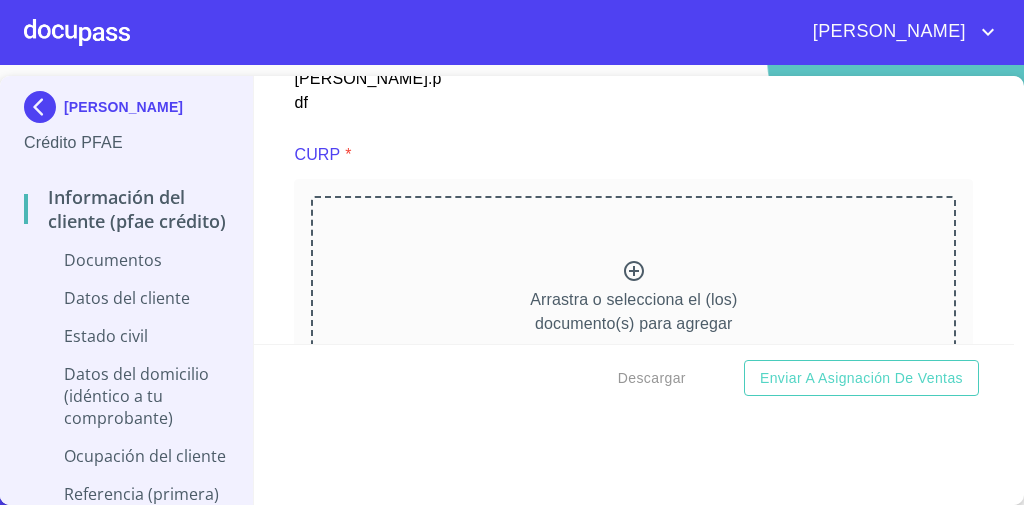 click 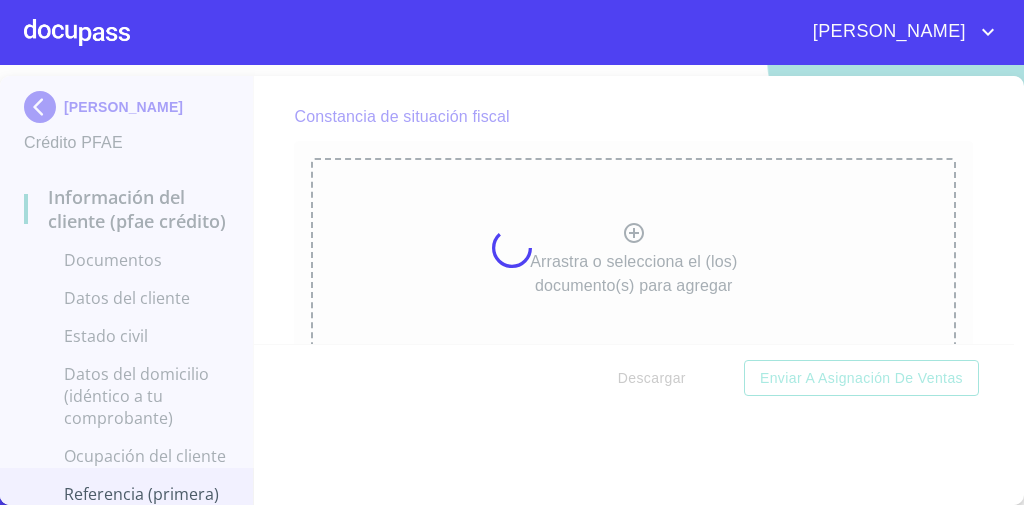 scroll, scrollTop: 4783, scrollLeft: 0, axis: vertical 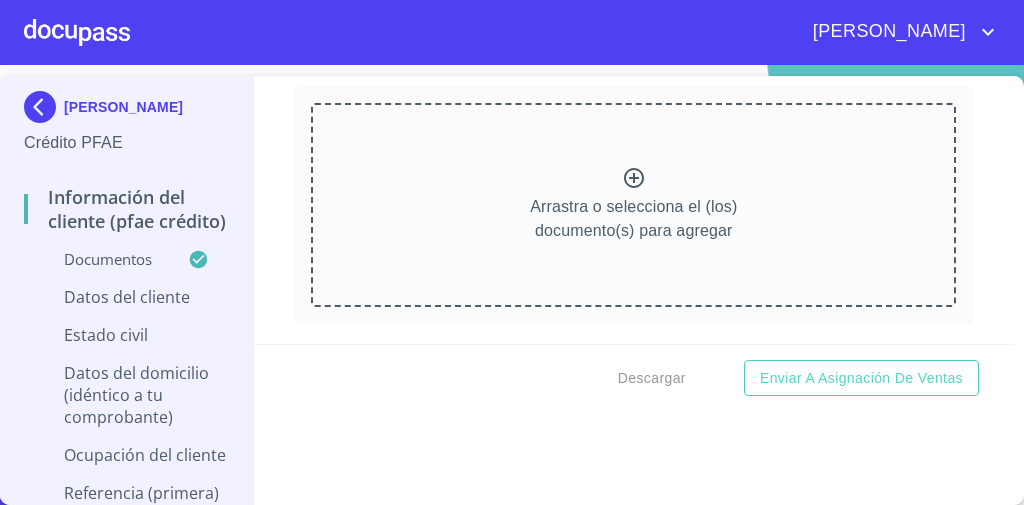click on "CURP" at bounding box center (633, -697) 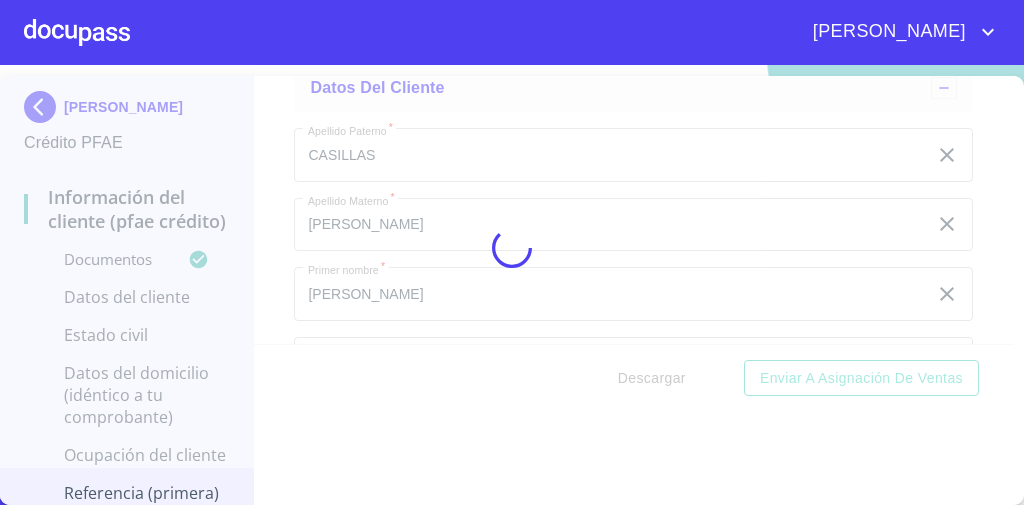 scroll, scrollTop: 5590, scrollLeft: 0, axis: vertical 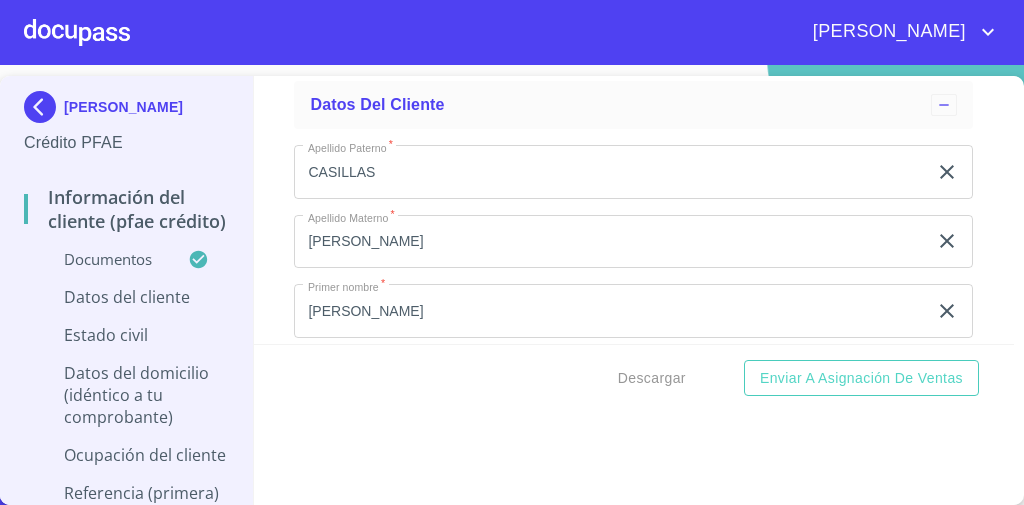 click on "Información del cliente (PFAE crédito)   Documentos Documento de identificación   * INE ​ Identificación Oficial * Identificación Oficial Identificación Oficial Identificación Oficial Comprobante de Domicilio * Comprobante de Domicilio Comprobante de Domicilio Fuente de ingresos   * Independiente/Dueño de negocio/Persona Moral ​ Comprobante de Ingresos mes 1 * Comprobante de Ingresos mes 1 Comprobante de Ingresos mes 1 Comprobante de Ingresos mes 2 * Comprobante de Ingresos mes 2 Comprobante de Ingresos mes 2 Comprobante de Ingresos mes 3 * Comprobante de Ingresos mes 3 Comprobante de Ingresos mes 3 CURP * CURP CURP Constancia de situación fiscal Constancia de situación fiscal Constancia de situación fiscal Datos del cliente Apellido Paterno   * CASILLAS ​ Apellido Materno   * SILVAS ​ Primer nombre   * REYNALDO ​ Segundo Nombre ​ Fecha de nacimiento * ​ Nacionalidad   * ​ ​ País de nacimiento   * ​ CURP   * ​ RFC   * ​ Sexo   * ​ ​ MXN Celular   *" at bounding box center [634, 210] 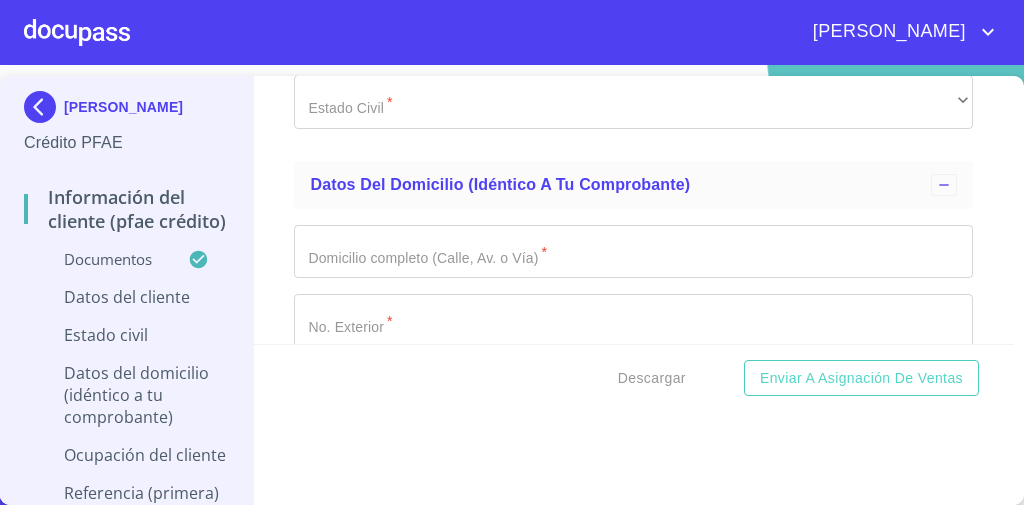 scroll, scrollTop: 6658, scrollLeft: 0, axis: vertical 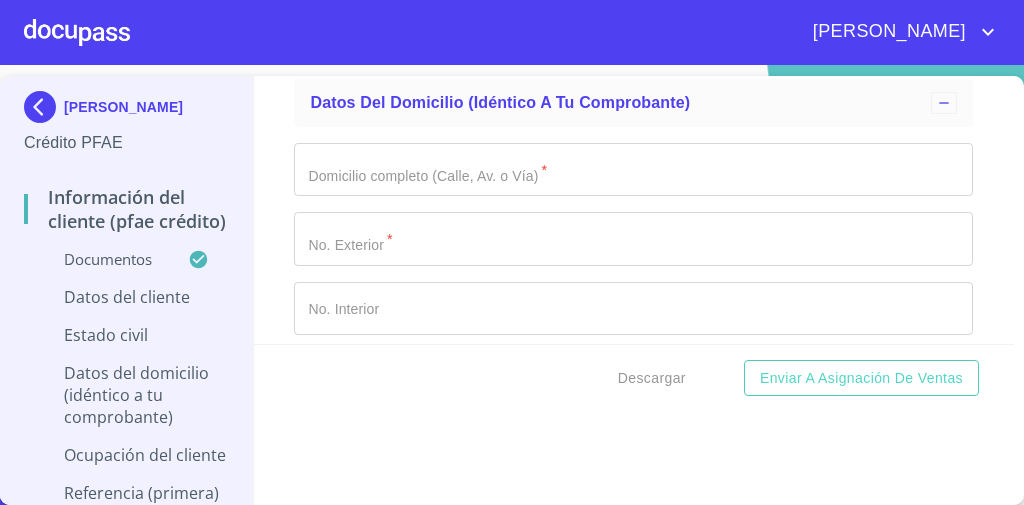 click 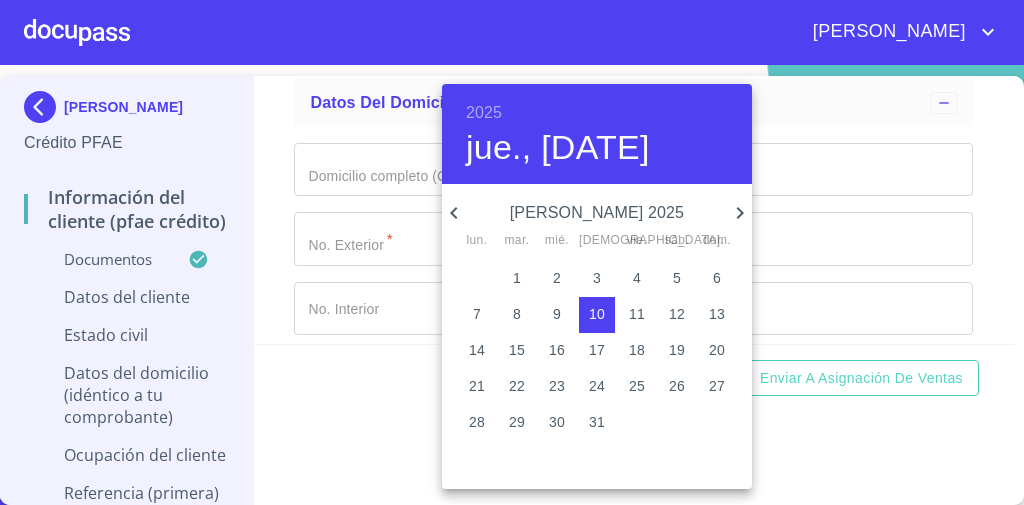 click on "2025" at bounding box center (484, 113) 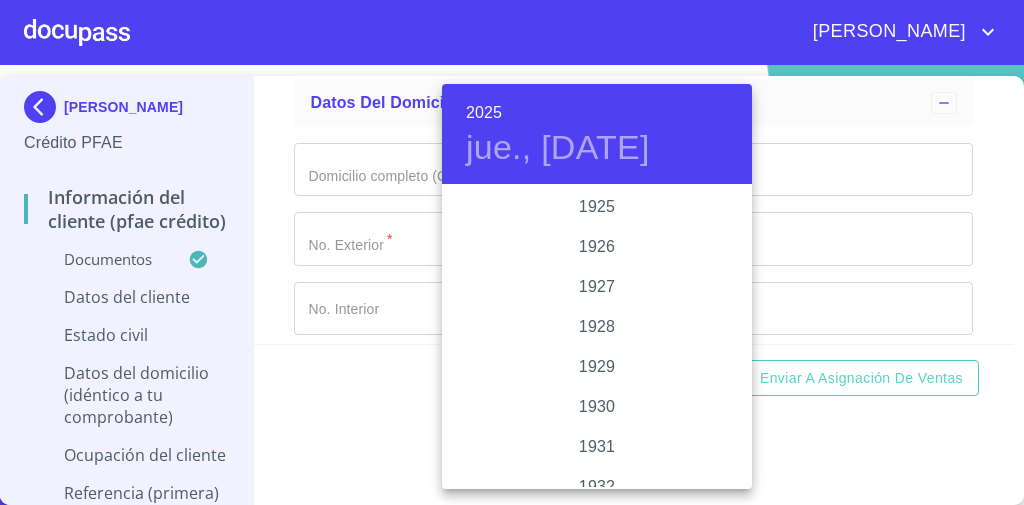 scroll, scrollTop: 3880, scrollLeft: 0, axis: vertical 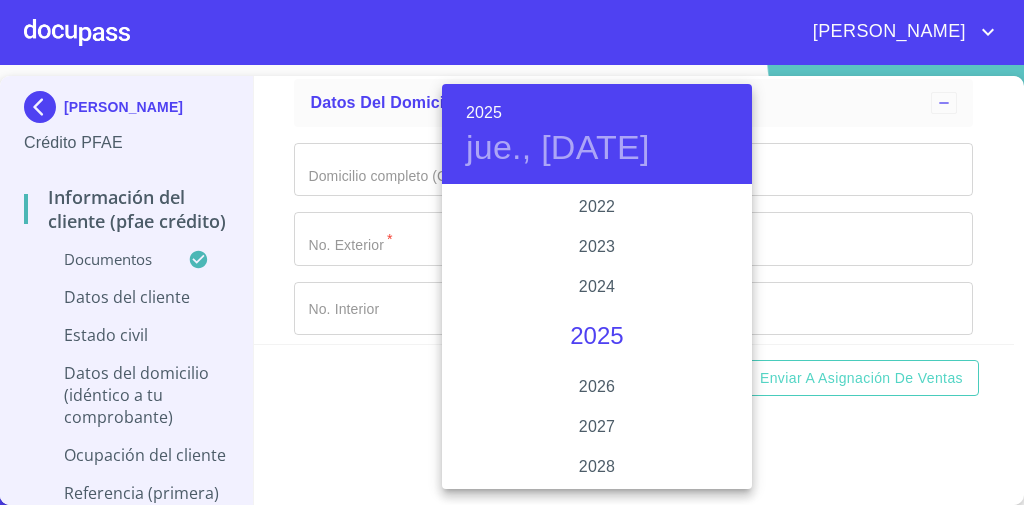 click on "2025" at bounding box center [597, 337] 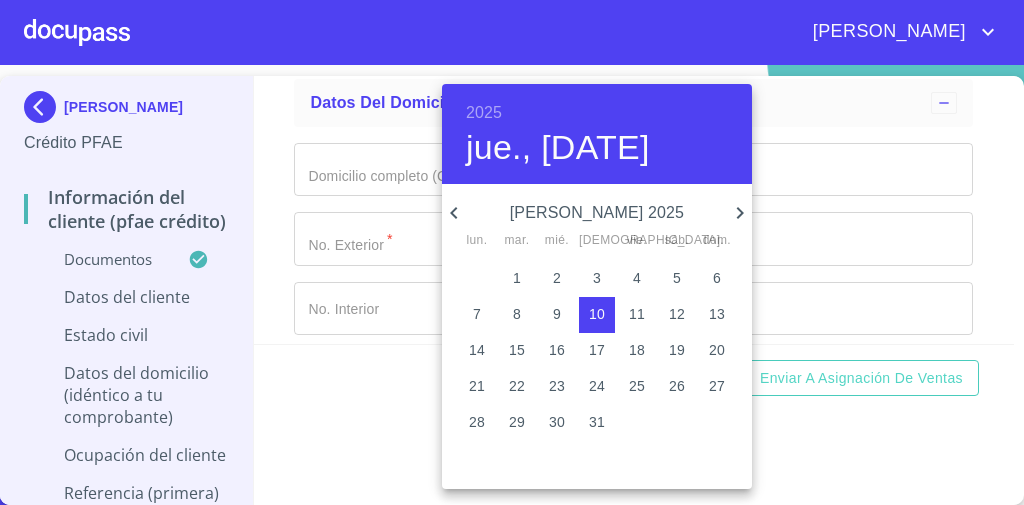click on "2025 jue., jul. 10" at bounding box center (597, 134) 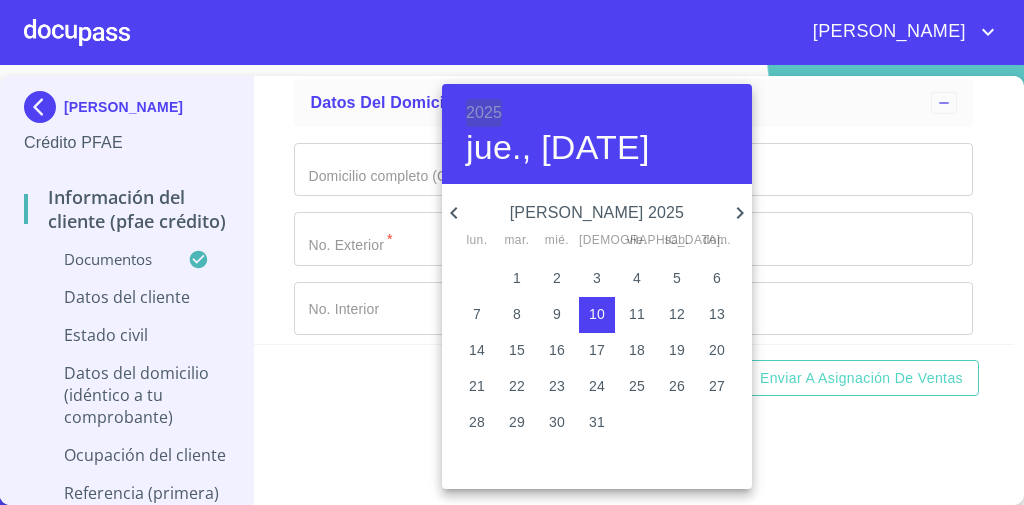 click on "2025" at bounding box center [484, 113] 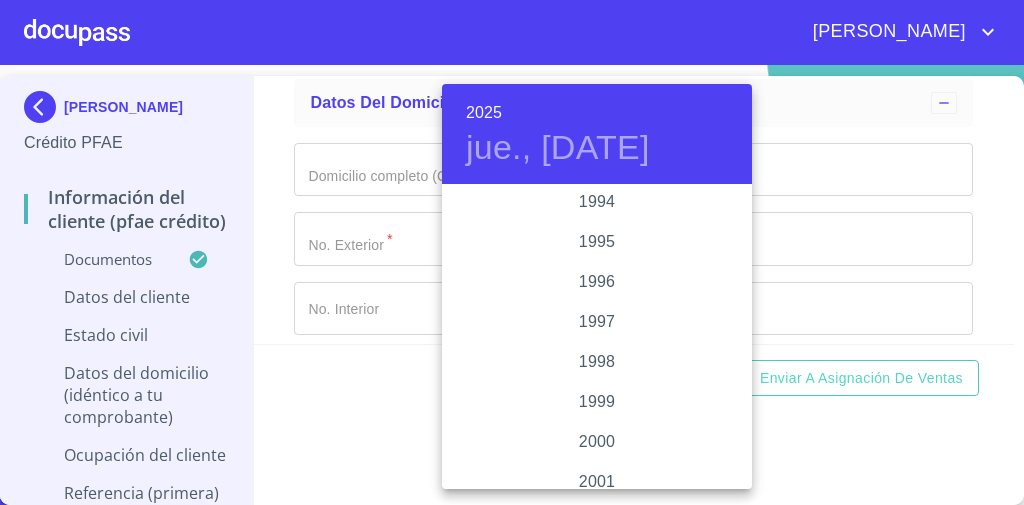 scroll, scrollTop: 2760, scrollLeft: 0, axis: vertical 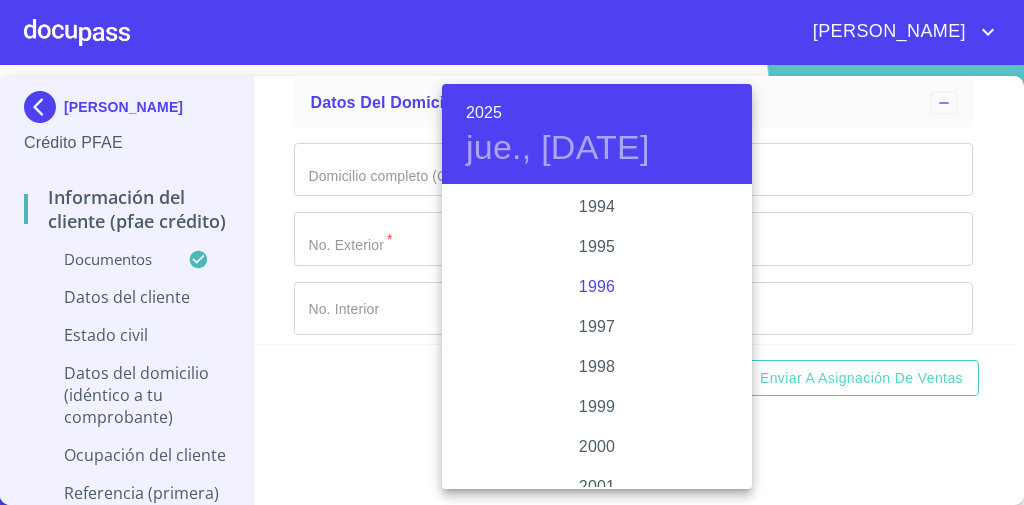click on "1996" at bounding box center [597, 287] 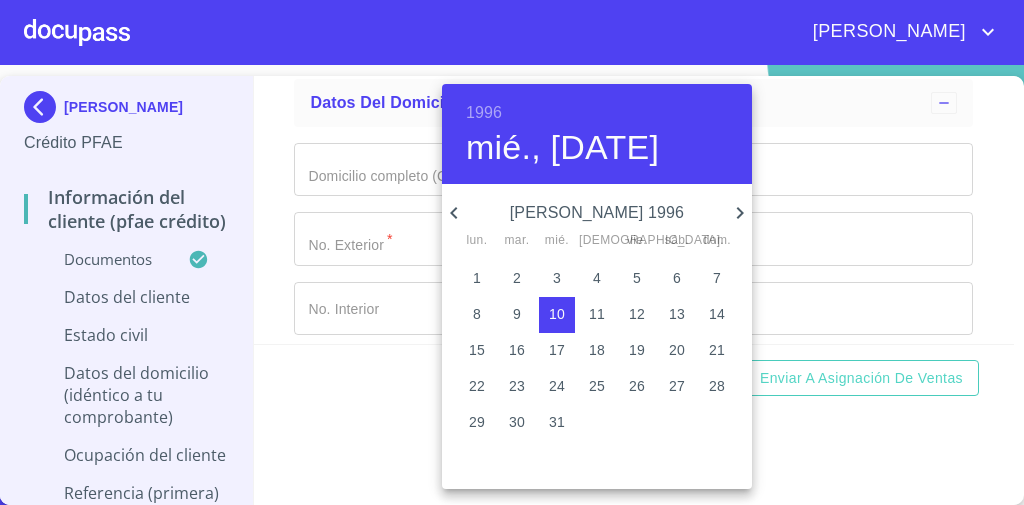 click 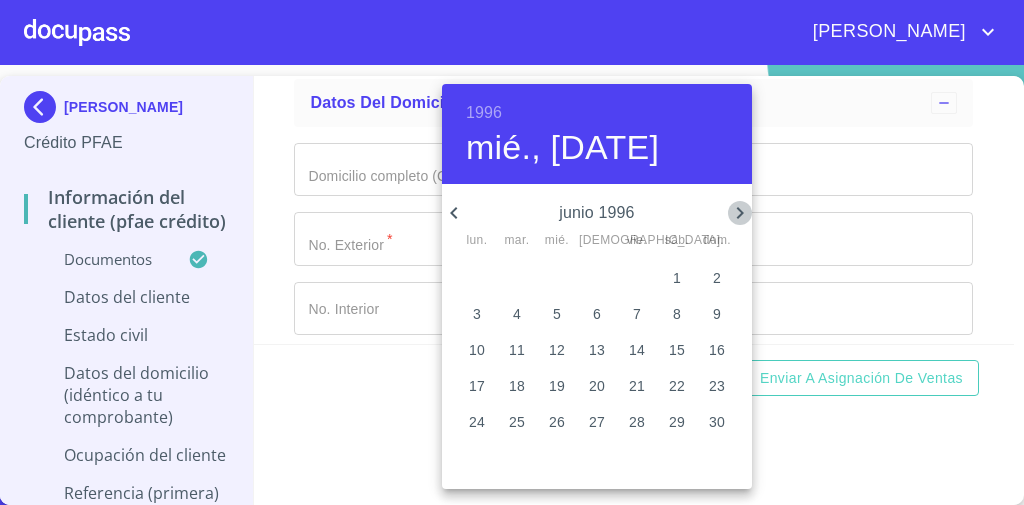 click 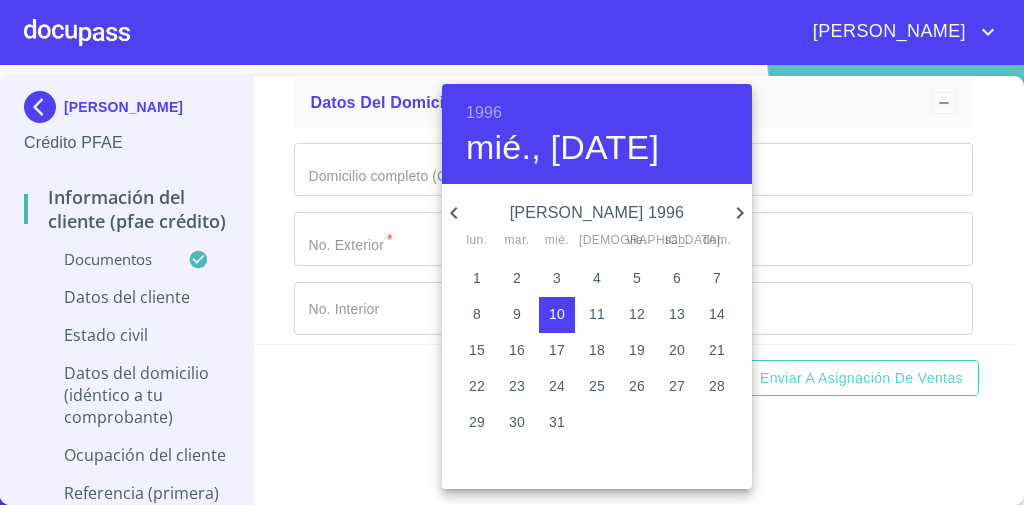 click 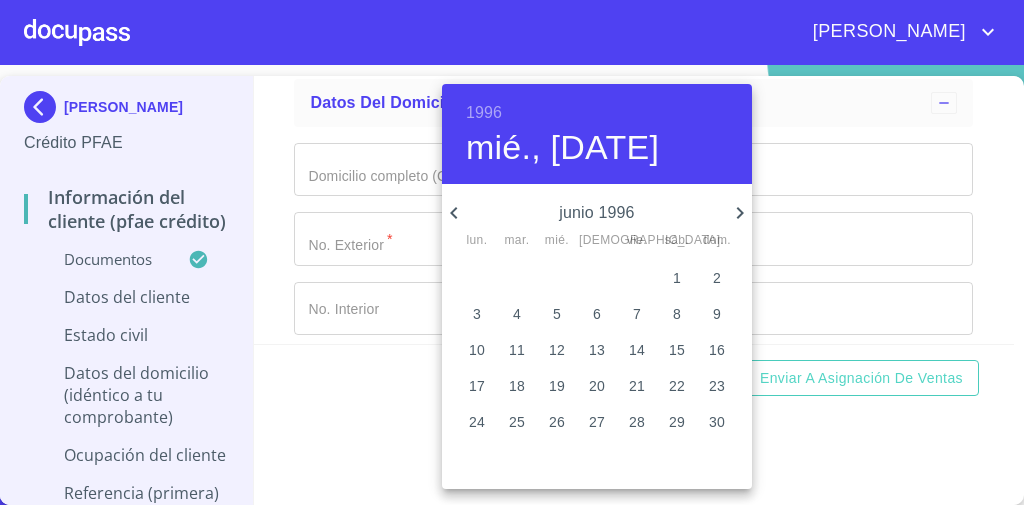 click on "17" at bounding box center (477, 386) 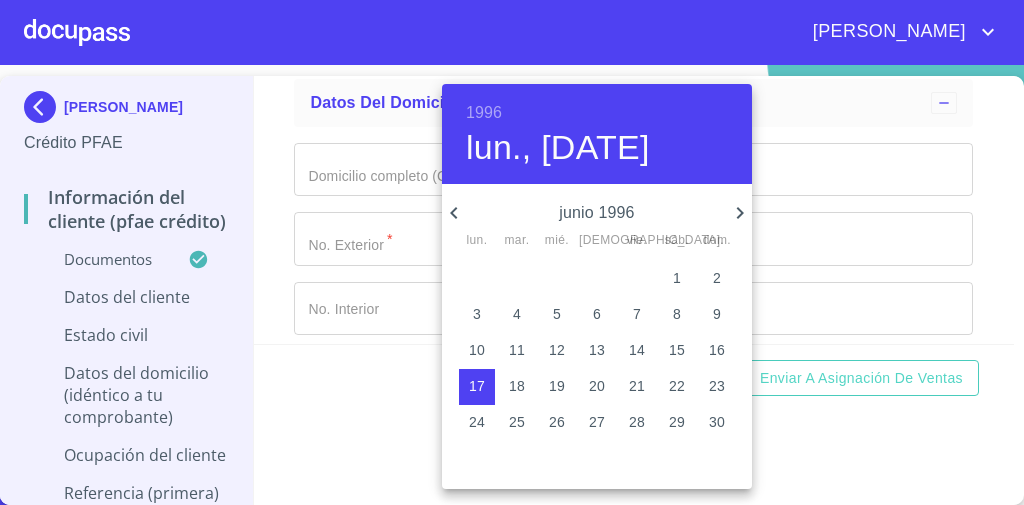 click at bounding box center (512, 252) 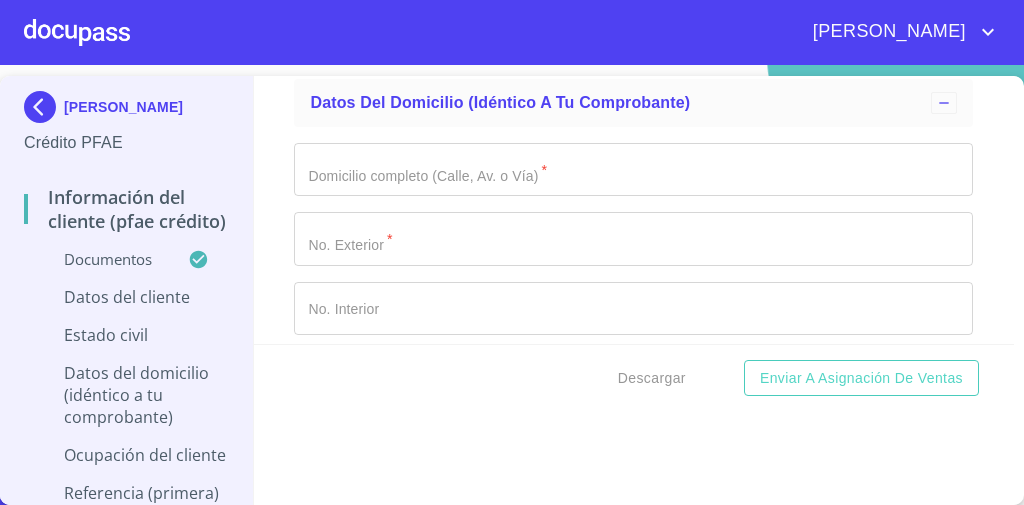 click on "​" at bounding box center (633, -548) 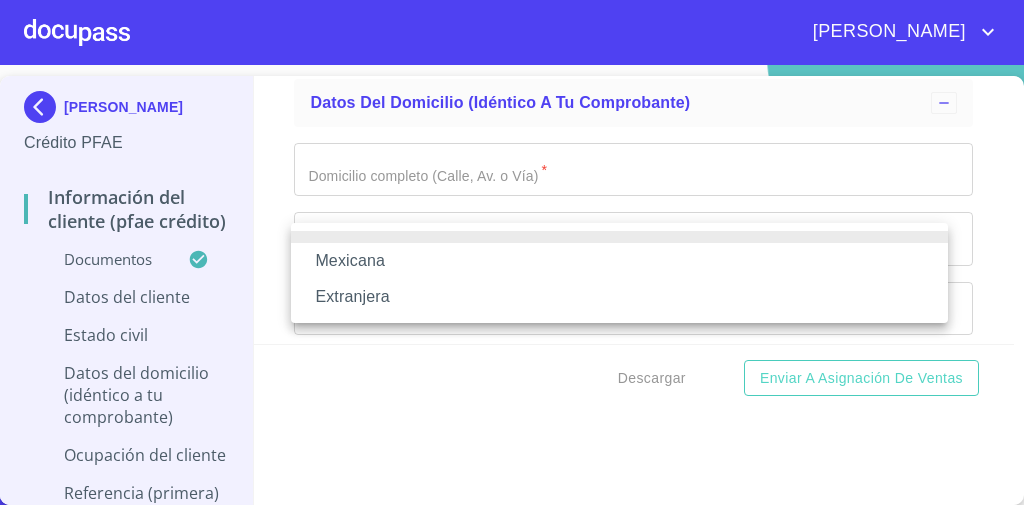 click on "Mexicana" at bounding box center [619, 261] 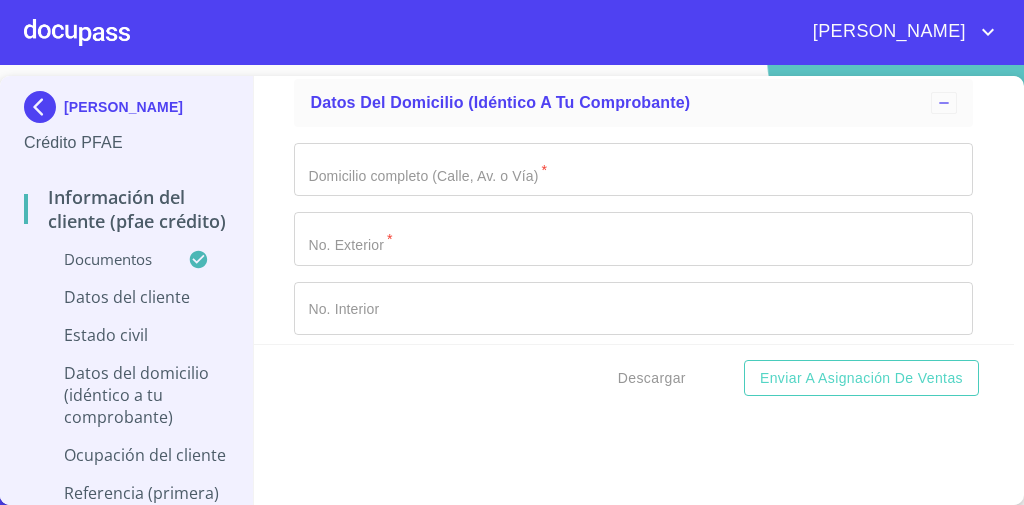click on "Apellido Paterno   * CASILLAS ​ Apellido Materno   * SILVAS ​ Primer nombre   * REYNALDO ​ Segundo Nombre ​ Fecha de nacimiento * 17 de jun. de 1996 ​ Nacionalidad   * Mexicana ​ País de nacimiento   * ​ CURP   * ​ RFC   * ​ Sexo   * ​ ​ MXN Celular   * (33)25068890 ​ ID de Identificación ​" at bounding box center (633, -513) 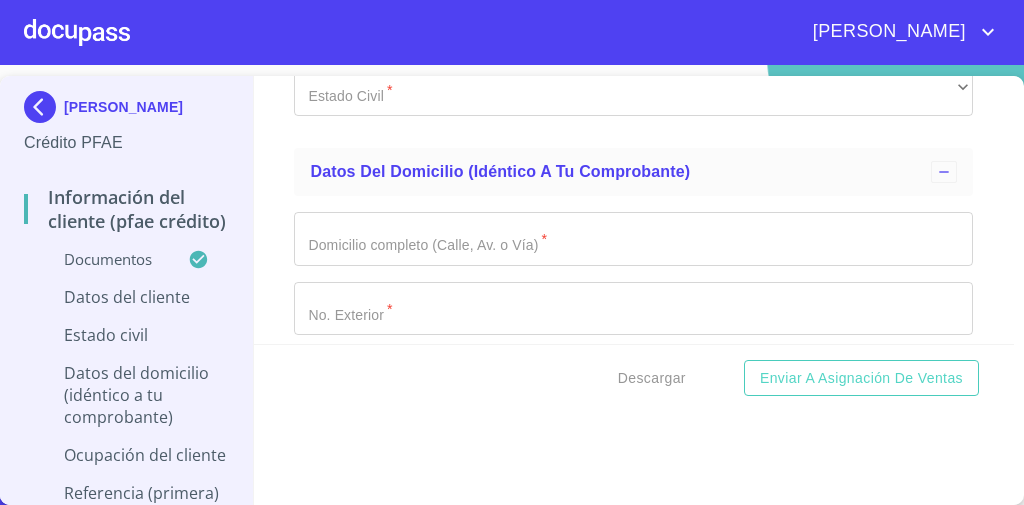 scroll, scrollTop: 6738, scrollLeft: 0, axis: vertical 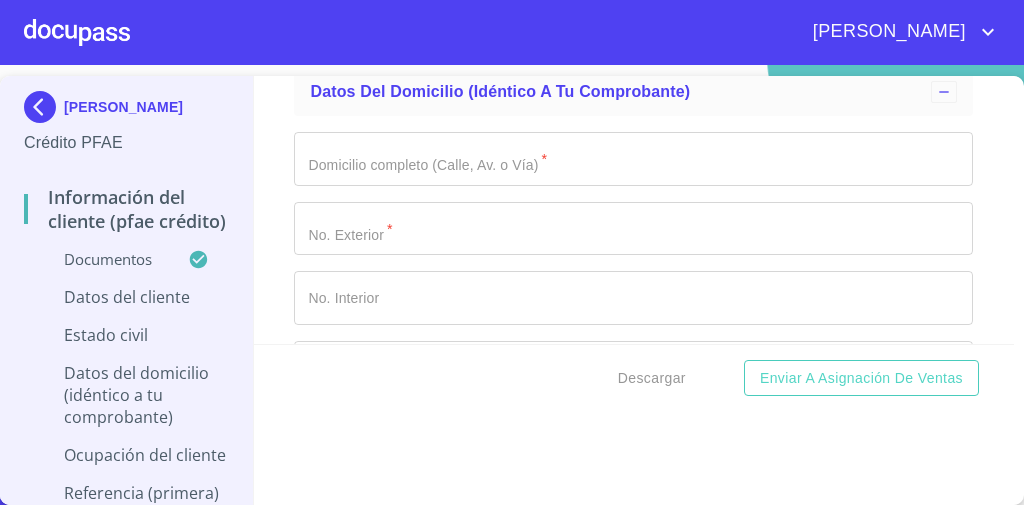 click on "Documento de identificación   *" at bounding box center (610, -976) 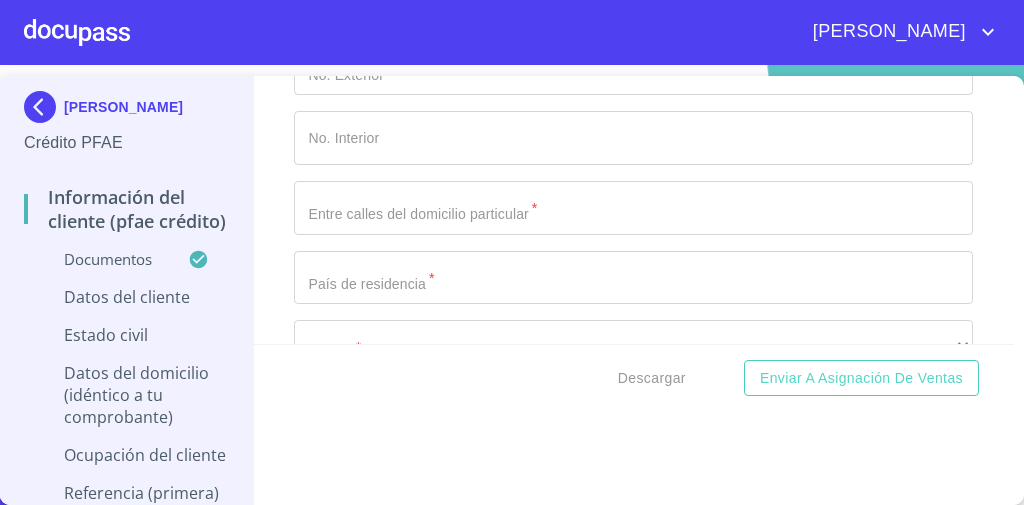 click on "​" at bounding box center [633, -649] 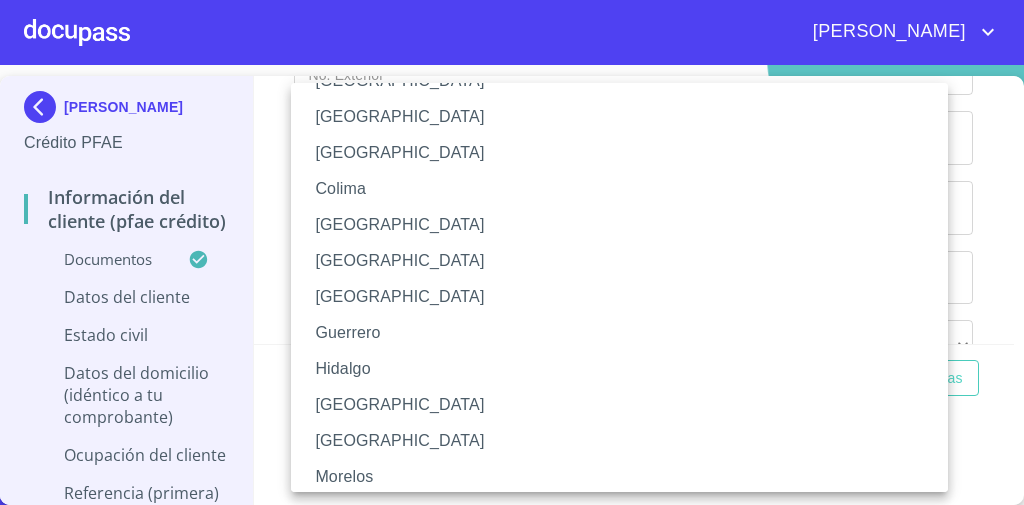 scroll, scrollTop: 240, scrollLeft: 0, axis: vertical 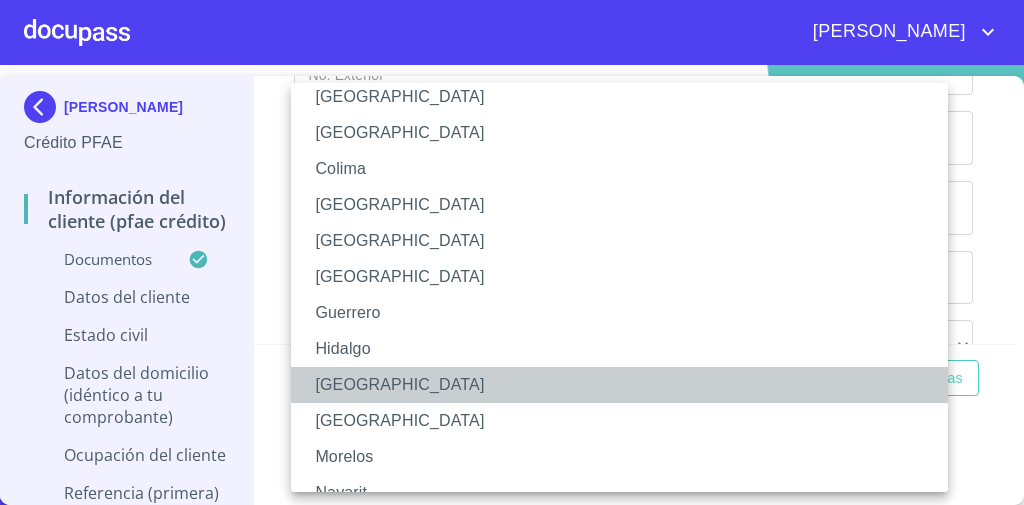 drag, startPoint x: 374, startPoint y: 385, endPoint x: 371, endPoint y: 349, distance: 36.124783 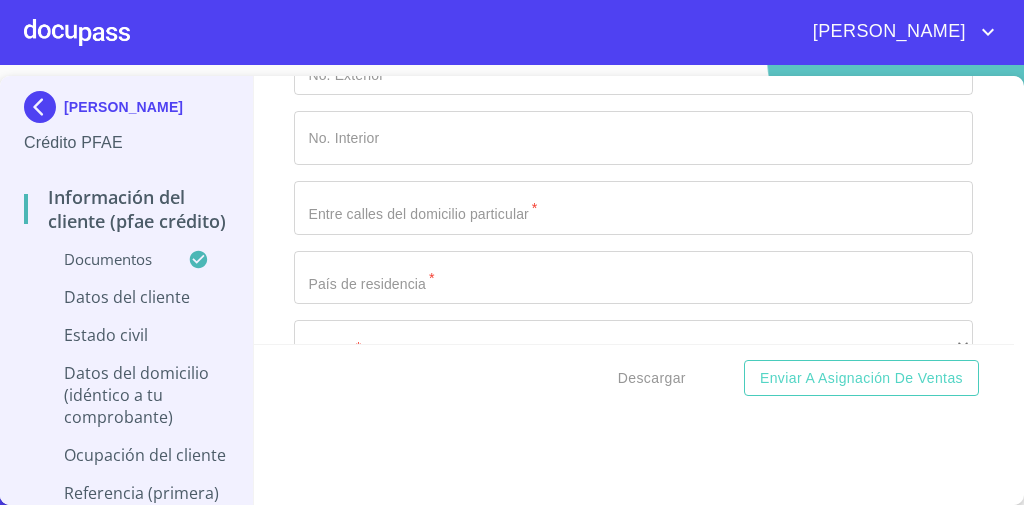 click on "Información del cliente (PFAE crédito)   Documentos Documento de identificación   * INE ​ Identificación Oficial * Identificación Oficial Identificación Oficial Identificación Oficial Comprobante de Domicilio * Comprobante de Domicilio Comprobante de Domicilio Fuente de ingresos   * Independiente/Dueño de negocio/Persona Moral ​ Comprobante de Ingresos mes 1 * Comprobante de Ingresos mes 1 Comprobante de Ingresos mes 1 Comprobante de Ingresos mes 2 * Comprobante de Ingresos mes 2 Comprobante de Ingresos mes 2 Comprobante de Ingresos mes 3 * Comprobante de Ingresos mes 3 Comprobante de Ingresos mes 3 CURP * CURP CURP Constancia de situación fiscal Constancia de situación fiscal Constancia de situación fiscal Datos del cliente Apellido Paterno   * CASILLAS ​ Apellido Materno   * SILVAS ​ Primer nombre   * REYNALDO ​ Segundo Nombre ​ Fecha de nacimiento * 17 de jun. de 1996 ​ Nacionalidad   * Mexicana ​ País de nacimiento   * MEXICO ​ Estado de nacimiento   * Jalisco" at bounding box center (634, 210) 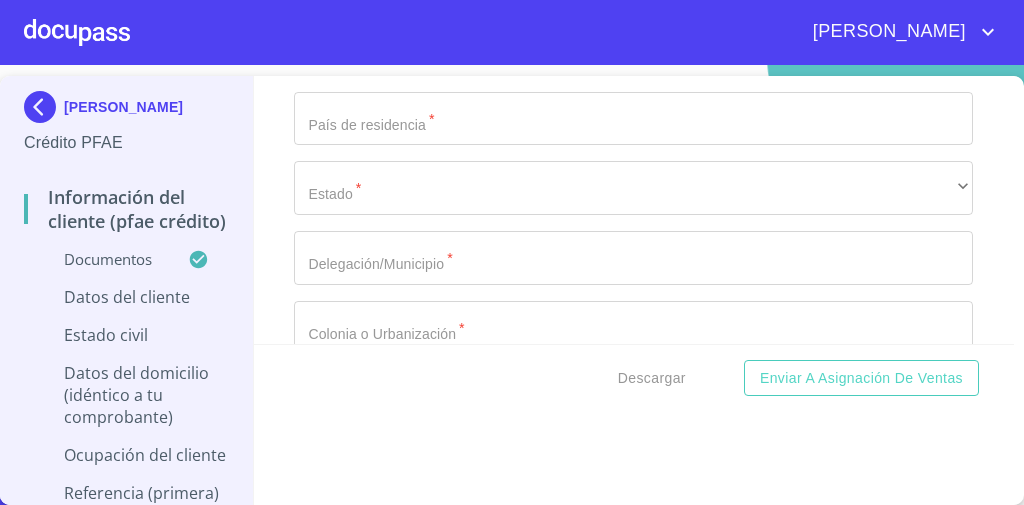scroll, scrollTop: 7058, scrollLeft: 0, axis: vertical 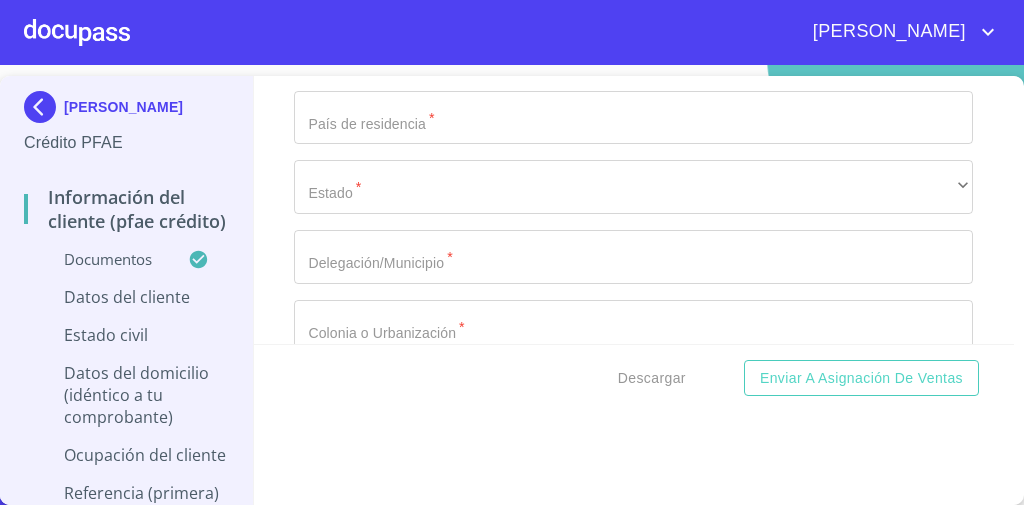 click on "​" at bounding box center [633, -600] 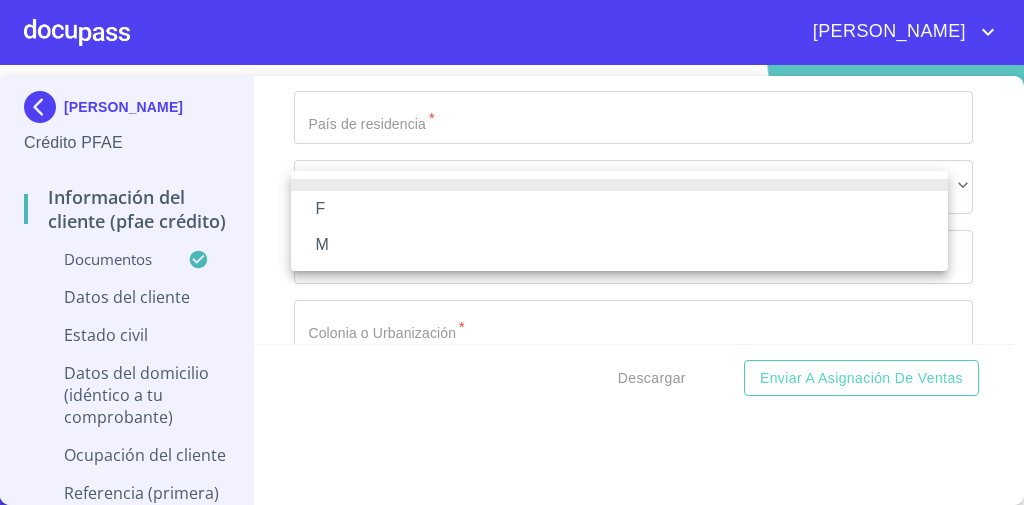 click on "M" at bounding box center [619, 245] 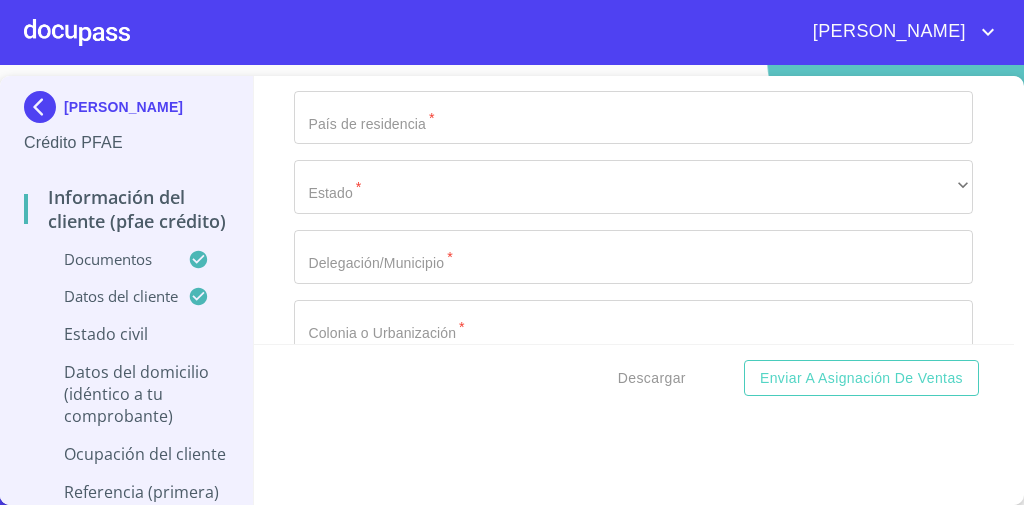 click on "M" at bounding box center (633, -600) 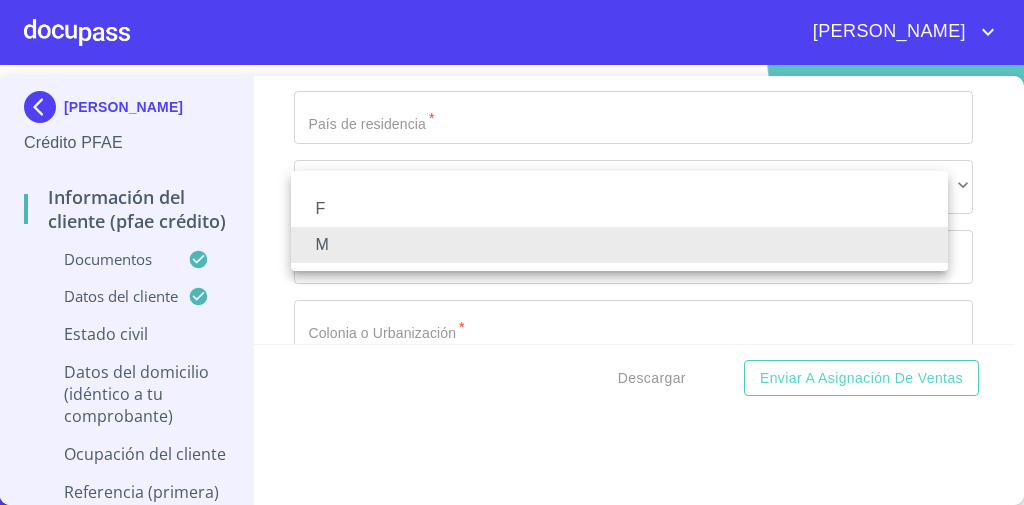 click on "M" at bounding box center [619, 245] 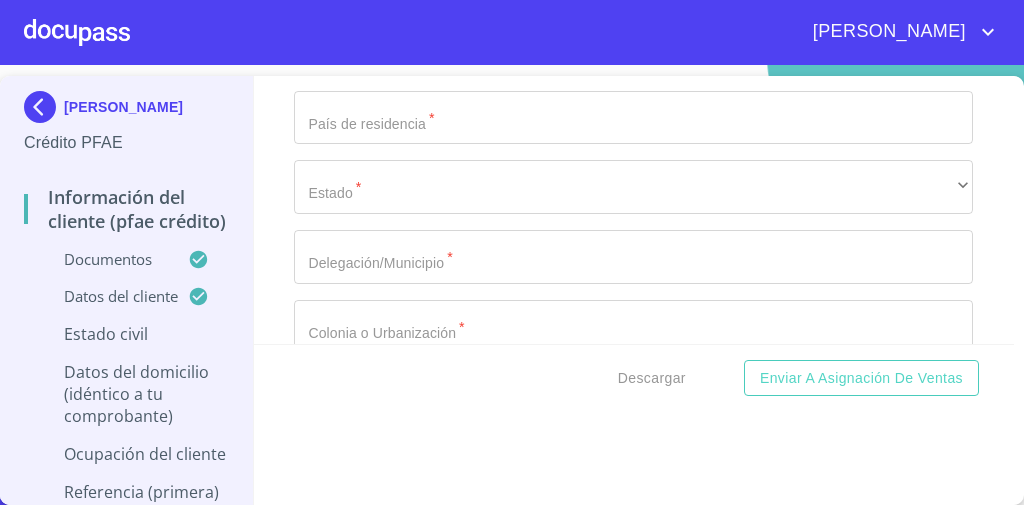 click on "Información del cliente (PFAE crédito)   Documentos Documento de identificación   * INE ​ Identificación Oficial * Identificación Oficial Identificación Oficial Identificación Oficial Comprobante de Domicilio * Comprobante de Domicilio Comprobante de Domicilio Fuente de ingresos   * Independiente/Dueño de negocio/Persona Moral ​ Comprobante de Ingresos mes 1 * Comprobante de Ingresos mes 1 Comprobante de Ingresos mes 1 Comprobante de Ingresos mes 2 * Comprobante de Ingresos mes 2 Comprobante de Ingresos mes 2 Comprobante de Ingresos mes 3 * Comprobante de Ingresos mes 3 Comprobante de Ingresos mes 3 CURP * CURP CURP Constancia de situación fiscal Constancia de situación fiscal Constancia de situación fiscal Datos del cliente Apellido Paterno   * CASILLAS ​ Apellido Materno   * SILVAS ​ Primer nombre   * REYNALDO ​ Segundo Nombre ​ Fecha de nacimiento * 17 de jun. de 1996 ​ Nacionalidad   * Mexicana ​ País de nacimiento   * MEXICO ​ Estado de nacimiento   * Jalisco" at bounding box center (634, 210) 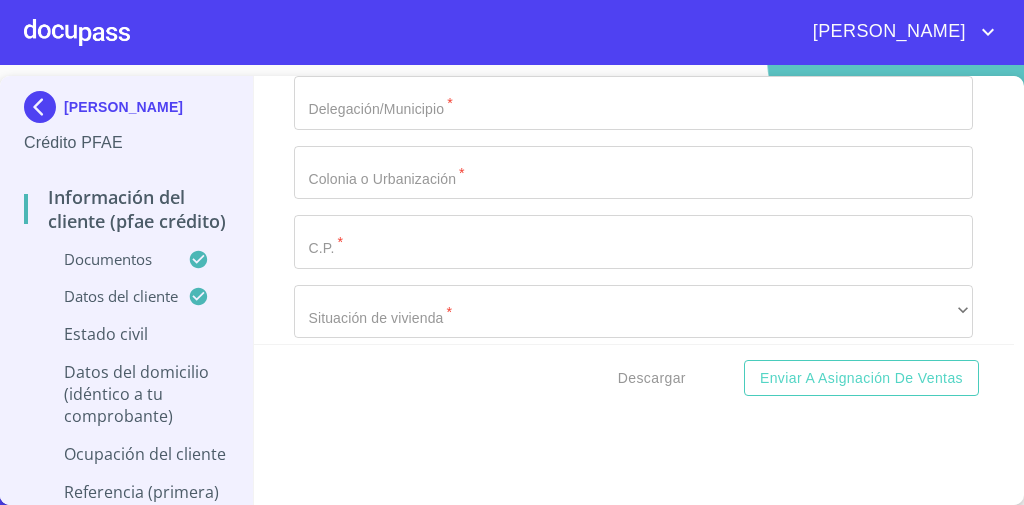 scroll, scrollTop: 7218, scrollLeft: 0, axis: vertical 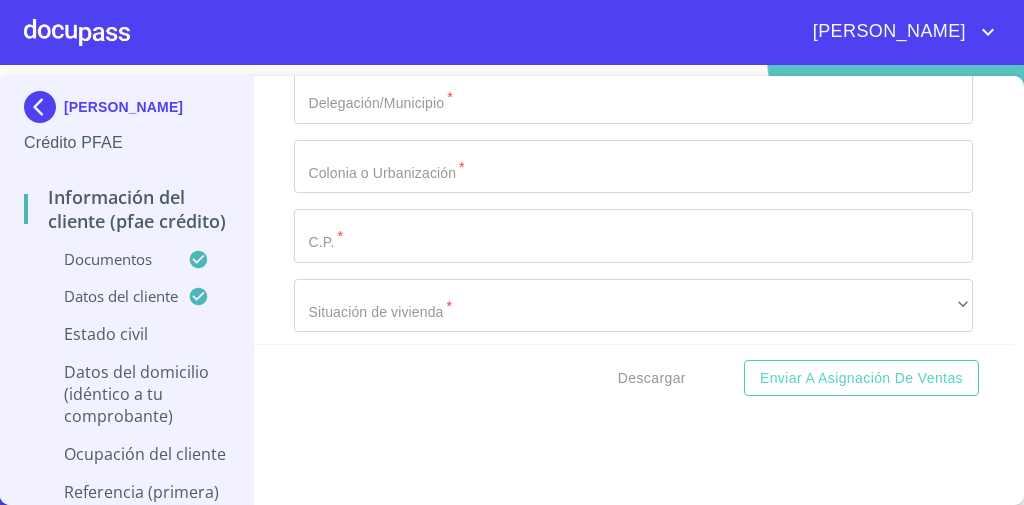 click on "Documento de identificación   *" at bounding box center [610, -1456] 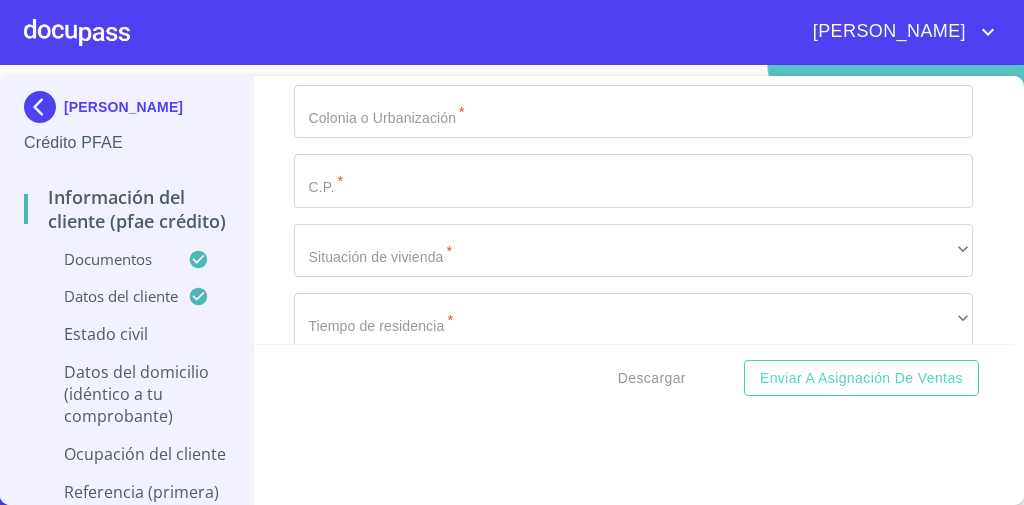 scroll, scrollTop: 7298, scrollLeft: 0, axis: vertical 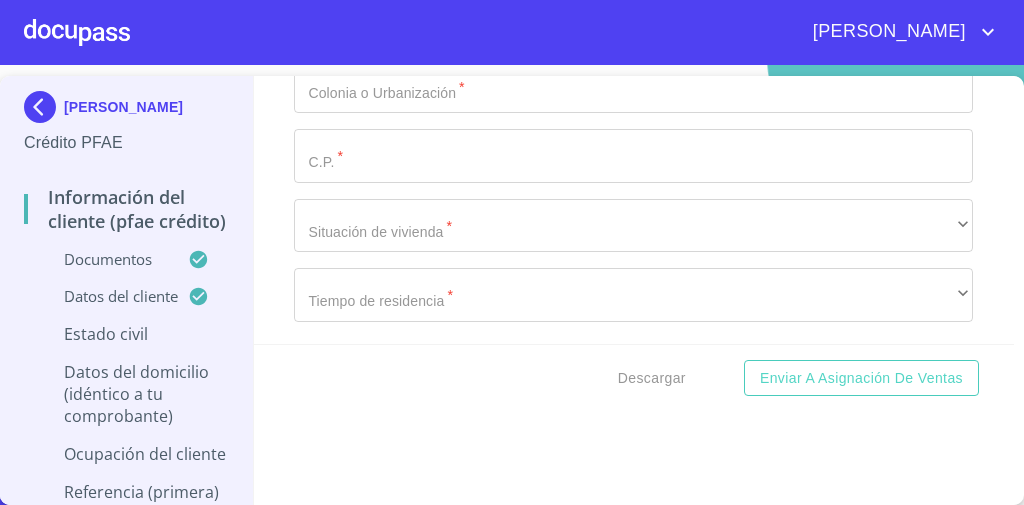 click on "​" at bounding box center [633, -550] 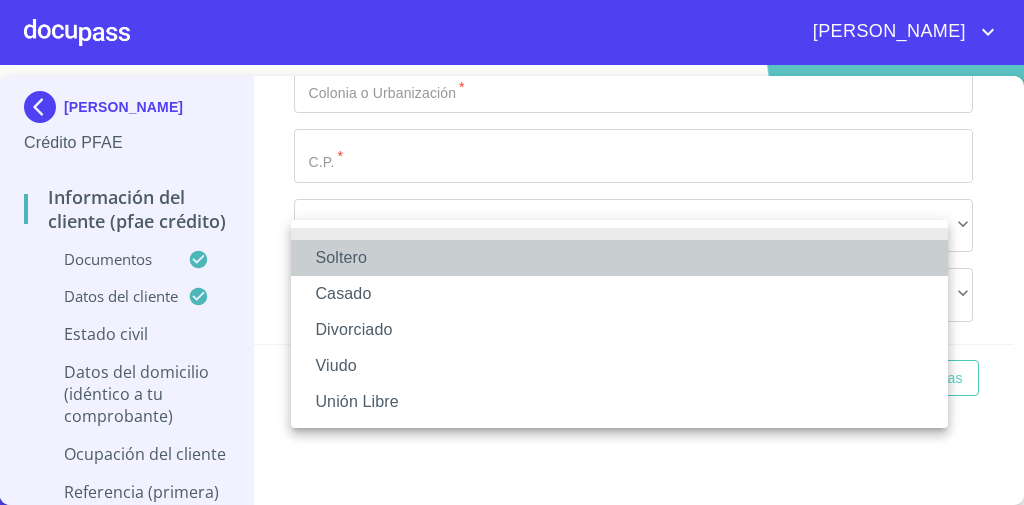 click on "Soltero" at bounding box center (619, 258) 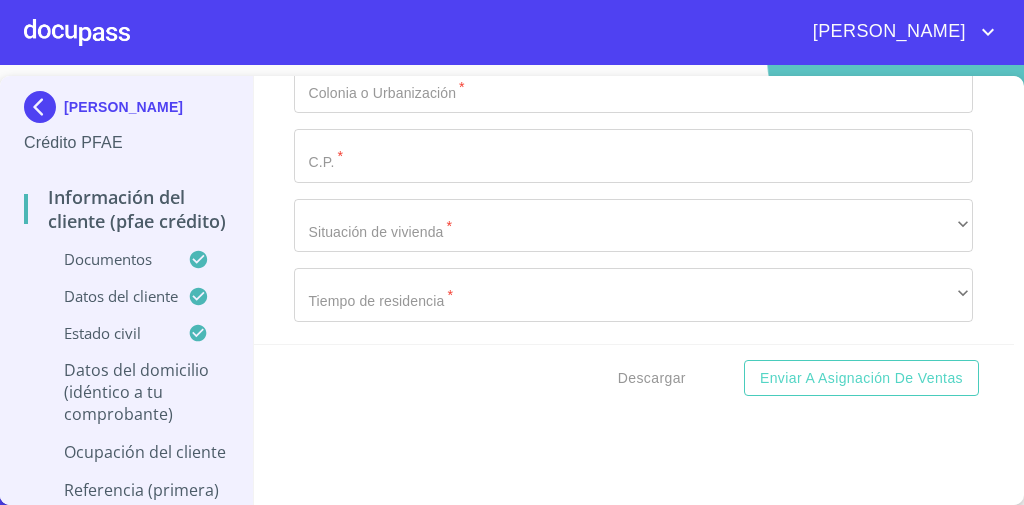 click on "Información del cliente (PFAE crédito)   Documentos Documento de identificación   * INE ​ Identificación Oficial * Identificación Oficial Identificación Oficial Identificación Oficial Comprobante de Domicilio * Comprobante de Domicilio Comprobante de Domicilio Fuente de ingresos   * Independiente/Dueño de negocio/Persona Moral ​ Comprobante de Ingresos mes 1 * Comprobante de Ingresos mes 1 Comprobante de Ingresos mes 1 Comprobante de Ingresos mes 2 * Comprobante de Ingresos mes 2 Comprobante de Ingresos mes 2 Comprobante de Ingresos mes 3 * Comprobante de Ingresos mes 3 Comprobante de Ingresos mes 3 CURP * CURP CURP Constancia de situación fiscal Constancia de situación fiscal Constancia de situación fiscal Datos del cliente Apellido Paterno   * CASILLAS ​ Apellido Materno   * SILVAS ​ Primer nombre   * REYNALDO ​ Segundo Nombre ​ Fecha de nacimiento * 17 de jun. de 1996 ​ Nacionalidad   * Mexicana ​ País de nacimiento   * MEXICO ​ Estado de nacimiento   * Jalisco" at bounding box center (634, 210) 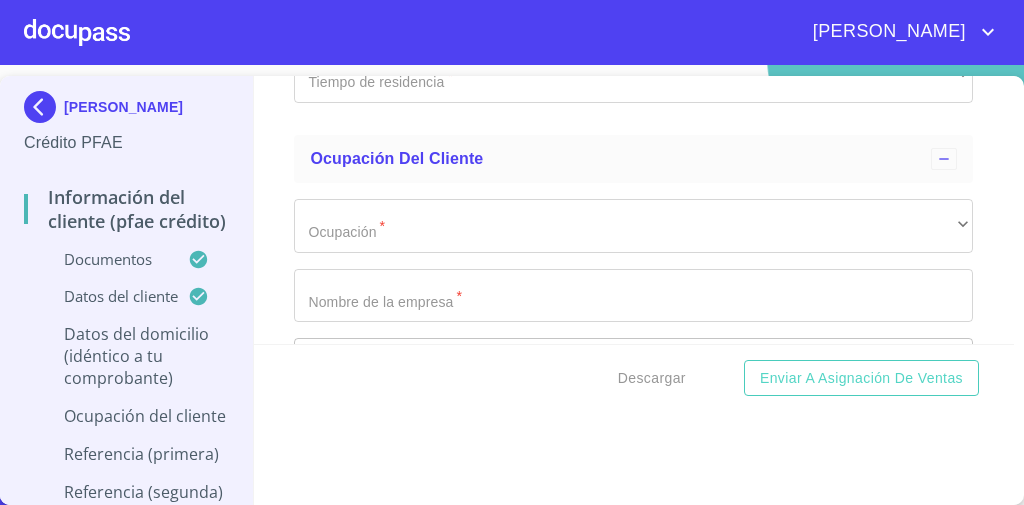 scroll, scrollTop: 7538, scrollLeft: 0, axis: vertical 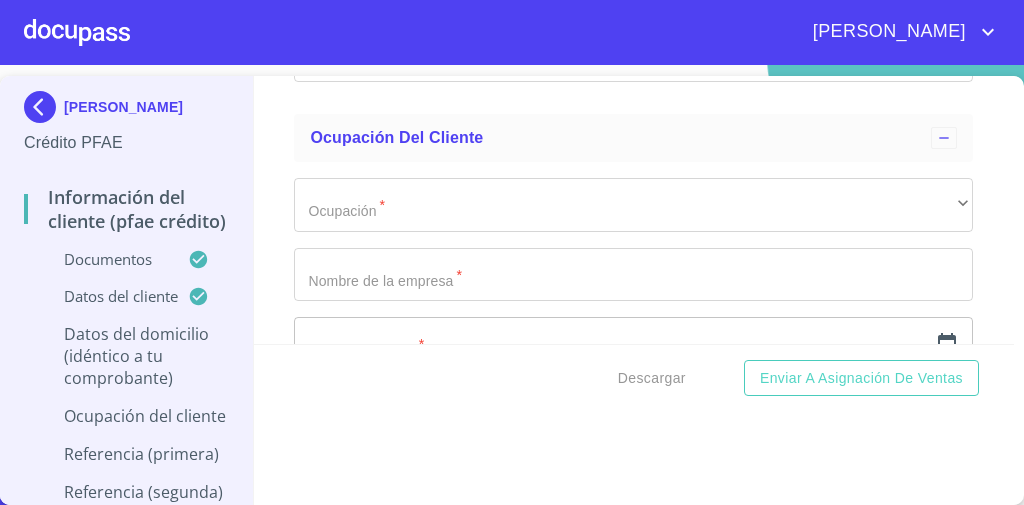 click on "Documento de identificación   *" at bounding box center (610, -1776) 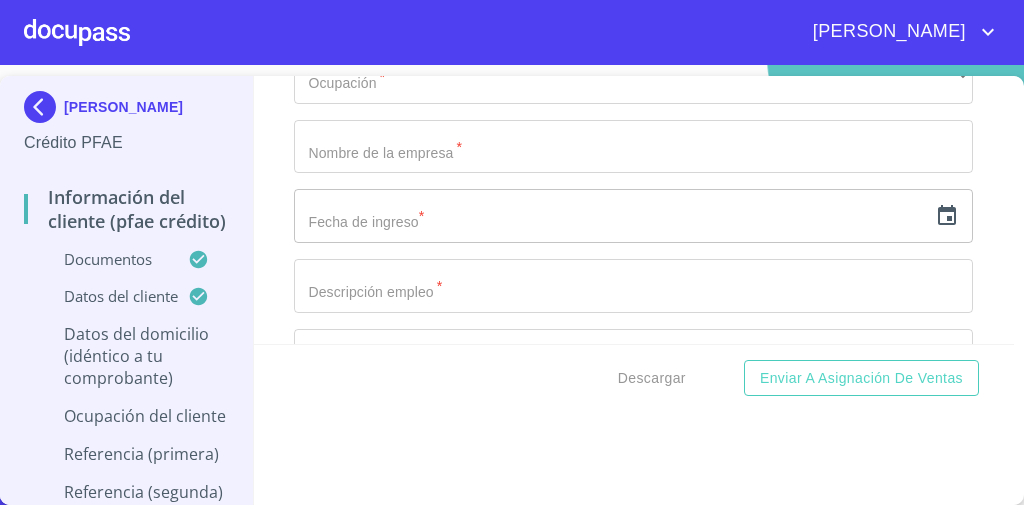 scroll, scrollTop: 7698, scrollLeft: 0, axis: vertical 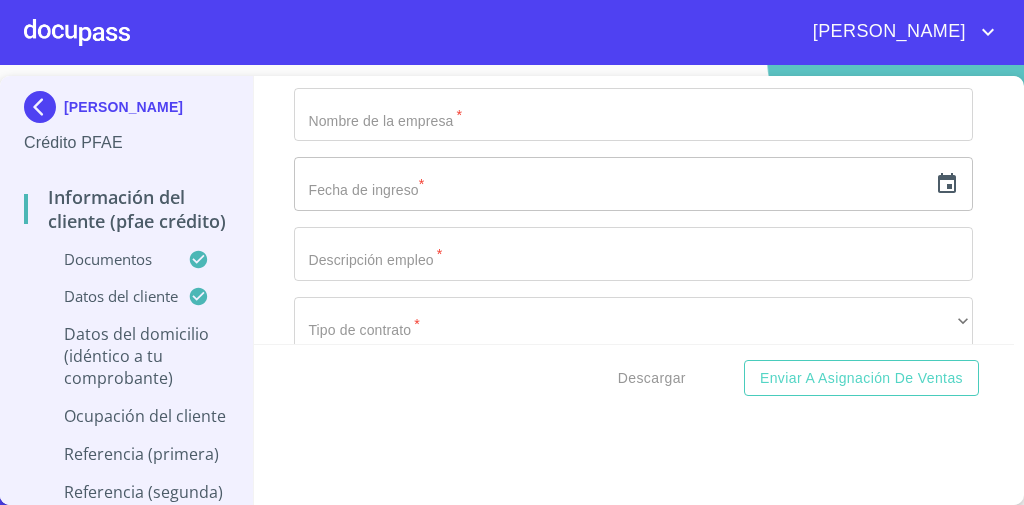 click on "Documento de identificación   *" at bounding box center [610, -1936] 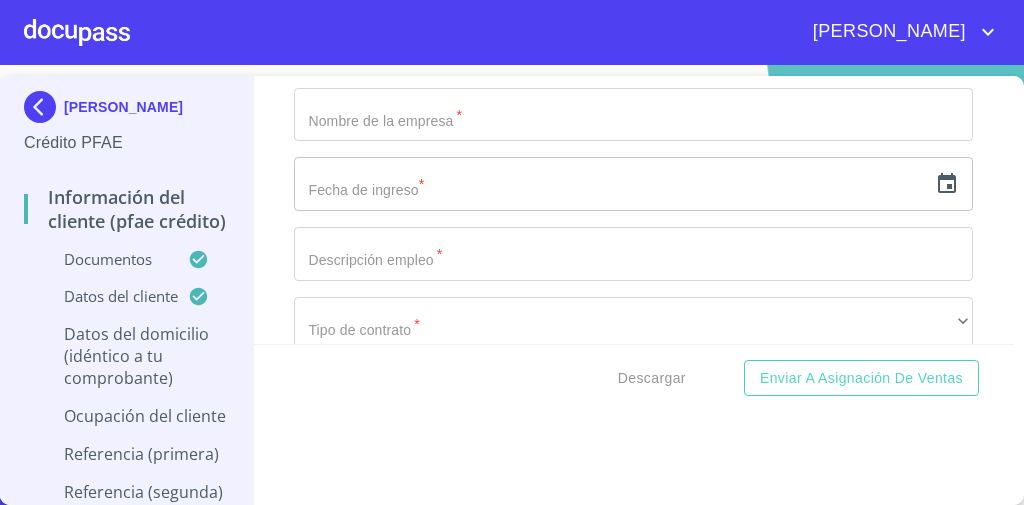 type on "ALTARA" 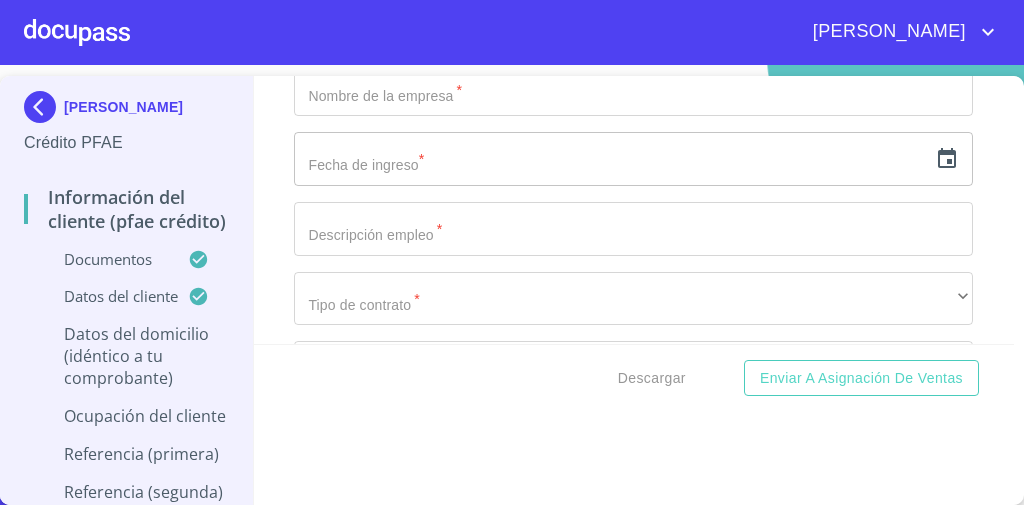 click on "​" at bounding box center (633, -478) 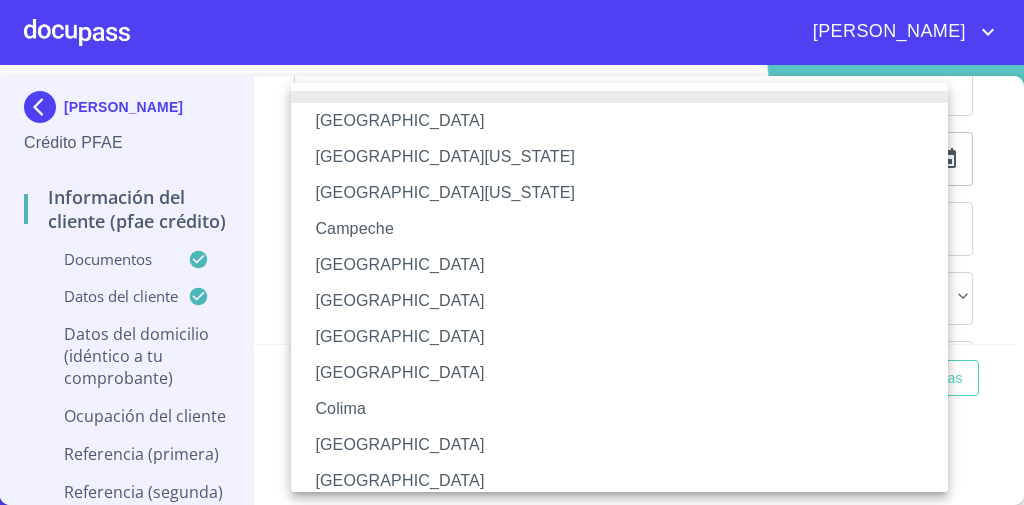 type 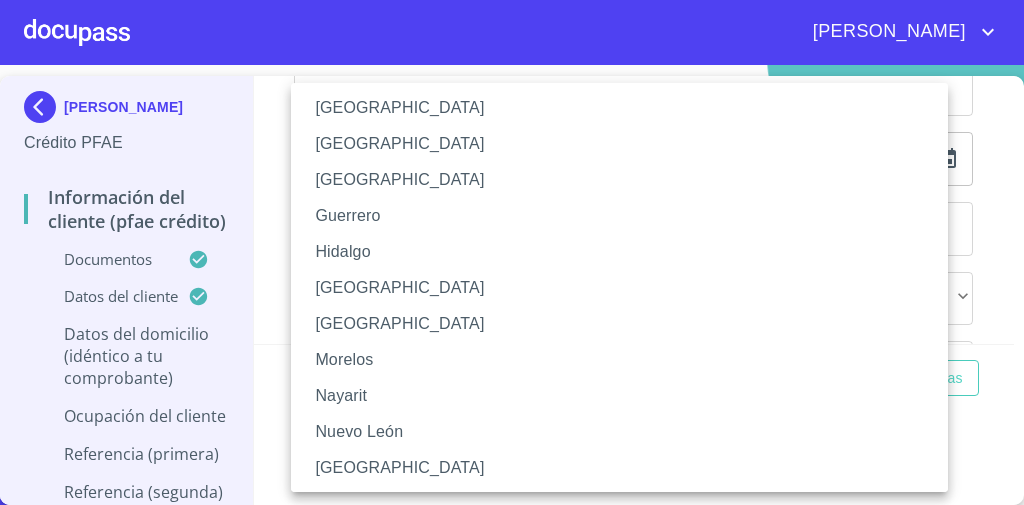click on "[GEOGRAPHIC_DATA]" at bounding box center (625, 288) 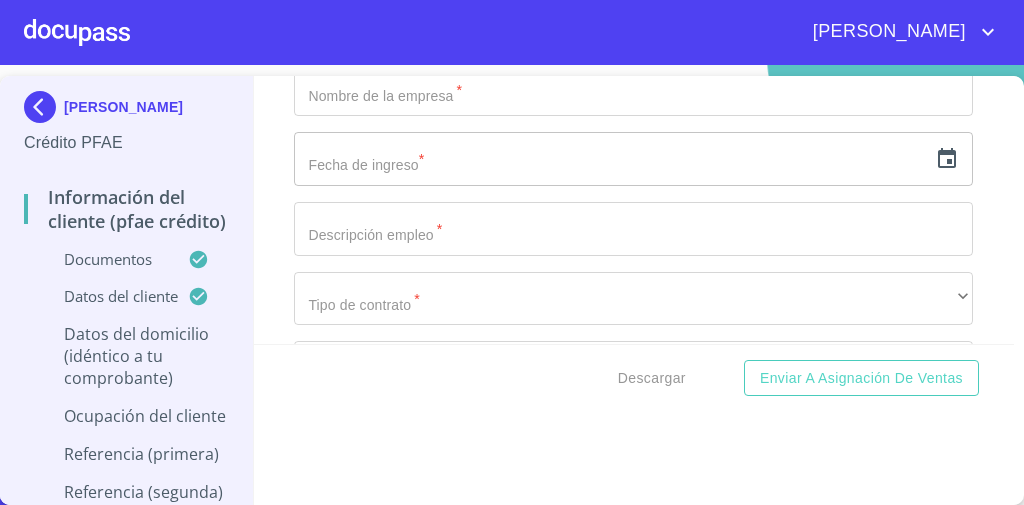 click on "Información del cliente (PFAE crédito)   Documentos Documento de identificación   * INE ​ Identificación Oficial * Identificación Oficial Identificación Oficial Identificación Oficial Comprobante de Domicilio * Comprobante de Domicilio Comprobante de Domicilio Fuente de ingresos   * Independiente/Dueño de negocio/Persona Moral ​ Comprobante de Ingresos mes 1 * Comprobante de Ingresos mes 1 Comprobante de Ingresos mes 1 Comprobante de Ingresos mes 2 * Comprobante de Ingresos mes 2 Comprobante de Ingresos mes 2 Comprobante de Ingresos mes 3 * Comprobante de Ingresos mes 3 Comprobante de Ingresos mes 3 CURP * CURP CURP Constancia de situación fiscal Constancia de situación fiscal Constancia de situación fiscal Datos del cliente Apellido Paterno   * CASILLAS ​ Apellido Materno   * SILVAS ​ Primer nombre   * REYNALDO ​ Segundo Nombre ​ Fecha de nacimiento * 17 de jun. de 1996 ​ Nacionalidad   * Mexicana ​ País de nacimiento   * MEXICO ​ Estado de nacimiento   * Jalisco" at bounding box center (634, 210) 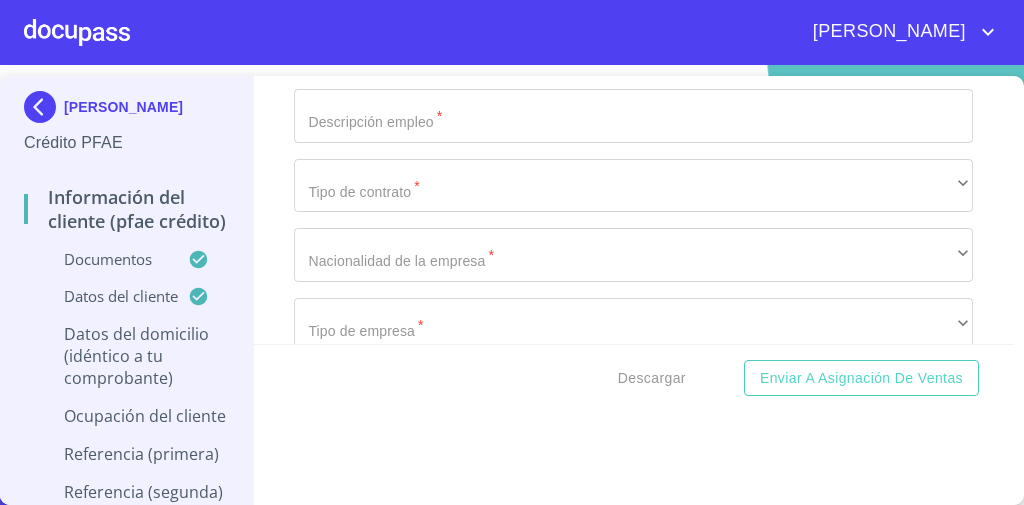 scroll, scrollTop: 7883, scrollLeft: 0, axis: vertical 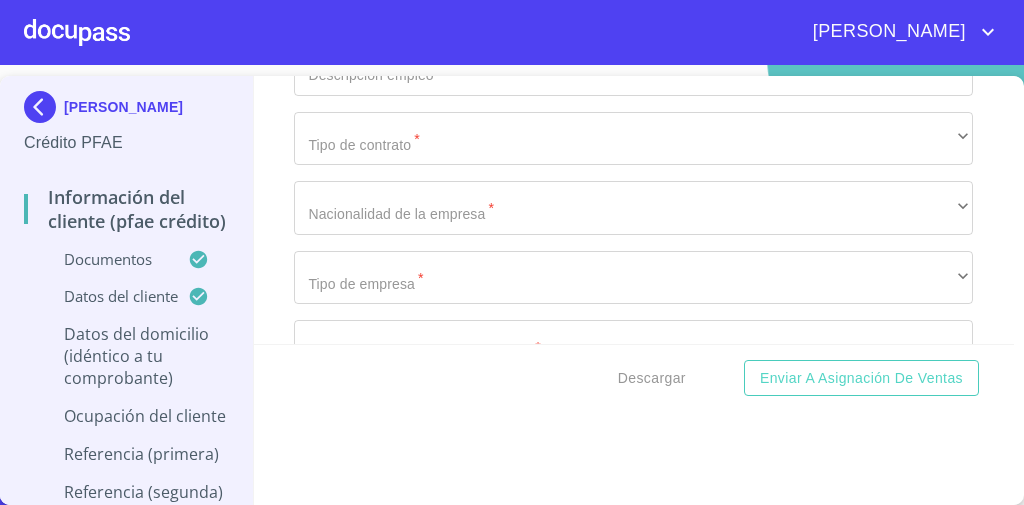 click on "Documento de identificación   *" at bounding box center [610, -2121] 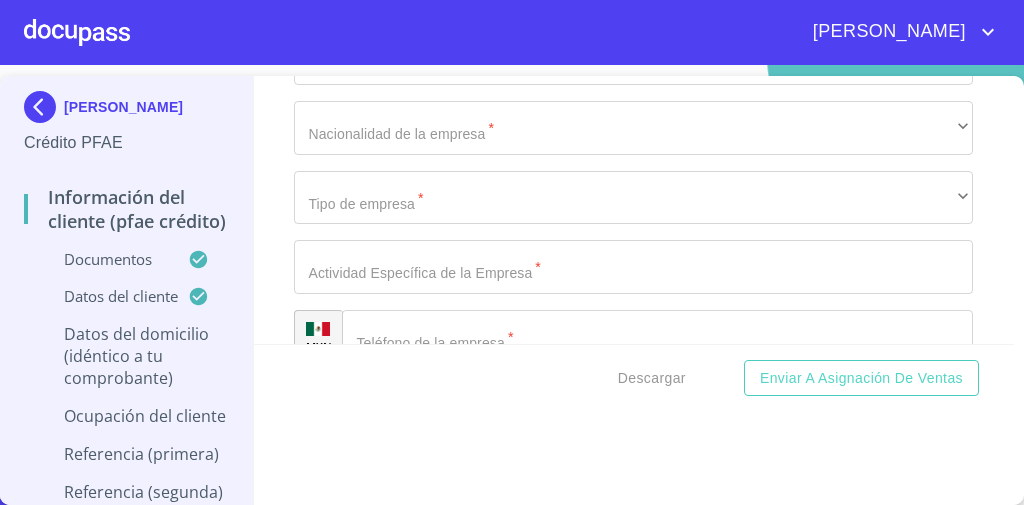 click on "Documento de identificación   *" at bounding box center [633, -578] 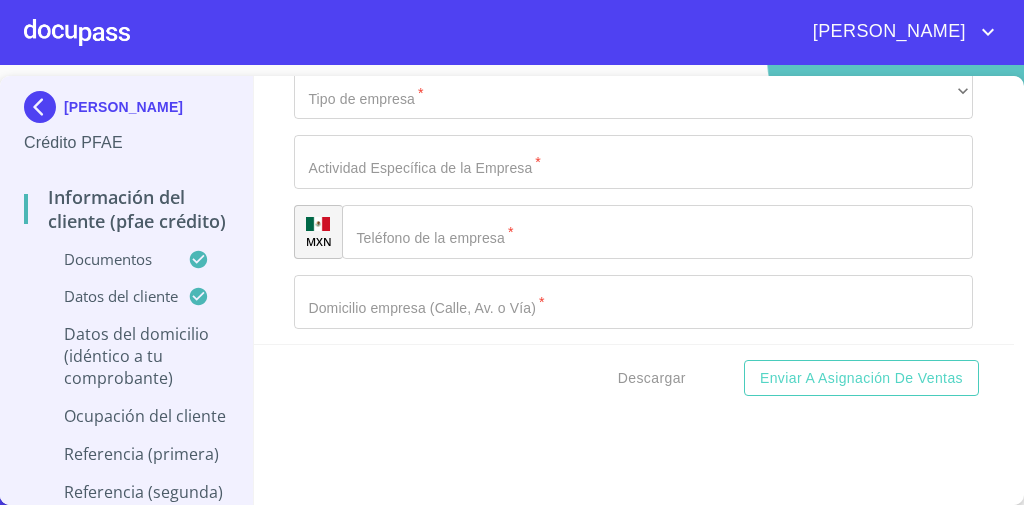 scroll, scrollTop: 8123, scrollLeft: 0, axis: vertical 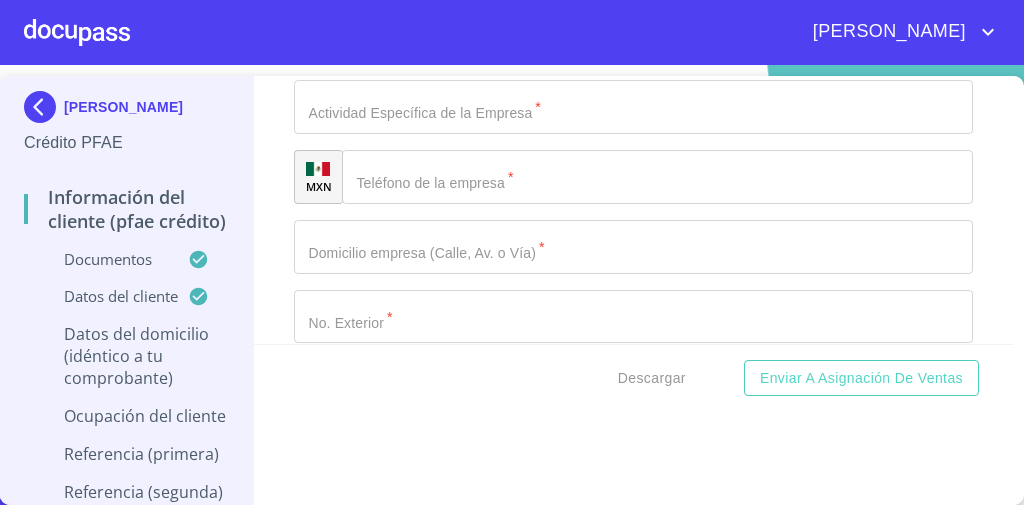 type on "45645" 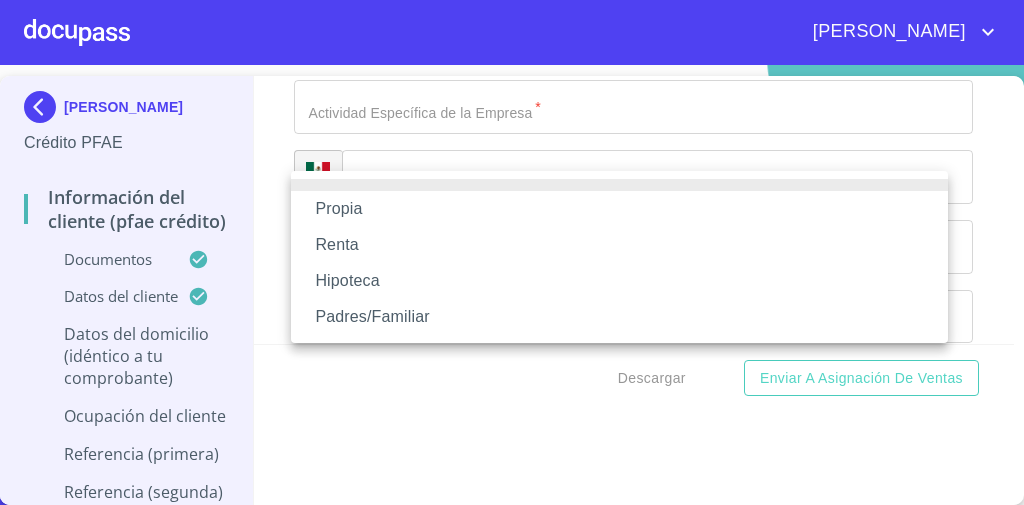 click on "Propia" at bounding box center (619, 209) 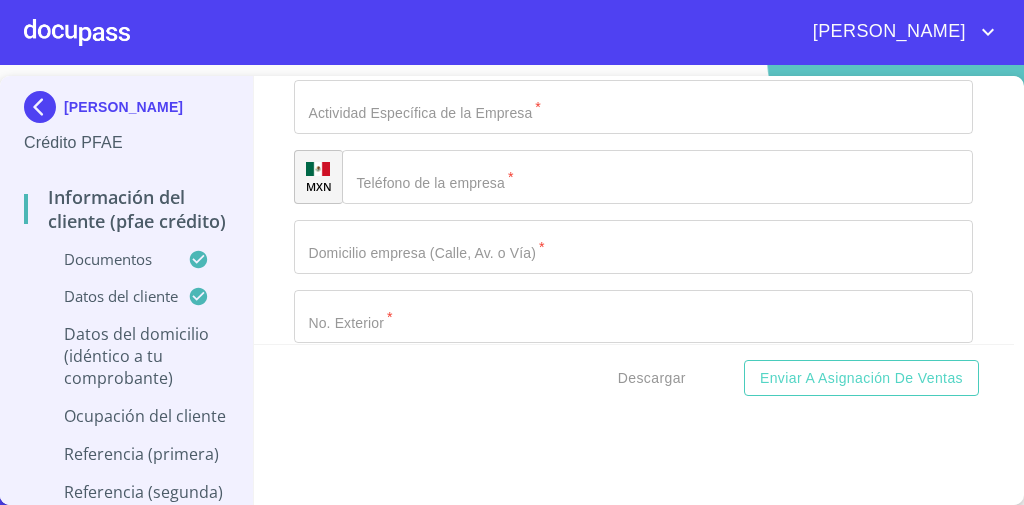 click on "​" at bounding box center [633, -530] 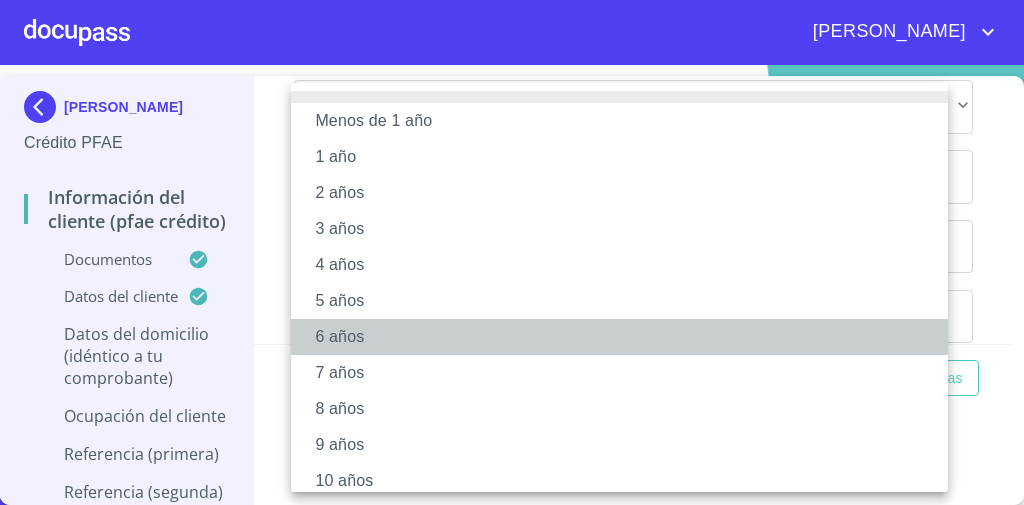 click on "6 años" at bounding box center (625, 337) 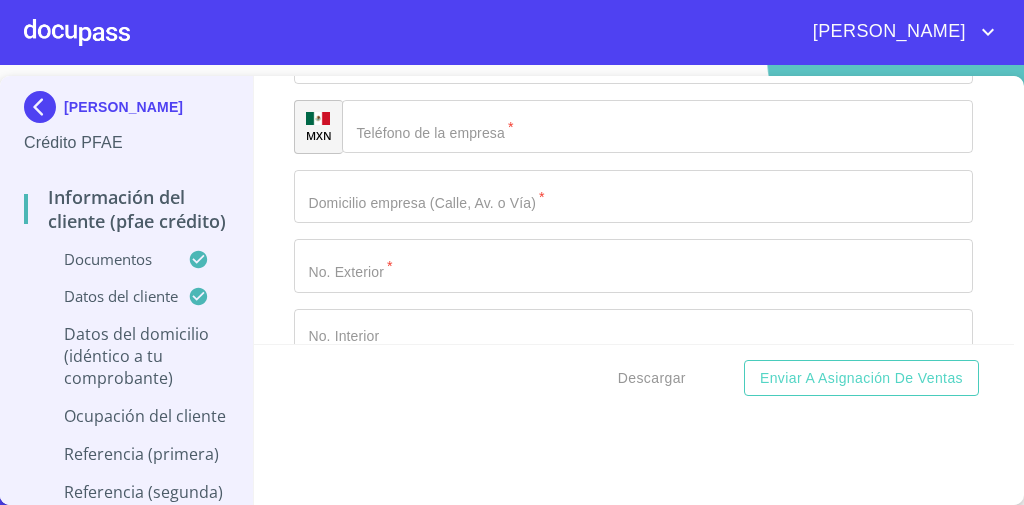 scroll, scrollTop: 8301, scrollLeft: 0, axis: vertical 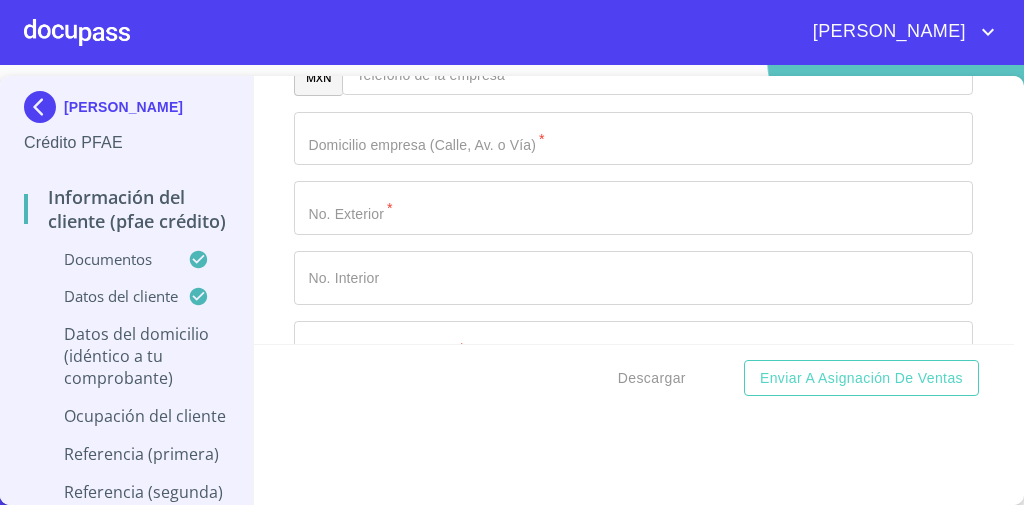 click on "Documento de identificación   *" at bounding box center (633, -708) 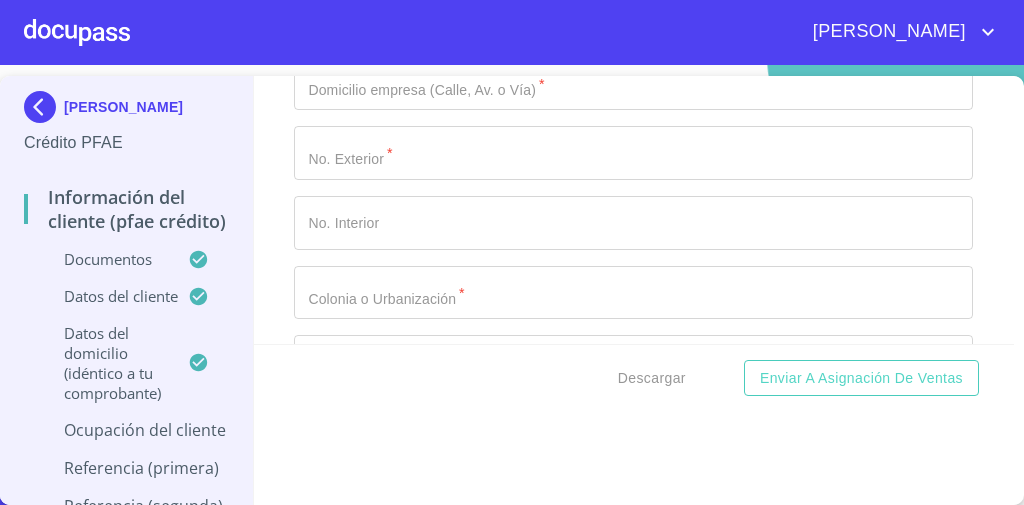 scroll, scrollTop: 8381, scrollLeft: 0, axis: vertical 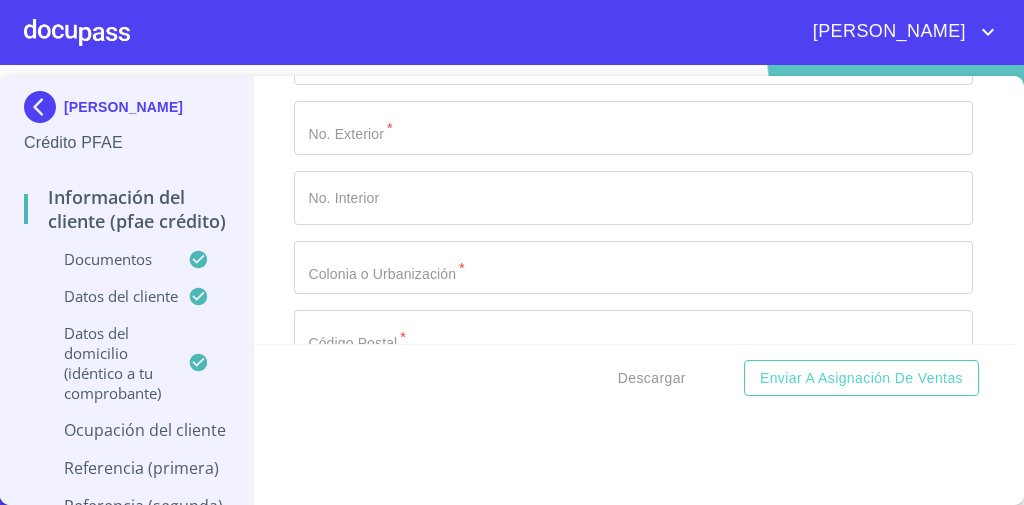 click on "​" at bounding box center (633, -568) 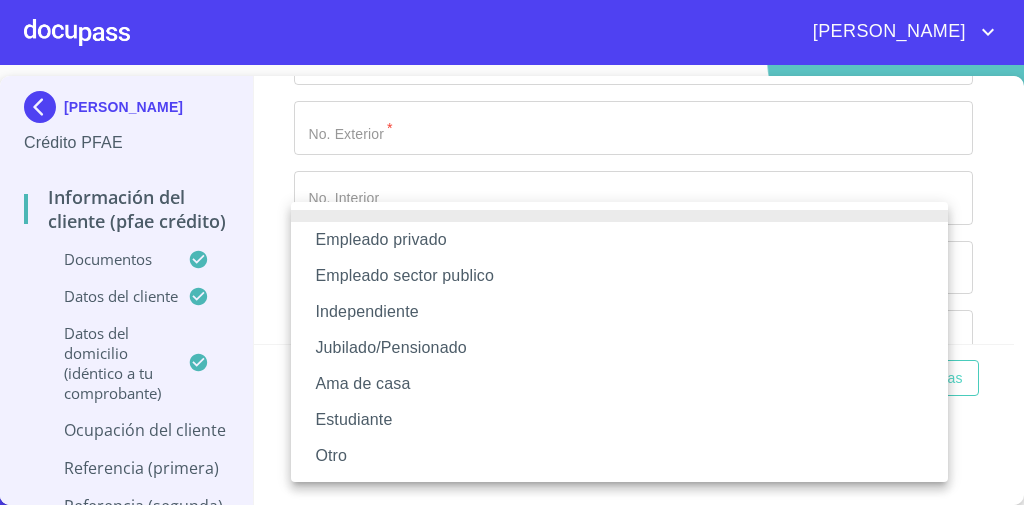 click on "Independiente" at bounding box center [619, 312] 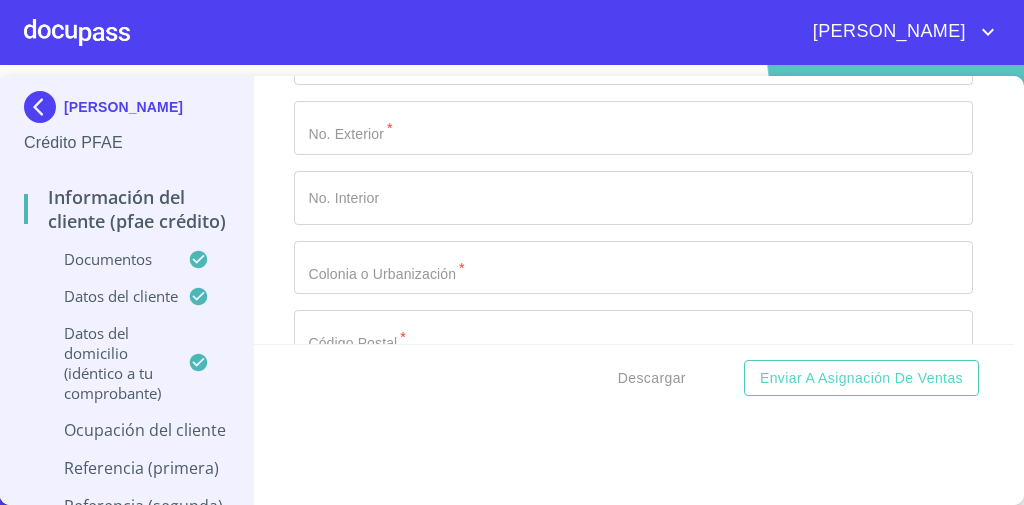 click on "Información del cliente (PFAE crédito)   Documentos Documento de identificación   * INE ​ Identificación Oficial * Identificación Oficial Identificación Oficial Identificación Oficial Comprobante de Domicilio * Comprobante de Domicilio Comprobante de Domicilio Fuente de ingresos   * Independiente/Dueño de negocio/Persona Moral ​ Comprobante de Ingresos mes 1 * Comprobante de Ingresos mes 1 Comprobante de Ingresos mes 1 Comprobante de Ingresos mes 2 * Comprobante de Ingresos mes 2 Comprobante de Ingresos mes 2 Comprobante de Ingresos mes 3 * Comprobante de Ingresos mes 3 Comprobante de Ingresos mes 3 CURP * CURP CURP Constancia de situación fiscal Constancia de situación fiscal Constancia de situación fiscal Datos del cliente Apellido Paterno   * CASILLAS ​ Apellido Materno   * SILVAS ​ Primer nombre   * REYNALDO ​ Segundo Nombre ​ Fecha de nacimiento * 17 de jun. de 1996 ​ Nacionalidad   * Mexicana ​ País de nacimiento   * MEXICO ​ Estado de nacimiento   * Jalisco" at bounding box center (634, 210) 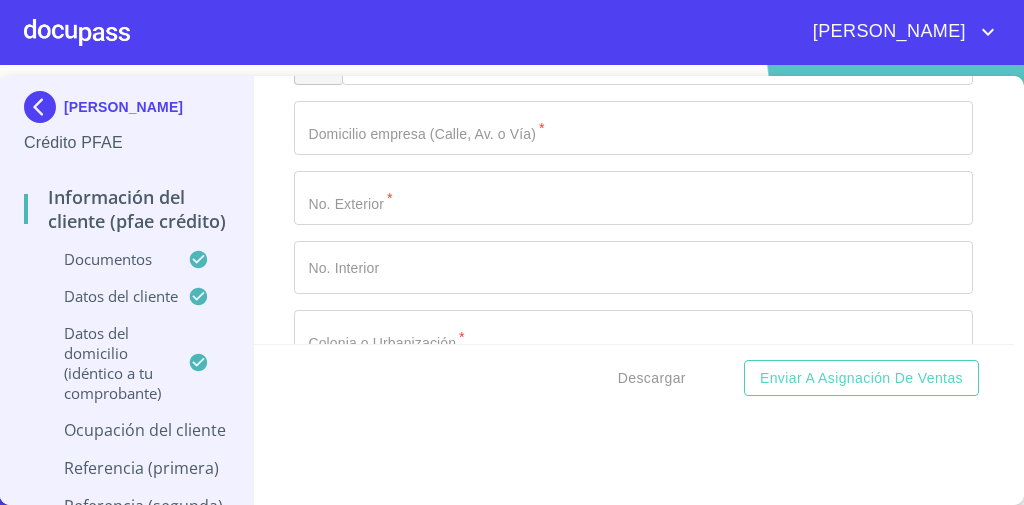 scroll, scrollTop: 8461, scrollLeft: 0, axis: vertical 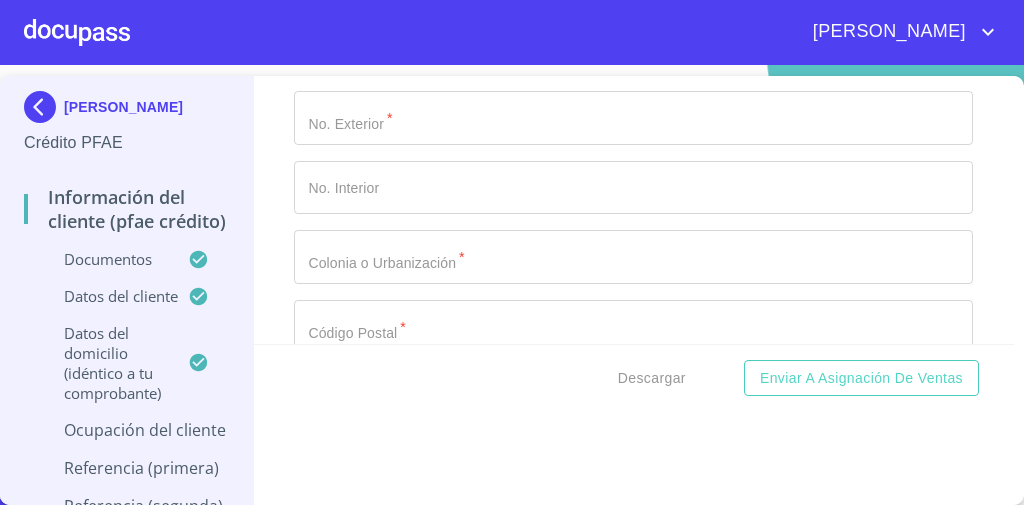 click on "Documento de identificación   *" at bounding box center (610, -2699) 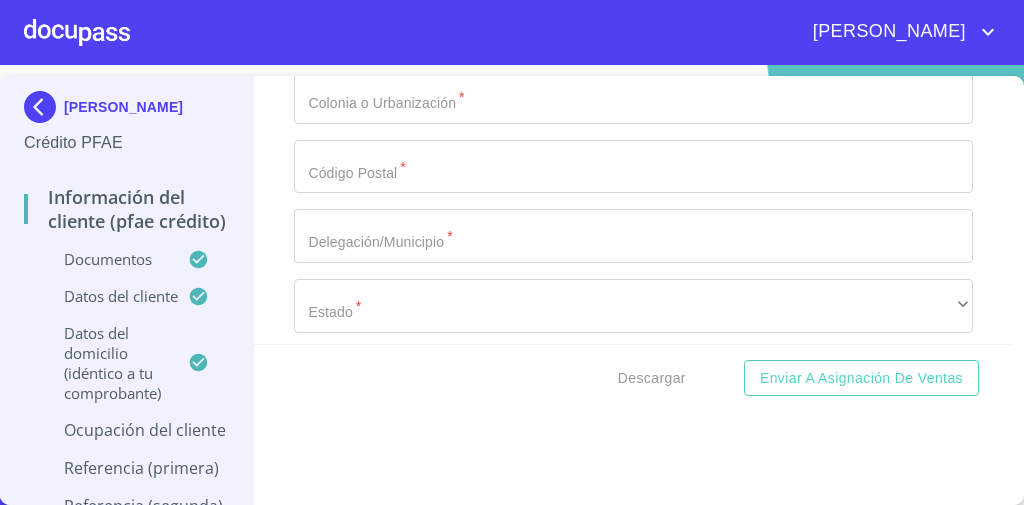 click at bounding box center [610, -599] 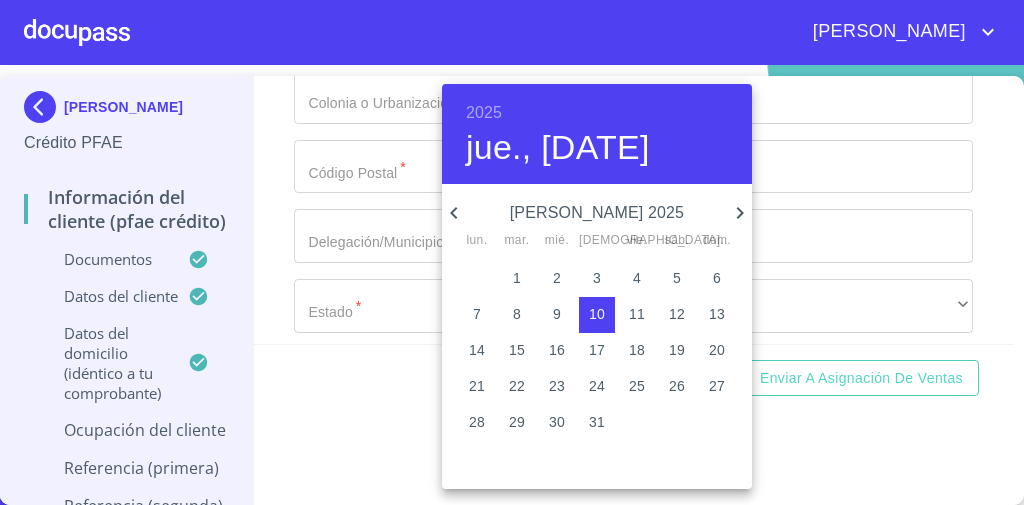 click on "2025" at bounding box center (484, 113) 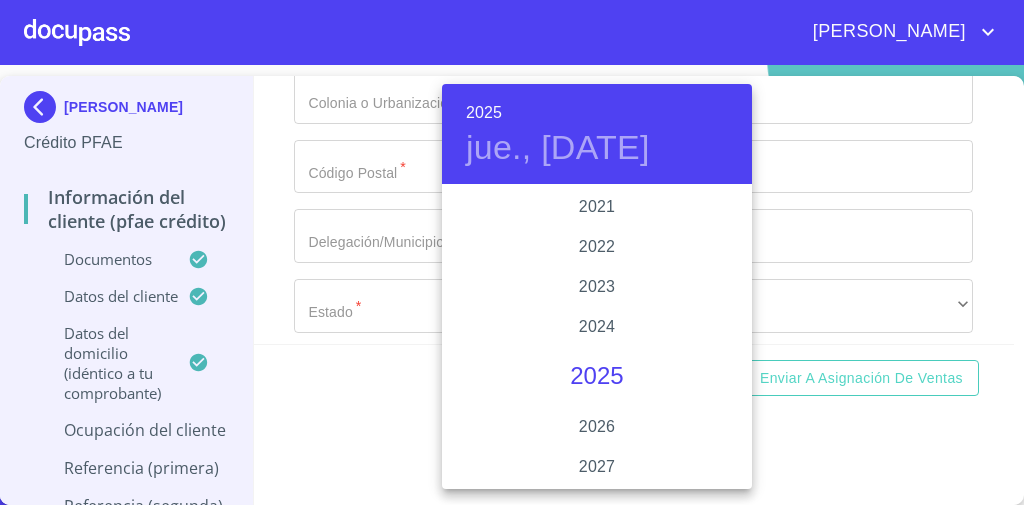 scroll, scrollTop: 3720, scrollLeft: 0, axis: vertical 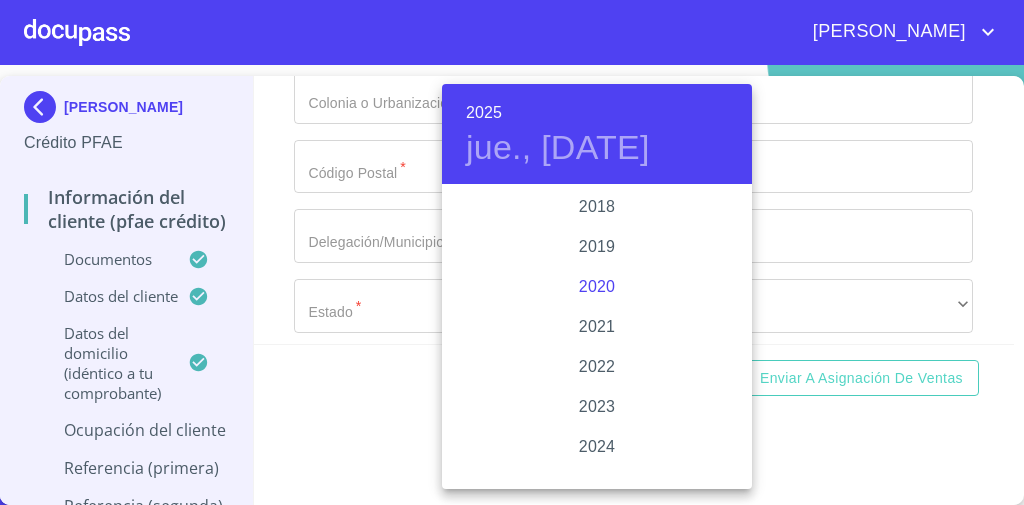 click on "2020" at bounding box center (597, 287) 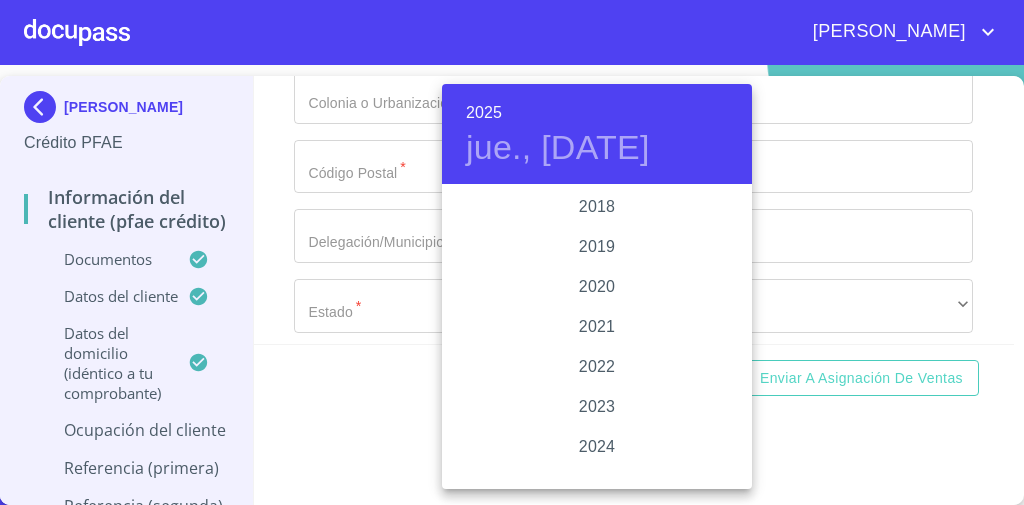 type on "10 de jul. de 2020" 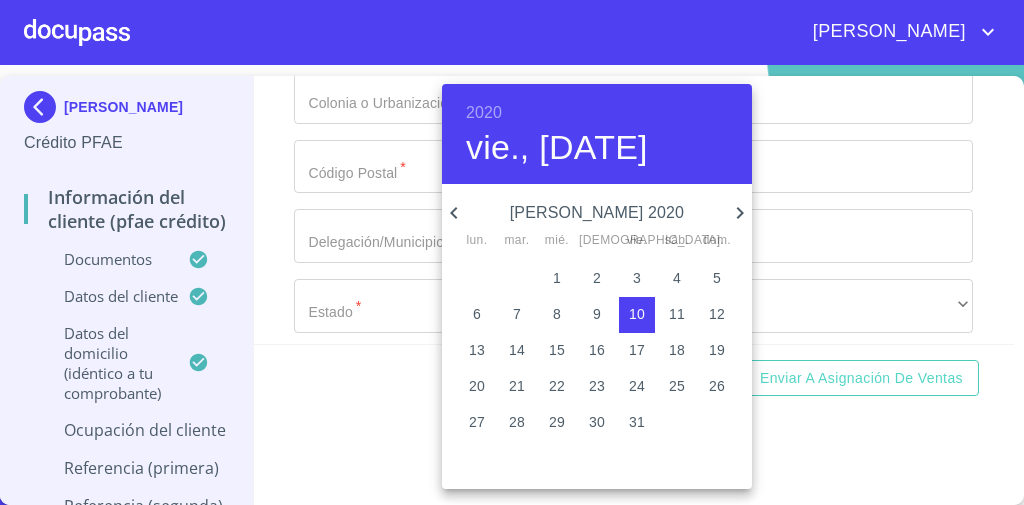 click at bounding box center [512, 252] 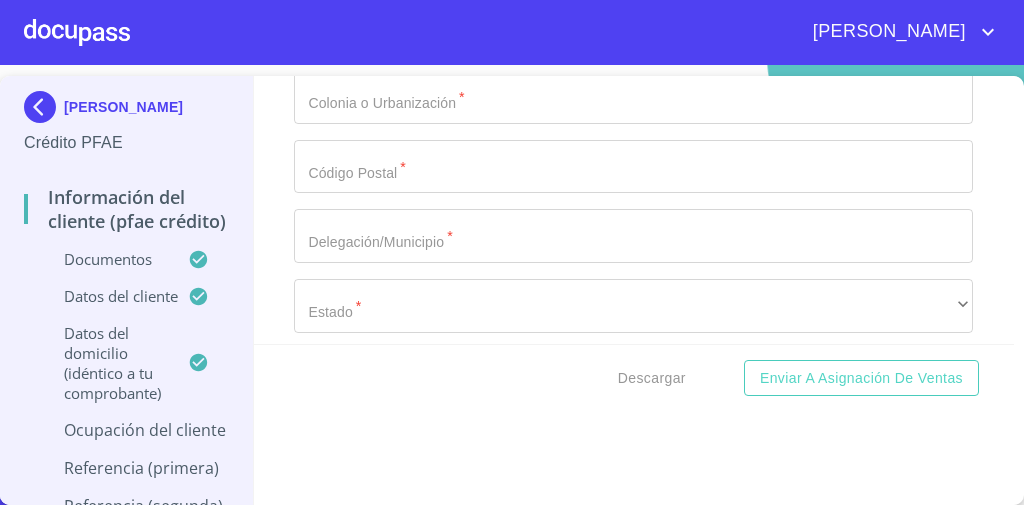 click on "Documento de identificación   *" at bounding box center (633, -530) 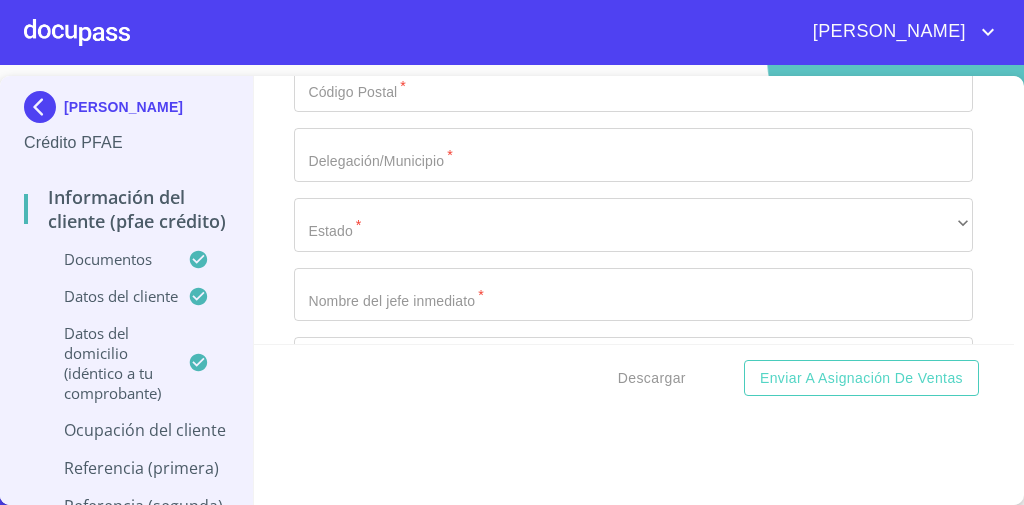 scroll, scrollTop: 8781, scrollLeft: 0, axis: vertical 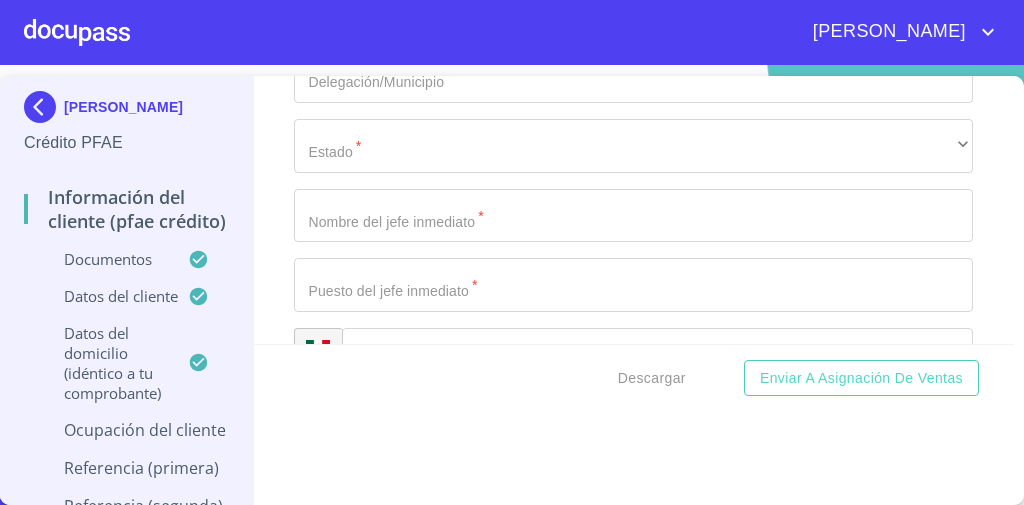 type on "Comercio al por menor de frutas y verduras frescas" 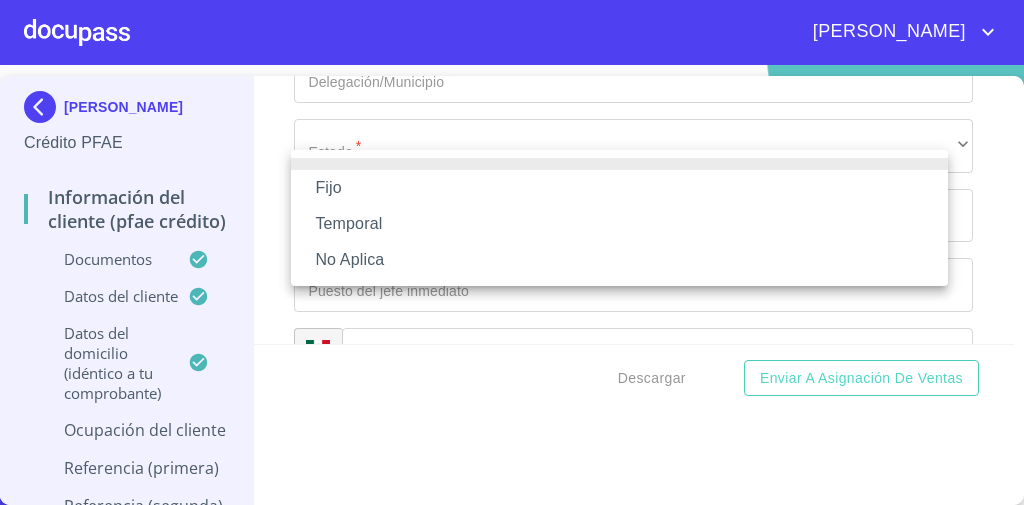 drag, startPoint x: 441, startPoint y: 187, endPoint x: 440, endPoint y: 197, distance: 10.049875 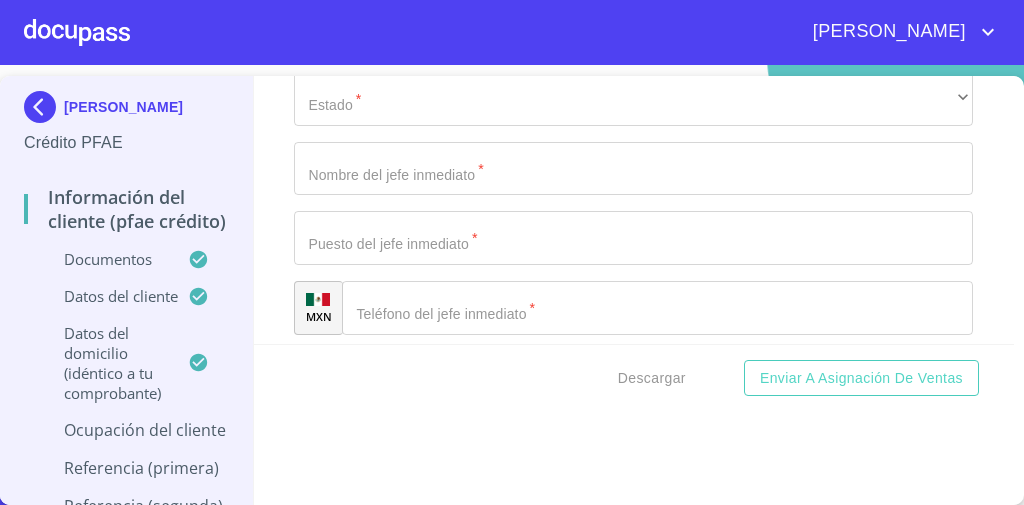 scroll, scrollTop: 8861, scrollLeft: 0, axis: vertical 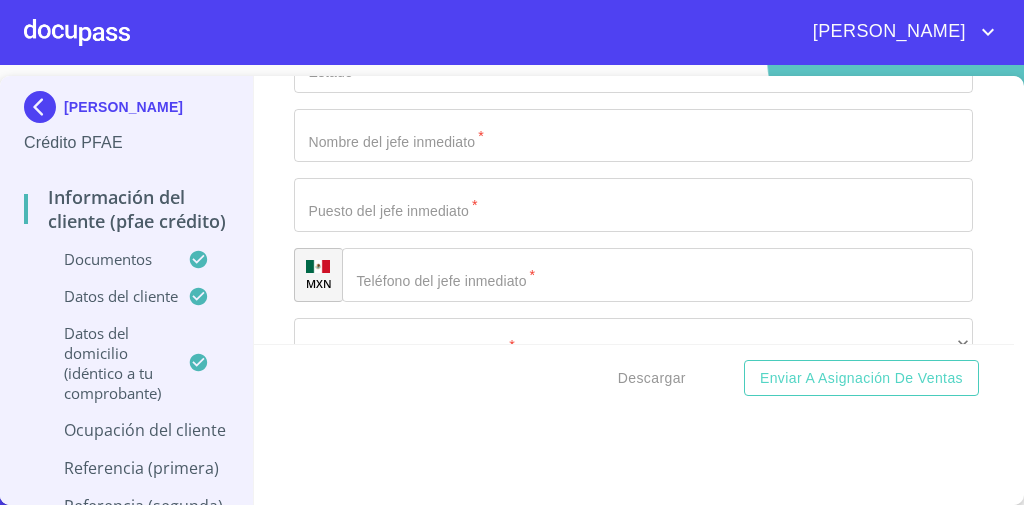 click on "​" at bounding box center (633, -631) 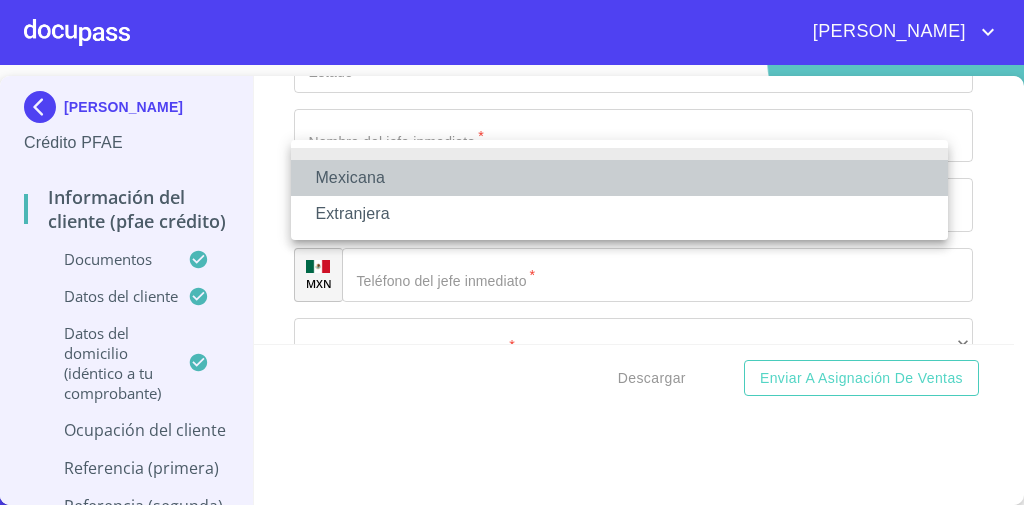 click on "Mexicana" at bounding box center (619, 178) 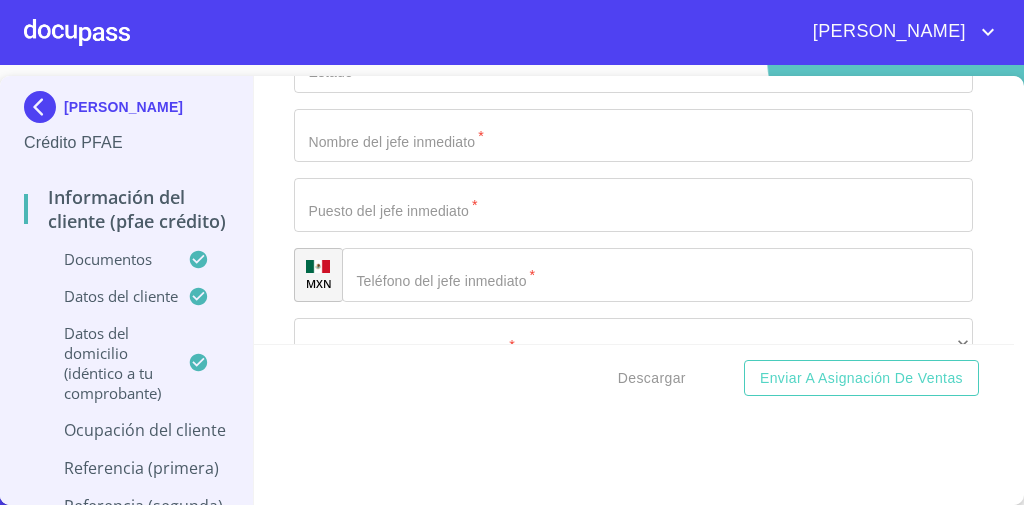 click on "​" at bounding box center [633, -561] 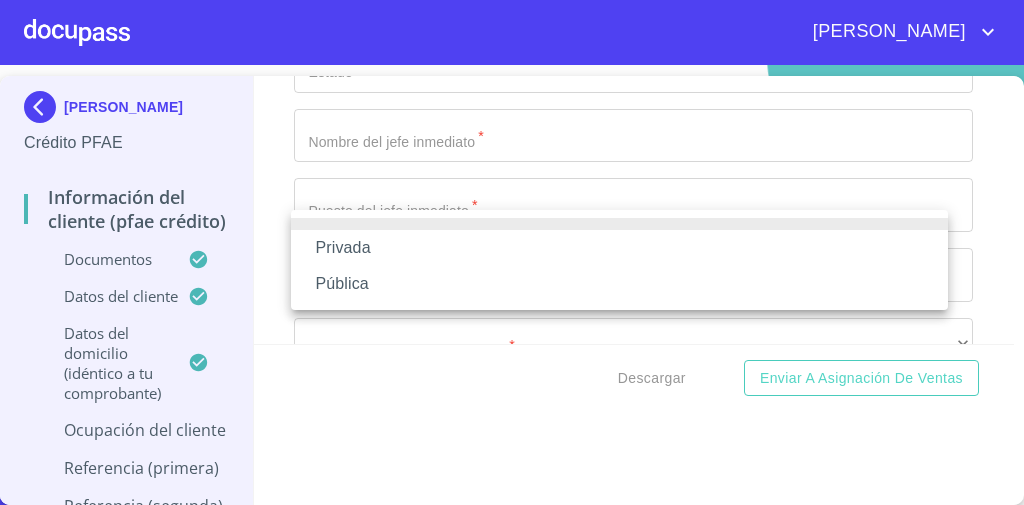 click on "Privada" at bounding box center (619, 248) 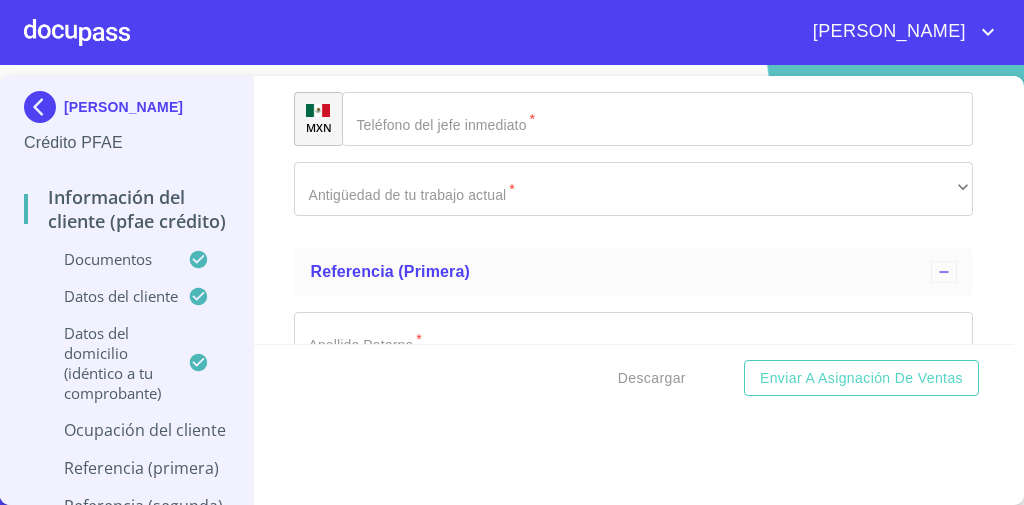scroll, scrollTop: 9021, scrollLeft: 0, axis: vertical 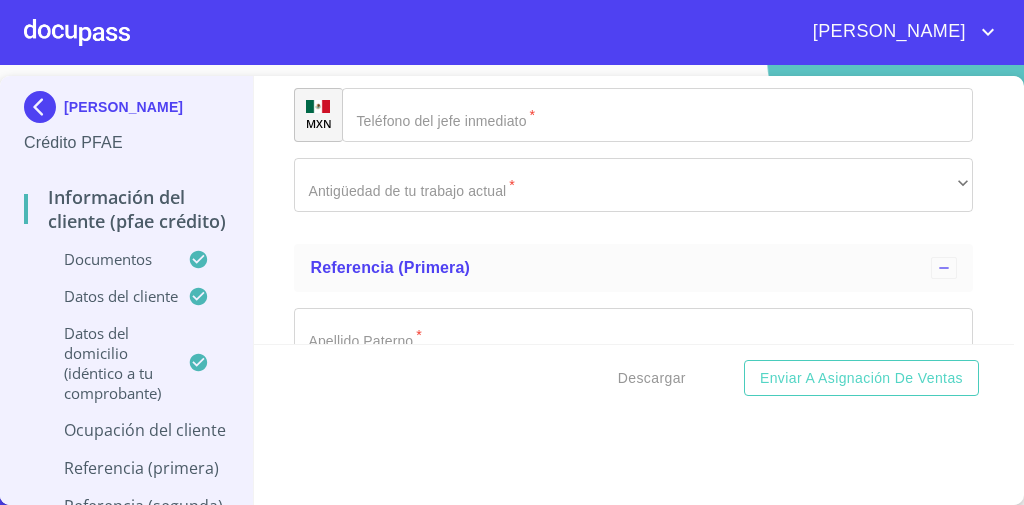 click on "Documento de identificación   *" at bounding box center [610, -3259] 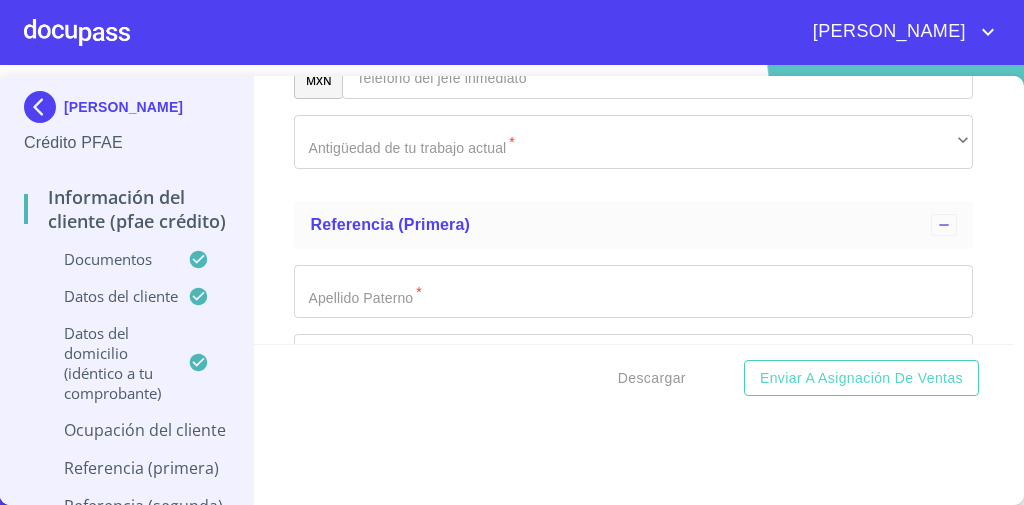 scroll, scrollTop: 9101, scrollLeft: 0, axis: vertical 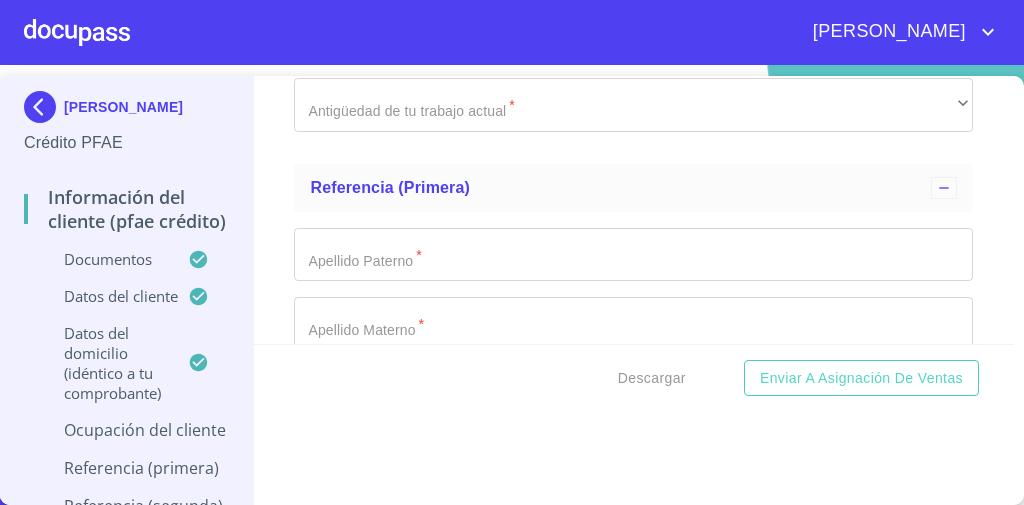 click on "Documento de identificación   *" at bounding box center [610, -3339] 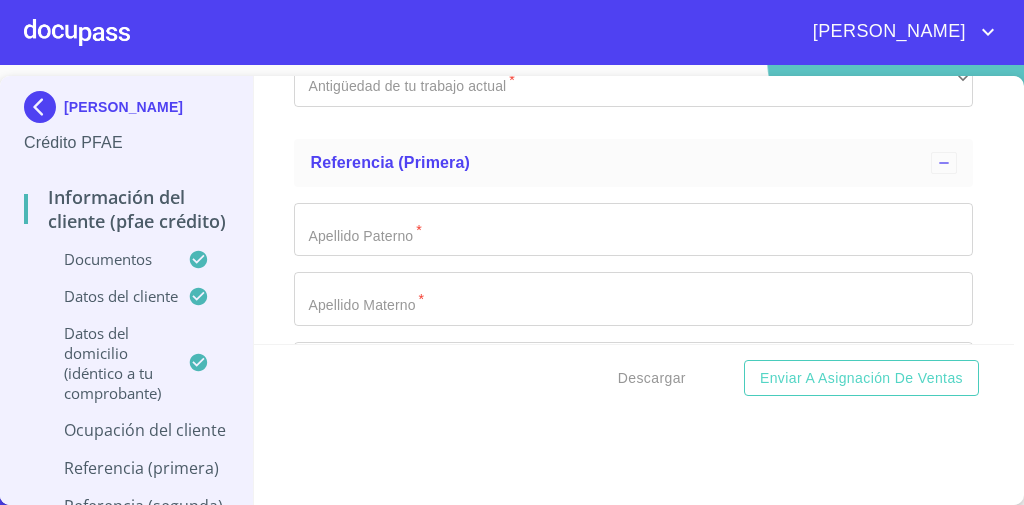type on "34" 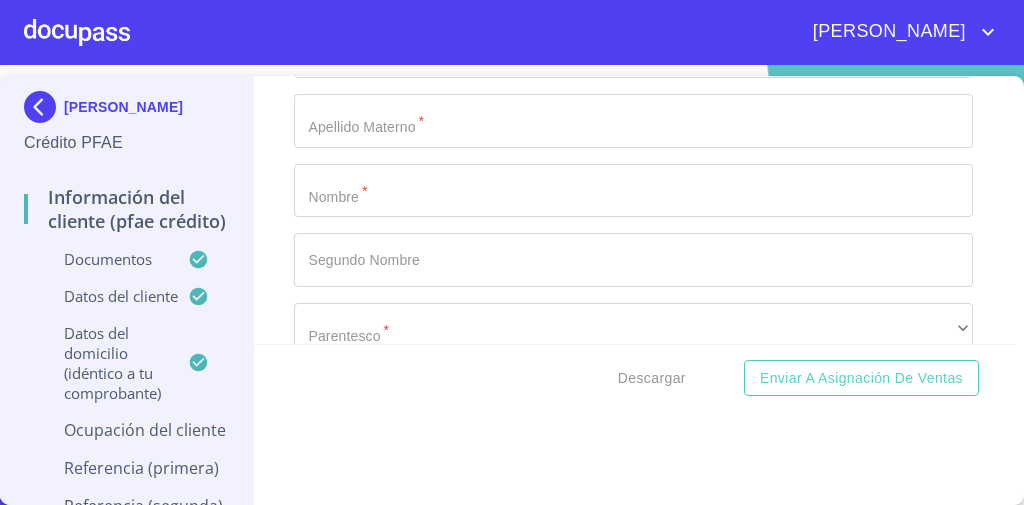 type on "SAN AGUSTIN" 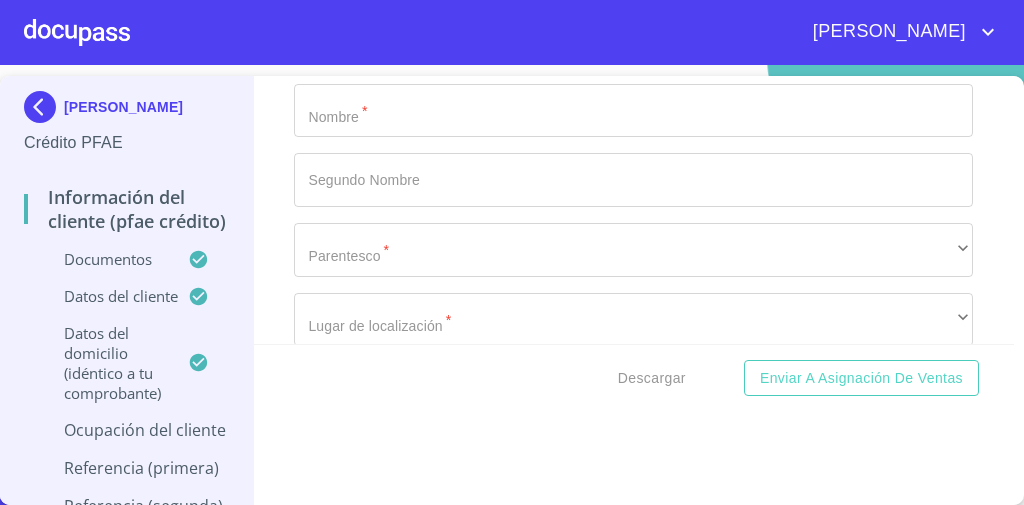 click on "Documento de identificación   *" at bounding box center (610, -3622) 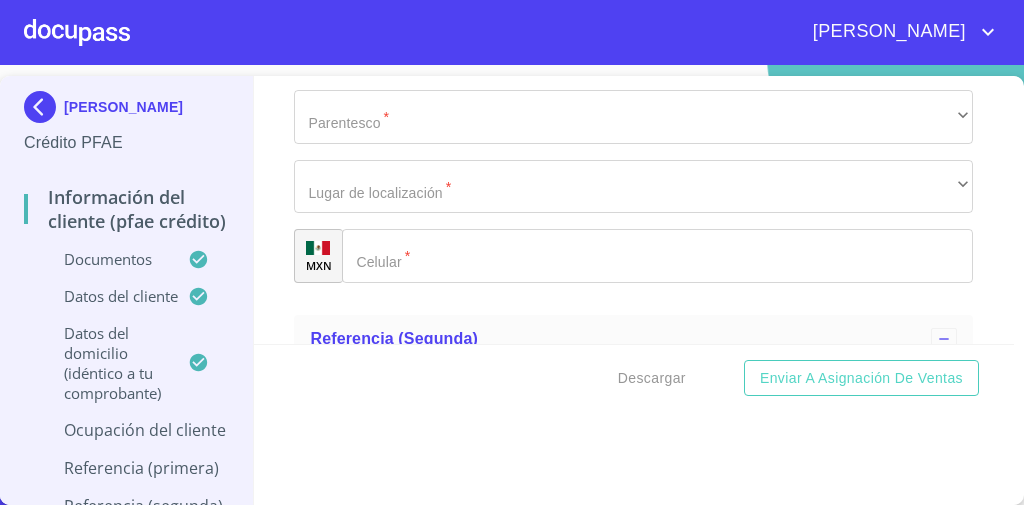 scroll, scrollTop: 9544, scrollLeft: 0, axis: vertical 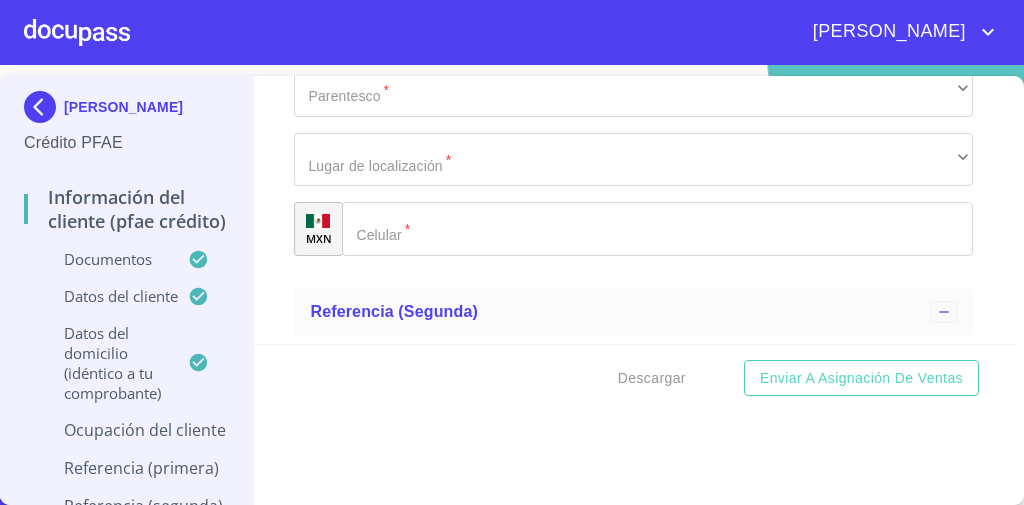 type on "TLAJOMULCO DE ZUÑIGA" 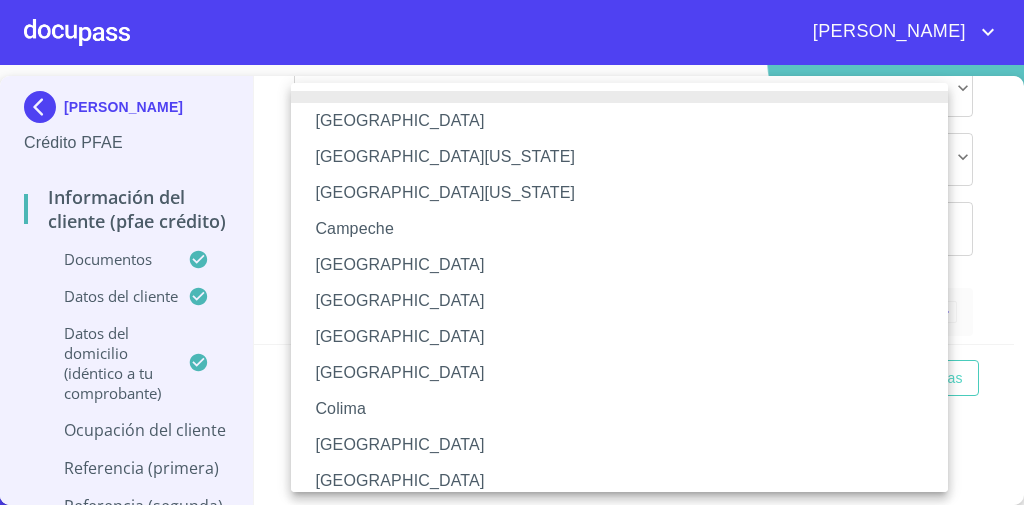 type 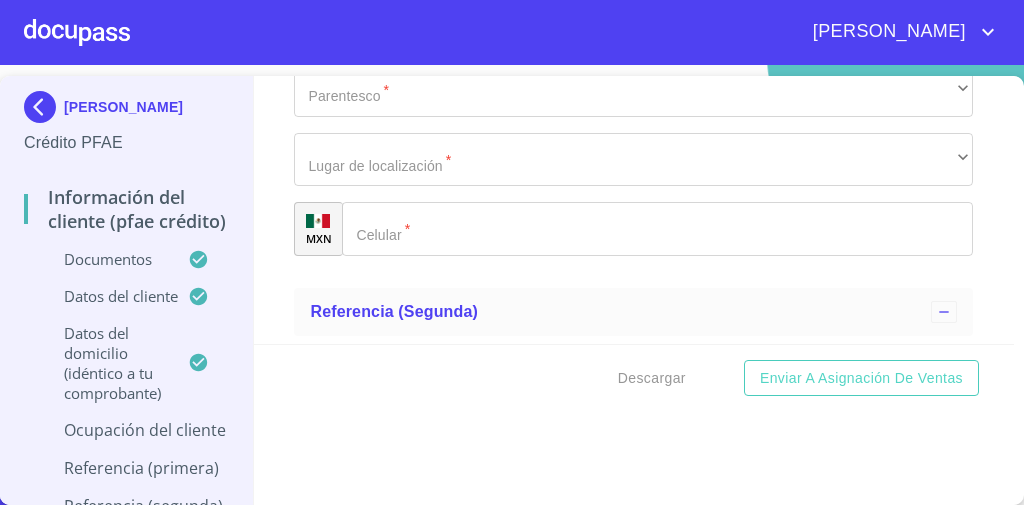 click on "Documento de identificación   *" at bounding box center [610, -3782] 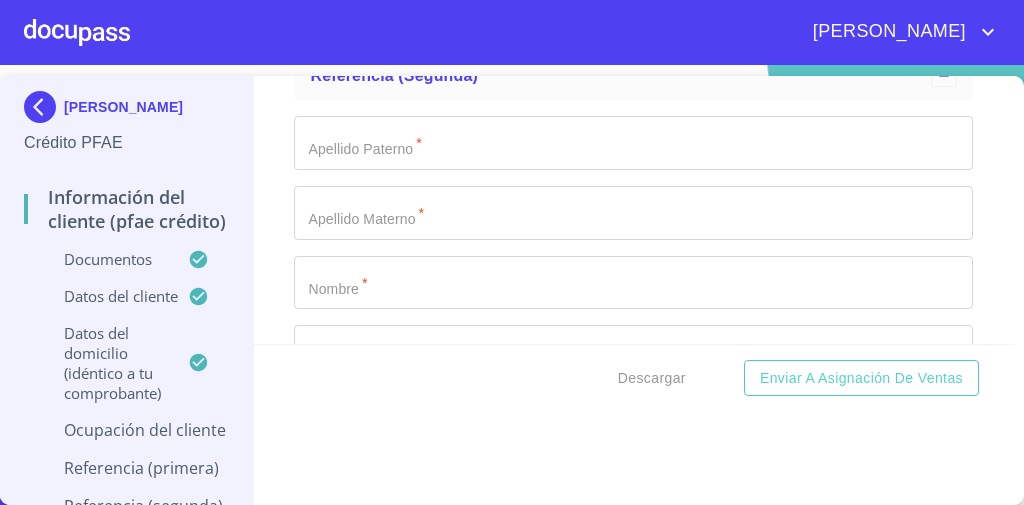 scroll, scrollTop: 9784, scrollLeft: 0, axis: vertical 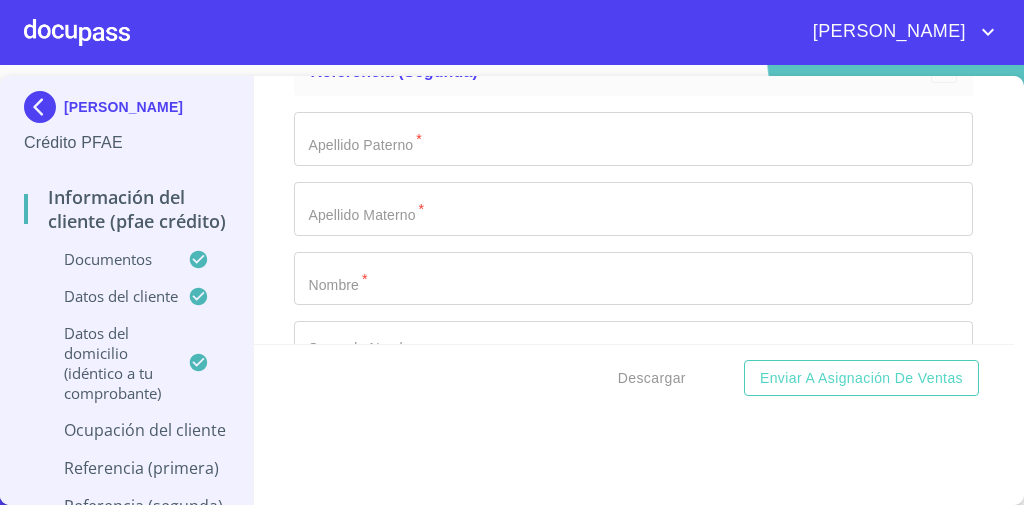 type on "DUEÑO" 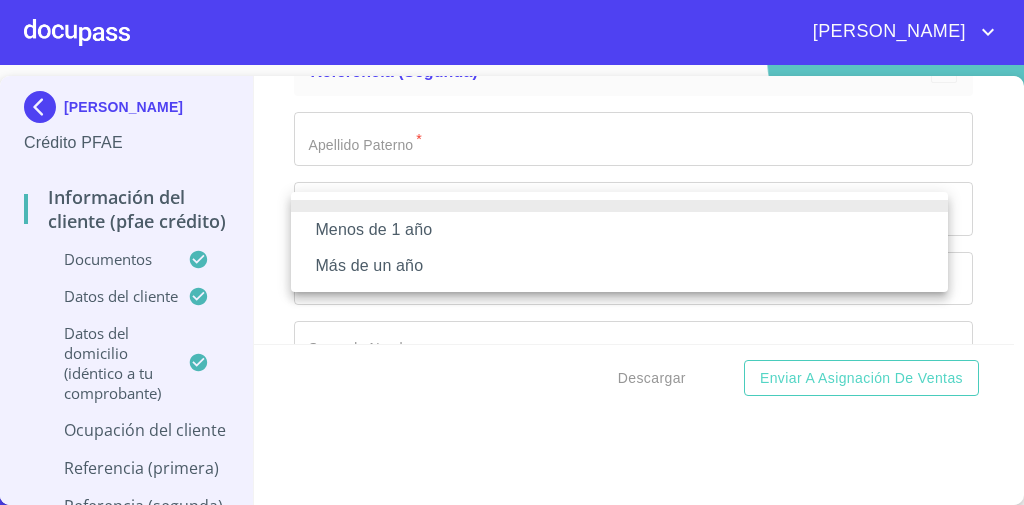 click on "Menos de 1 año" at bounding box center [619, 230] 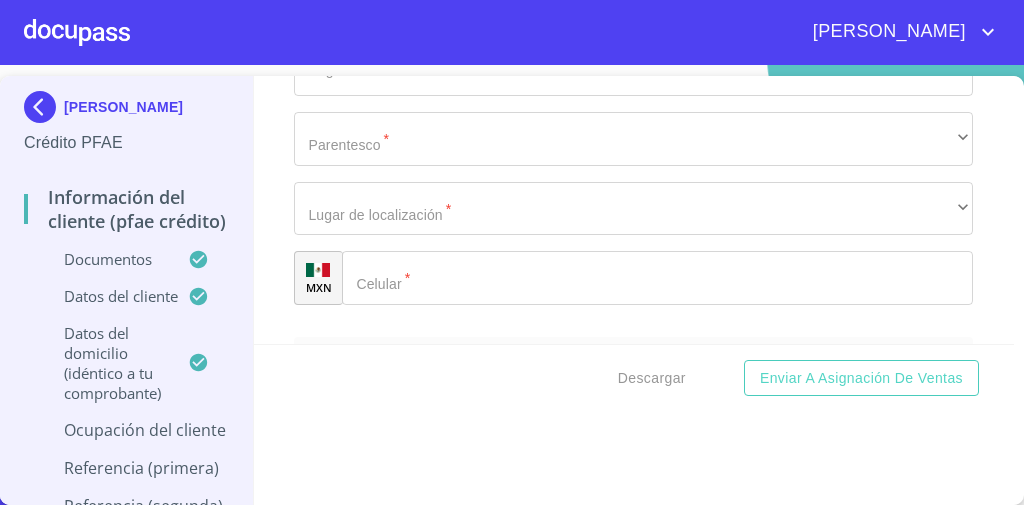 scroll, scrollTop: 9864, scrollLeft: 0, axis: vertical 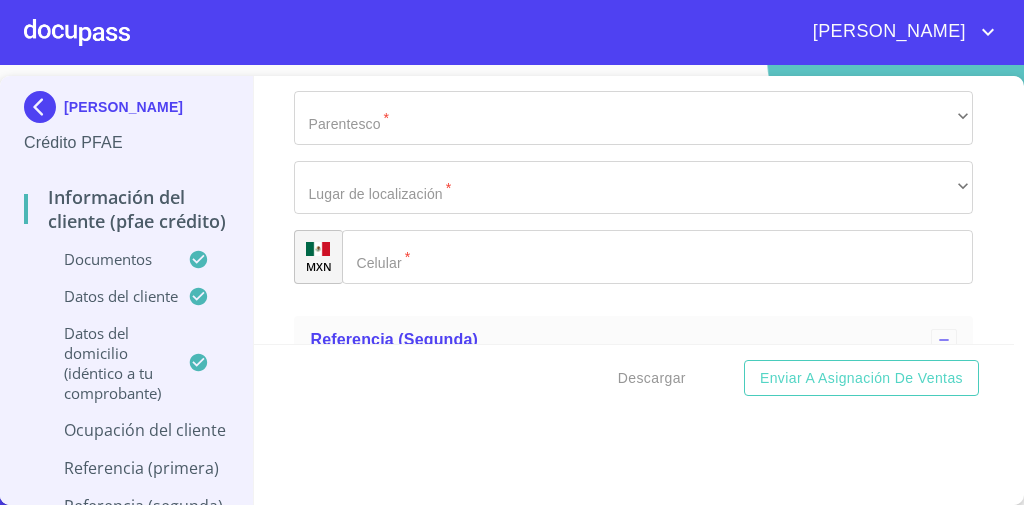 click on "Documento de identificación   *" at bounding box center (610, -4102) 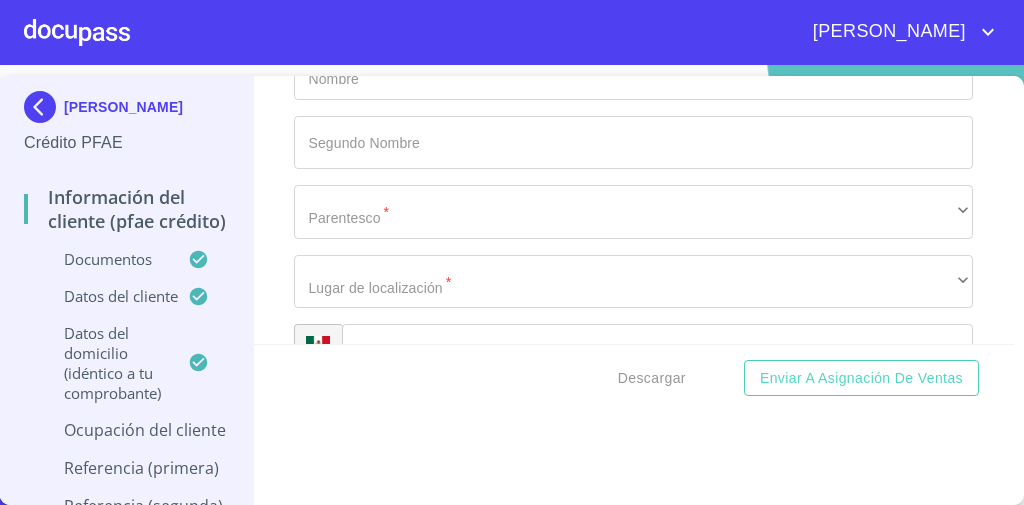 scroll, scrollTop: 9704, scrollLeft: 0, axis: vertical 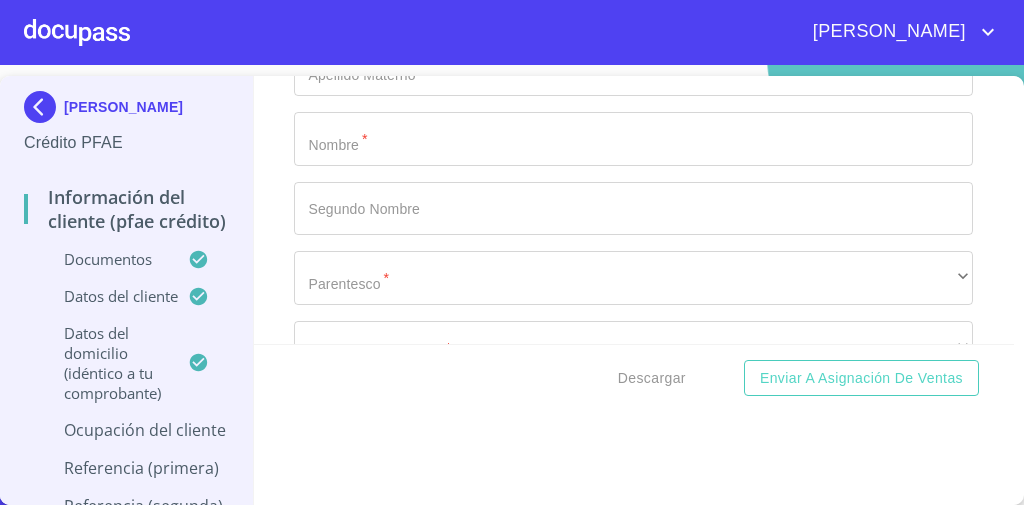 click on "Menos de 1 año" at bounding box center [633, -498] 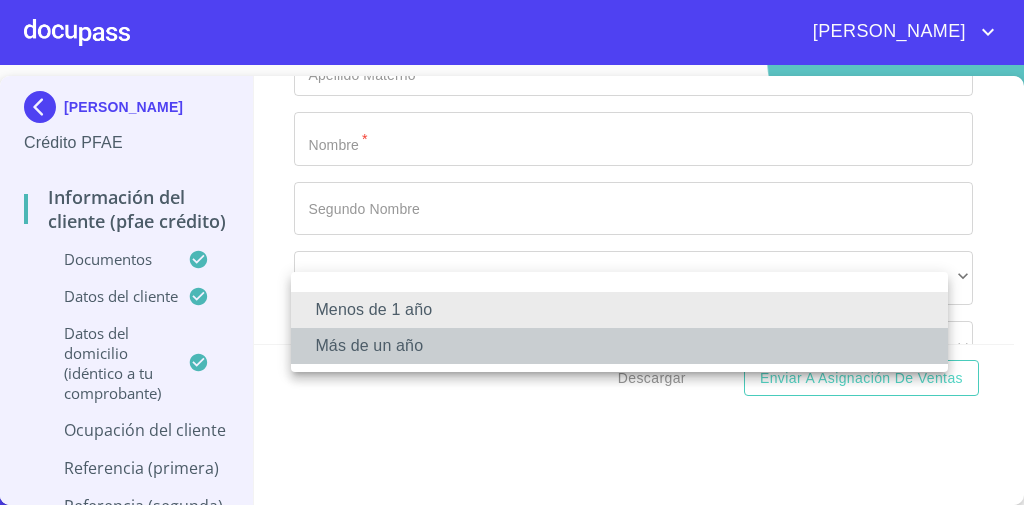 click on "Más de un año" at bounding box center [619, 346] 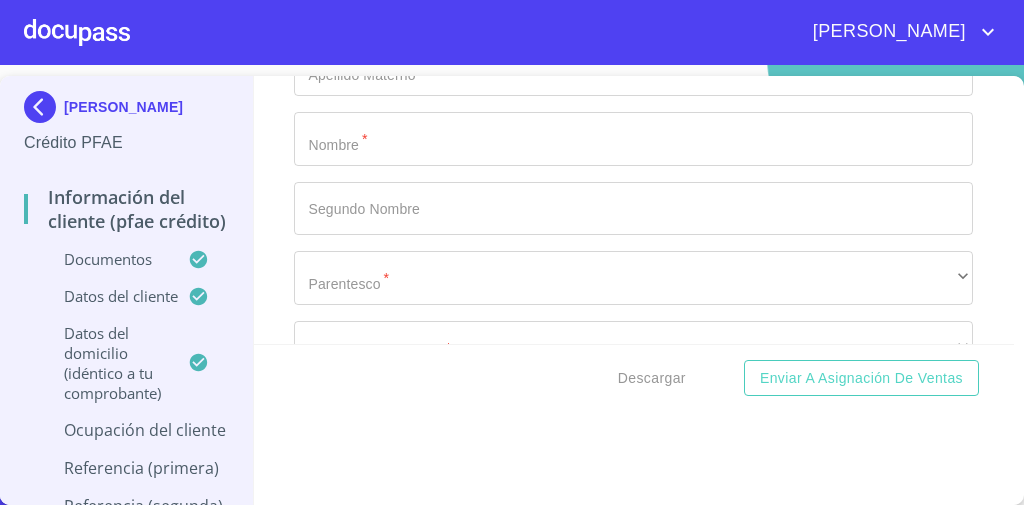 click on "Información del cliente (PFAE crédito)   Documentos Documento de identificación   * INE ​ Identificación Oficial * Identificación Oficial Identificación Oficial Identificación Oficial Comprobante de Domicilio * Comprobante de Domicilio Comprobante de Domicilio Fuente de ingresos   * Independiente/Dueño de negocio/Persona Moral ​ Comprobante de Ingresos mes 1 * Comprobante de Ingresos mes 1 Comprobante de Ingresos mes 1 Comprobante de Ingresos mes 2 * Comprobante de Ingresos mes 2 Comprobante de Ingresos mes 2 Comprobante de Ingresos mes 3 * Comprobante de Ingresos mes 3 Comprobante de Ingresos mes 3 CURP * CURP CURP Constancia de situación fiscal Constancia de situación fiscal Constancia de situación fiscal Datos del cliente Apellido Paterno   * CASILLAS ​ Apellido Materno   * SILVAS ​ Primer nombre   * REYNALDO ​ Segundo Nombre ​ Fecha de nacimiento * 17 de jun. de 1996 ​ Nacionalidad   * Mexicana ​ País de nacimiento   * MEXICO ​ Estado de nacimiento   * Jalisco" at bounding box center (634, 210) 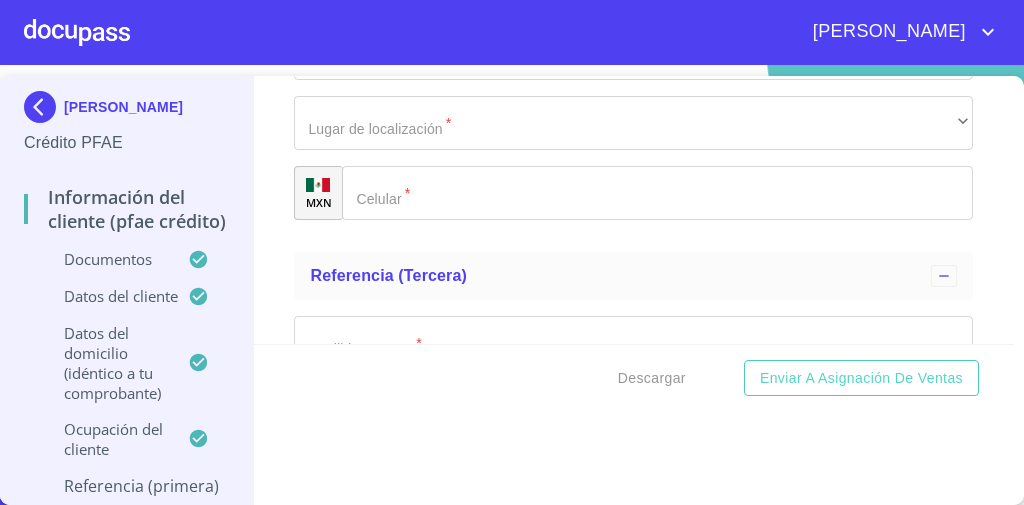 scroll, scrollTop: 10184, scrollLeft: 0, axis: vertical 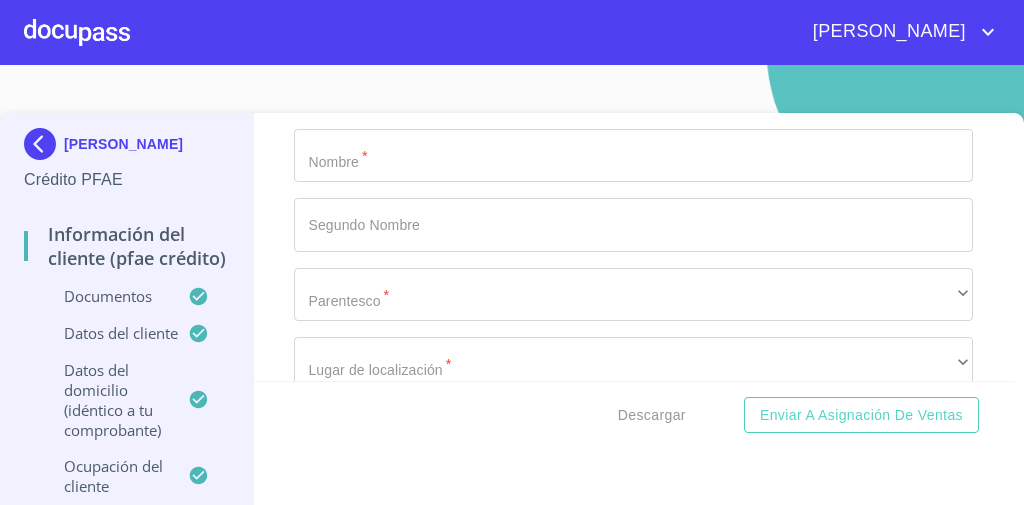 click on "Documento de identificación   *" at bounding box center (610, -4145) 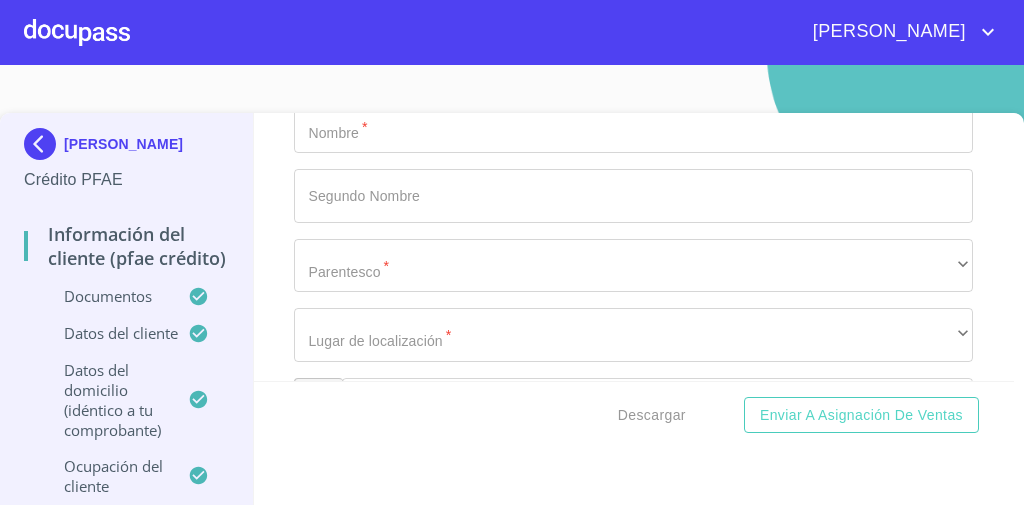 click on "Documento de identificación   *" at bounding box center [633, -511] 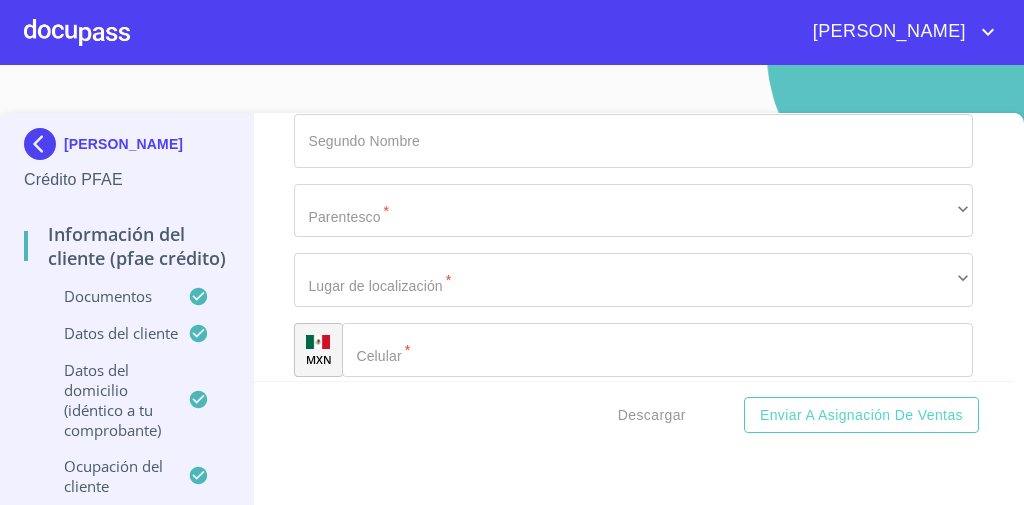 scroll, scrollTop: 10053, scrollLeft: 0, axis: vertical 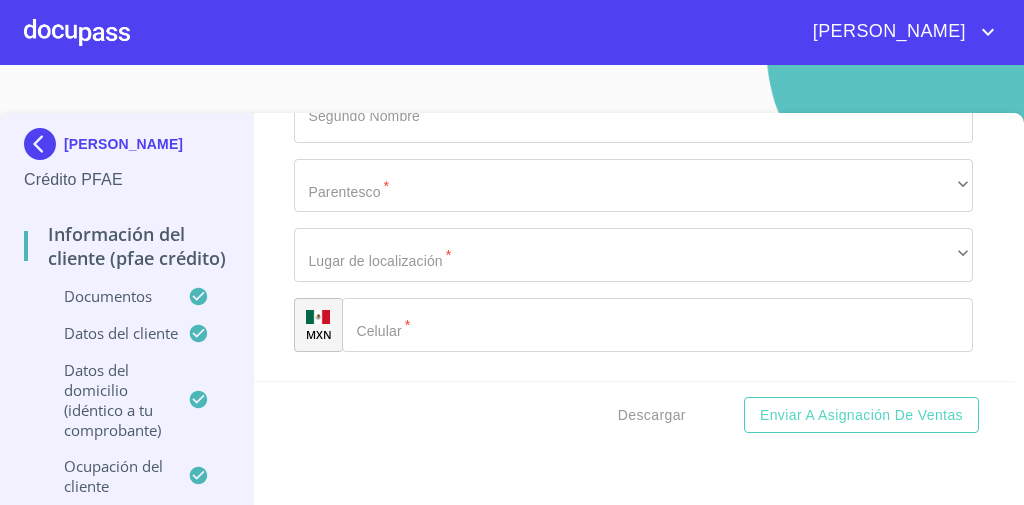 click on "Documento de identificación   *" at bounding box center [633, -521] 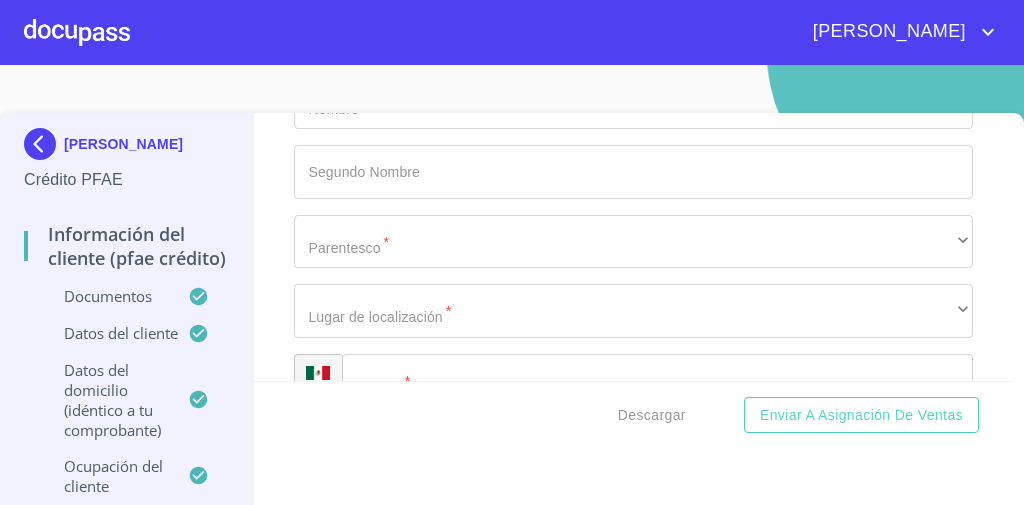 scroll, scrollTop: 9973, scrollLeft: 0, axis: vertical 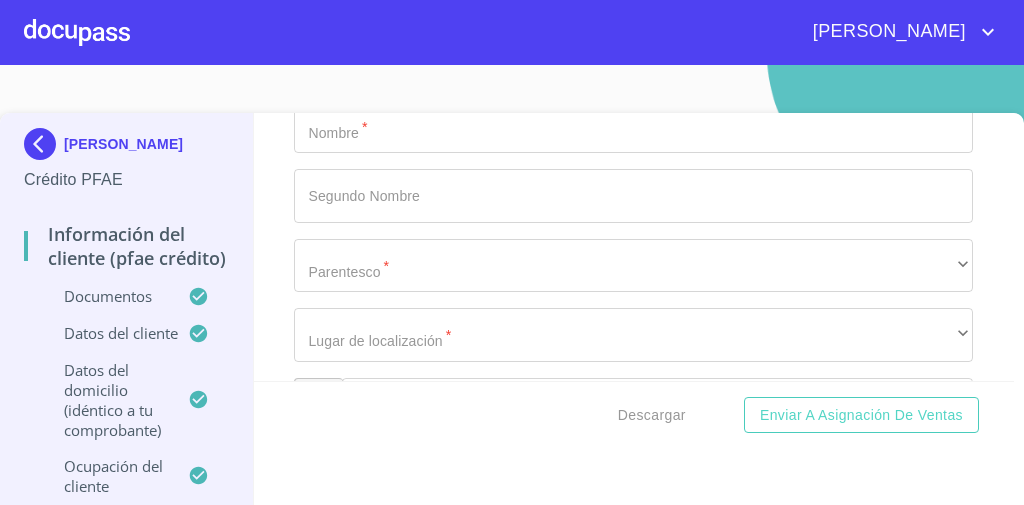 click on "LORENA" at bounding box center [610, -4174] 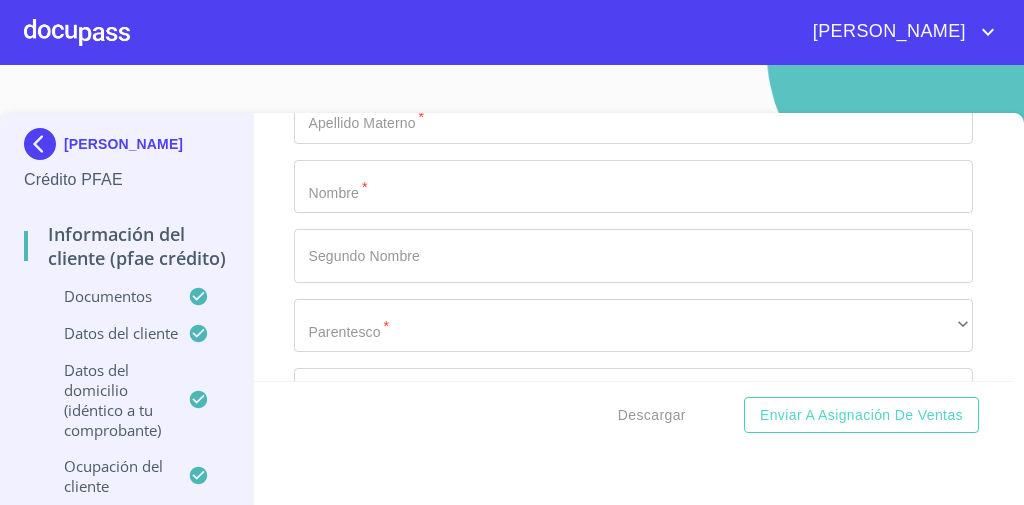 scroll, scrollTop: 9973, scrollLeft: 0, axis: vertical 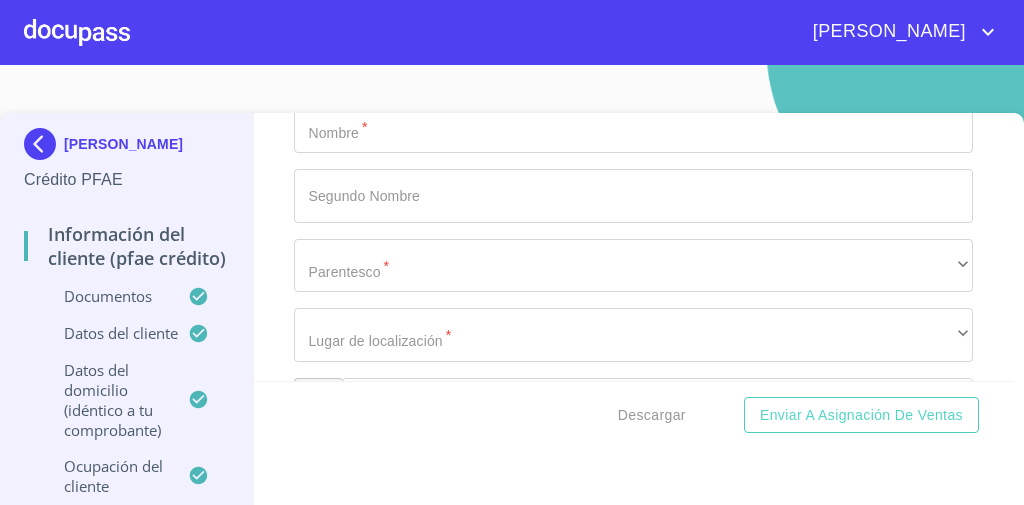 click on "Documento de identificación   *" at bounding box center [633, -580] 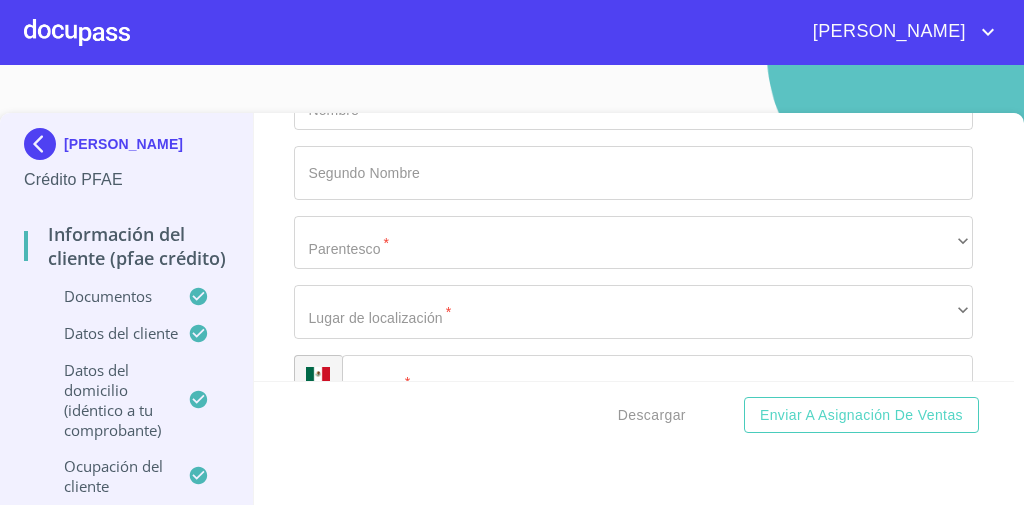 scroll, scrollTop: 9893, scrollLeft: 0, axis: vertical 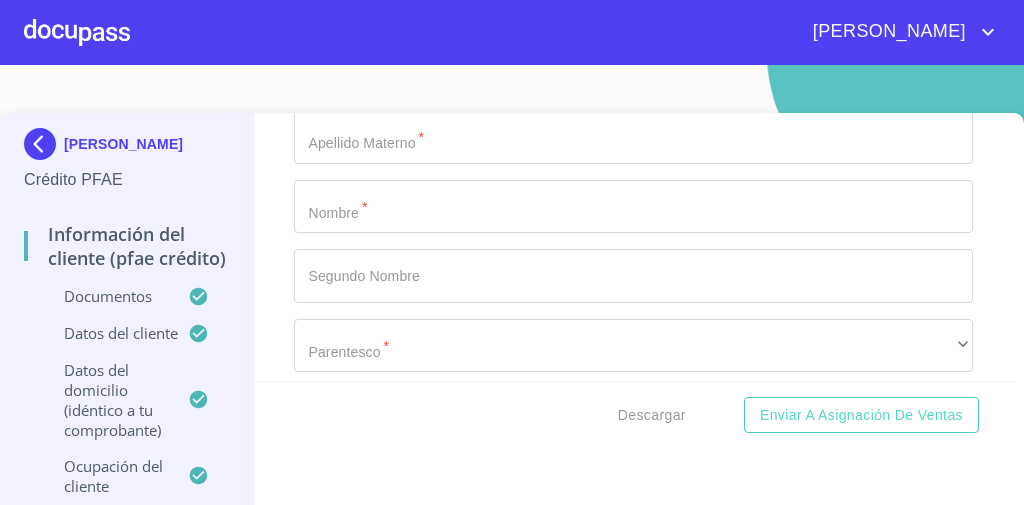 click on "Documento de identificación   *" at bounding box center (633, -500) 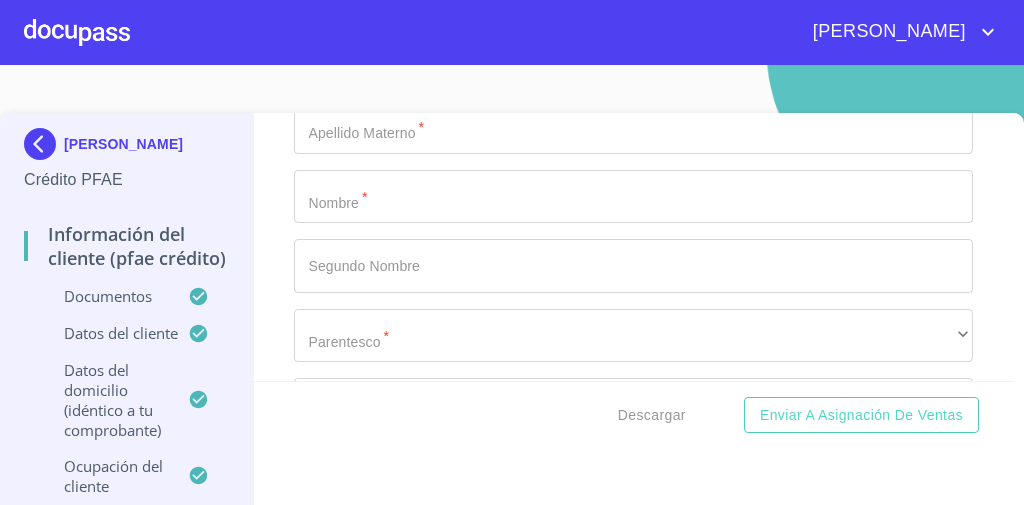 type on "MIRANDA" 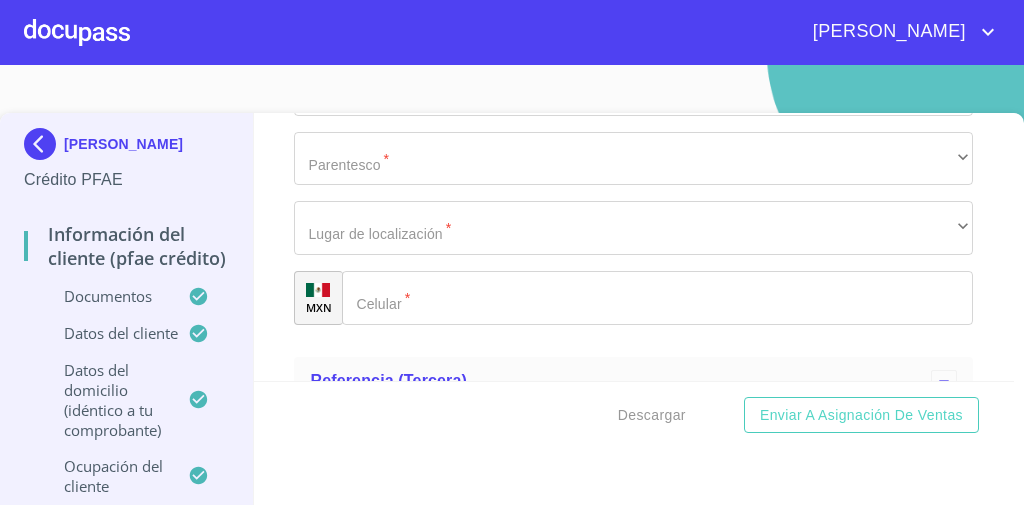 type on "LORENA" 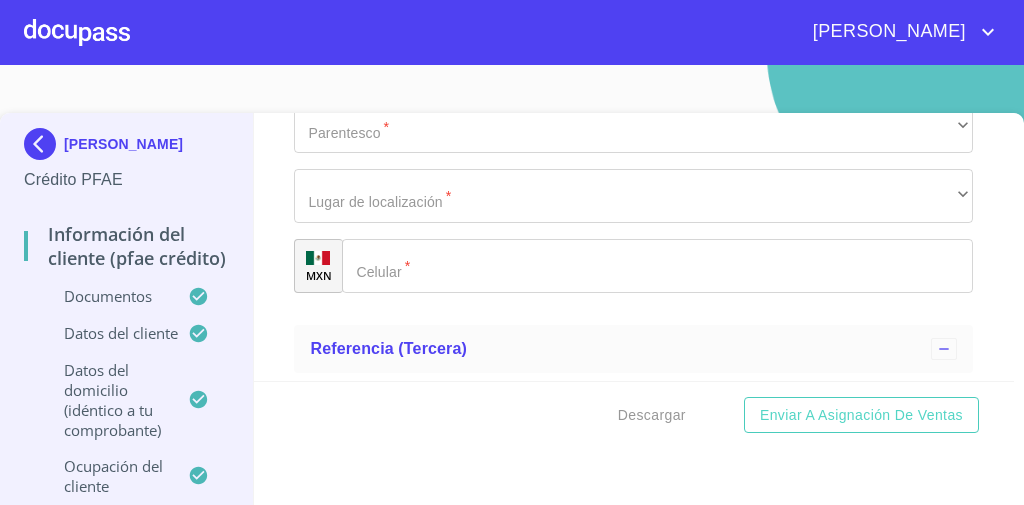 drag, startPoint x: 354, startPoint y: 542, endPoint x: 827, endPoint y: 311, distance: 526.3934 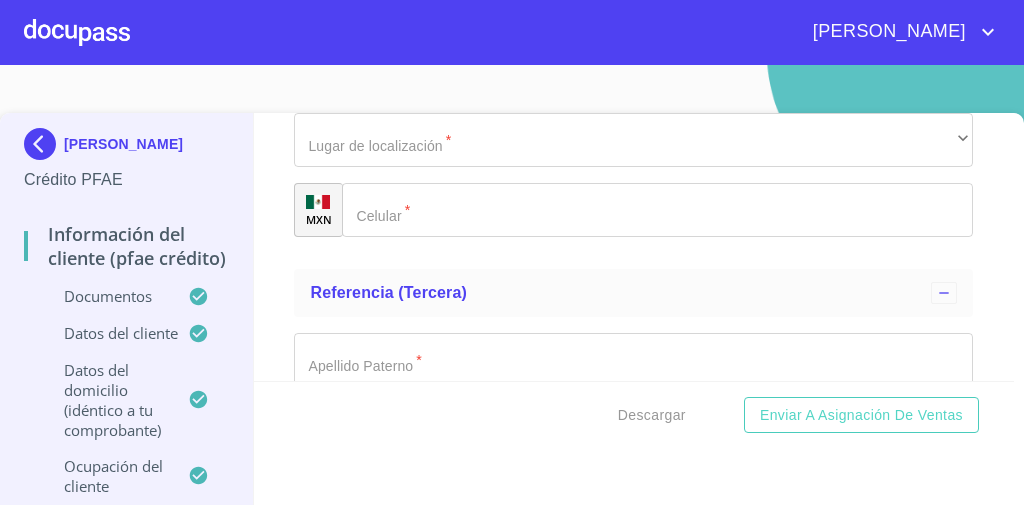 scroll, scrollTop: 10192, scrollLeft: 0, axis: vertical 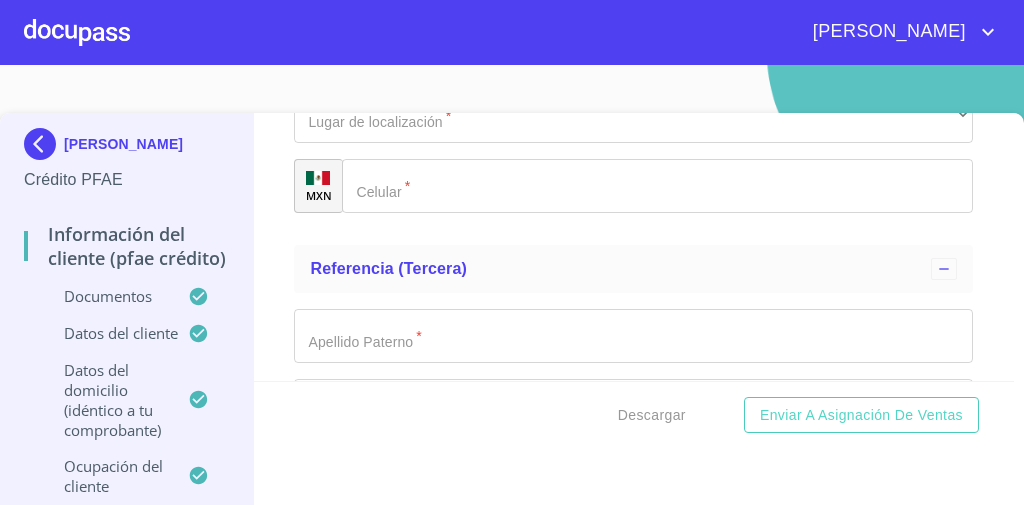 click on "​" at bounding box center (633, -521) 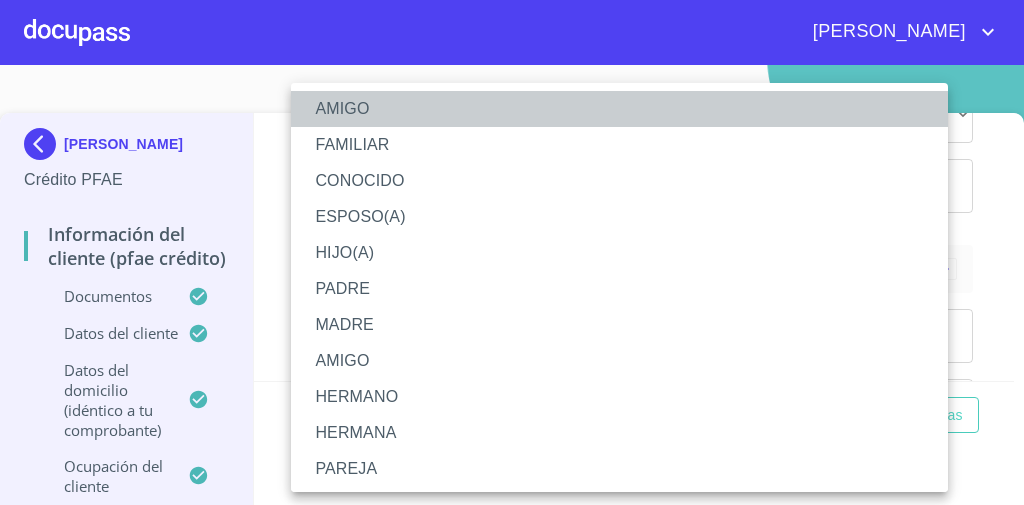 click on "AMIGO" at bounding box center [625, 109] 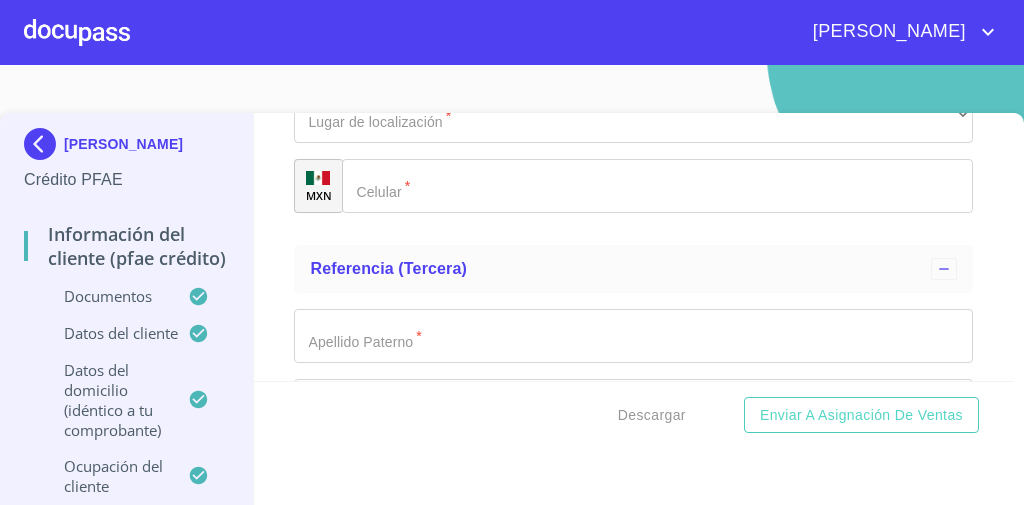 scroll, scrollTop: 0, scrollLeft: 0, axis: both 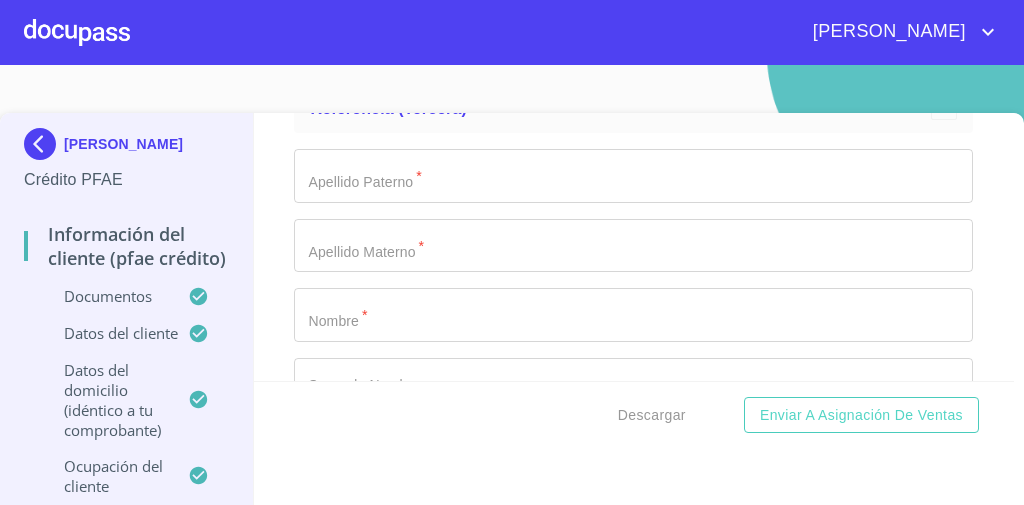 click on "​" at bounding box center (633, -611) 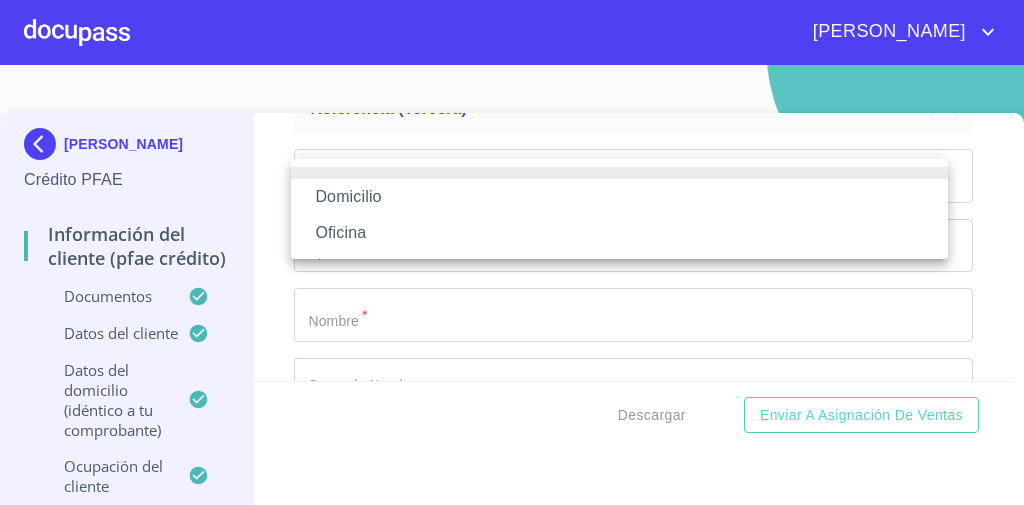 click on "Domicilio" at bounding box center (619, 197) 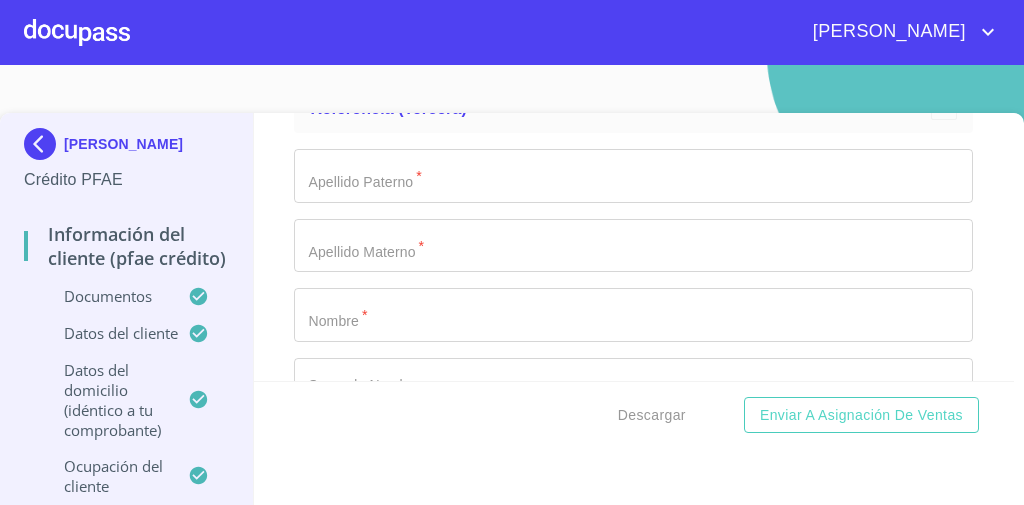 click on "Documento de identificación   *" at bounding box center [683, -542] 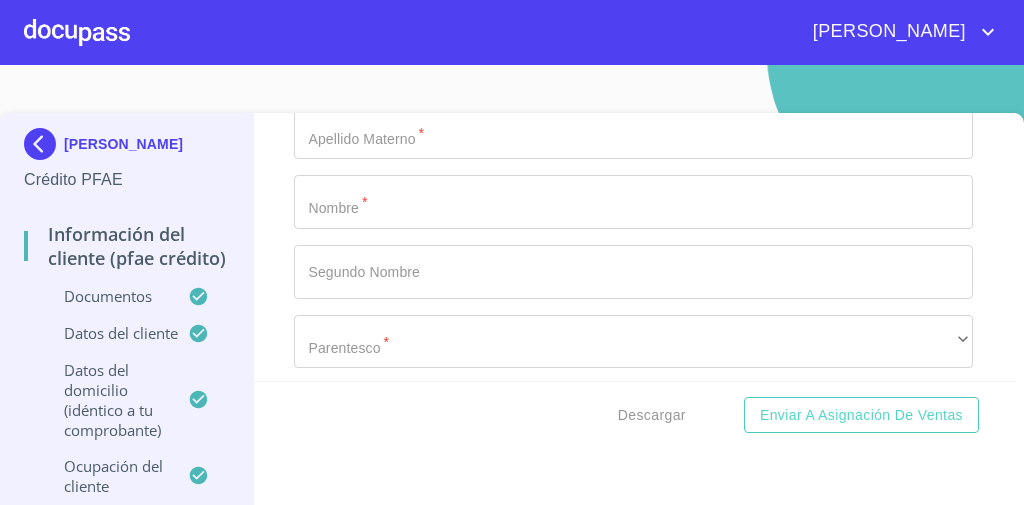 scroll, scrollTop: 10512, scrollLeft: 0, axis: vertical 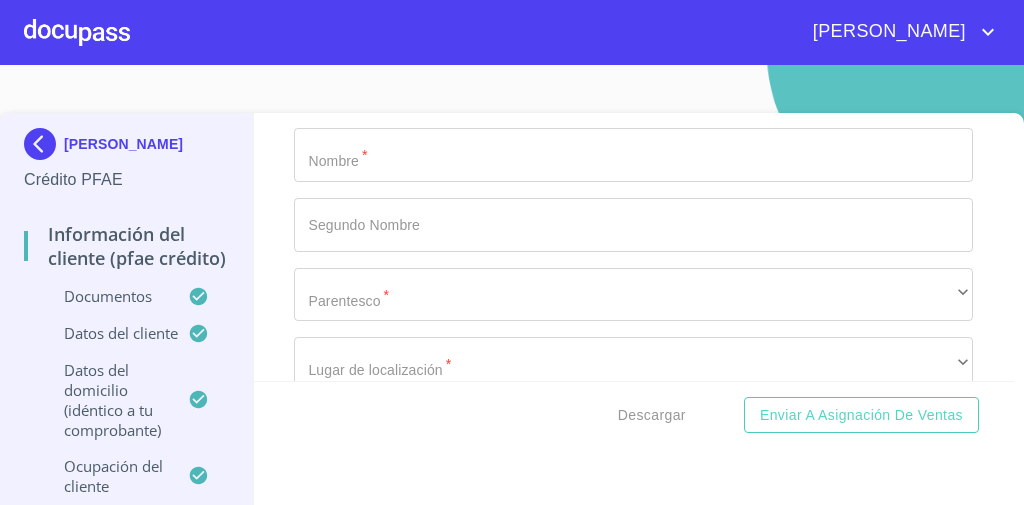 type on "(33)11580863" 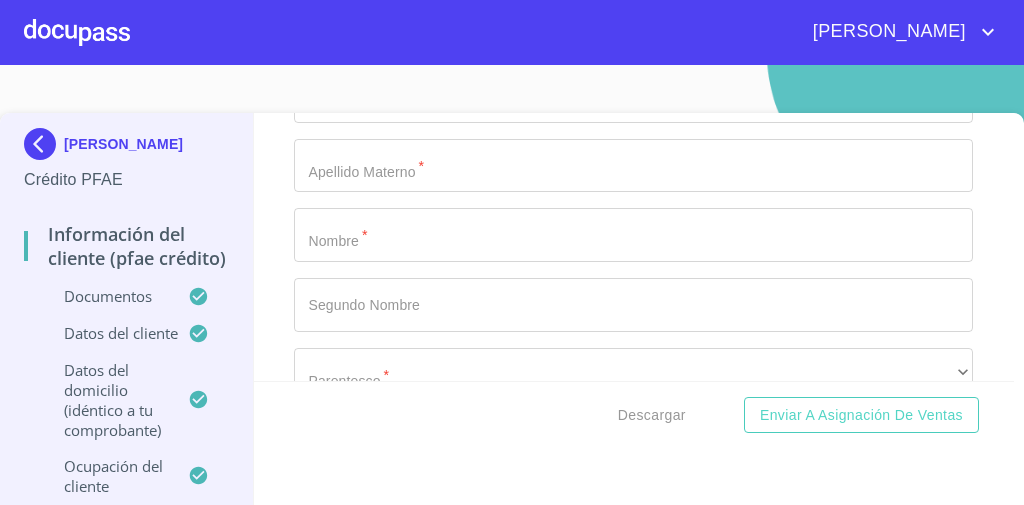 scroll, scrollTop: 10512, scrollLeft: 0, axis: vertical 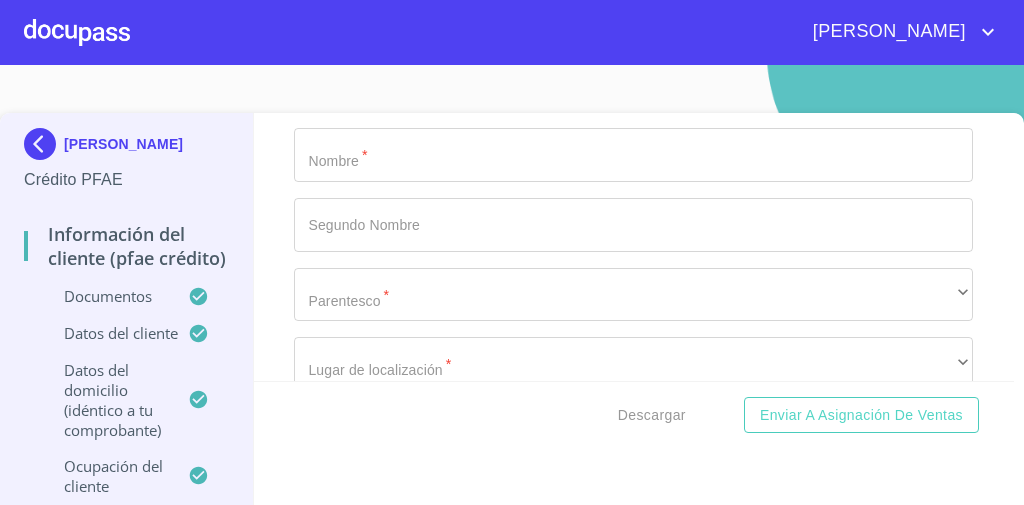 type on "CASILLAS" 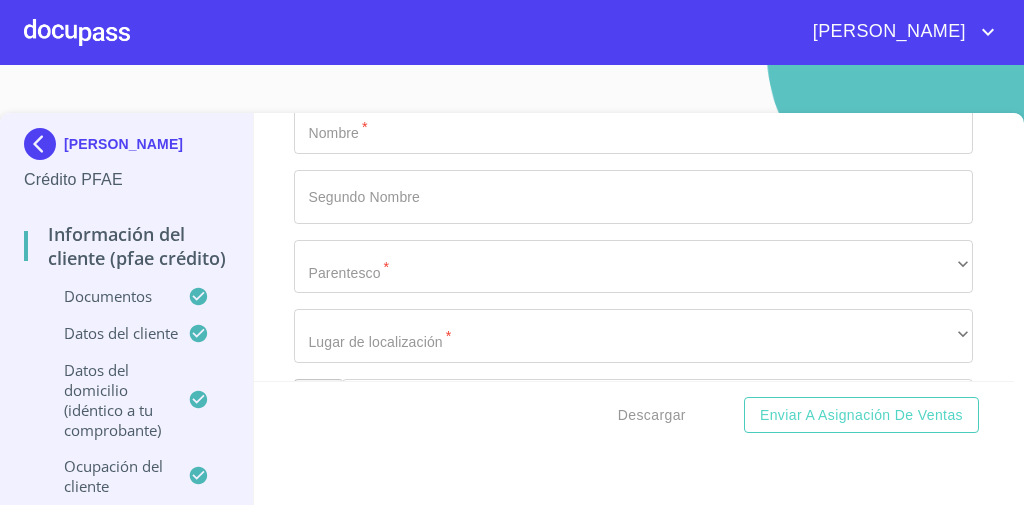 type on "SAUL" 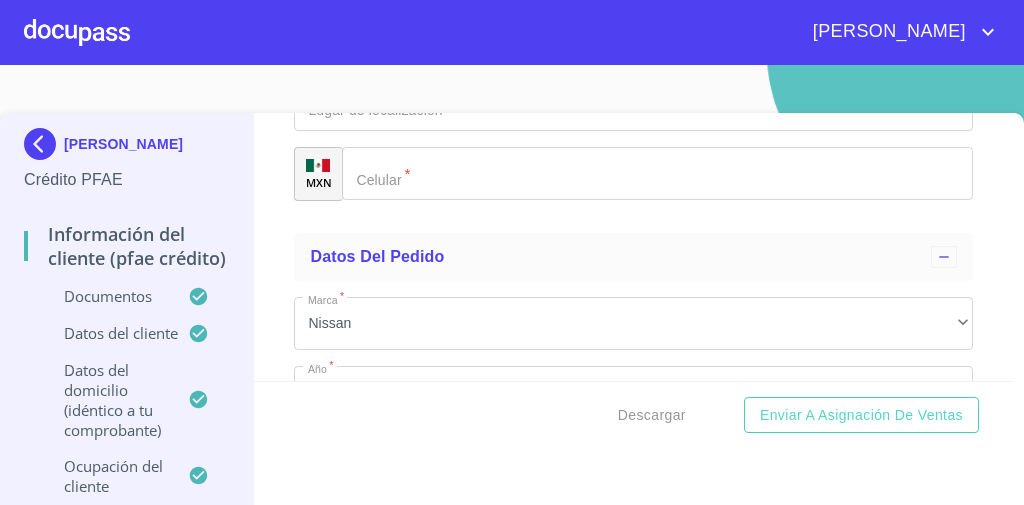 scroll, scrollTop: 10797, scrollLeft: 0, axis: vertical 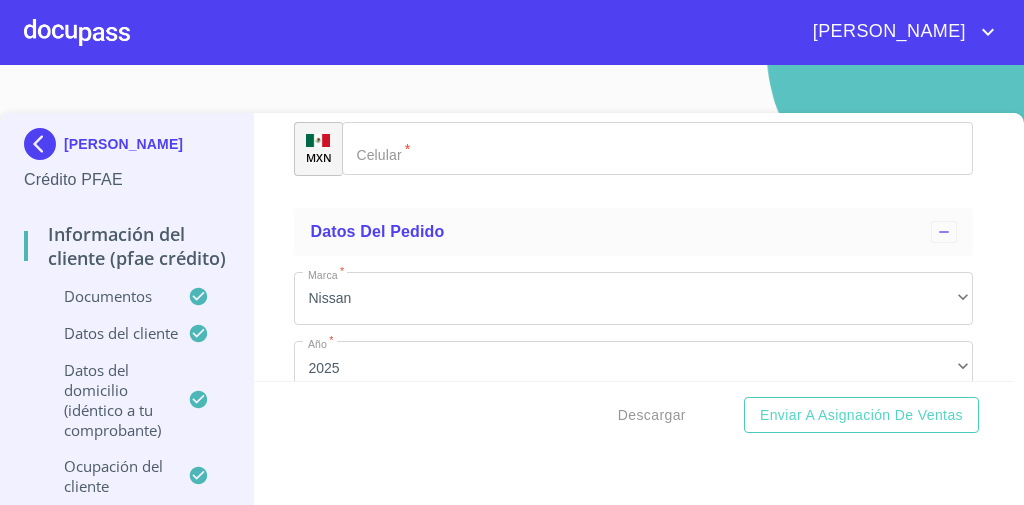 click on "​" at bounding box center [633, -558] 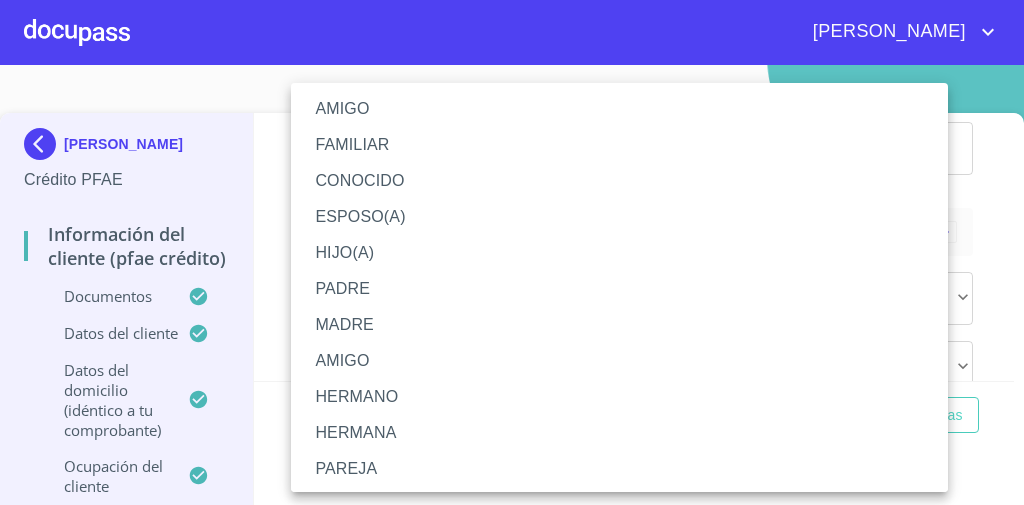drag, startPoint x: 372, startPoint y: 113, endPoint x: 406, endPoint y: 208, distance: 100.90094 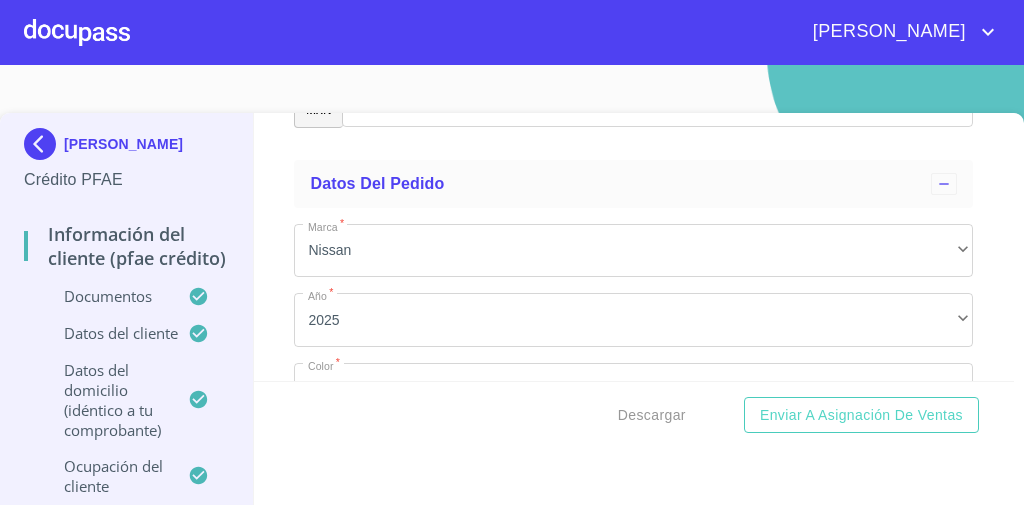 scroll, scrollTop: 10877, scrollLeft: 0, axis: vertical 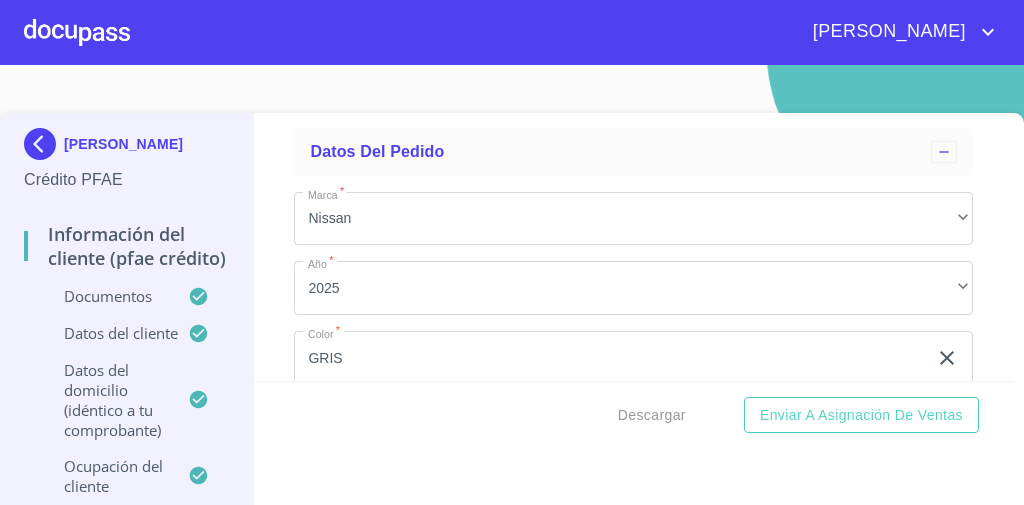 click on "​" at bounding box center (633, -569) 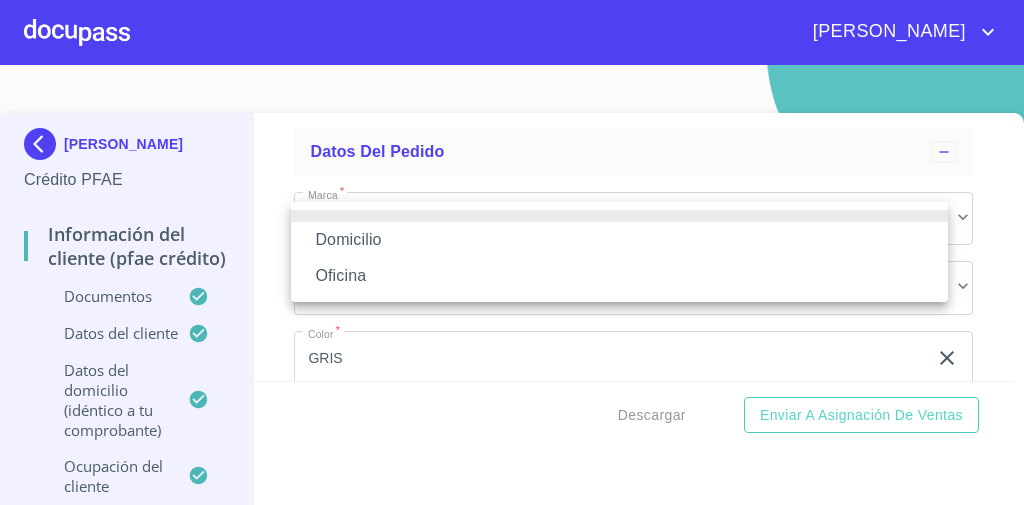 click on "Domicilio" at bounding box center [619, 240] 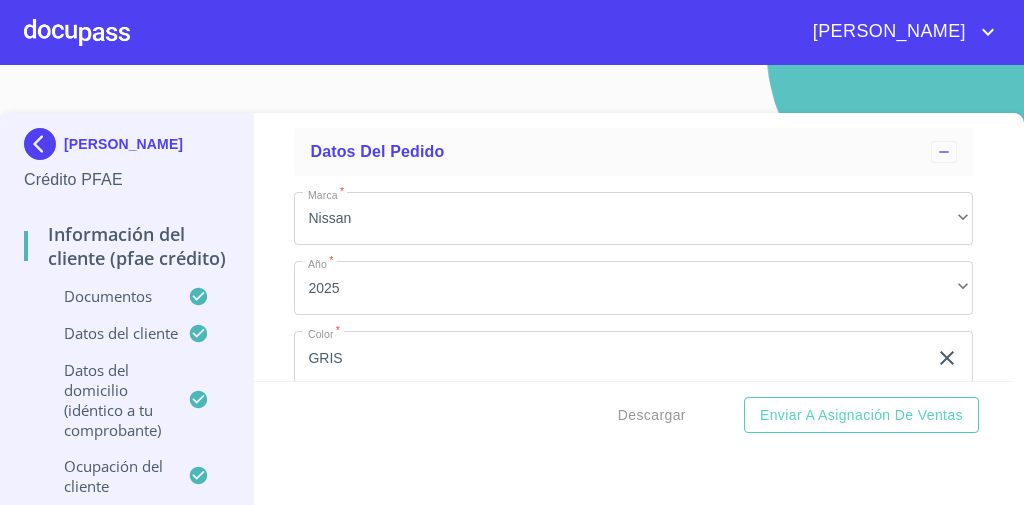 scroll, scrollTop: 10957, scrollLeft: 0, axis: vertical 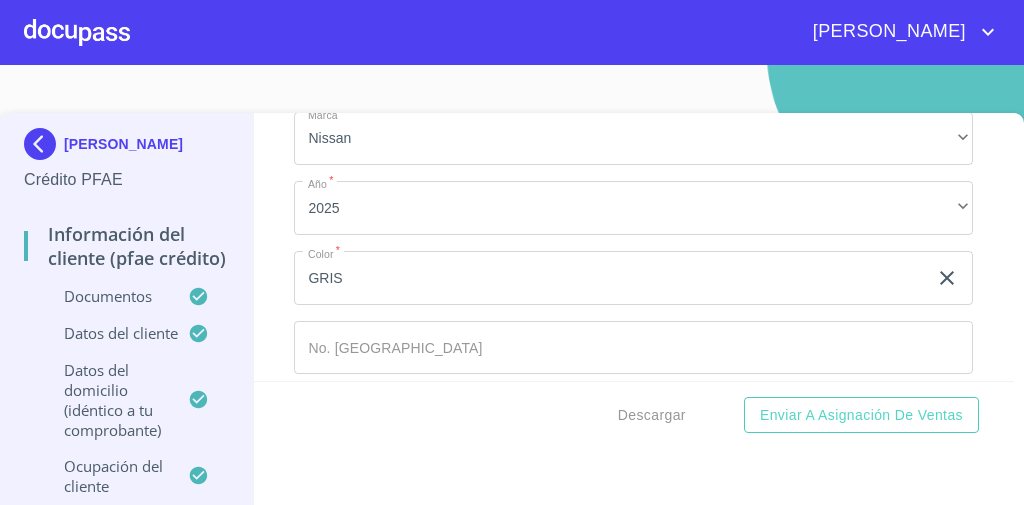 click on "Documento de identificación   *" 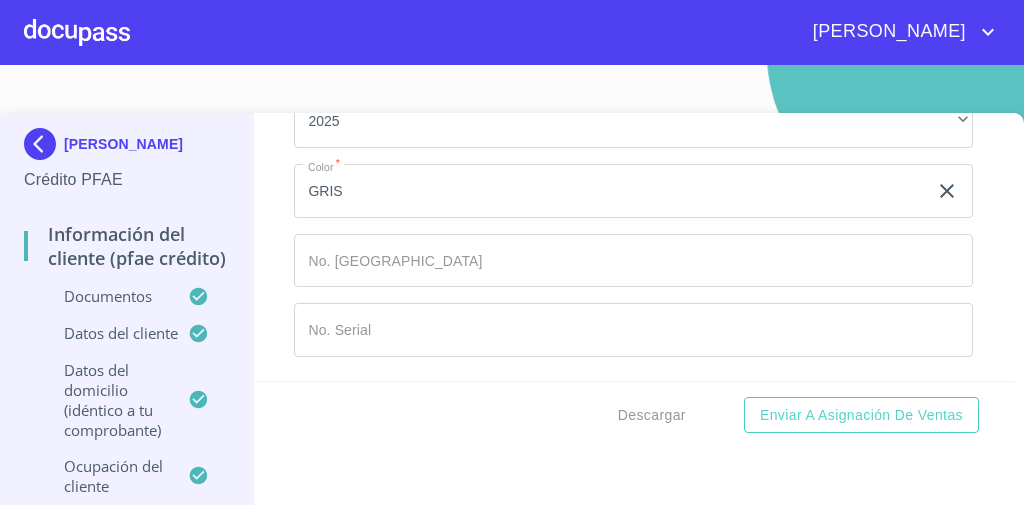 scroll, scrollTop: 11197, scrollLeft: 0, axis: vertical 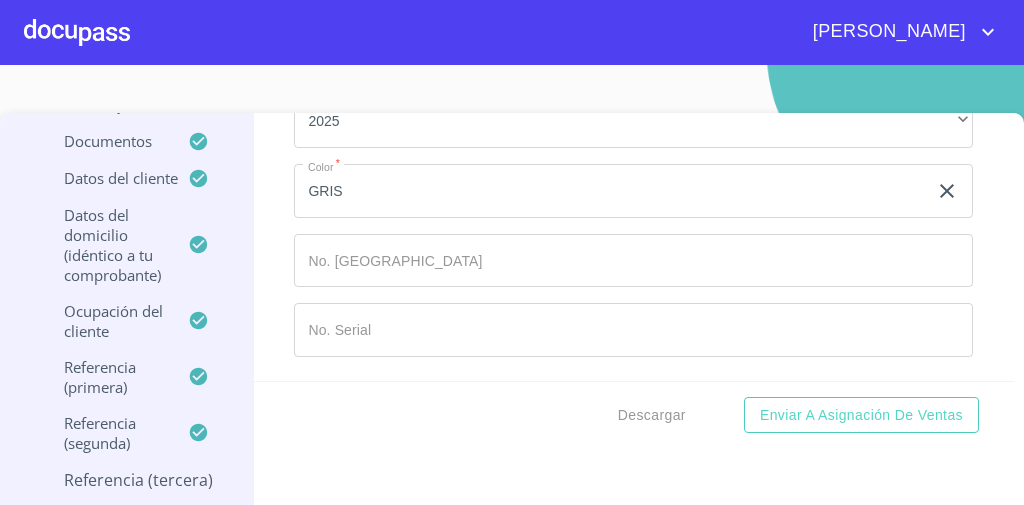 click on "​" at bounding box center (633, -237) 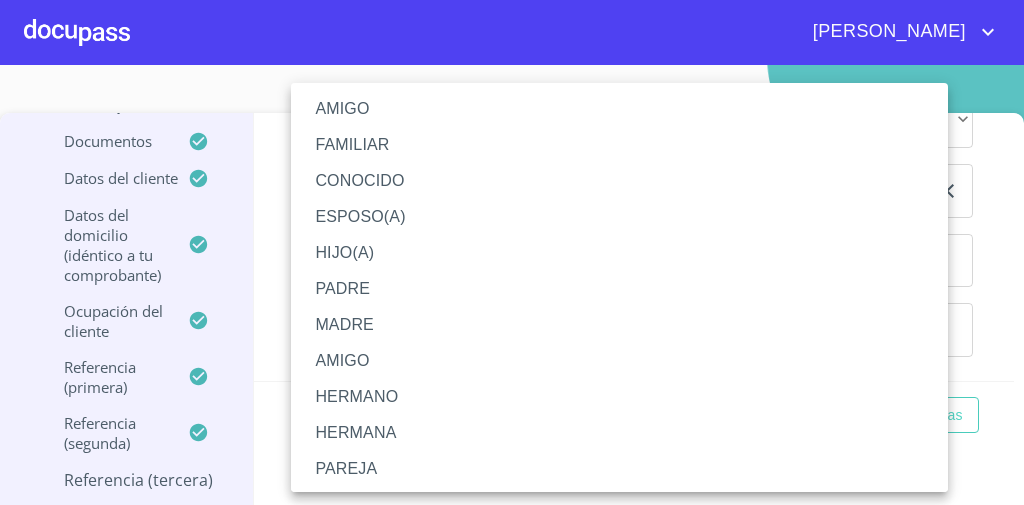 click on "AMIGO" at bounding box center [625, 109] 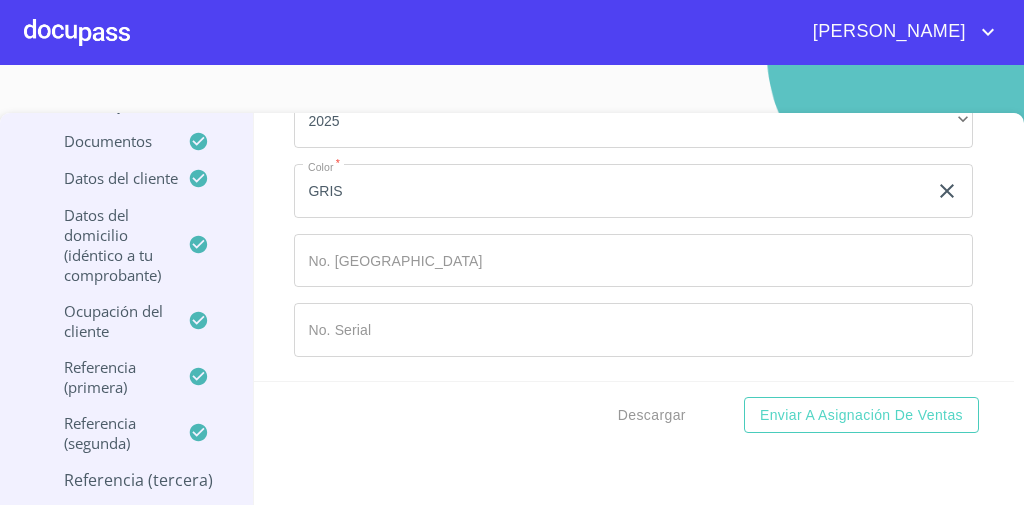 scroll, scrollTop: 11445, scrollLeft: 0, axis: vertical 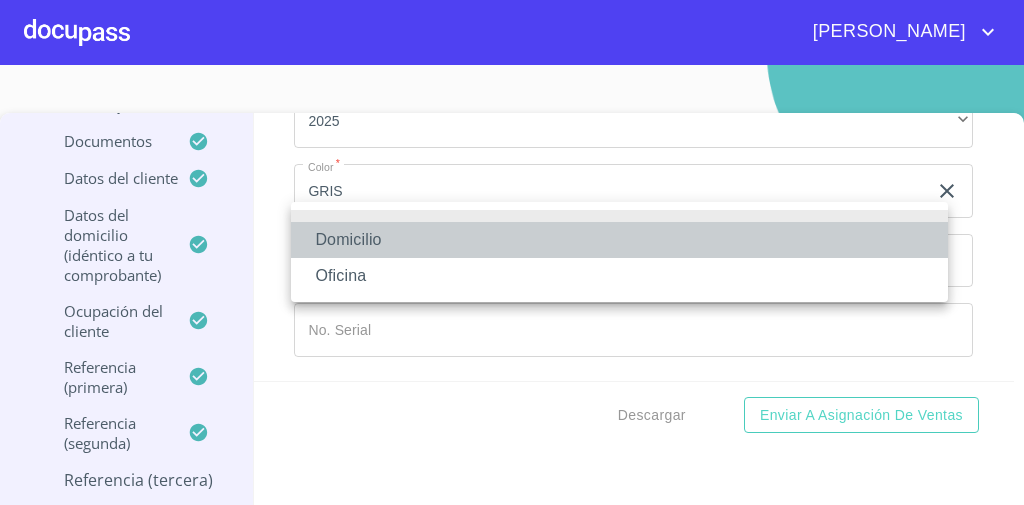 click on "Domicilio" at bounding box center [619, 240] 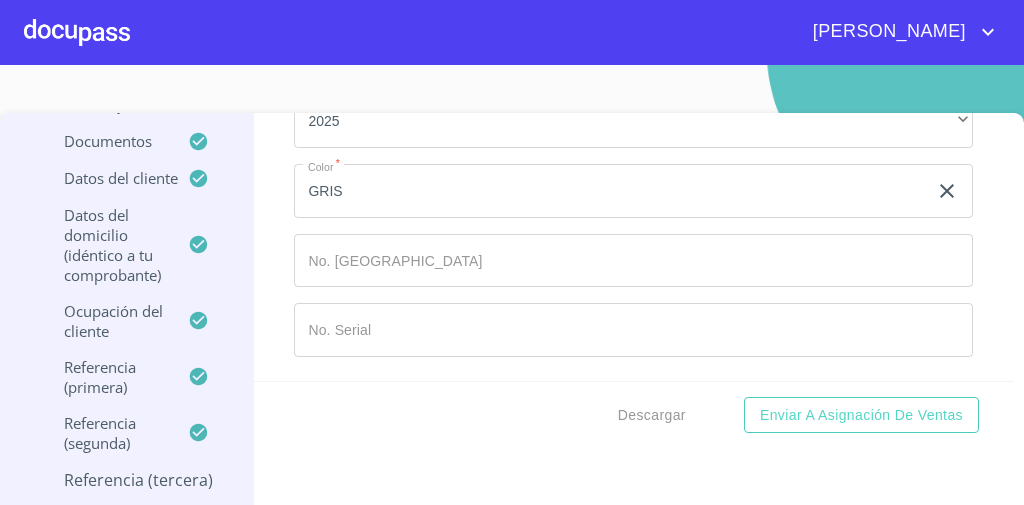click on "Documento de identificación   *" 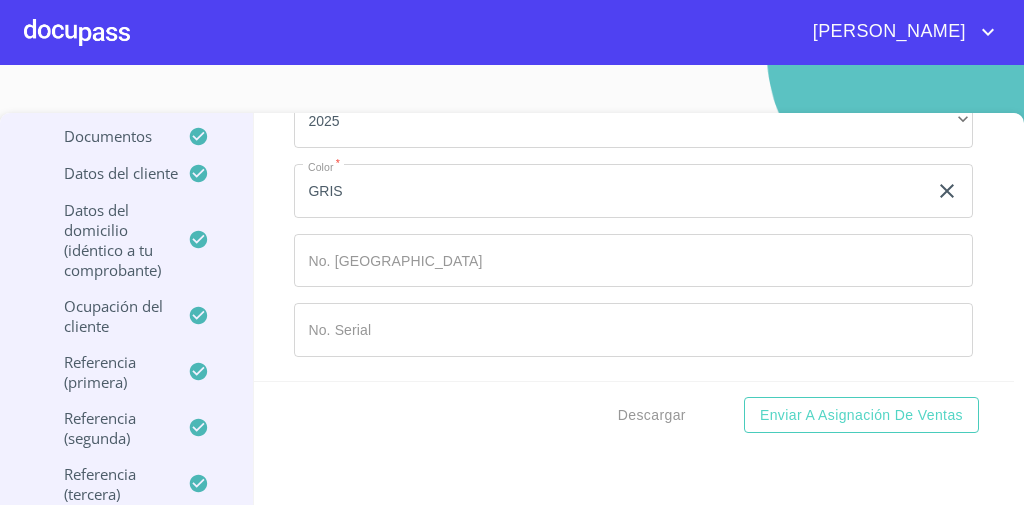 scroll, scrollTop: 11839, scrollLeft: 0, axis: vertical 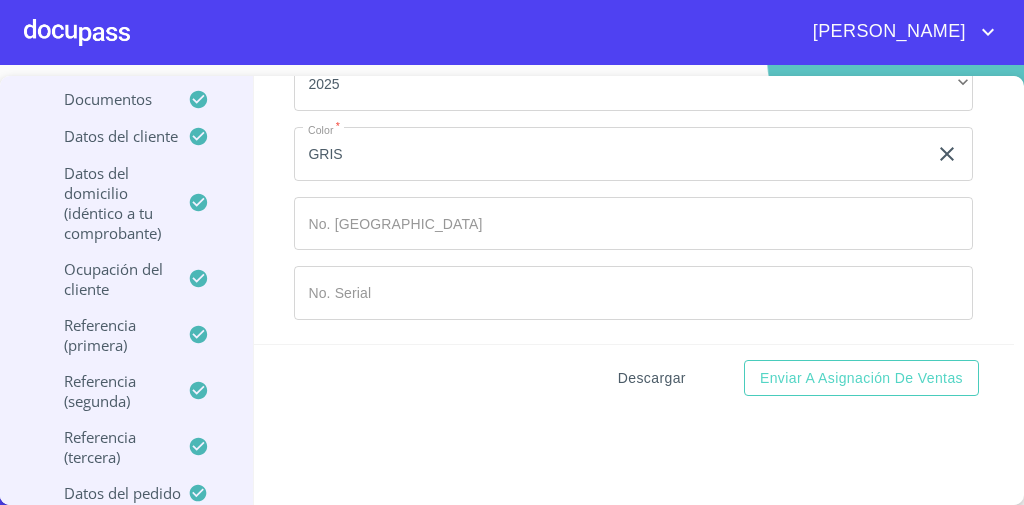click on "Descargar" at bounding box center (652, 378) 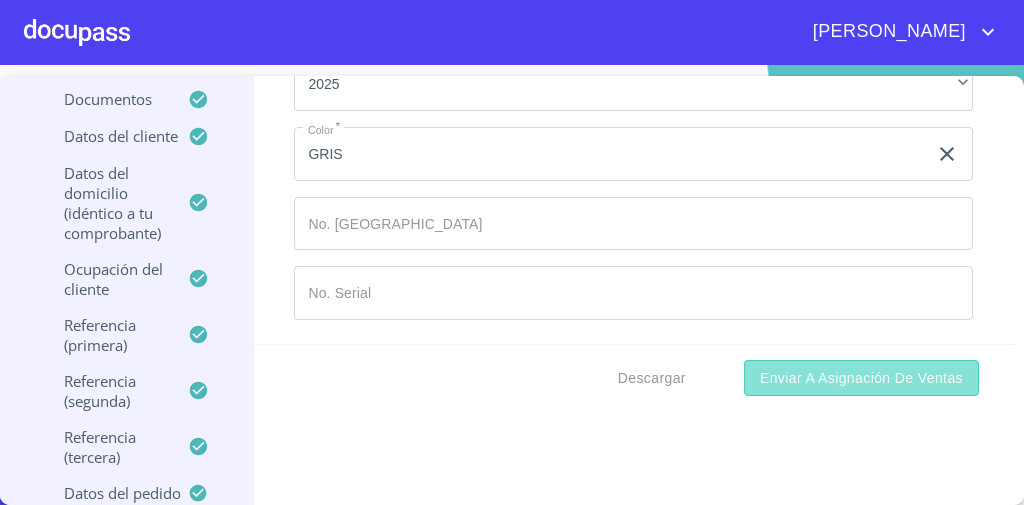 click on "Enviar a Asignación de Ventas" at bounding box center (861, 378) 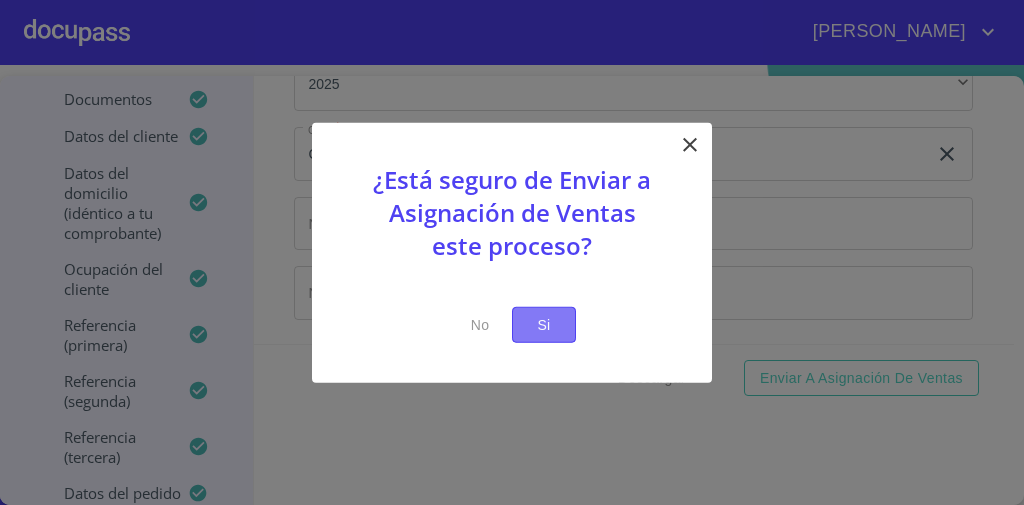 click on "Si" at bounding box center [544, 324] 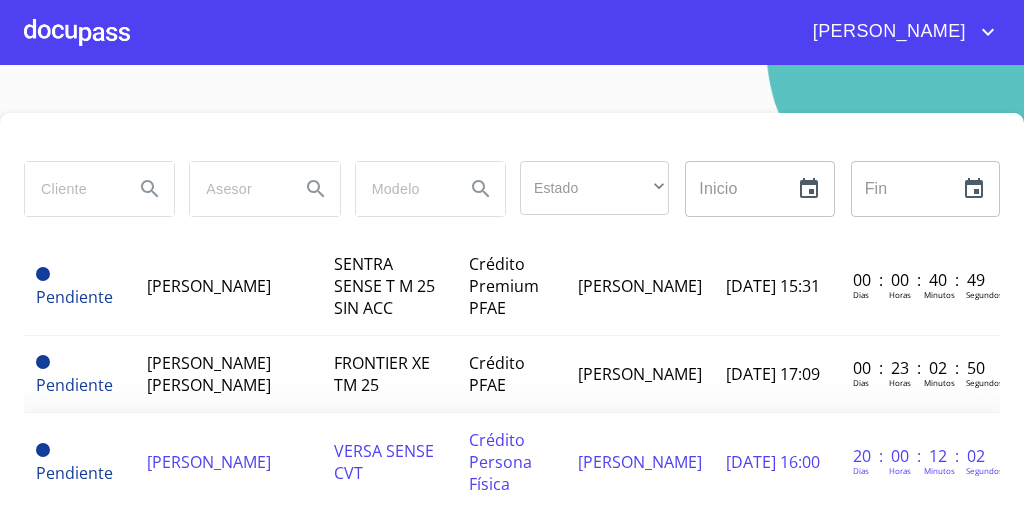 scroll, scrollTop: 0, scrollLeft: 0, axis: both 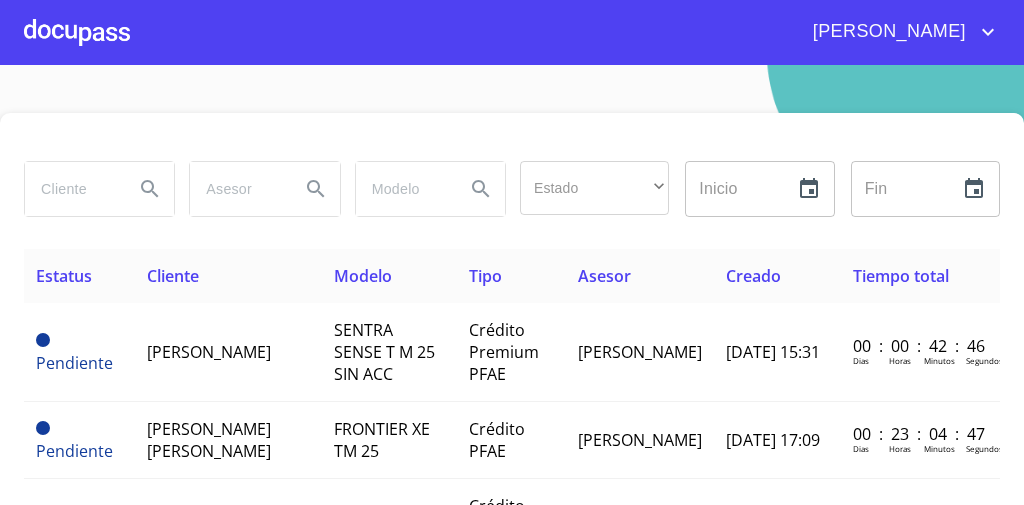 click at bounding box center [71, 189] 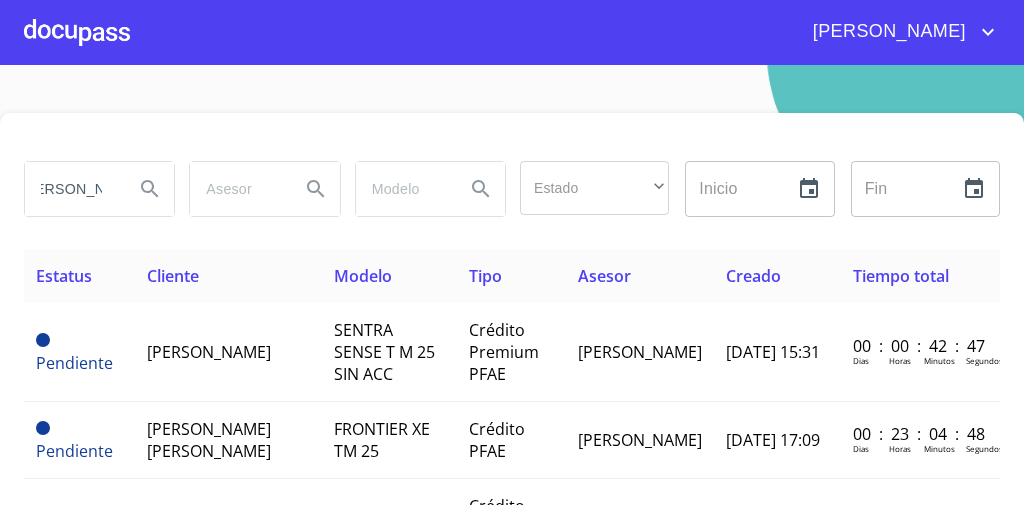 scroll, scrollTop: 0, scrollLeft: 25, axis: horizontal 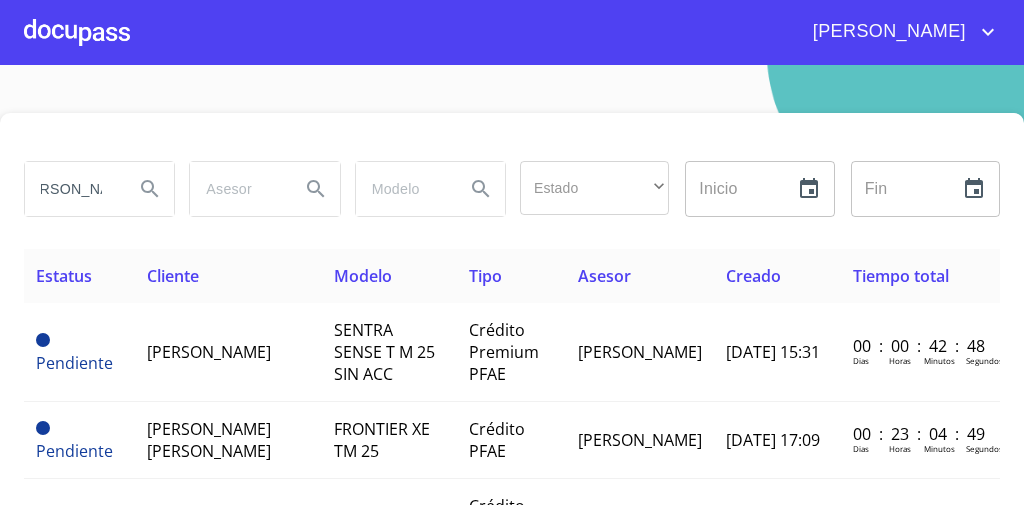 type on "REYNALDO" 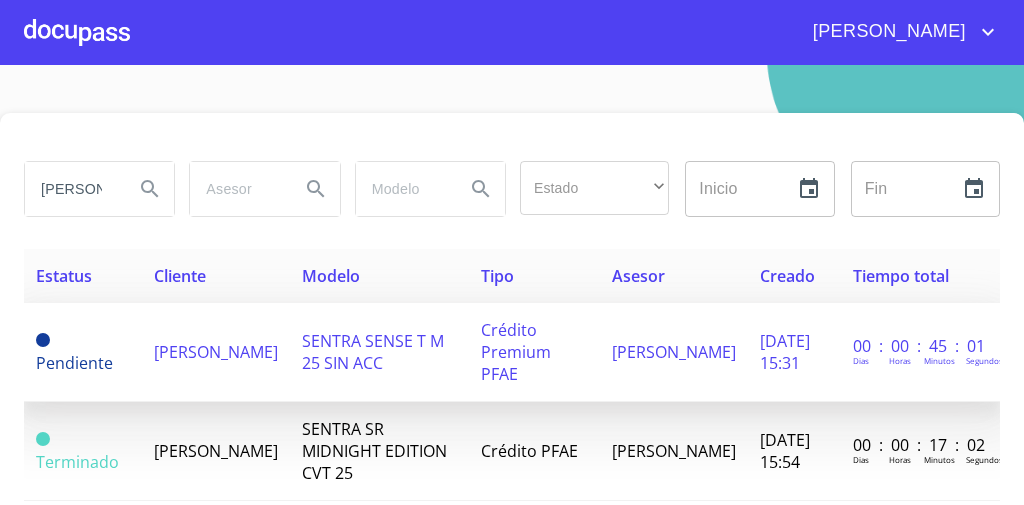 click on "SENTRA SENSE T M 25 SIN ACC" at bounding box center (373, 352) 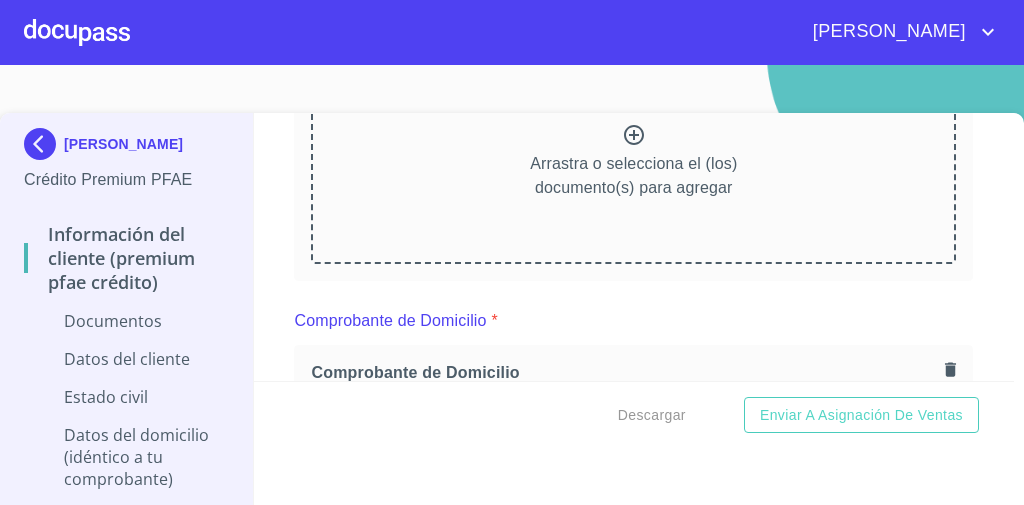 scroll, scrollTop: 0, scrollLeft: 0, axis: both 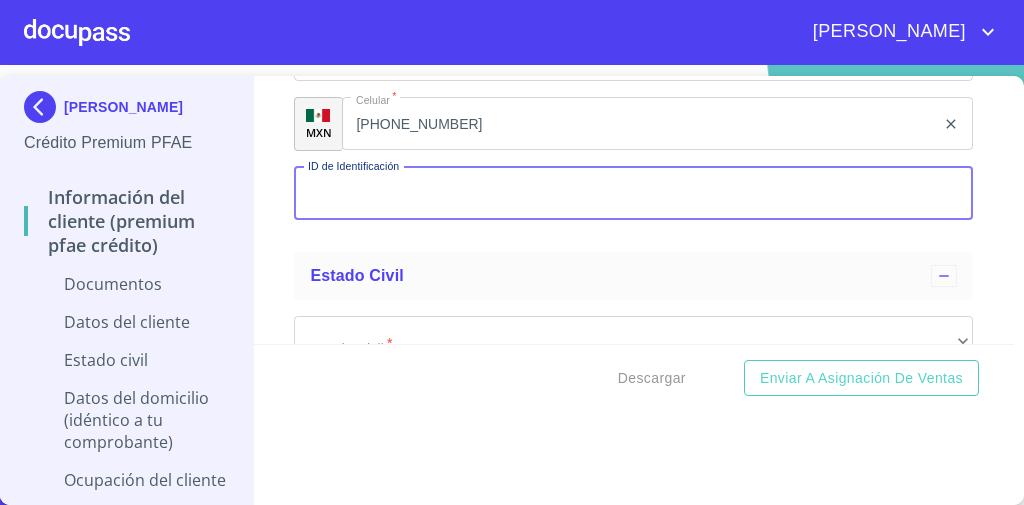 click on "Documento de identificación   *" at bounding box center (633, 194) 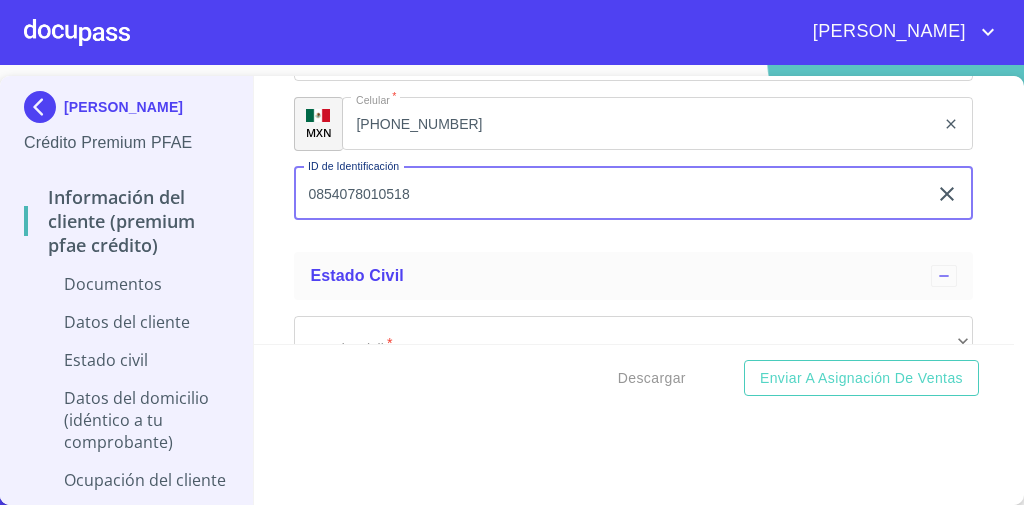 type on "0854078010518" 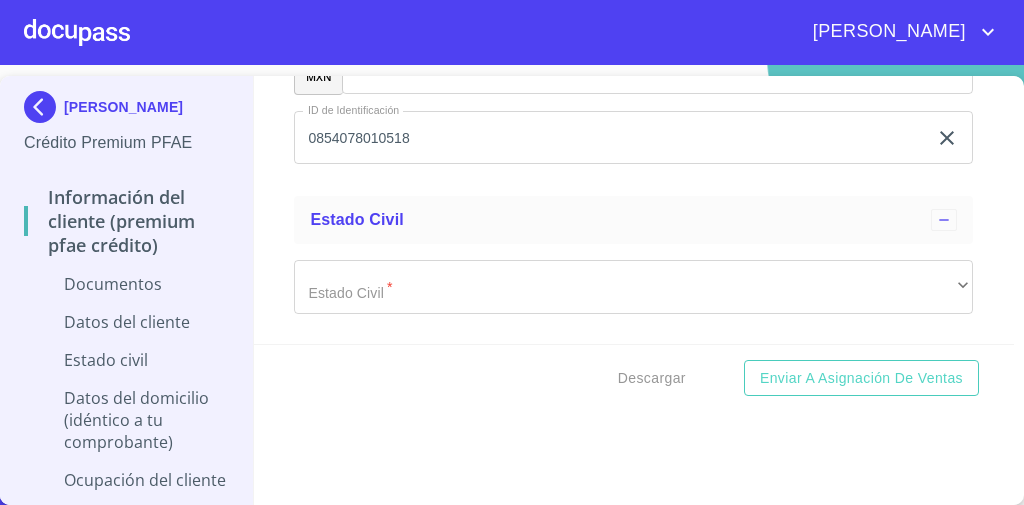 scroll, scrollTop: 6358, scrollLeft: 0, axis: vertical 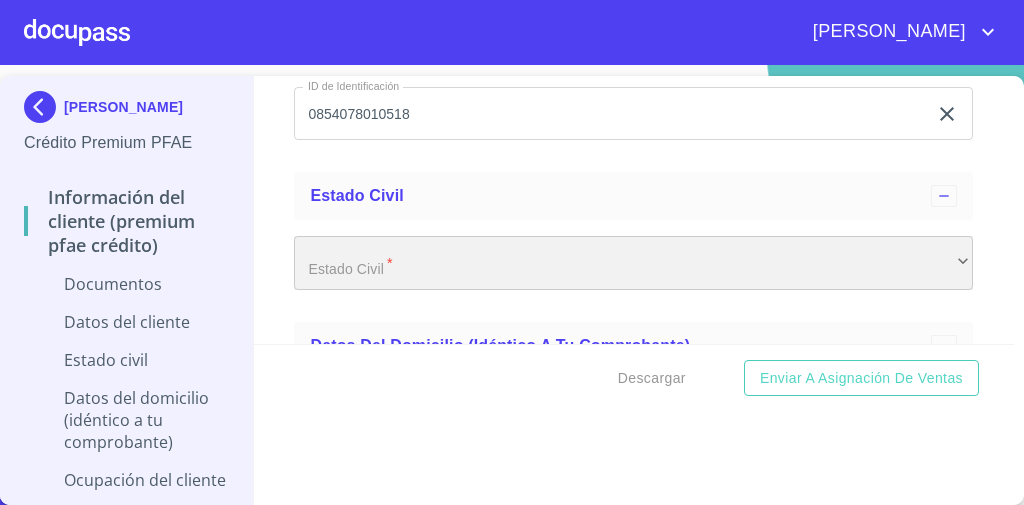 click on "​" at bounding box center [633, 263] 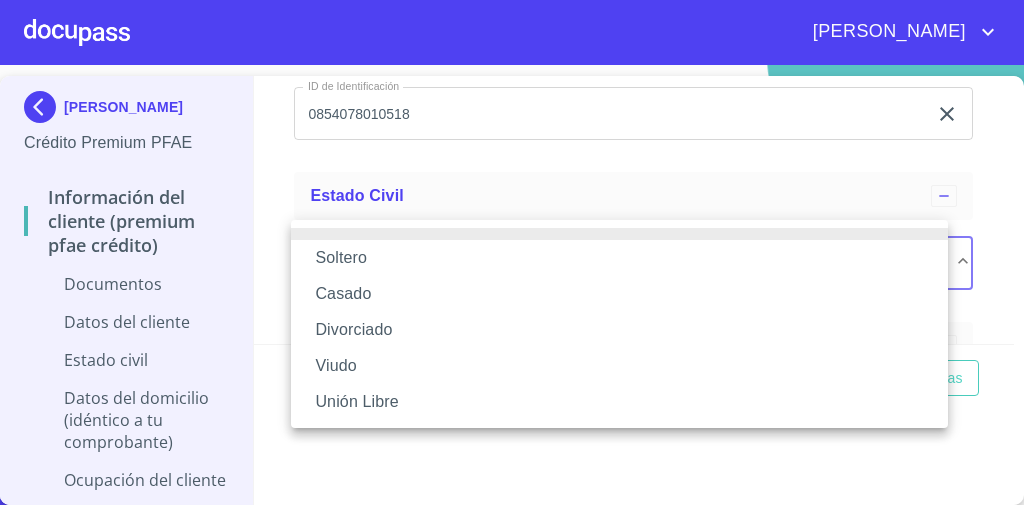 click on "Soltero" at bounding box center (619, 258) 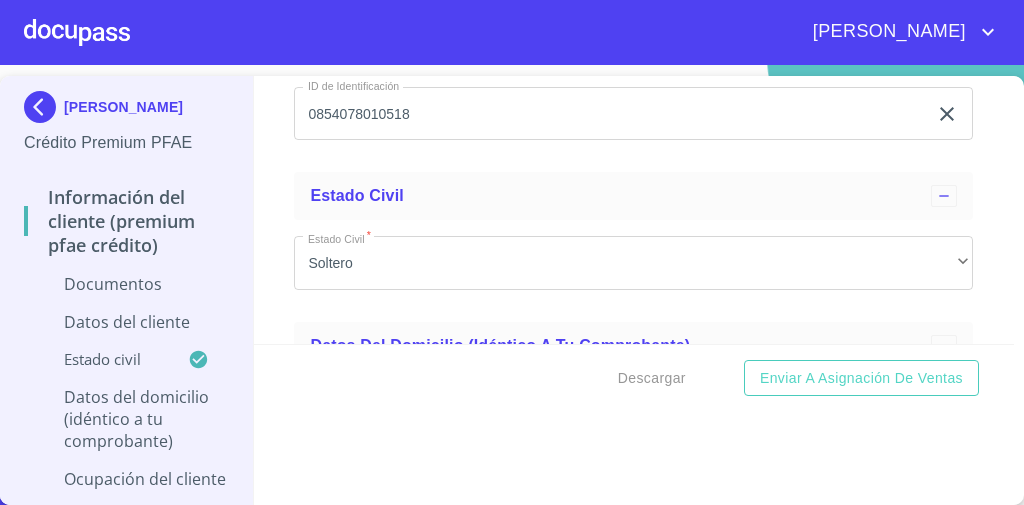 drag, startPoint x: 274, startPoint y: 183, endPoint x: 394, endPoint y: 224, distance: 126.81088 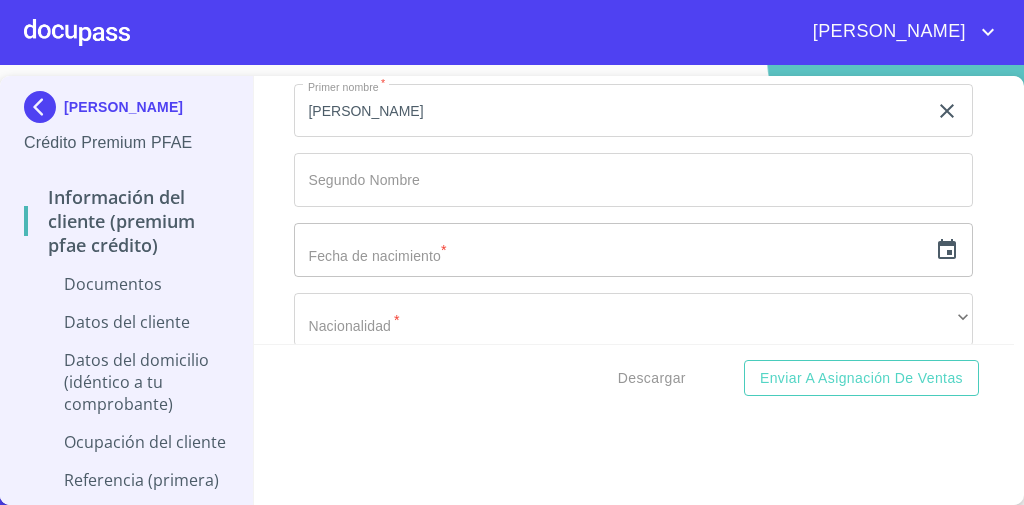 scroll, scrollTop: 5718, scrollLeft: 0, axis: vertical 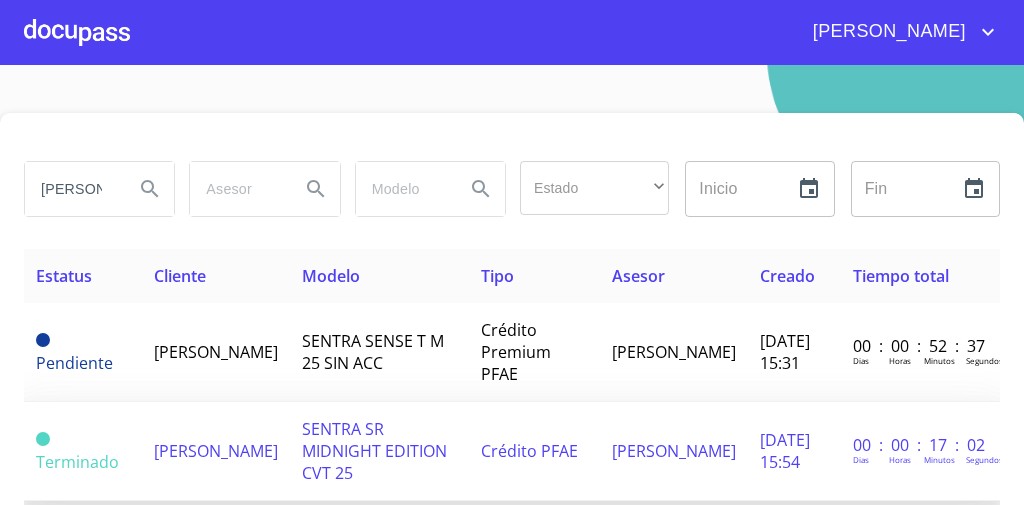 click on "Crédito PFAE" at bounding box center [534, 451] 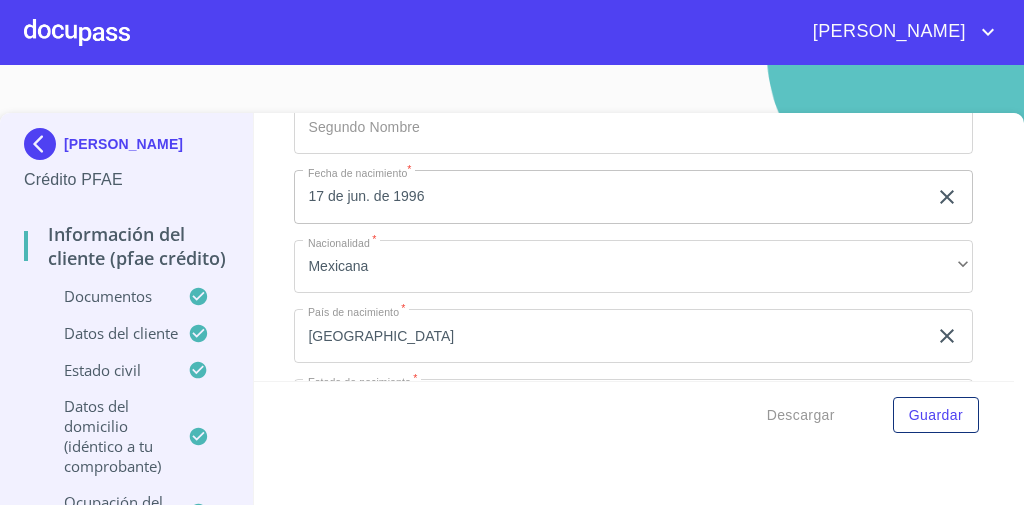 scroll, scrollTop: 3971, scrollLeft: 0, axis: vertical 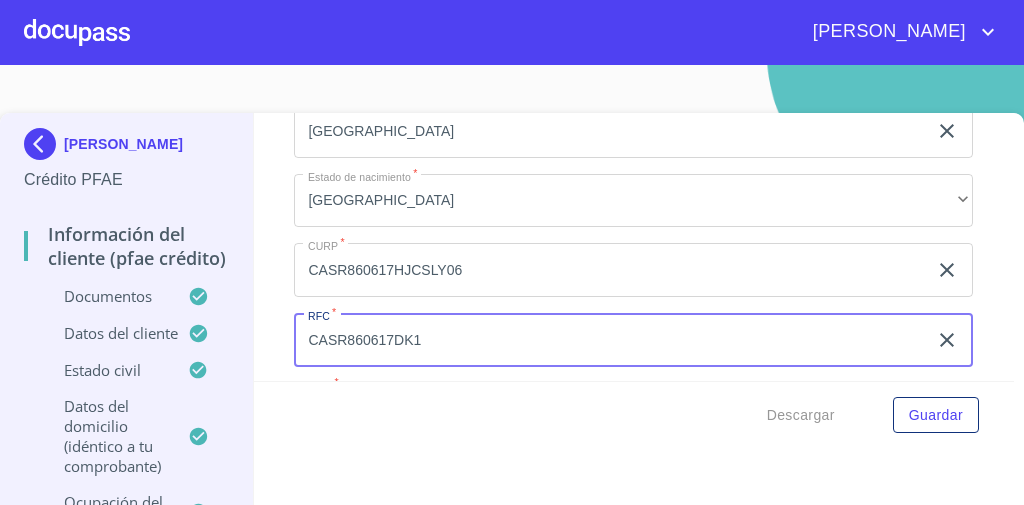 click on "CASR860617DK1" at bounding box center [610, 340] 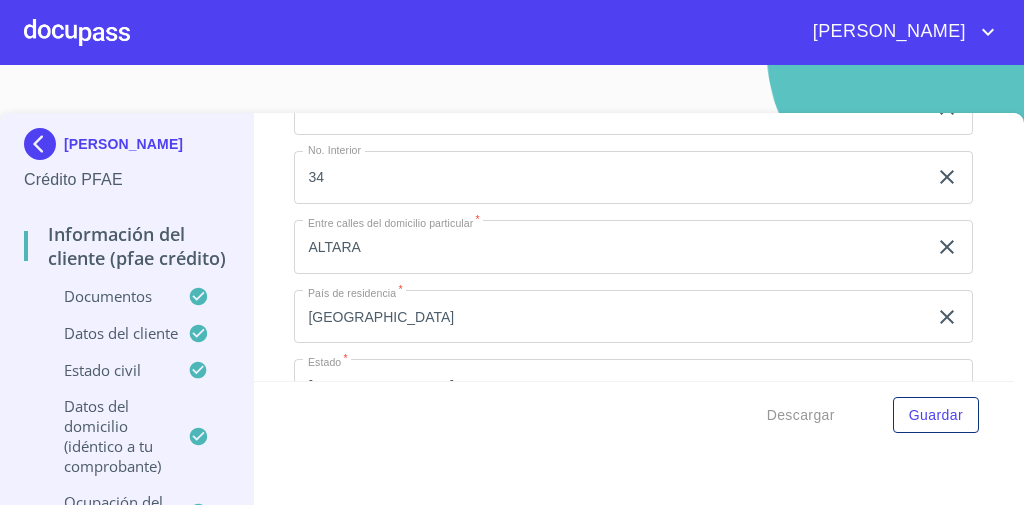 scroll, scrollTop: 2406, scrollLeft: 0, axis: vertical 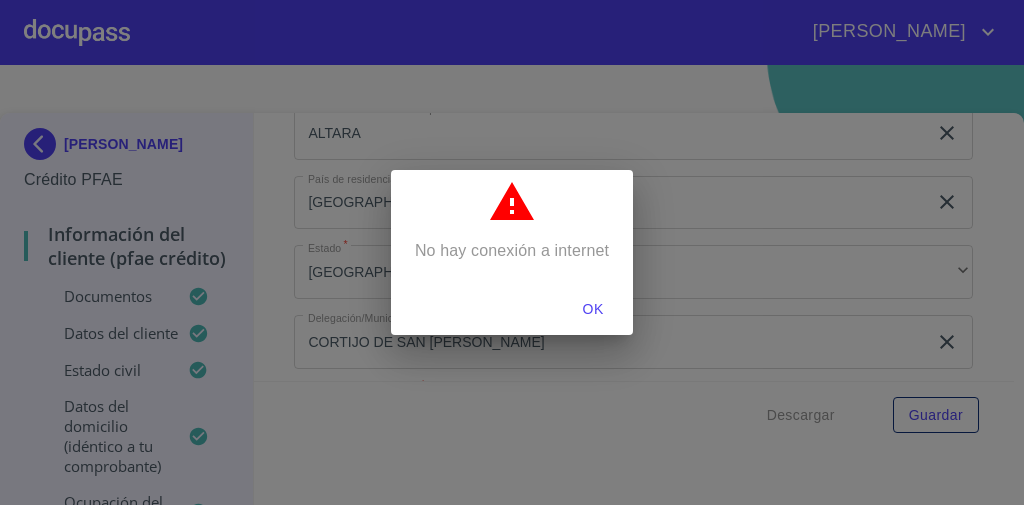 click on "OK" at bounding box center (593, 309) 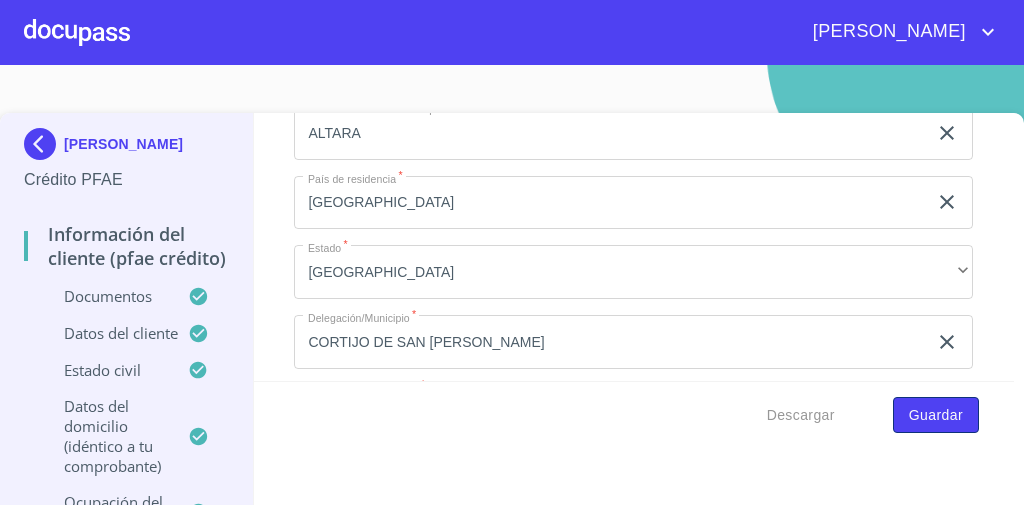 click on "Guardar" at bounding box center [936, 415] 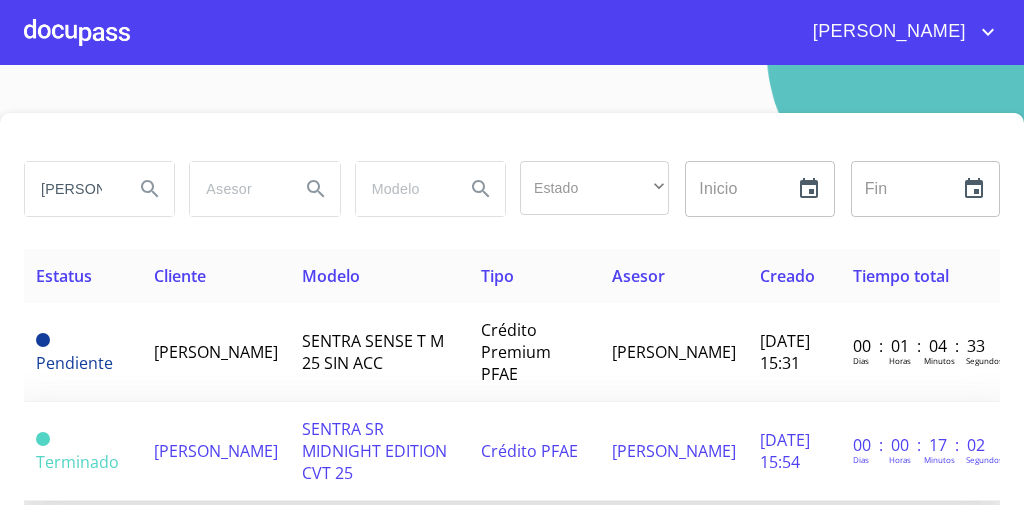 click on "SENTRA SR MIDNIGHT EDITION CVT 25" at bounding box center (374, 451) 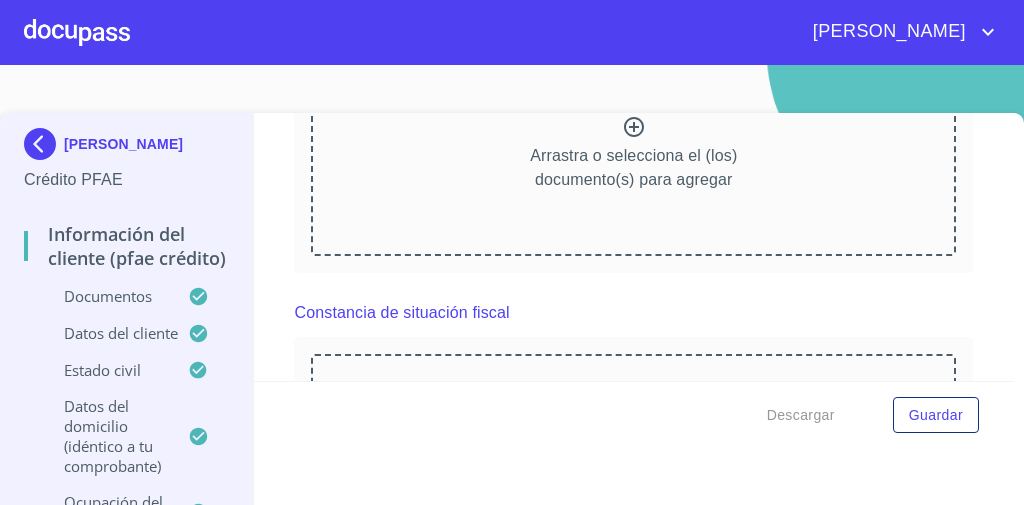 drag, startPoint x: 478, startPoint y: 215, endPoint x: 292, endPoint y: 231, distance: 186.6869 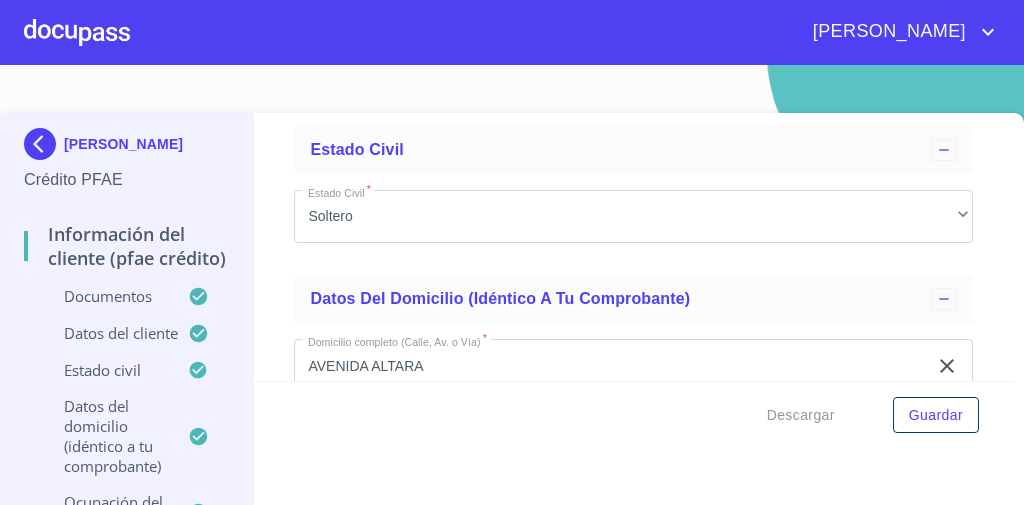 scroll, scrollTop: 6968, scrollLeft: 0, axis: vertical 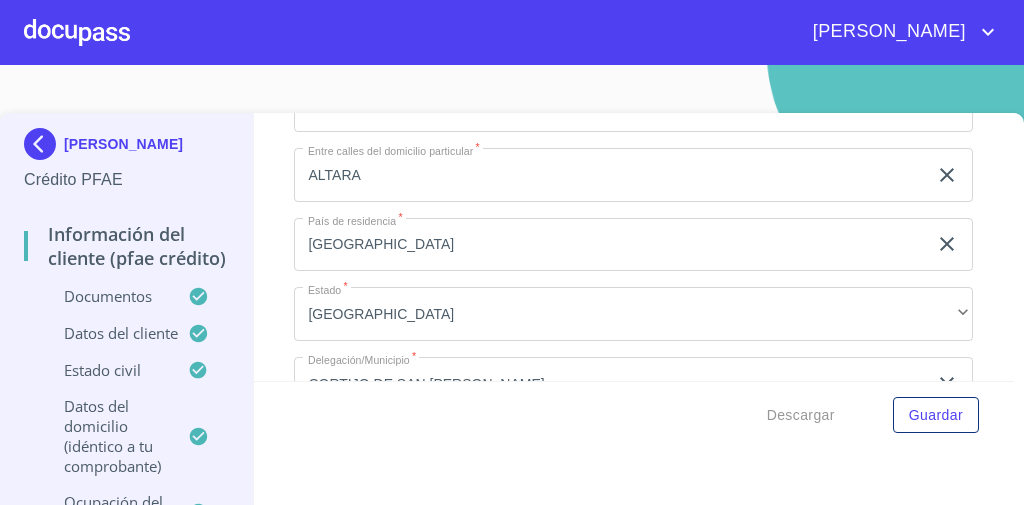 click on "CASR860617HJCSLY06" at bounding box center (610, -612) 